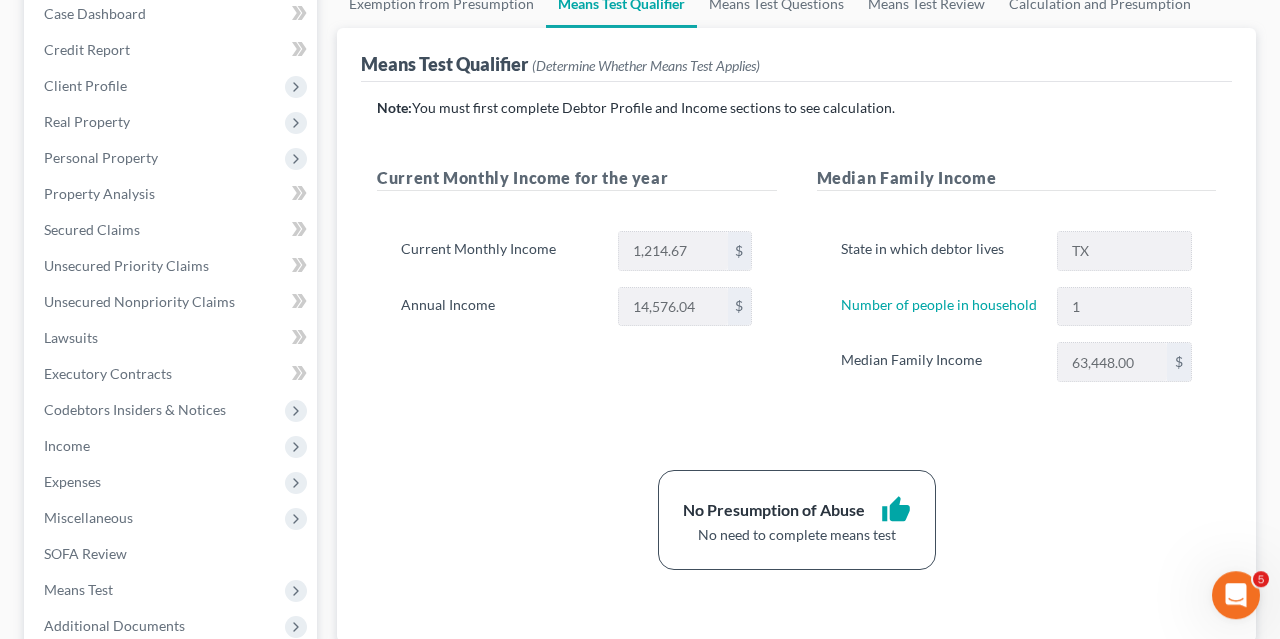 scroll, scrollTop: 0, scrollLeft: 0, axis: both 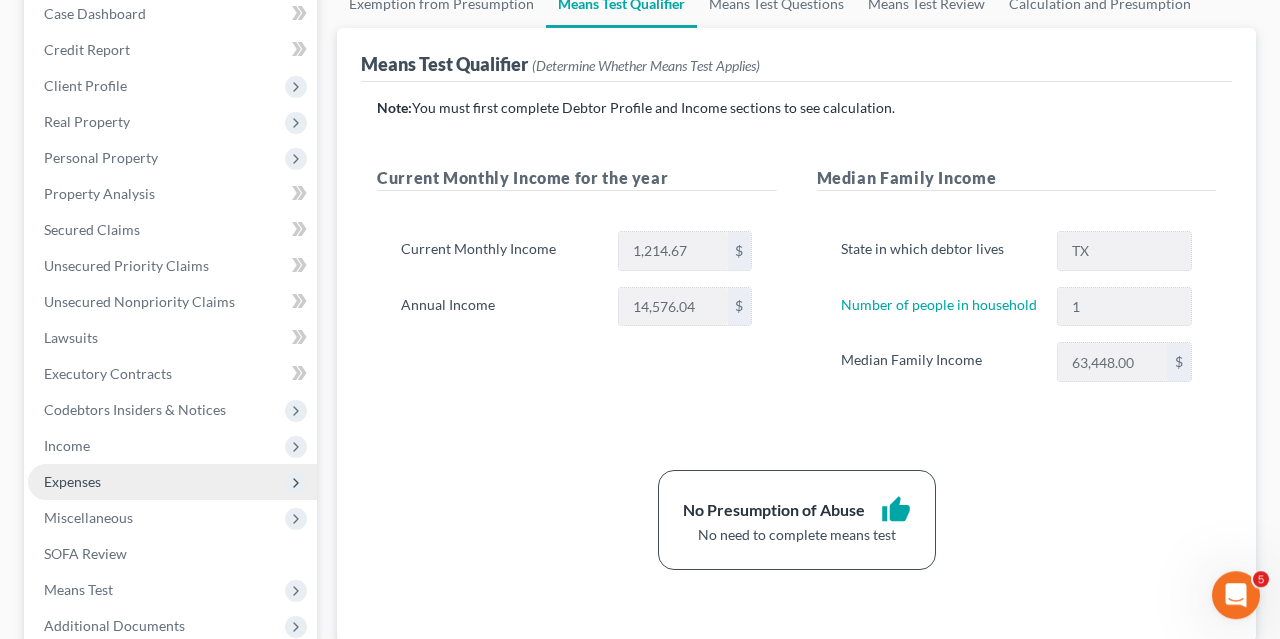 click on "Expenses" at bounding box center [172, 482] 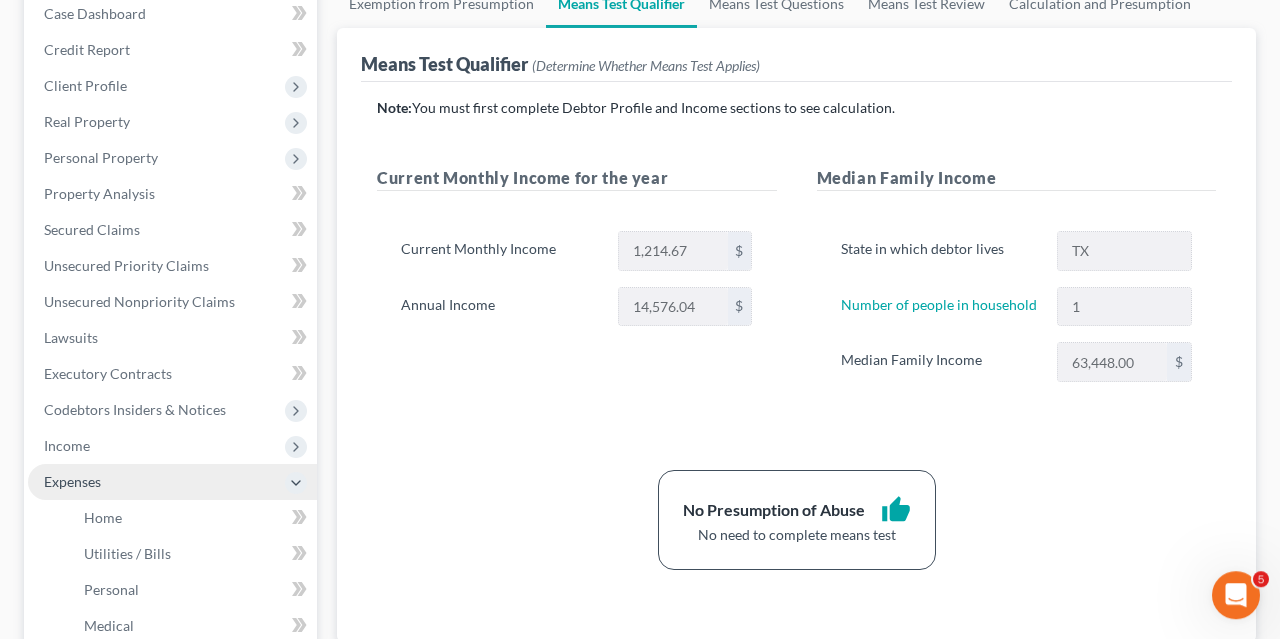 click on "Expenses" at bounding box center (172, 482) 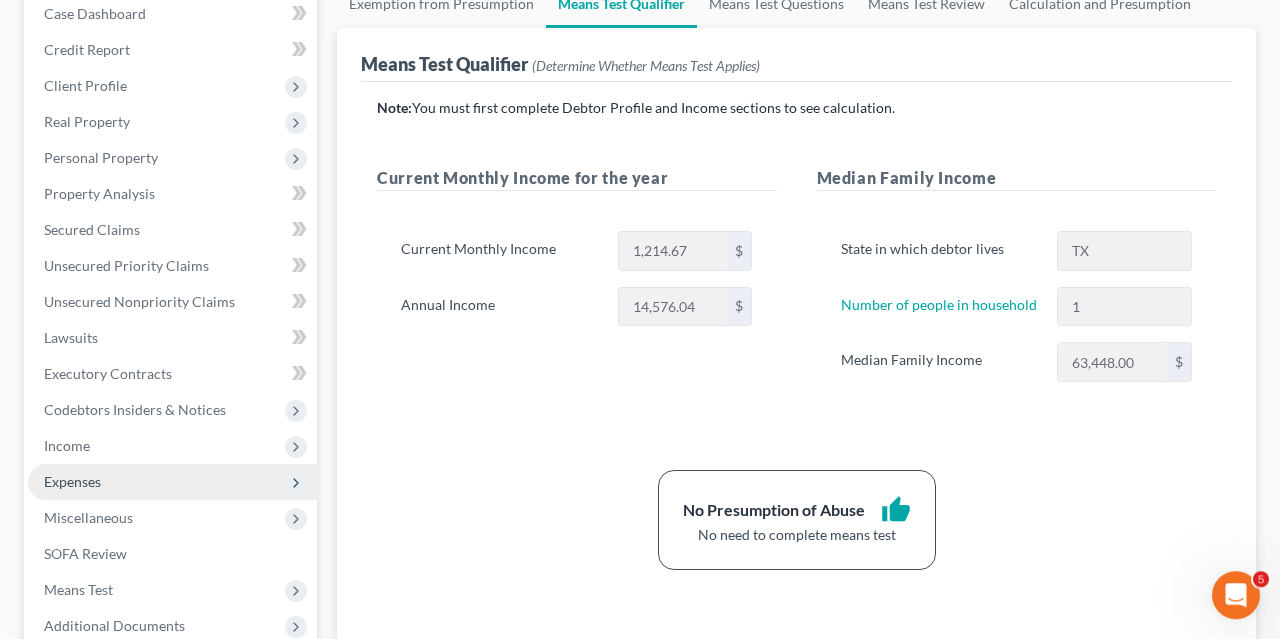 click at bounding box center (296, 483) 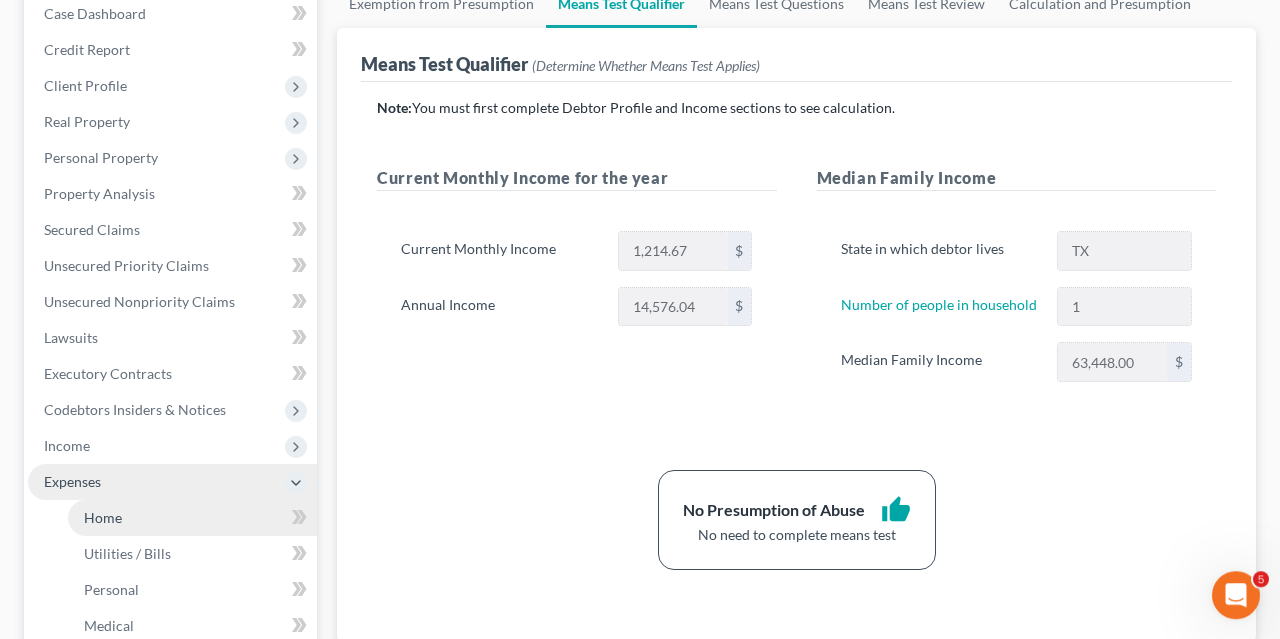 click on "Home" at bounding box center (192, 518) 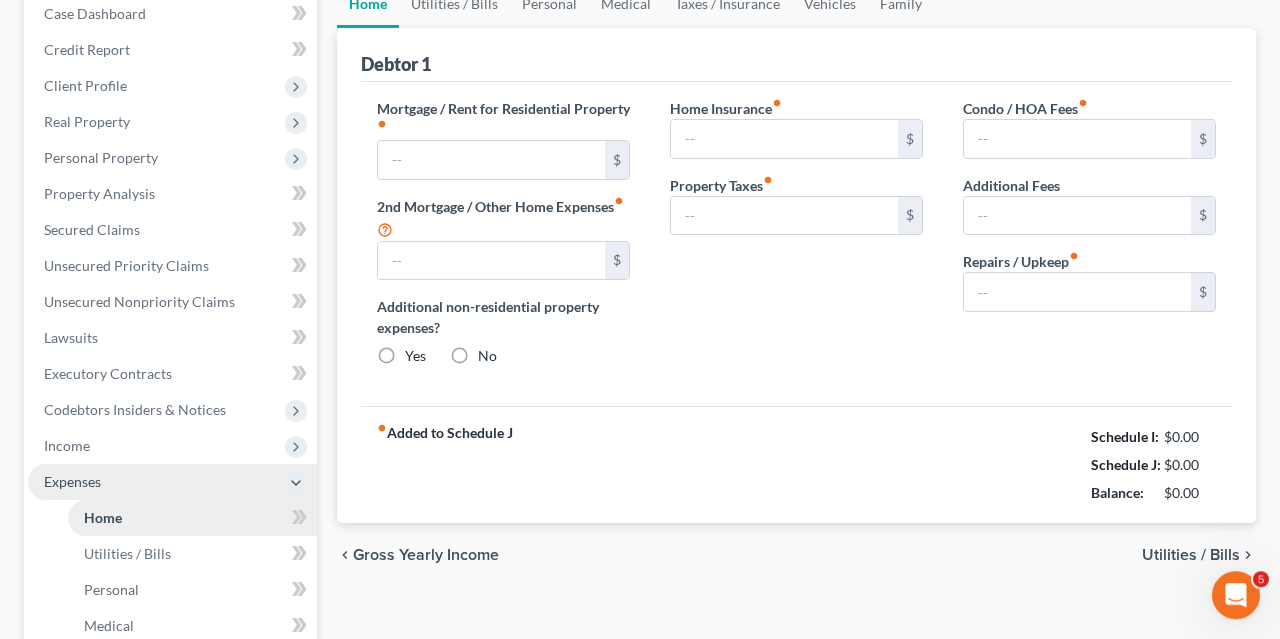 type on "0.00" 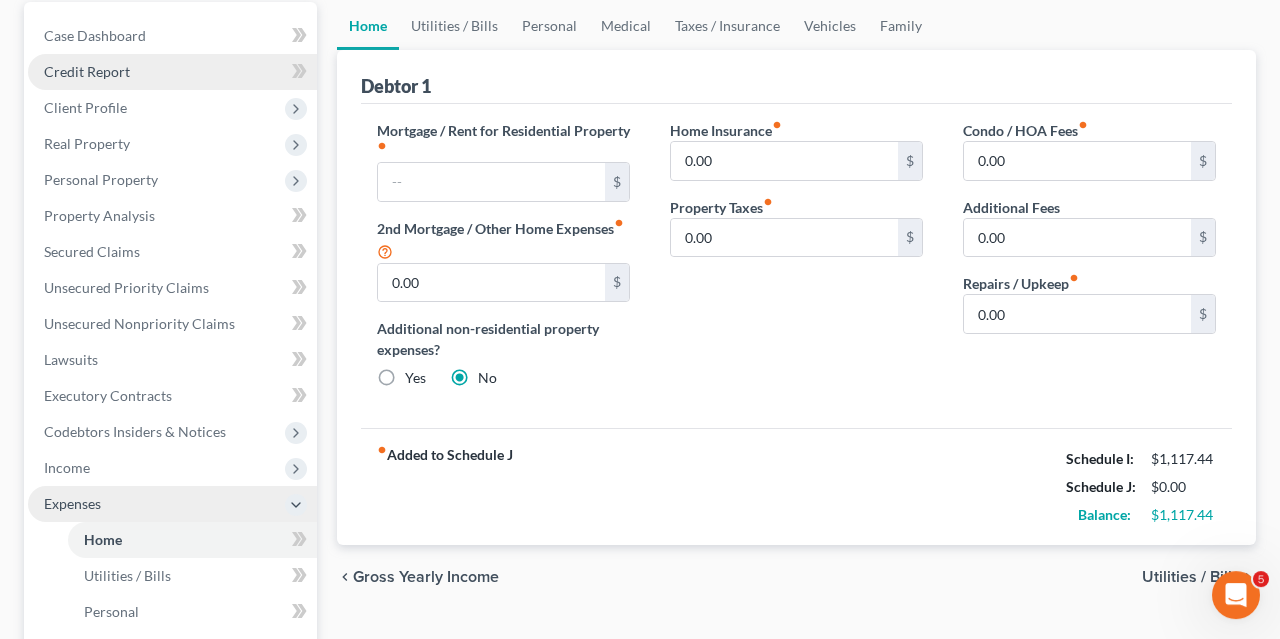 scroll, scrollTop: 191, scrollLeft: 0, axis: vertical 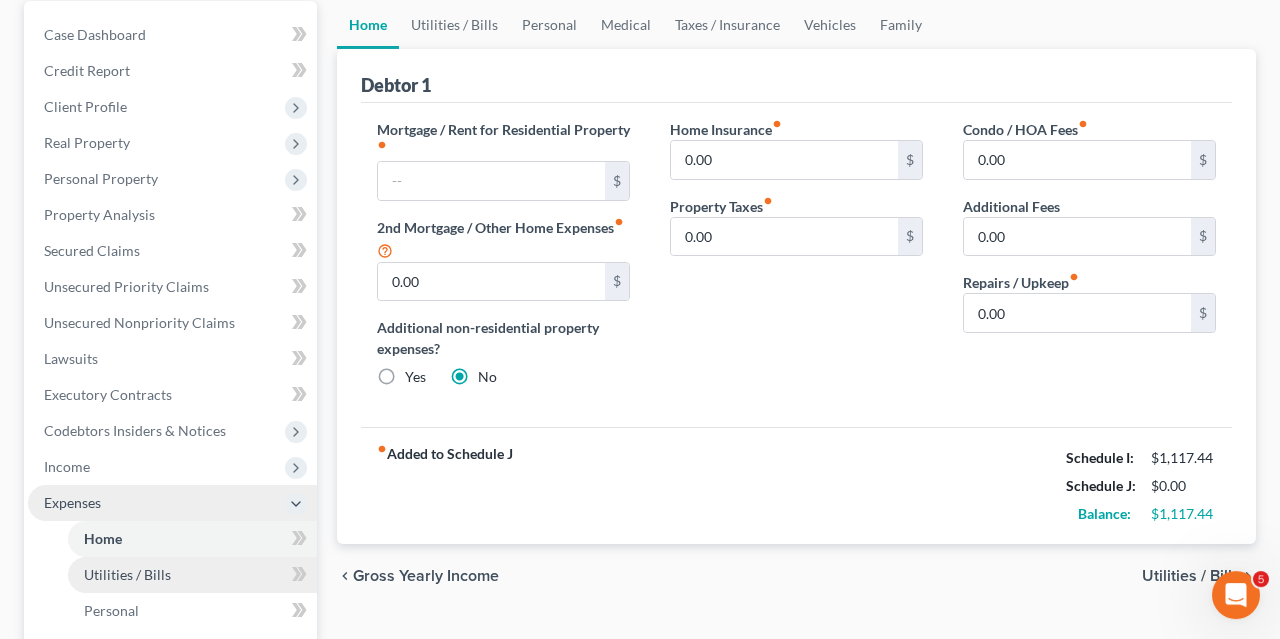 click on "Utilities / Bills" at bounding box center [192, 575] 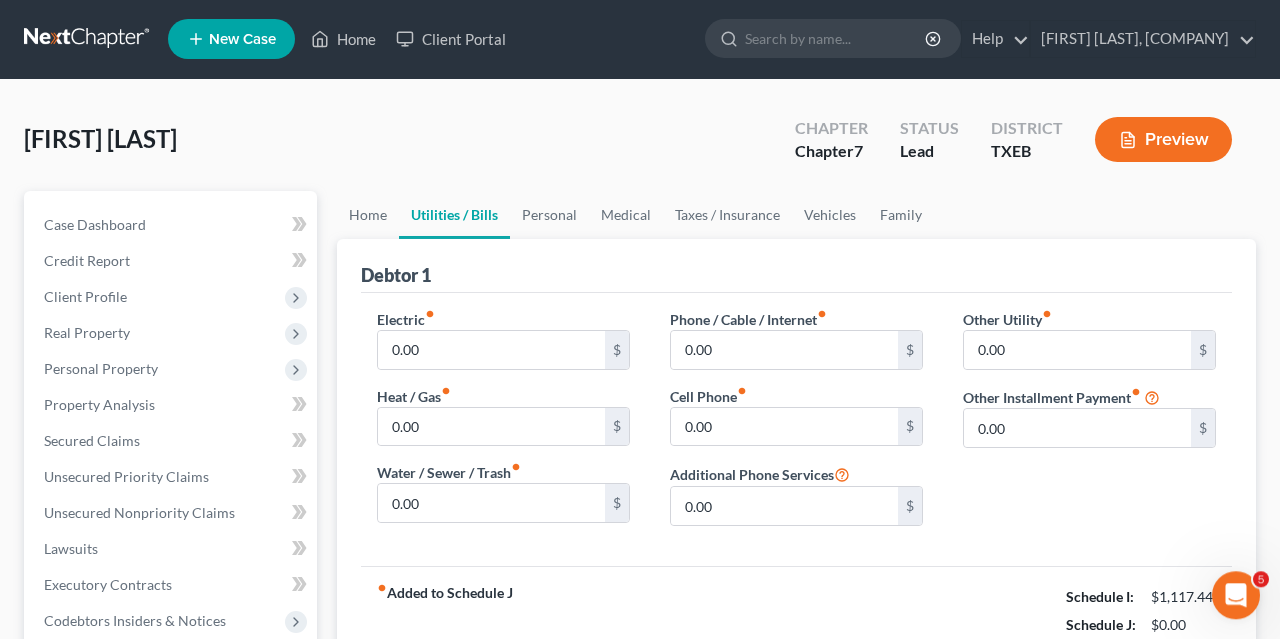 scroll, scrollTop: 0, scrollLeft: 0, axis: both 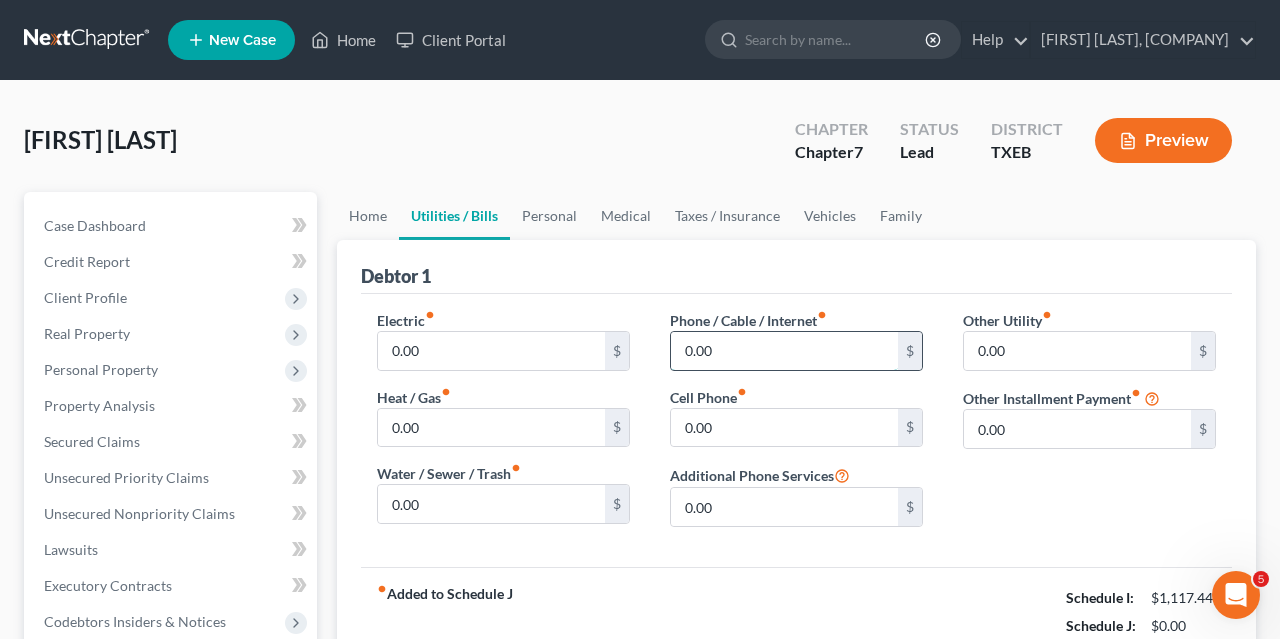 click on "0.00" at bounding box center [784, 351] 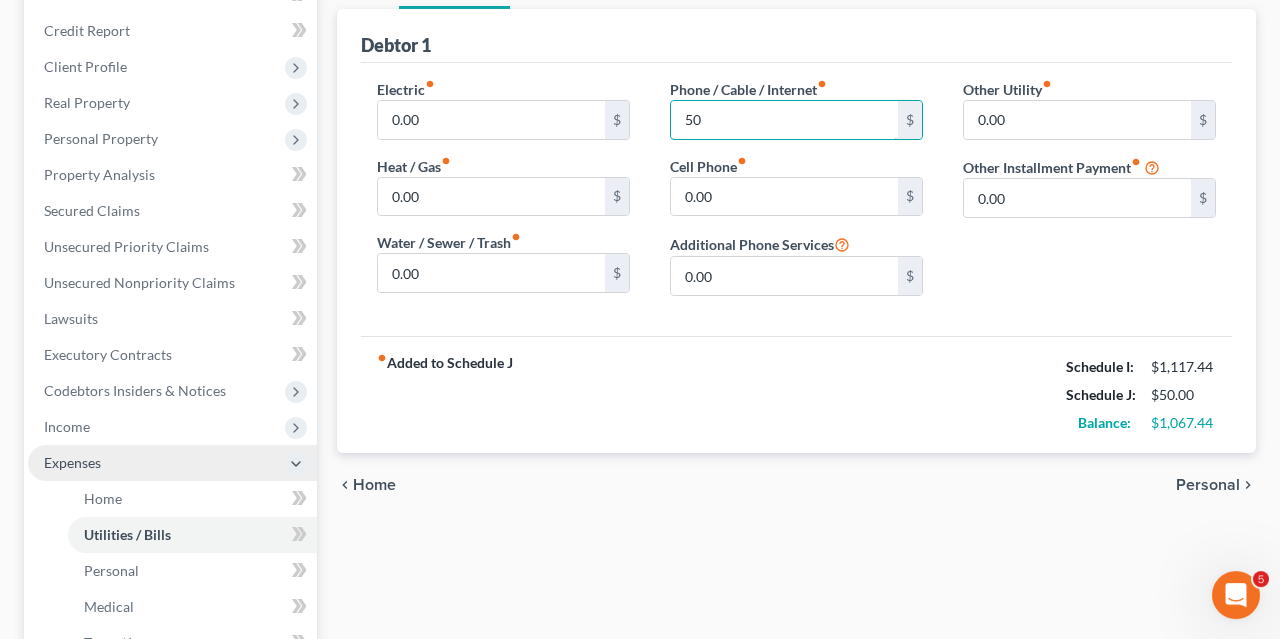 scroll, scrollTop: 228, scrollLeft: 0, axis: vertical 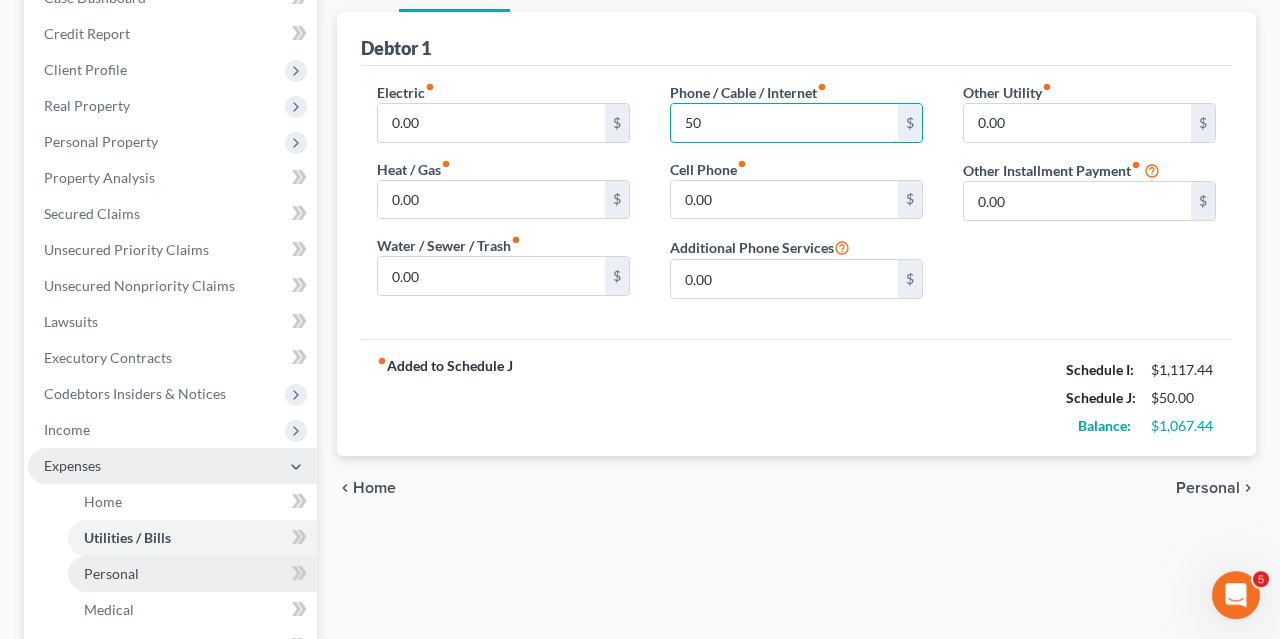 type on "50" 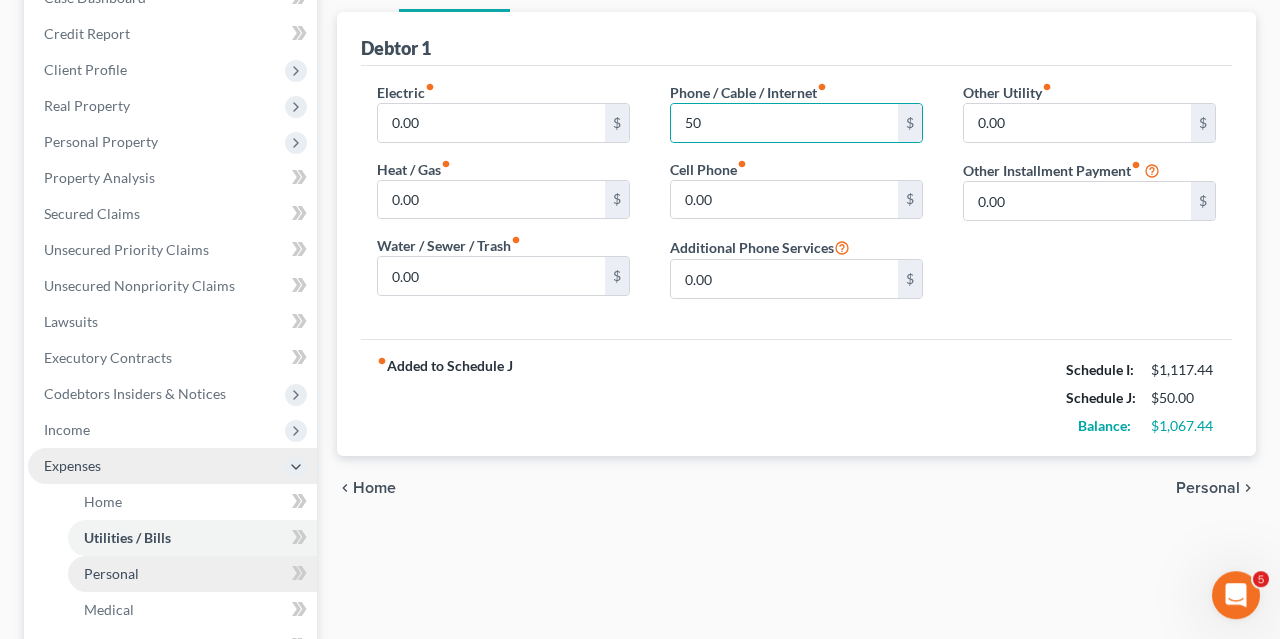 click on "Personal" at bounding box center (192, 574) 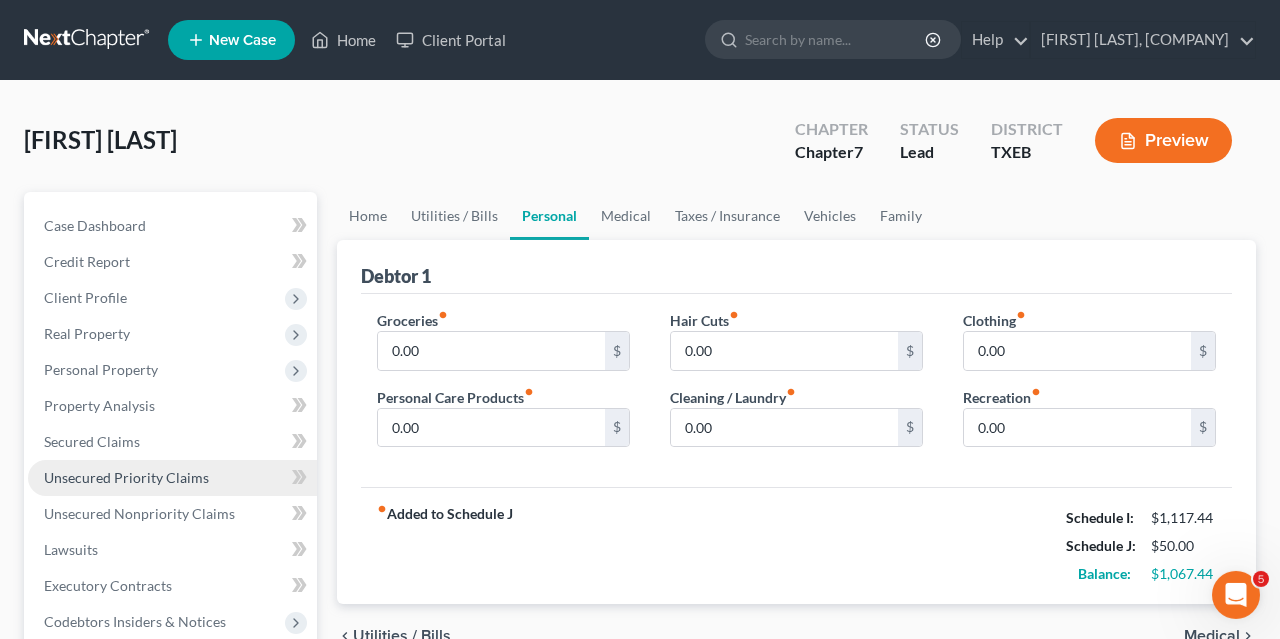 scroll, scrollTop: 0, scrollLeft: 0, axis: both 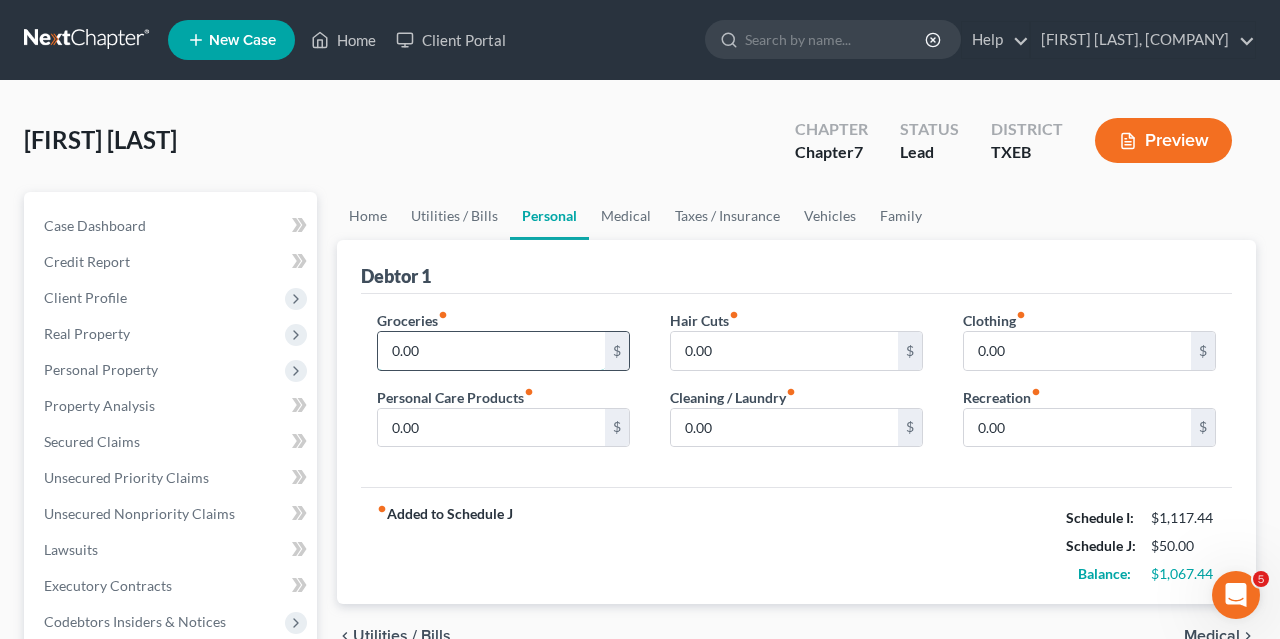 click on "0.00" at bounding box center (491, 351) 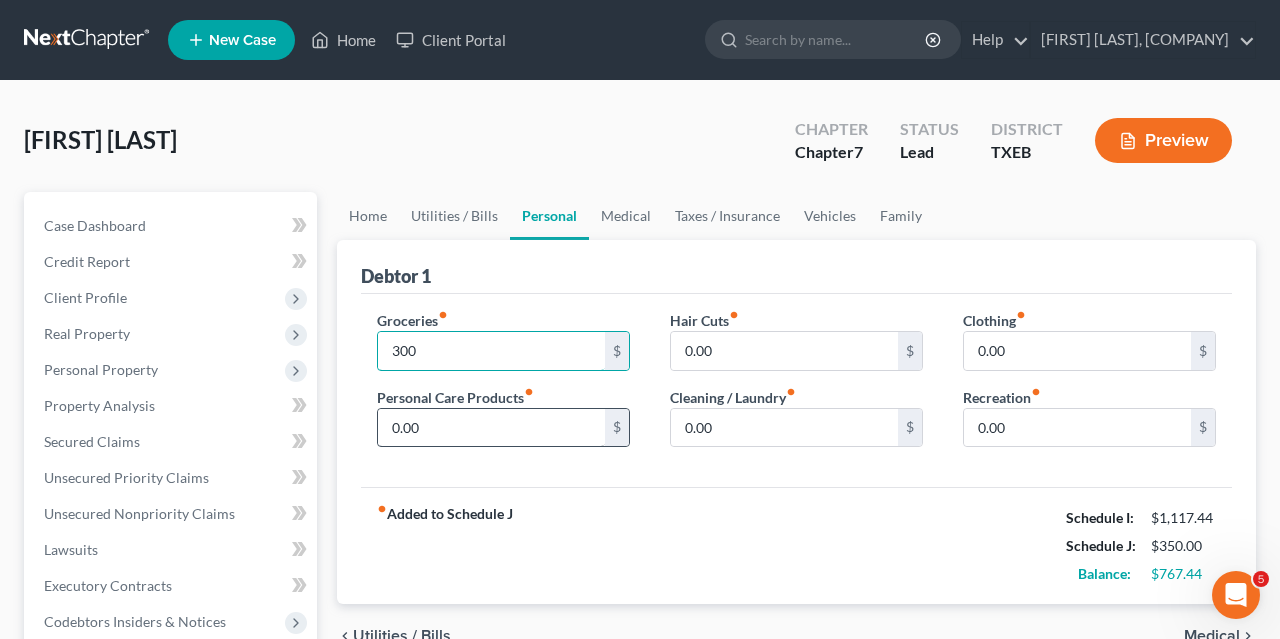 type on "300" 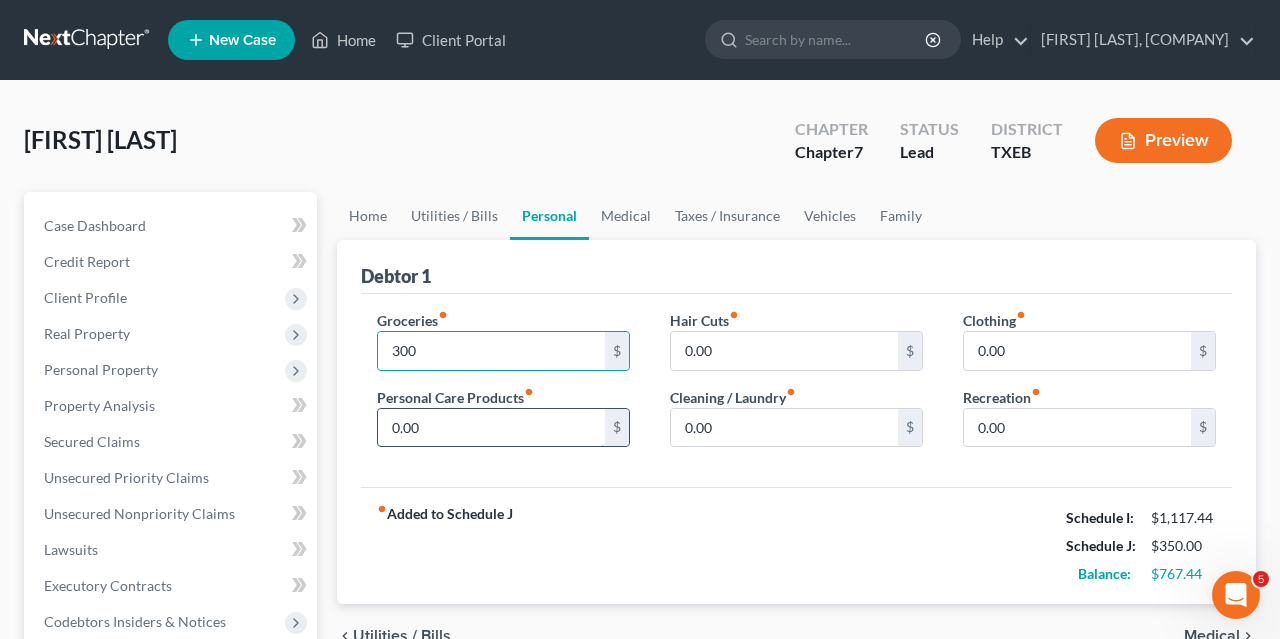 click on "0.00" at bounding box center [491, 428] 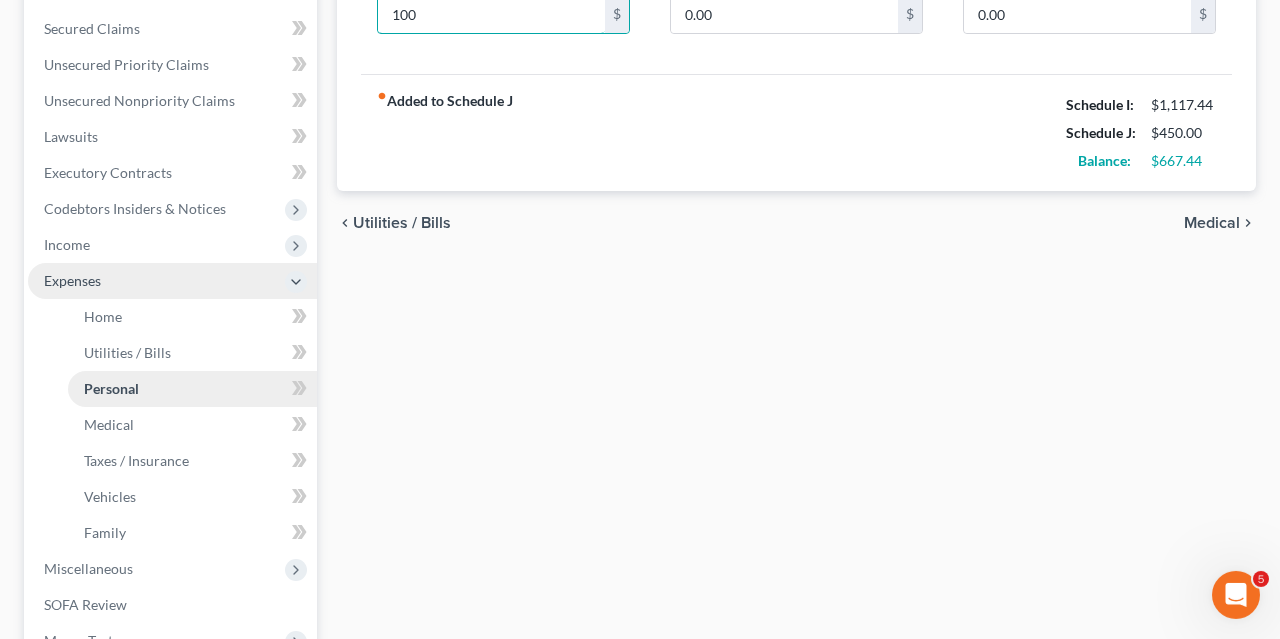 scroll, scrollTop: 412, scrollLeft: 0, axis: vertical 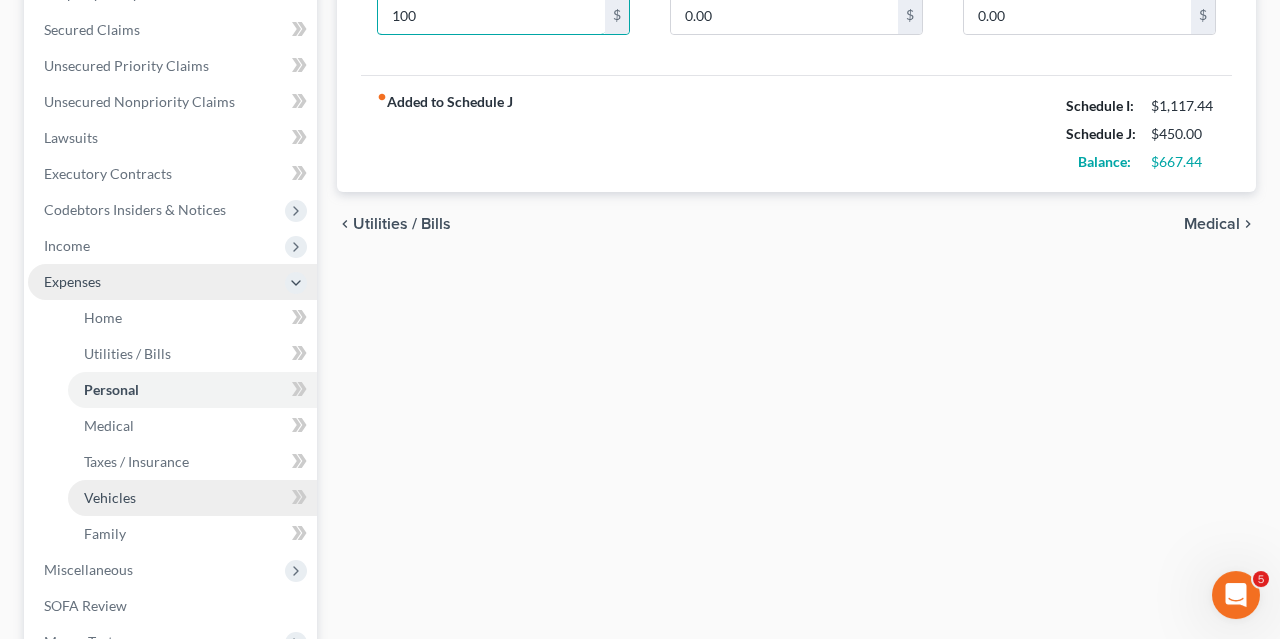 type on "100" 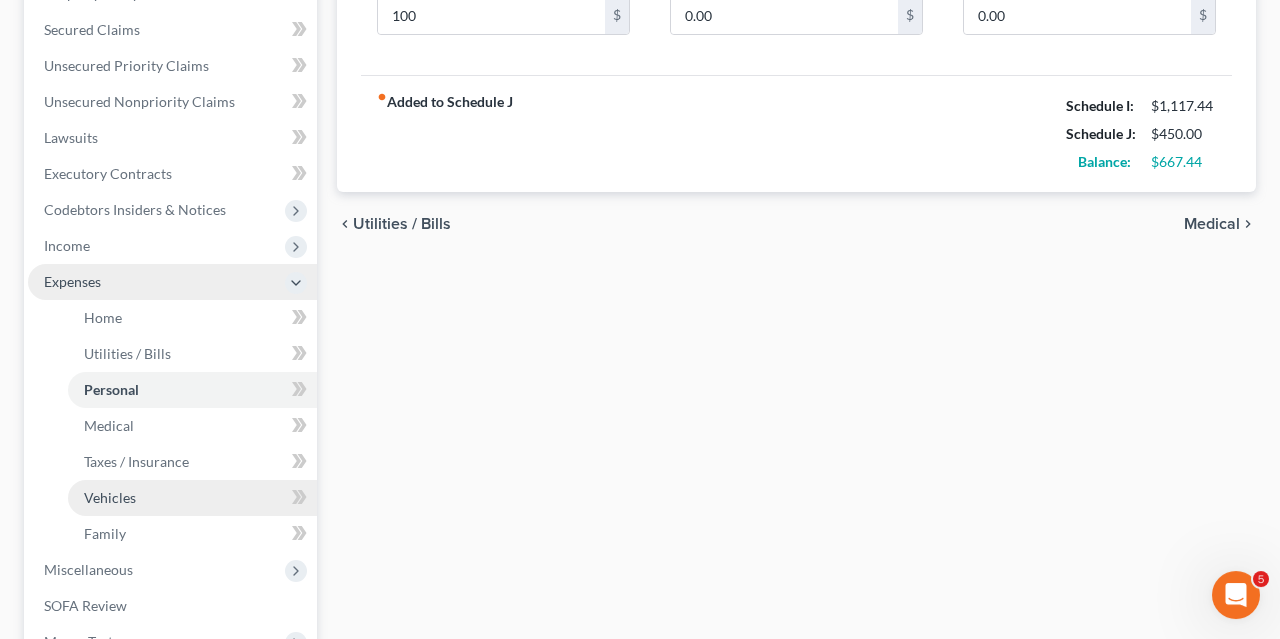 click on "Vehicles" at bounding box center (192, 498) 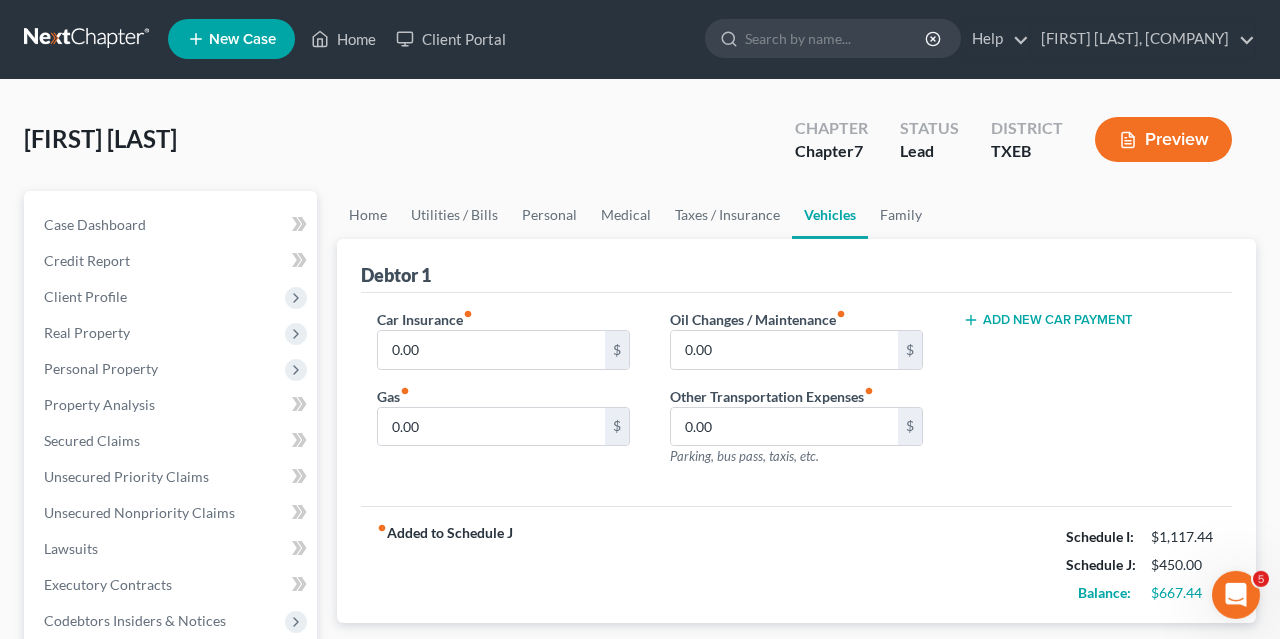 scroll, scrollTop: 0, scrollLeft: 0, axis: both 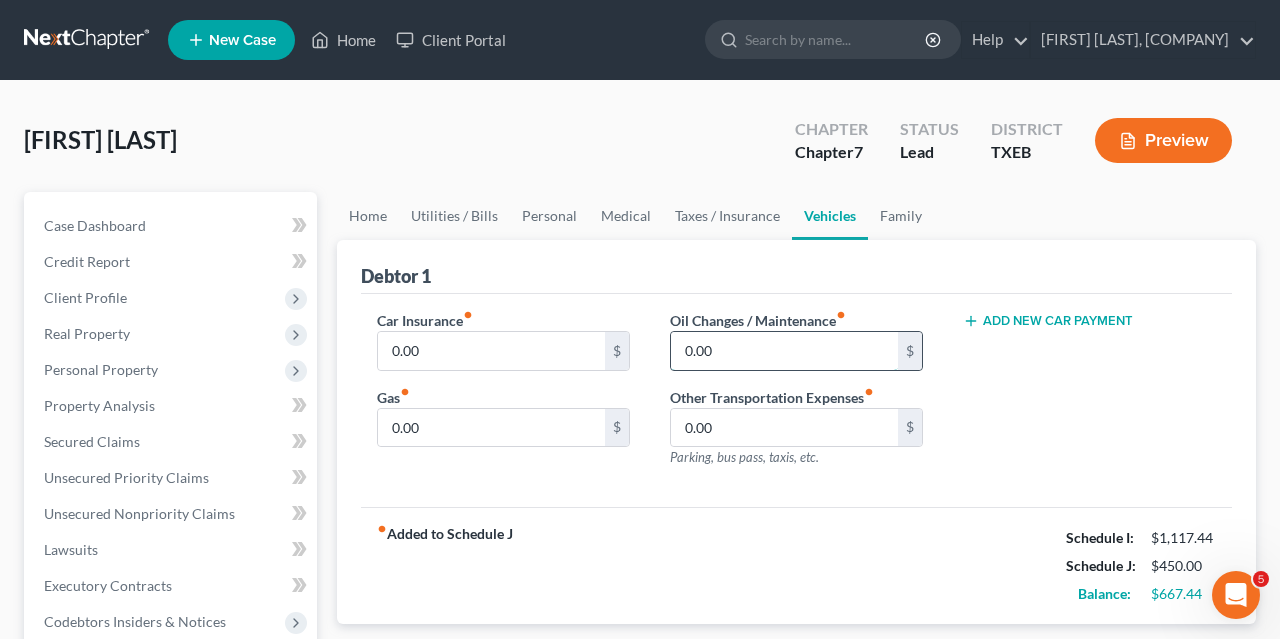 click on "0.00" at bounding box center [784, 351] 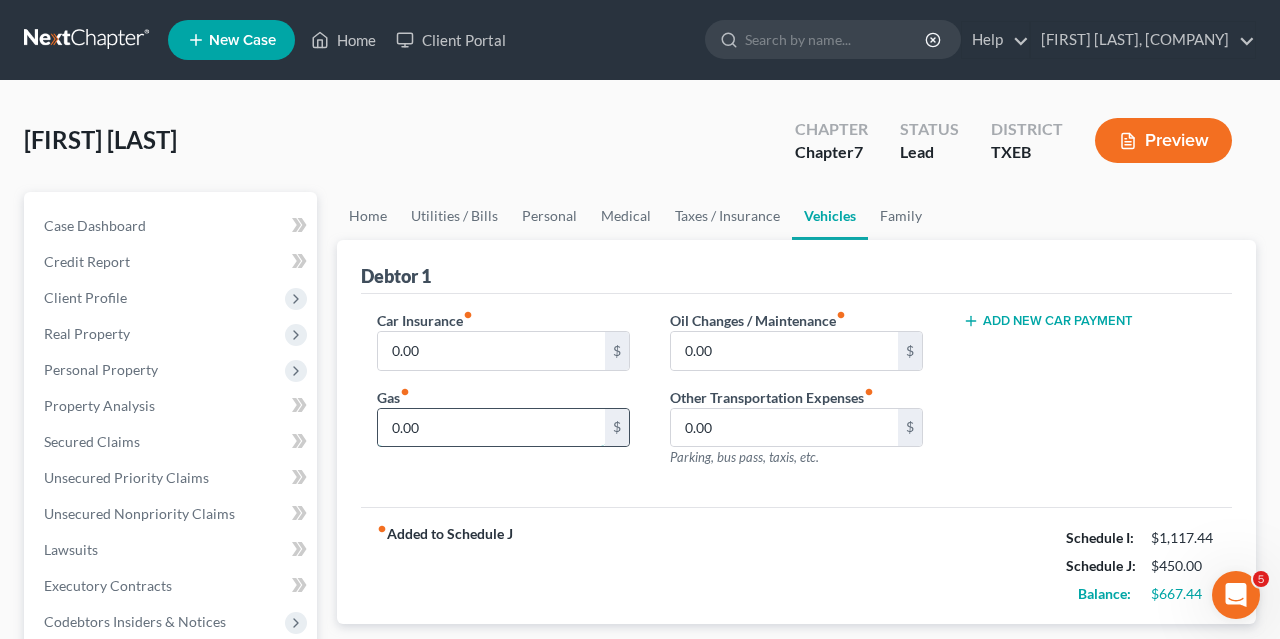 click on "0.00" at bounding box center (491, 428) 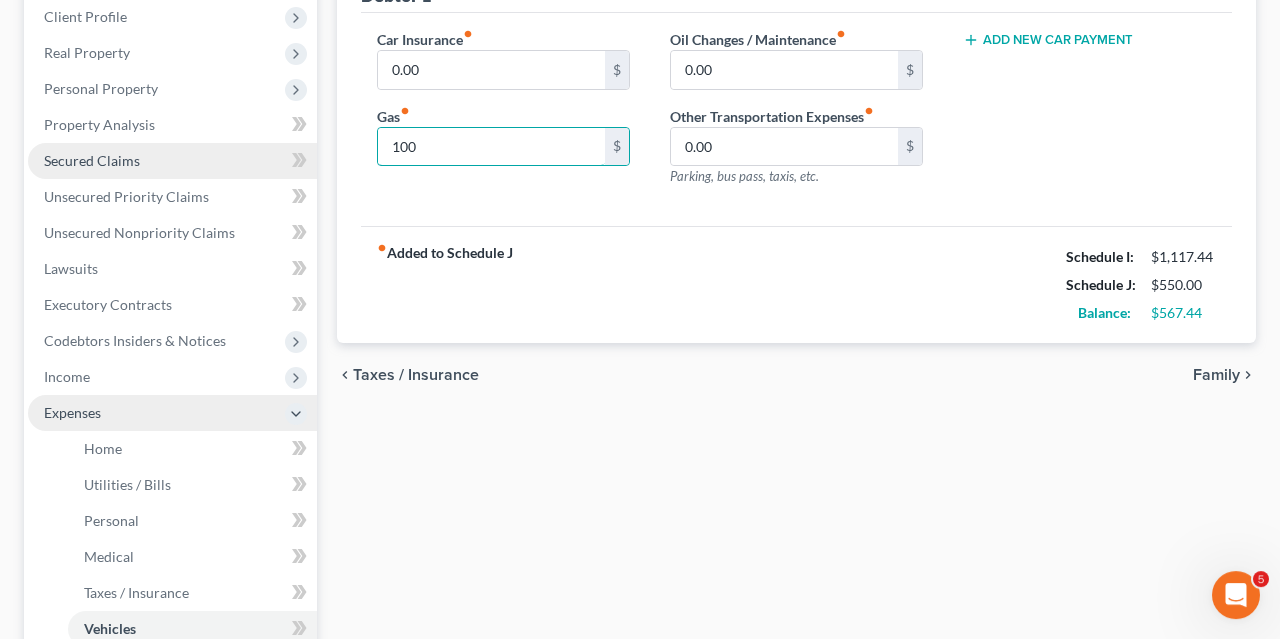 scroll, scrollTop: 280, scrollLeft: 0, axis: vertical 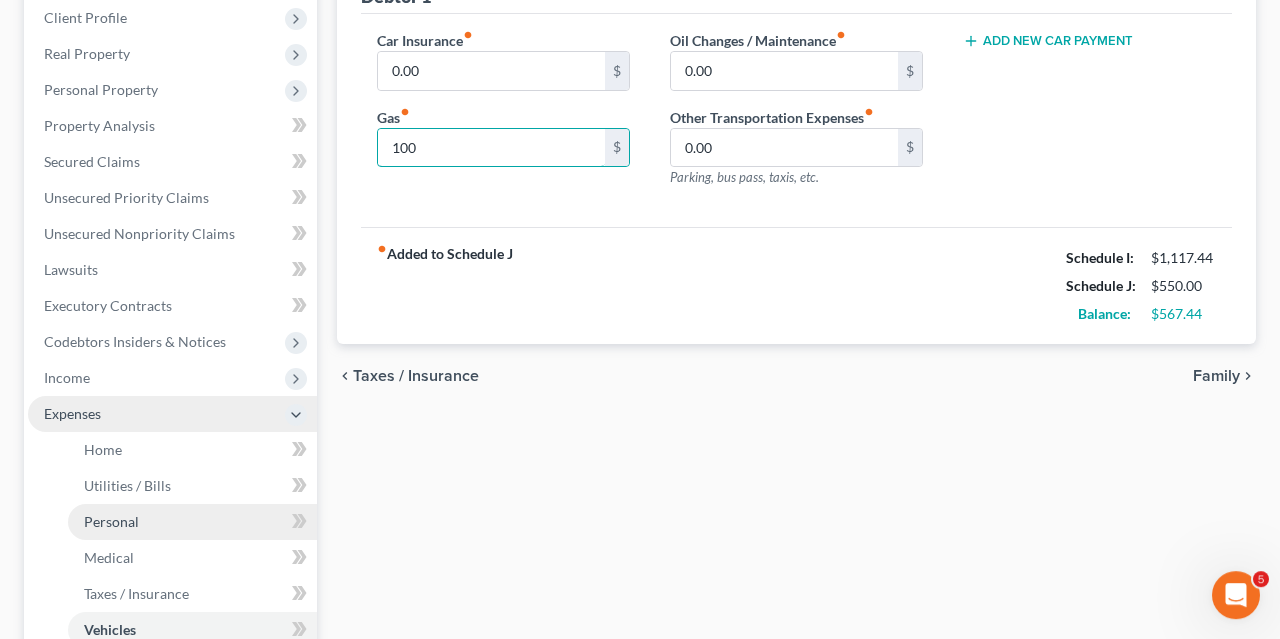 type on "100" 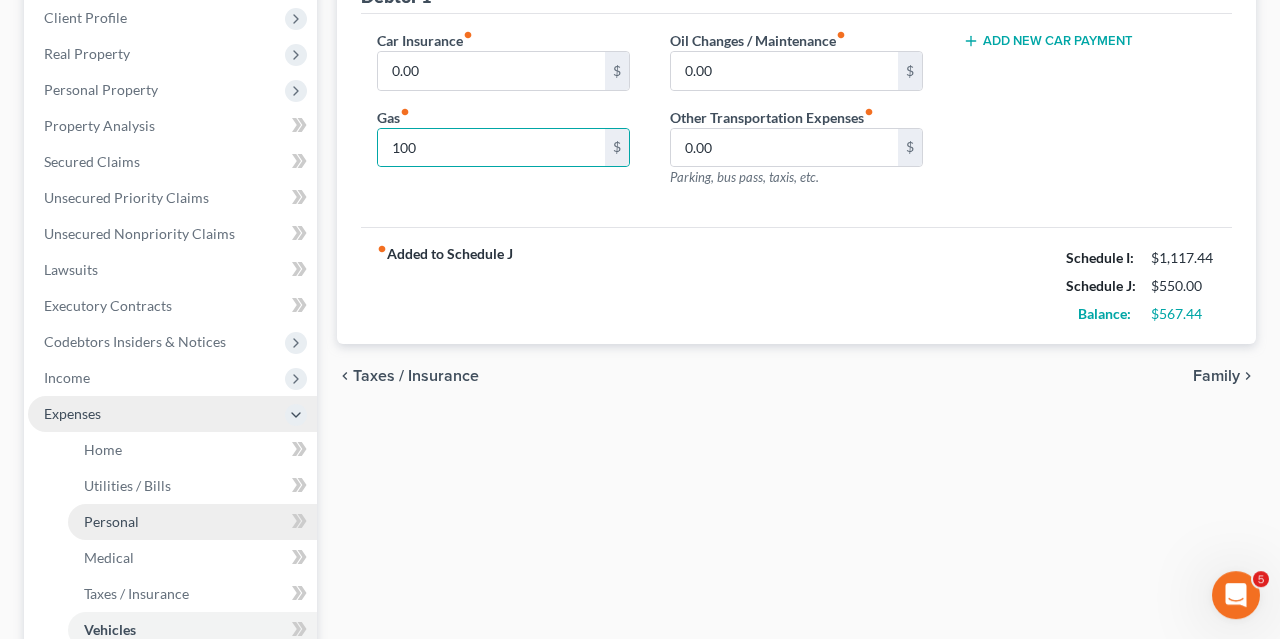 click on "Personal" at bounding box center (192, 522) 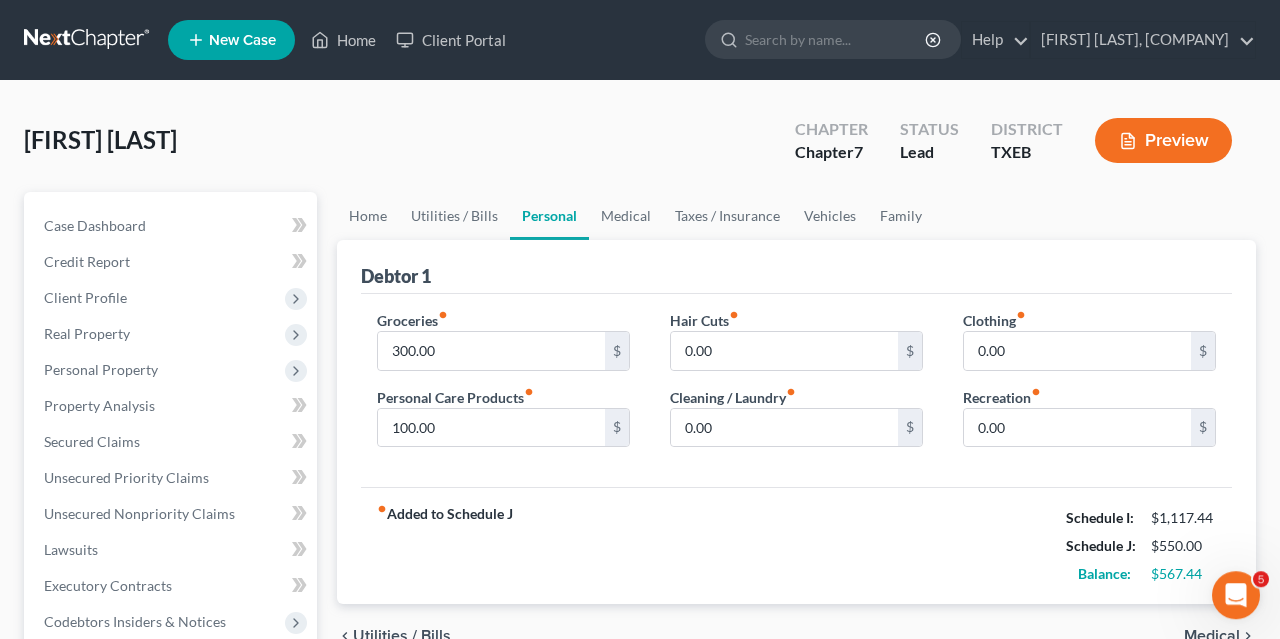 scroll, scrollTop: 0, scrollLeft: 0, axis: both 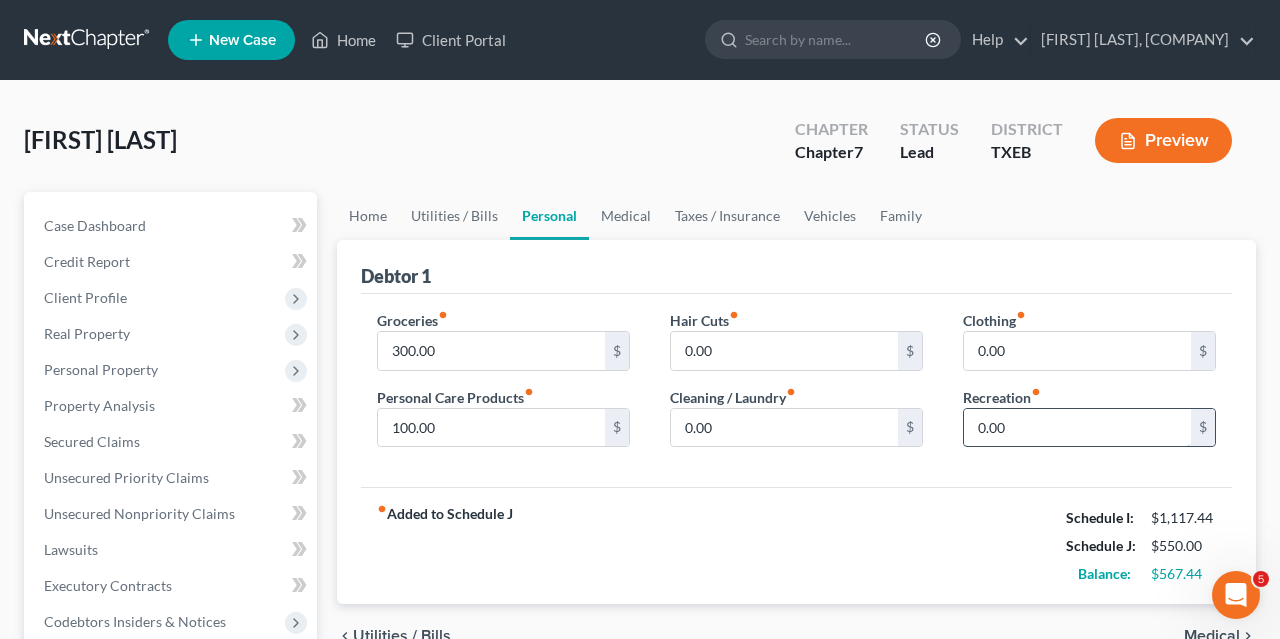 click on "0.00" at bounding box center (1077, 428) 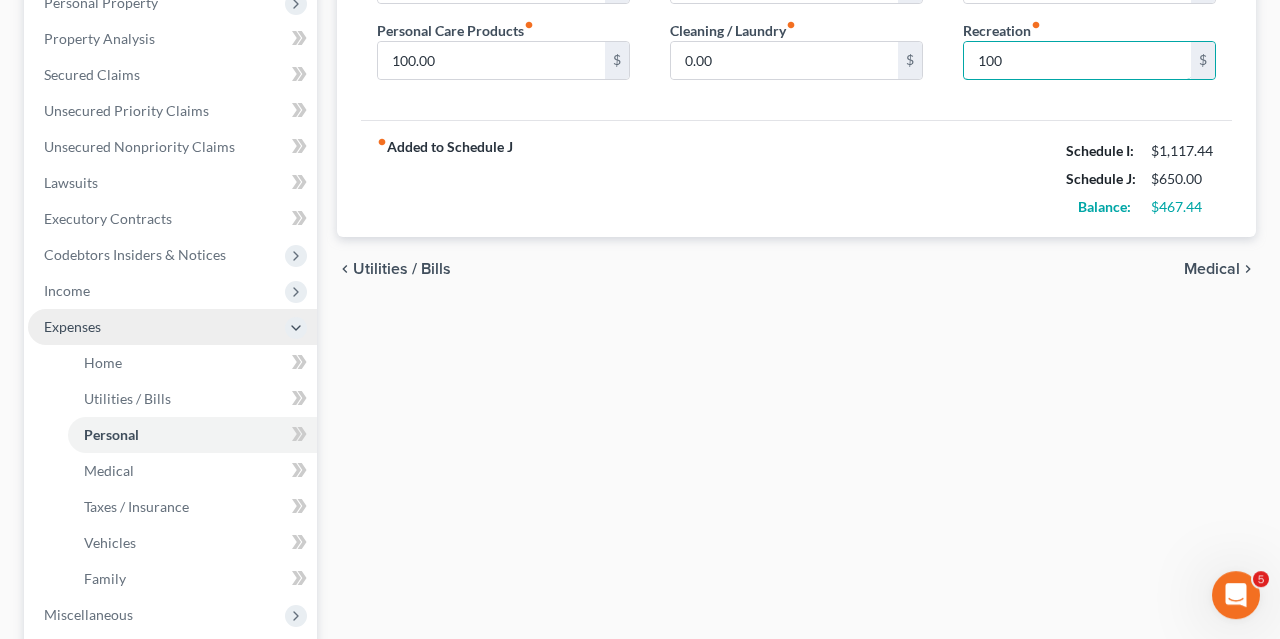 scroll, scrollTop: 366, scrollLeft: 0, axis: vertical 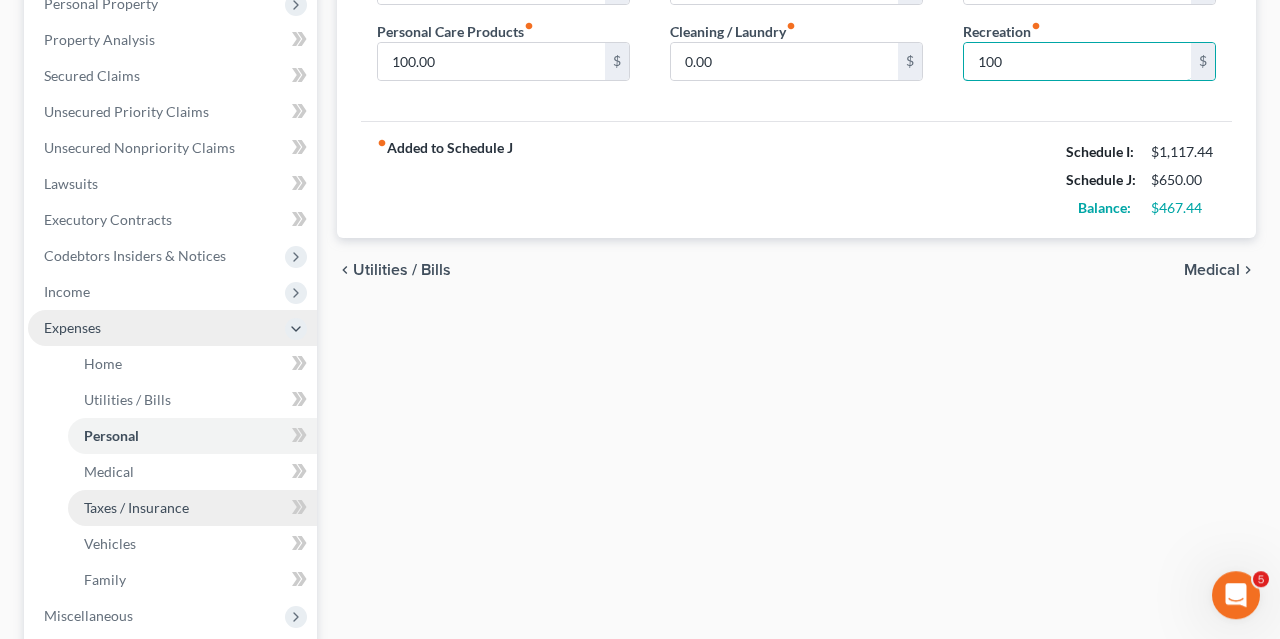 type on "100" 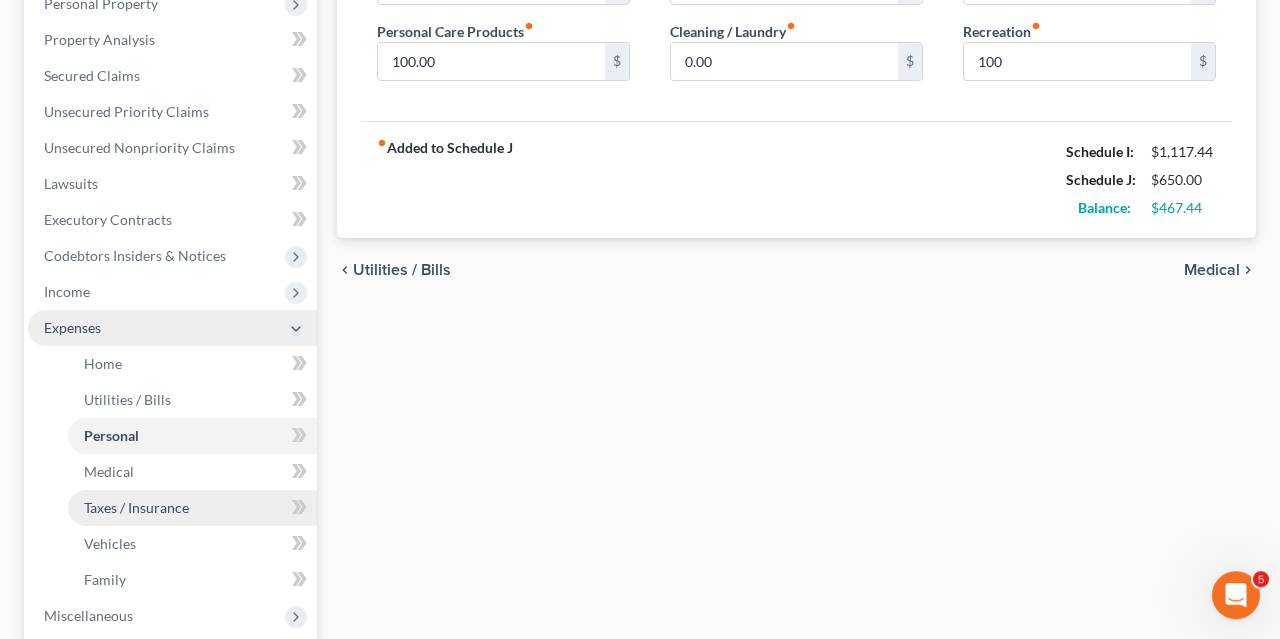 click on "Taxes / Insurance" at bounding box center (136, 507) 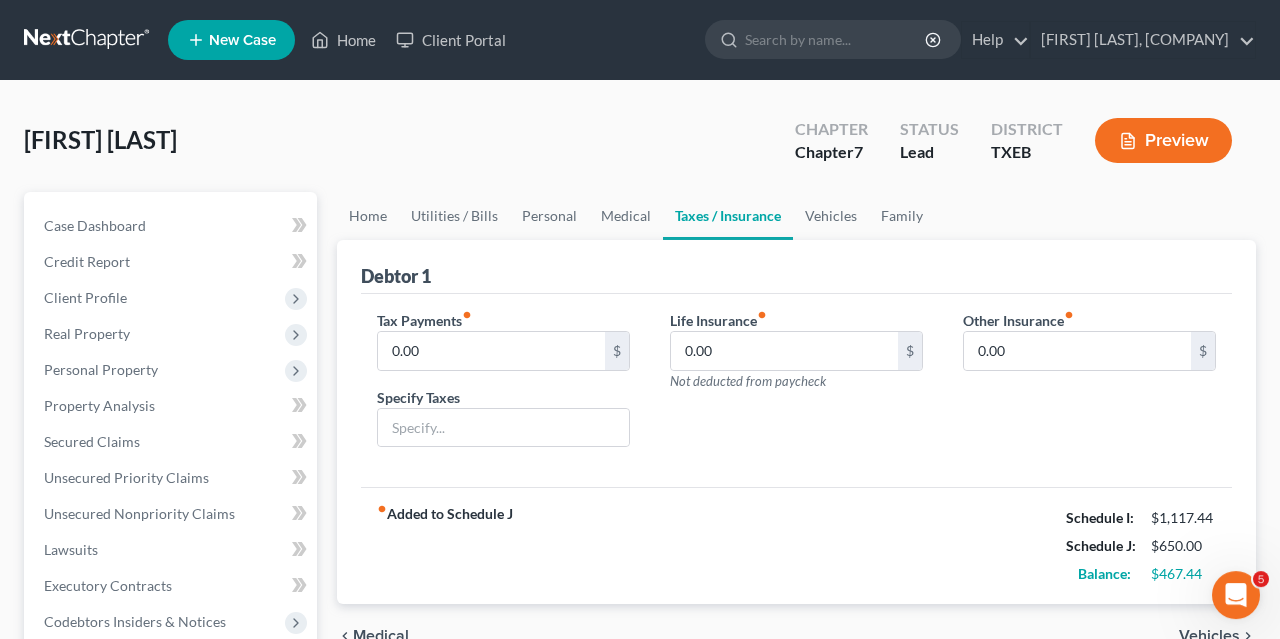 scroll, scrollTop: 0, scrollLeft: 0, axis: both 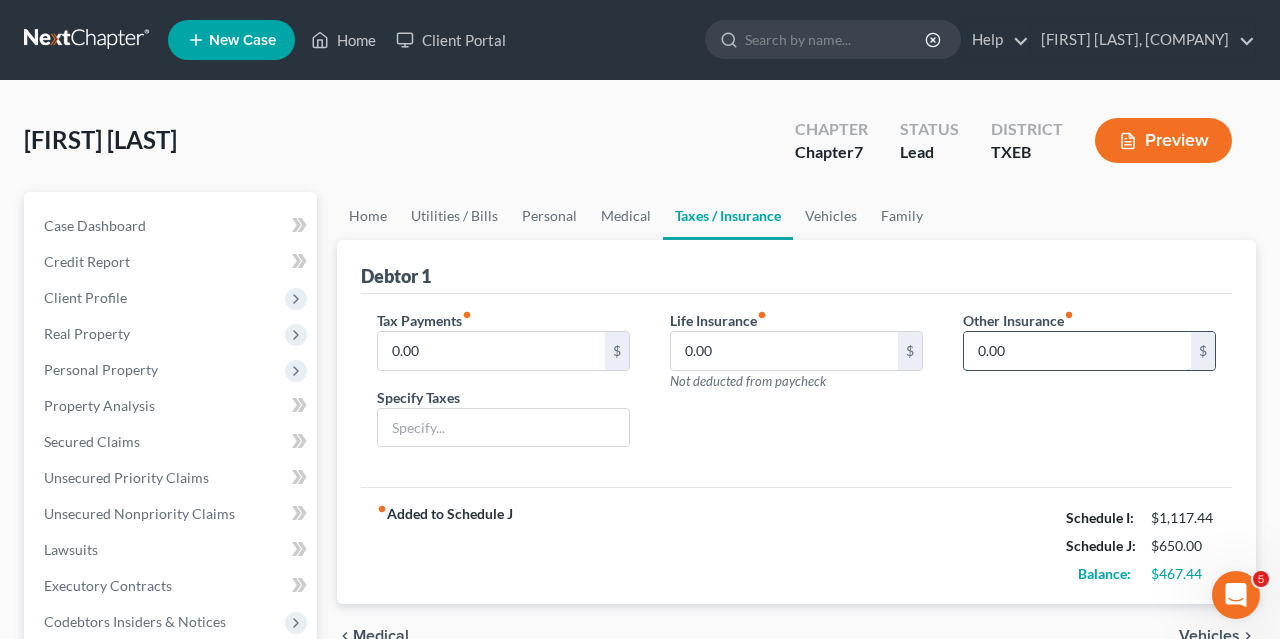 click on "0.00" at bounding box center [1077, 351] 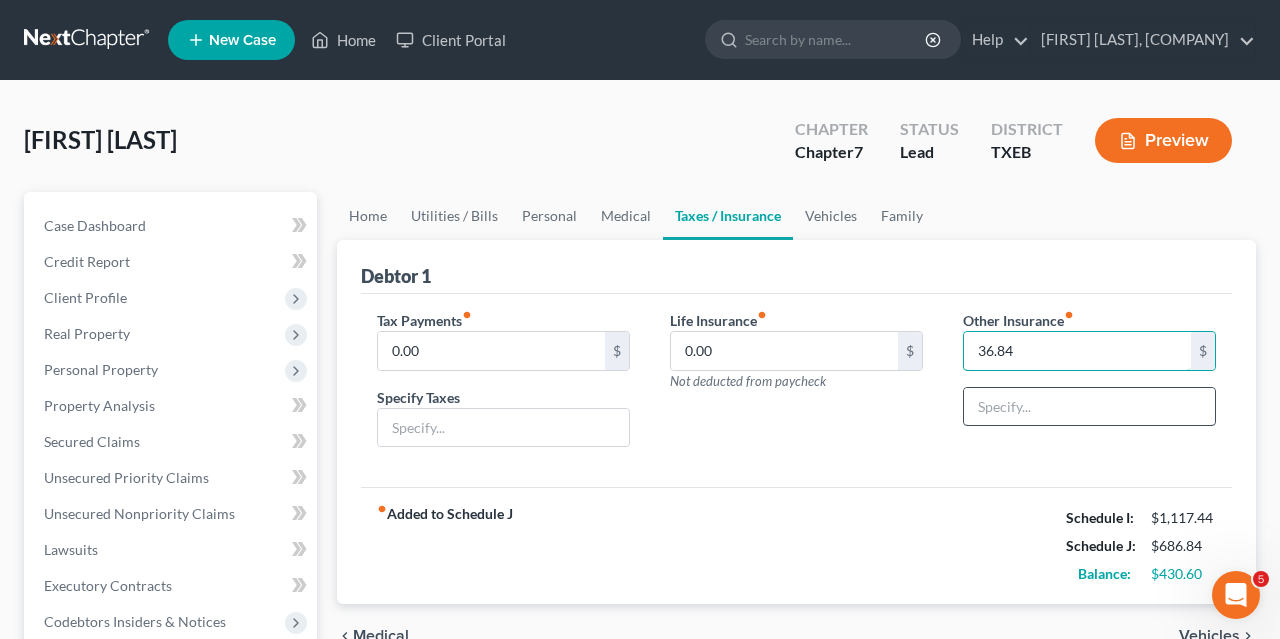 type on "36.84" 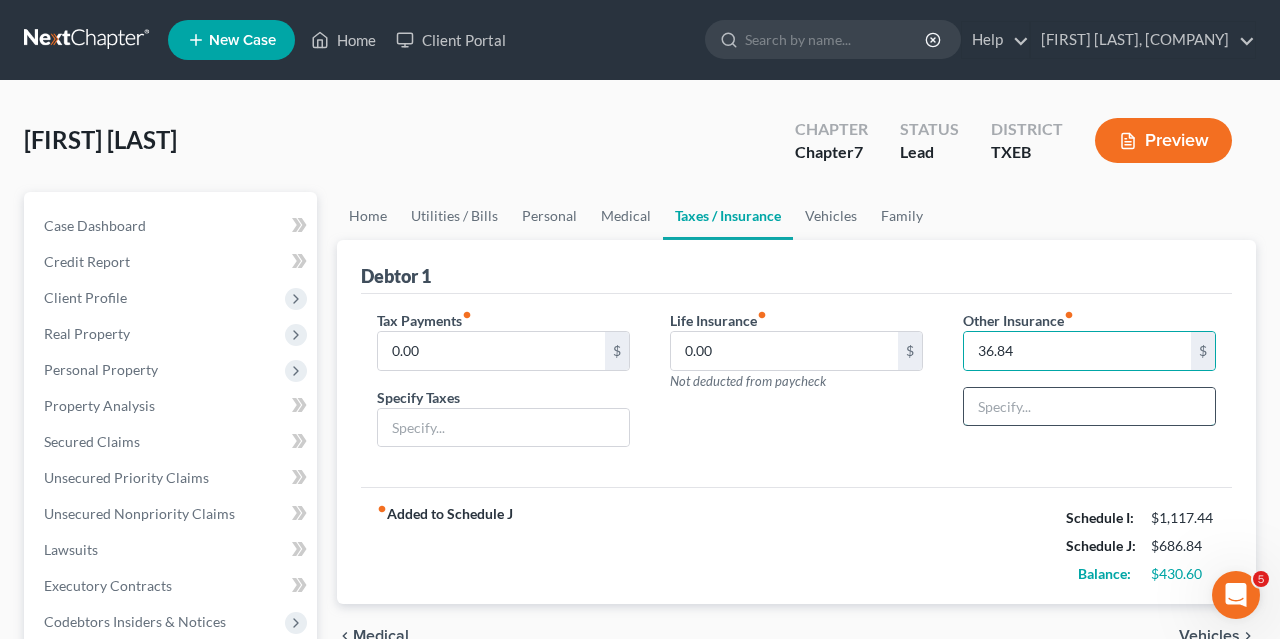 click at bounding box center (1089, 407) 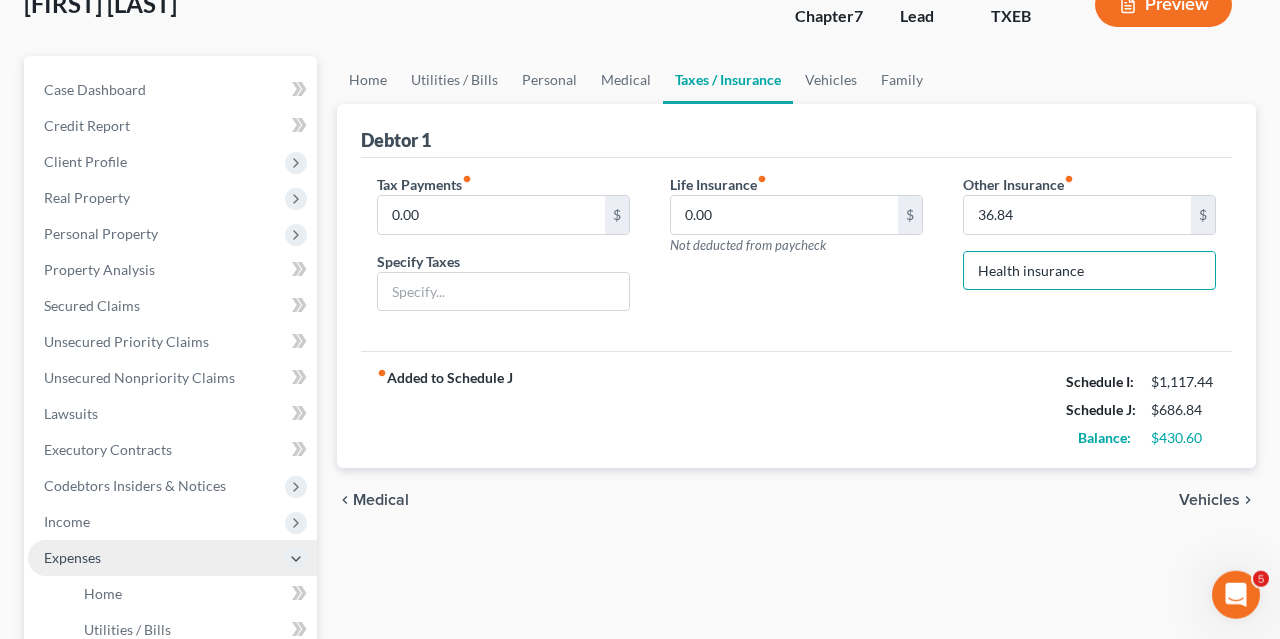 scroll, scrollTop: 384, scrollLeft: 0, axis: vertical 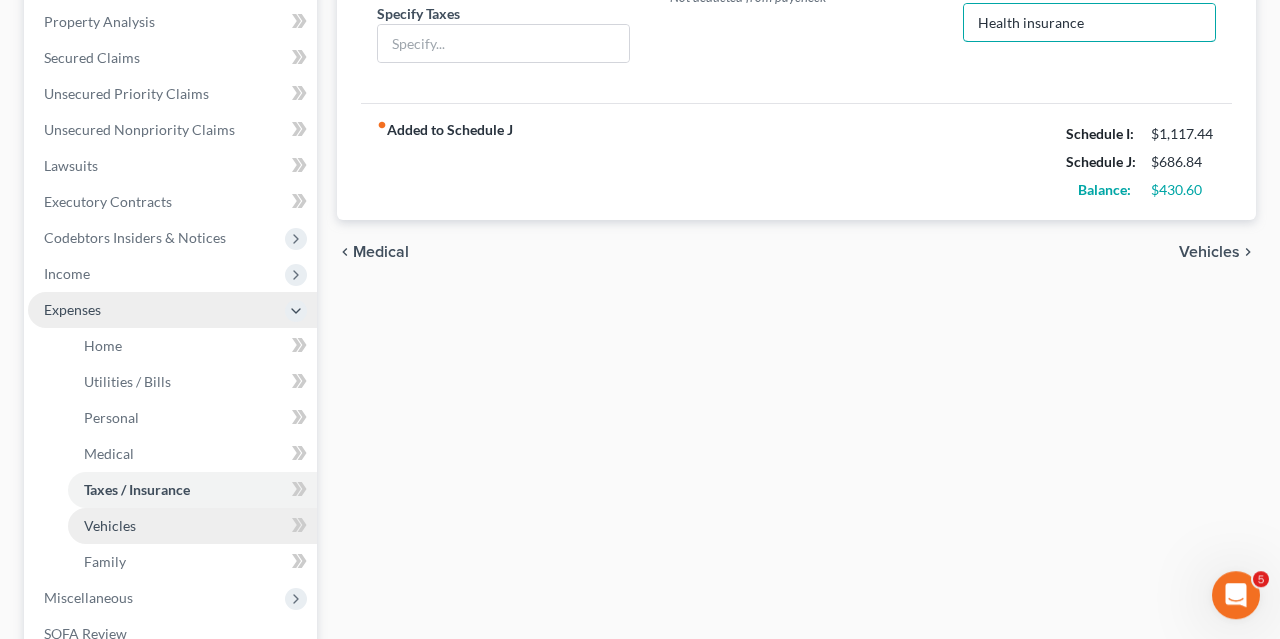 type on "Health insurance" 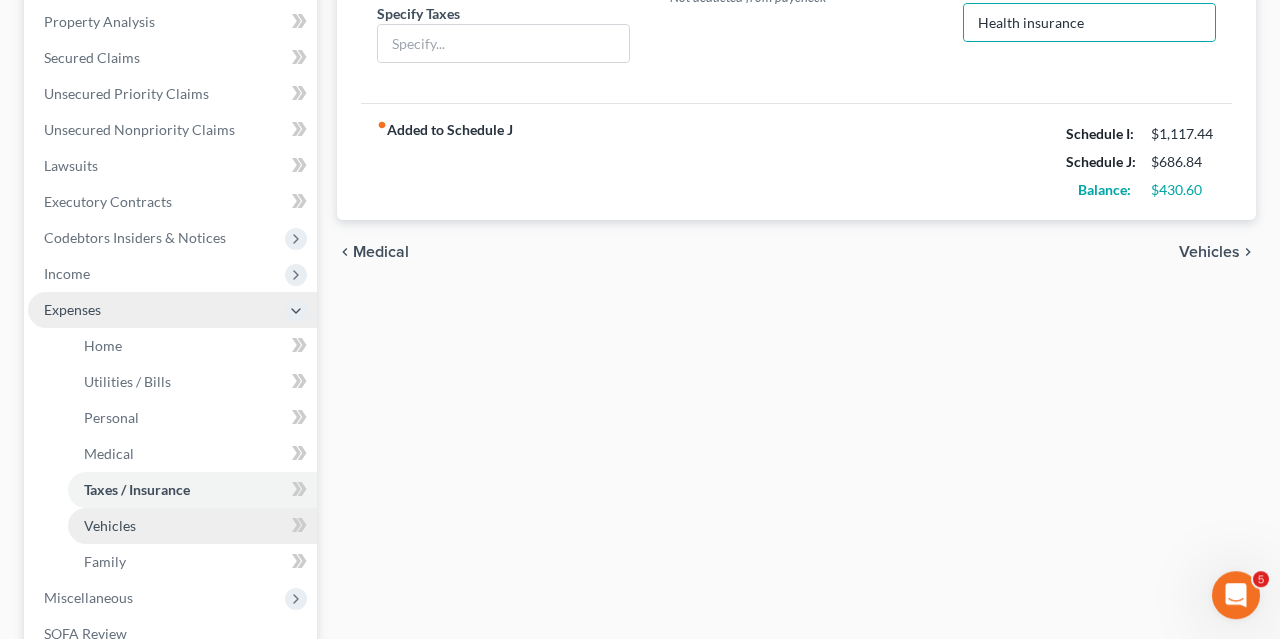 click on "Vehicles" at bounding box center (192, 526) 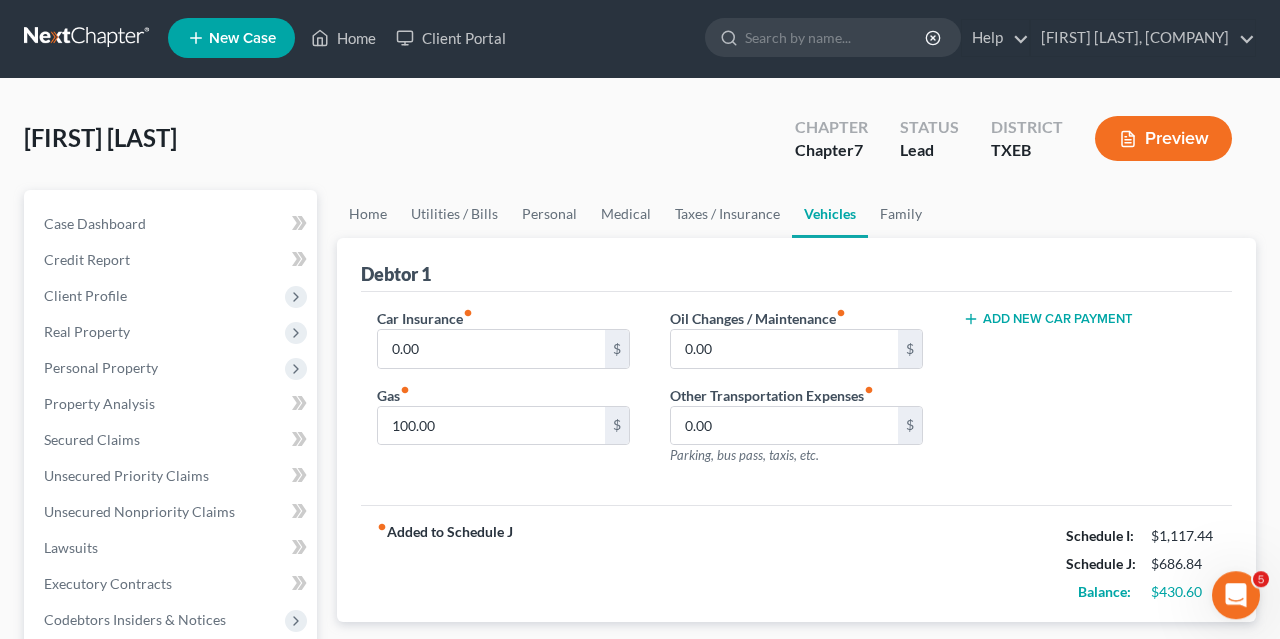 scroll, scrollTop: 0, scrollLeft: 0, axis: both 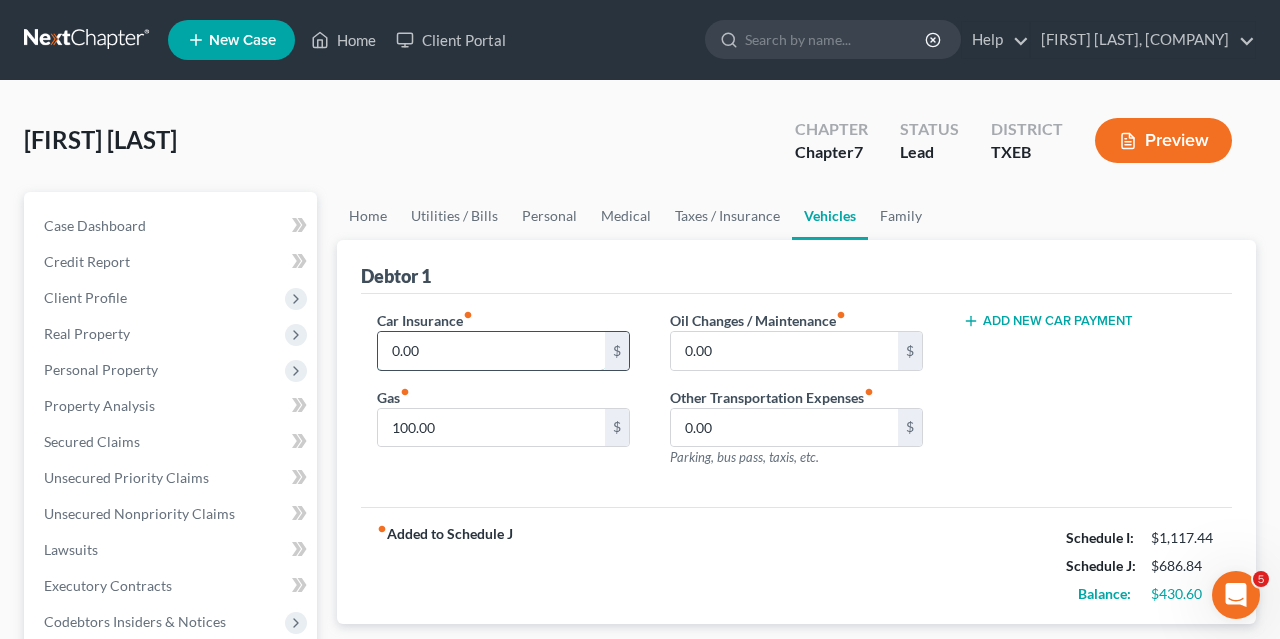 click on "0.00" at bounding box center (491, 351) 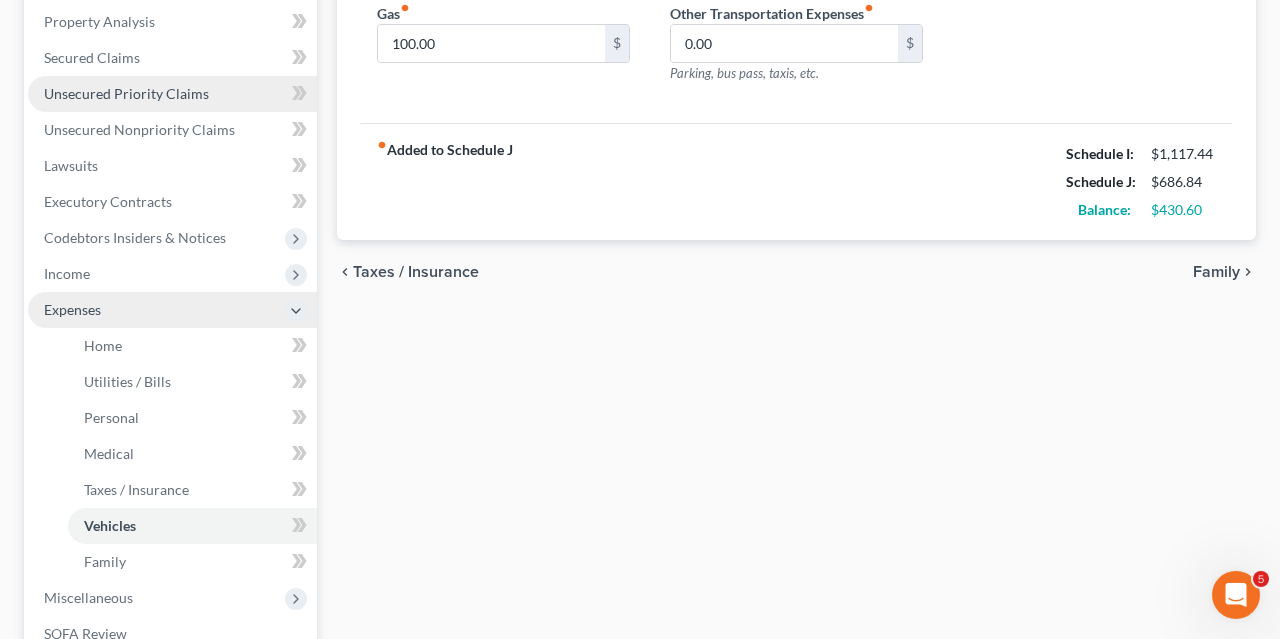 scroll, scrollTop: 456, scrollLeft: 0, axis: vertical 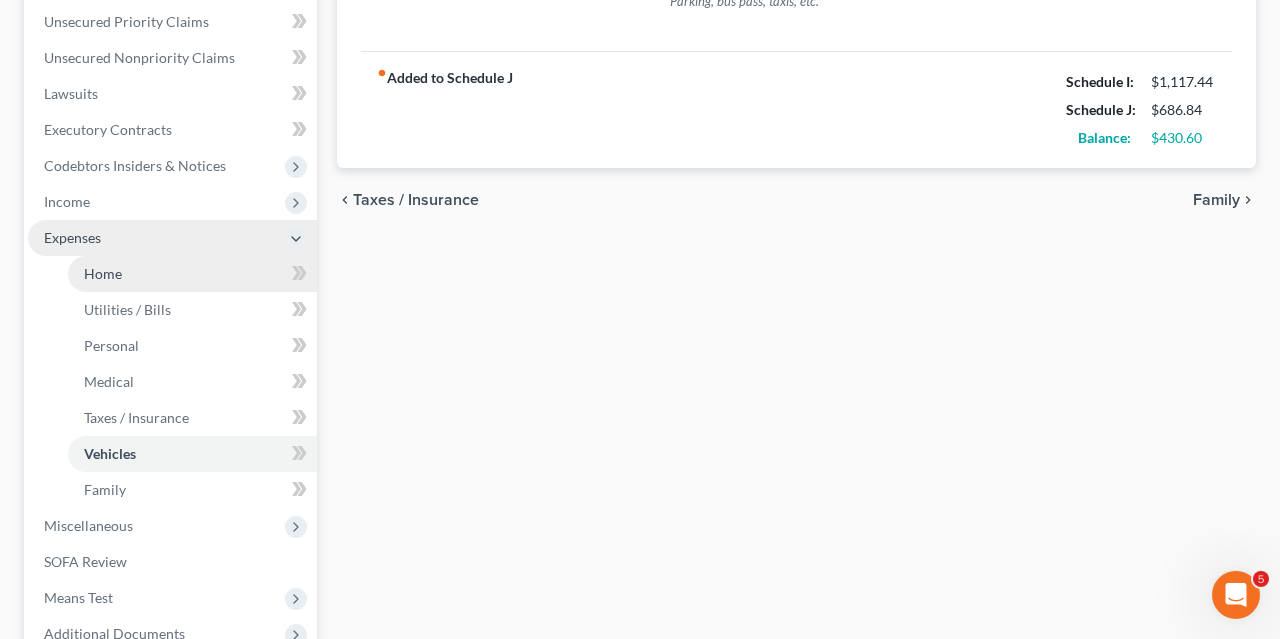 click on "Home" at bounding box center (192, 274) 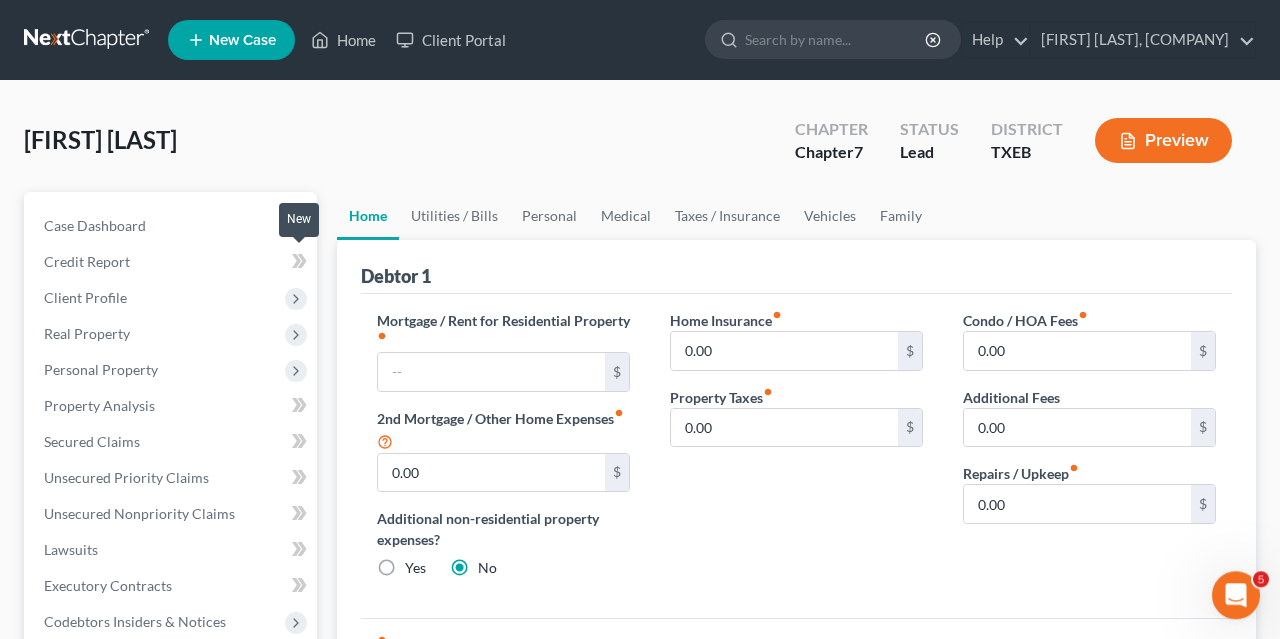 scroll, scrollTop: 0, scrollLeft: 0, axis: both 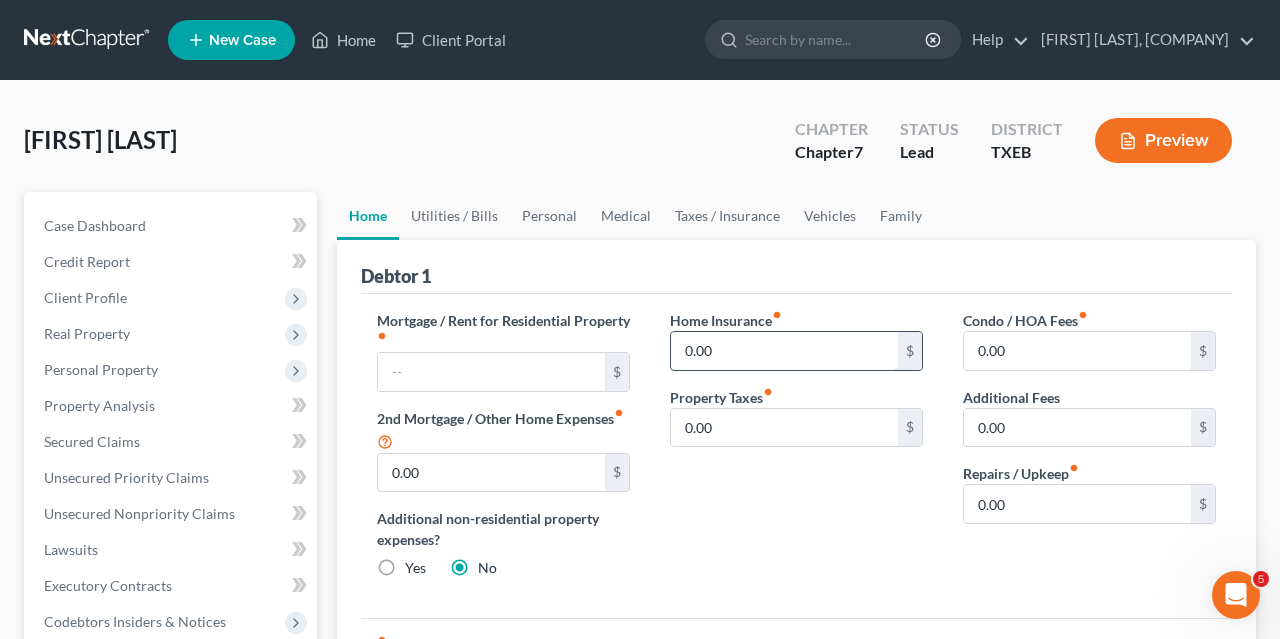 click on "0.00" at bounding box center [784, 351] 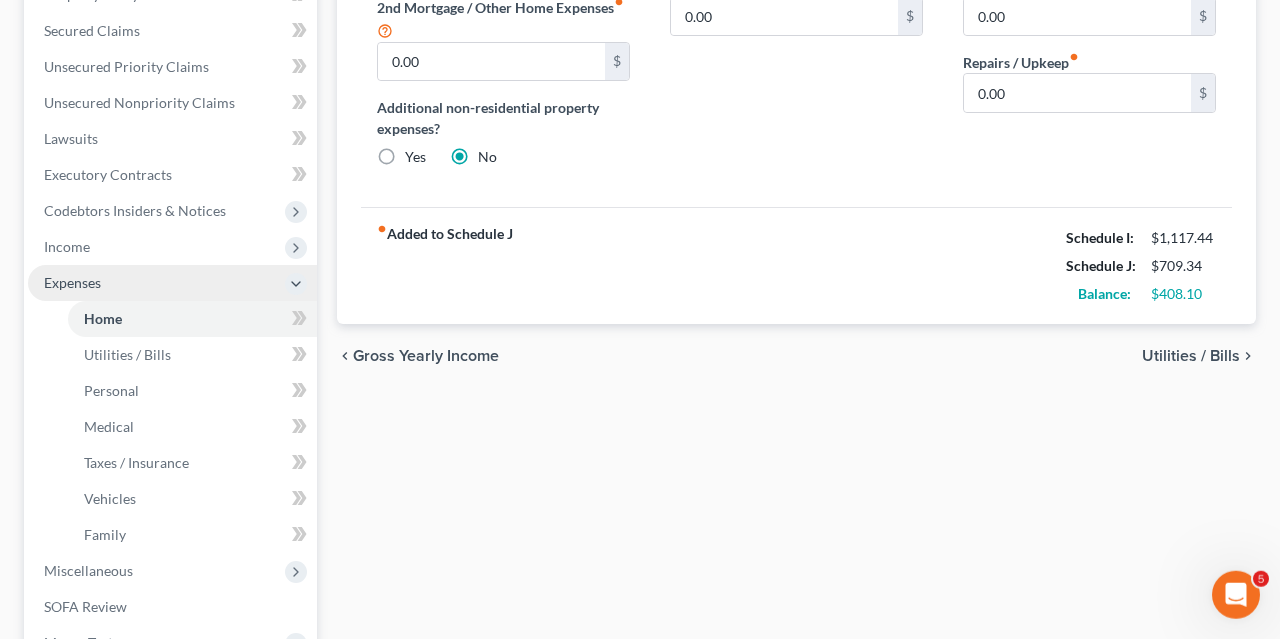 scroll, scrollTop: 414, scrollLeft: 0, axis: vertical 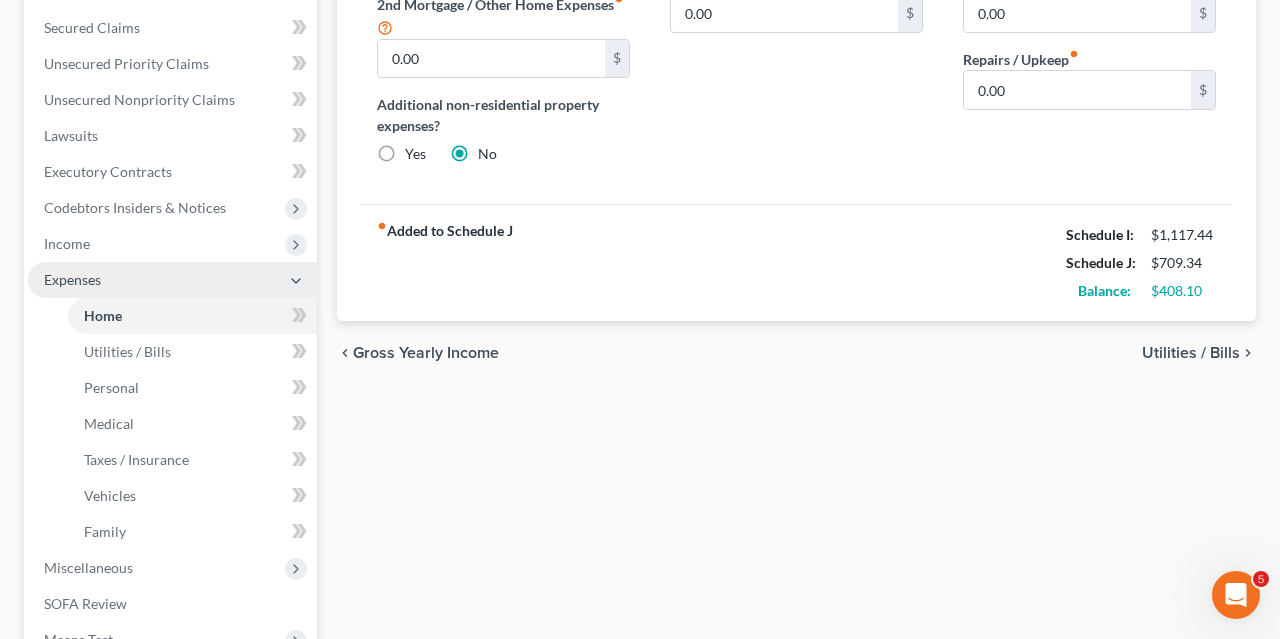 type on "22.50" 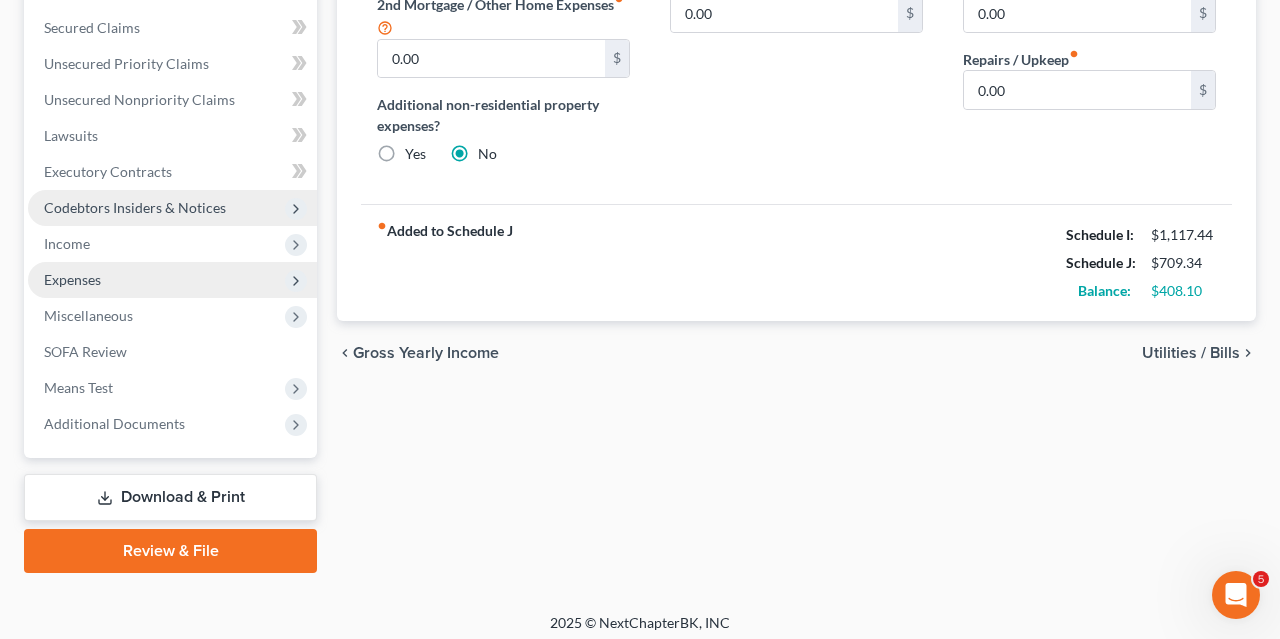 scroll, scrollTop: 0, scrollLeft: 0, axis: both 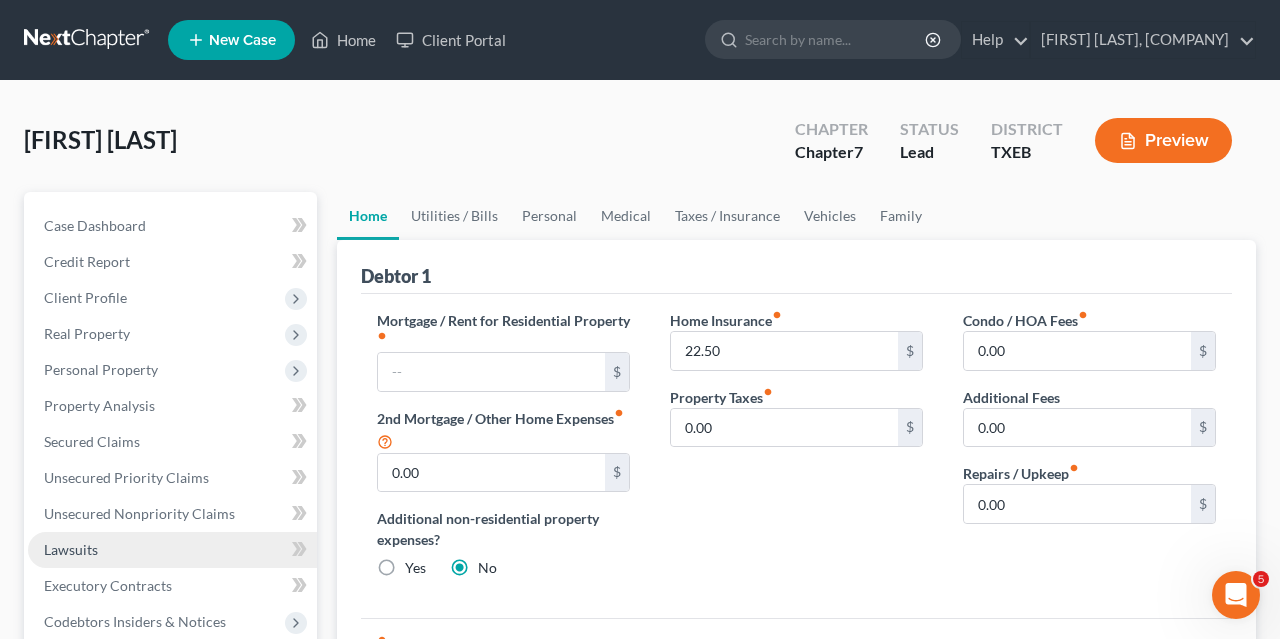 click on "Lawsuits" at bounding box center [172, 550] 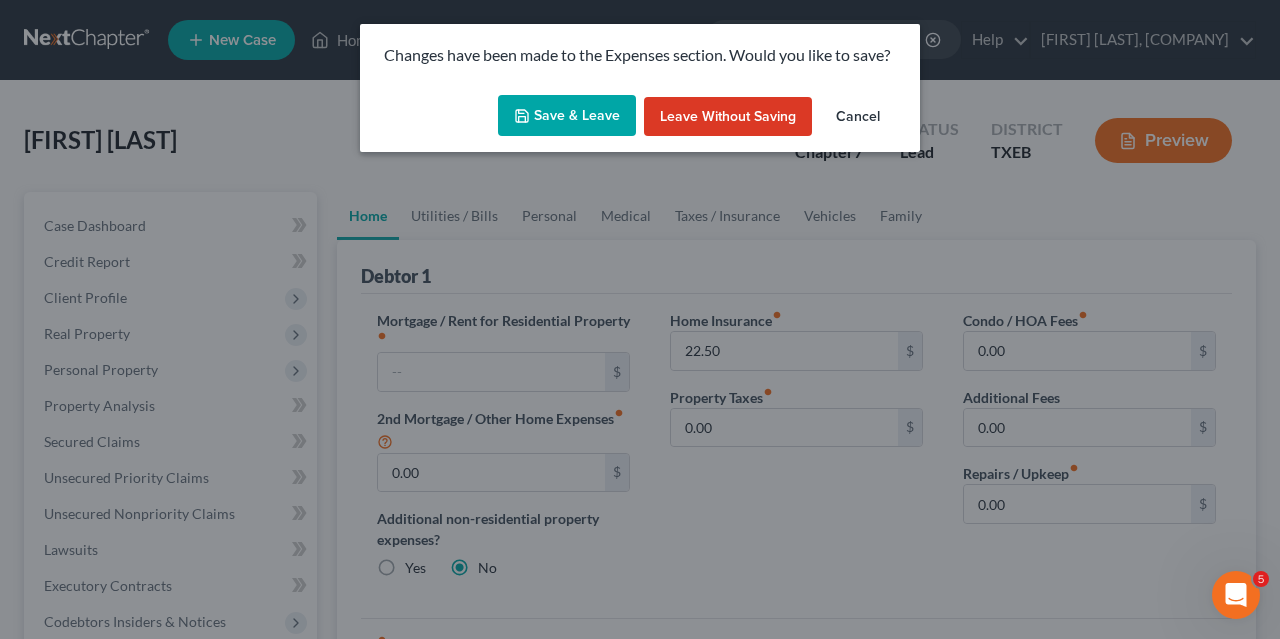 click on "Save & Leave" at bounding box center [567, 116] 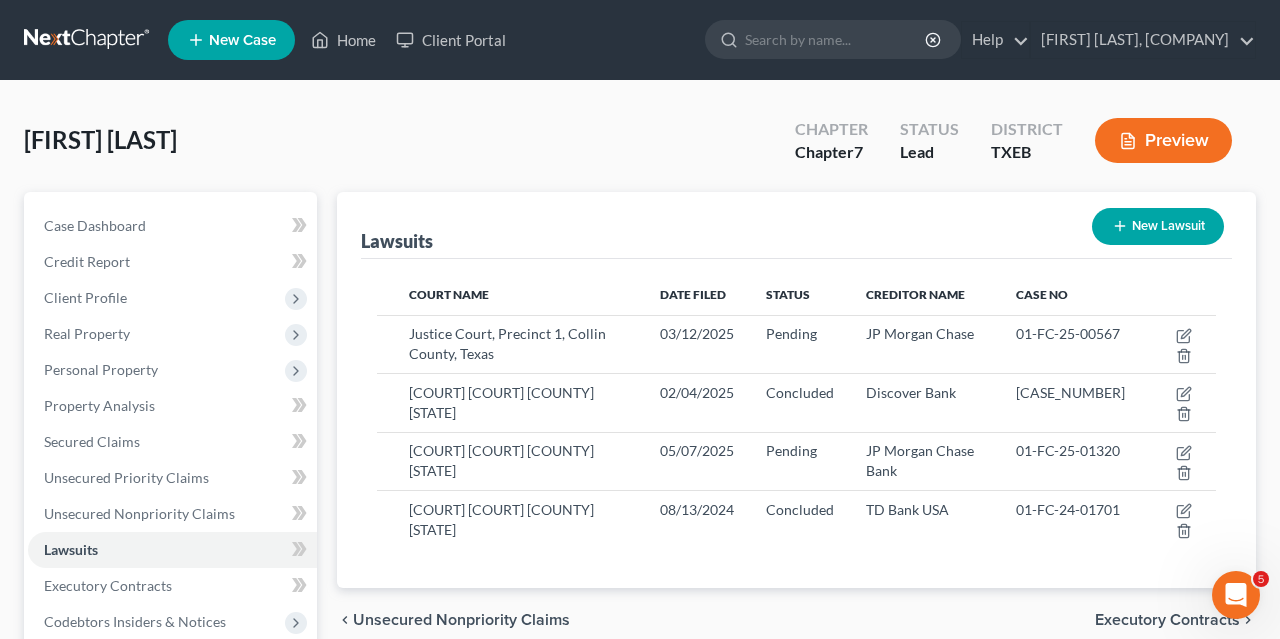 click on "New Lawsuit" at bounding box center [1158, 226] 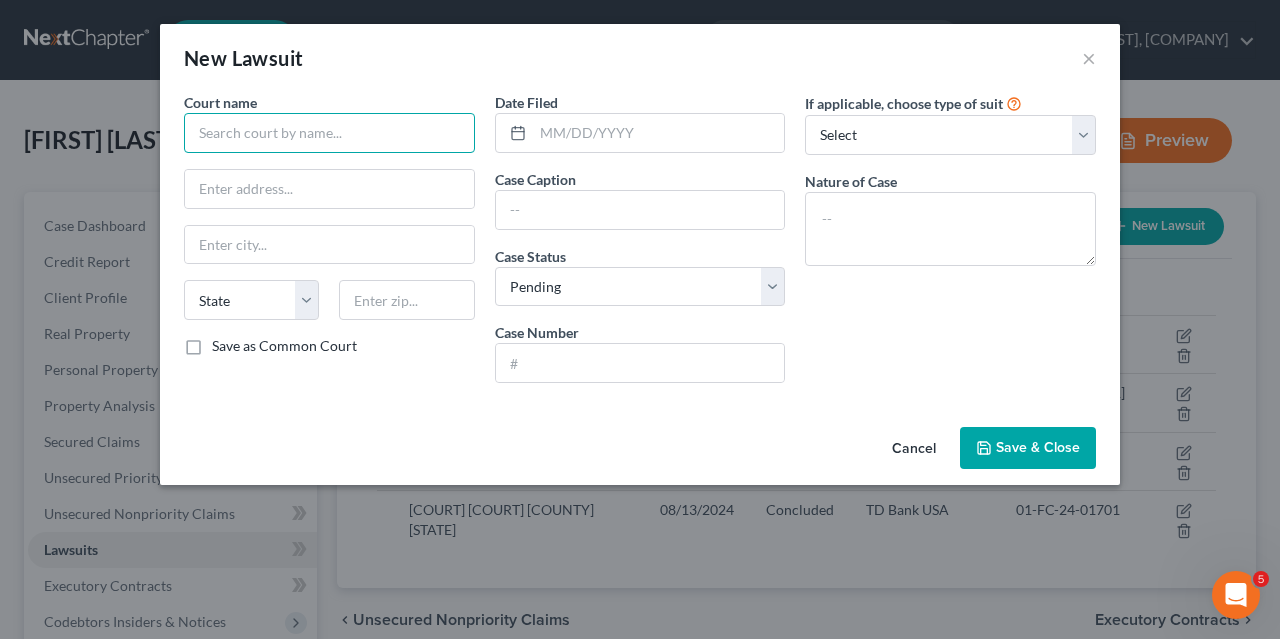 click at bounding box center [329, 133] 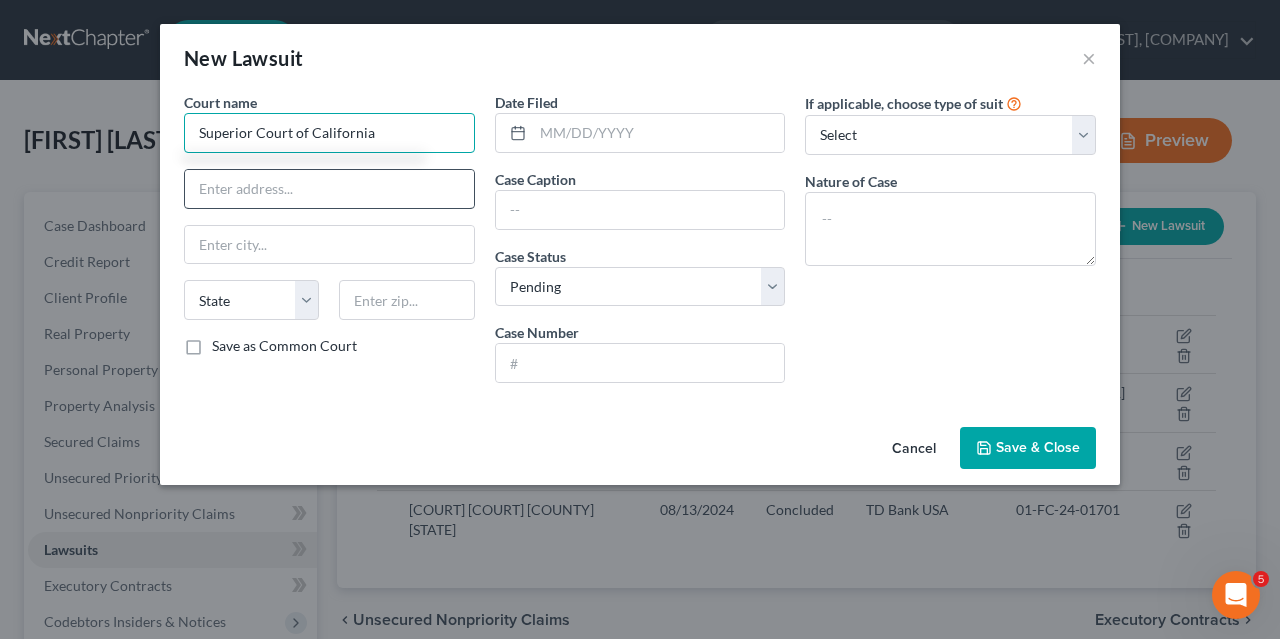 type on "Superior Court of California" 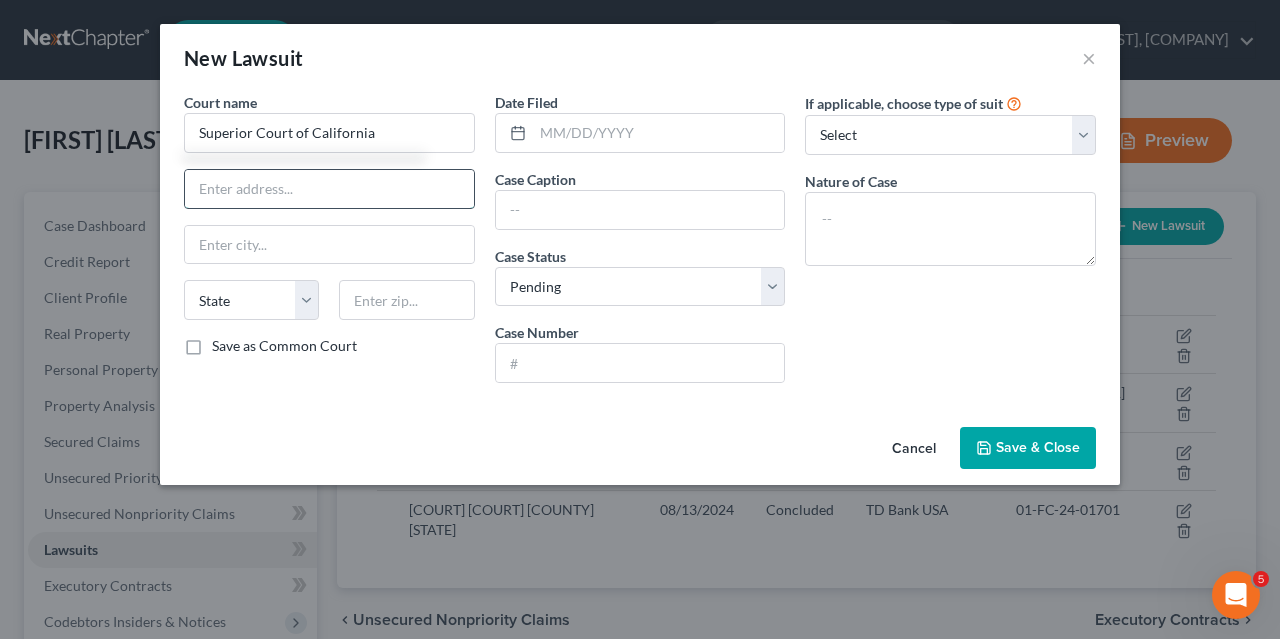 click at bounding box center [329, 189] 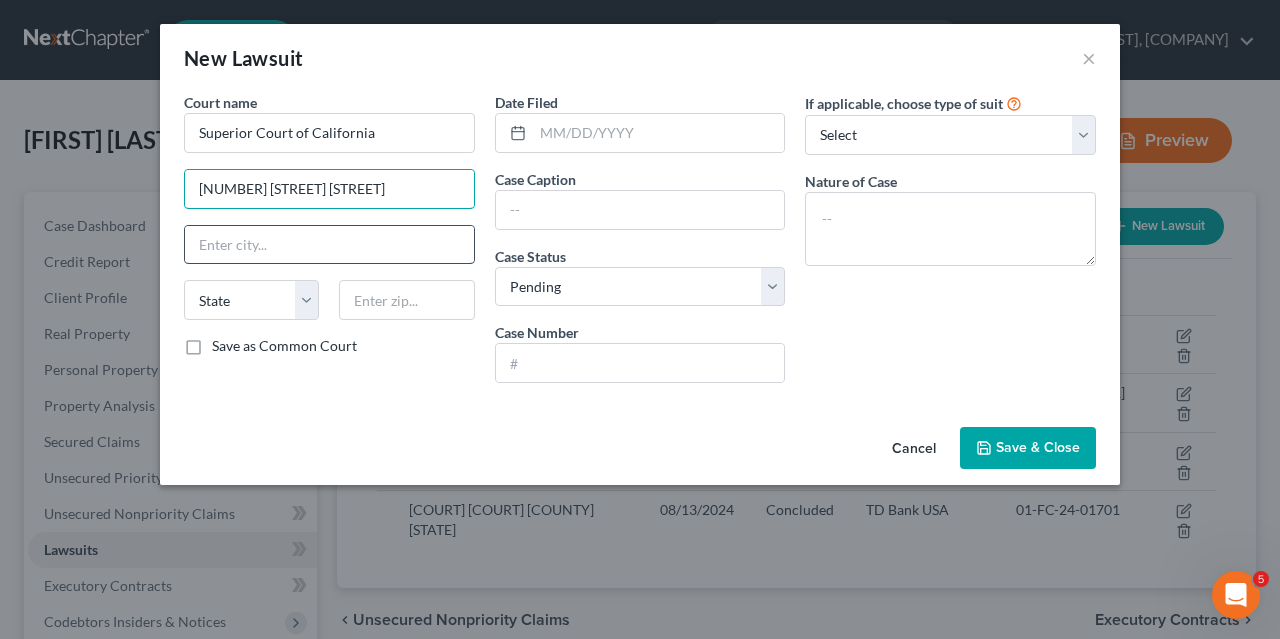 type on "[NUMBER] [STREET] [STREET]" 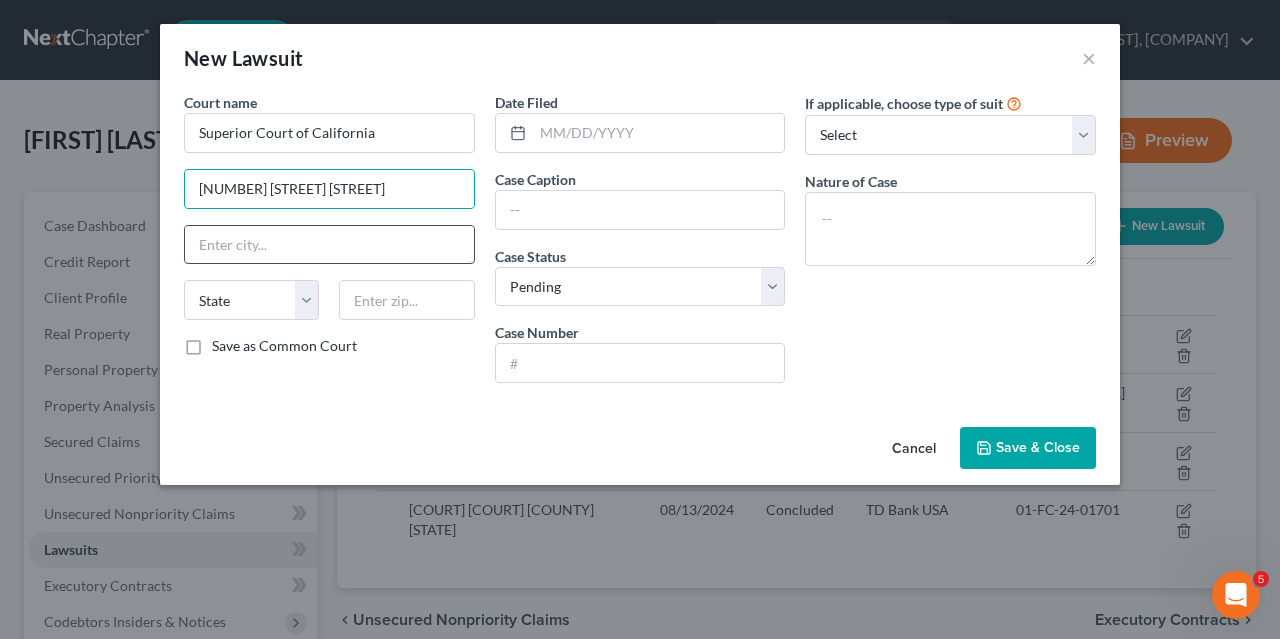 click at bounding box center [329, 245] 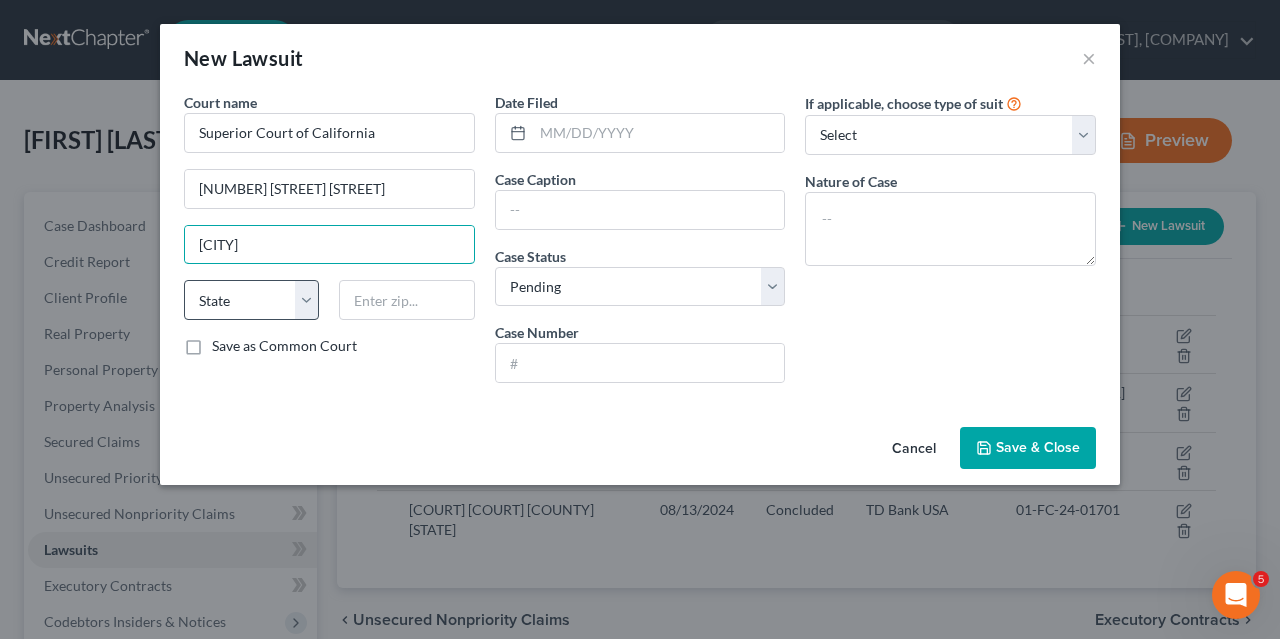 type on "[CITY]" 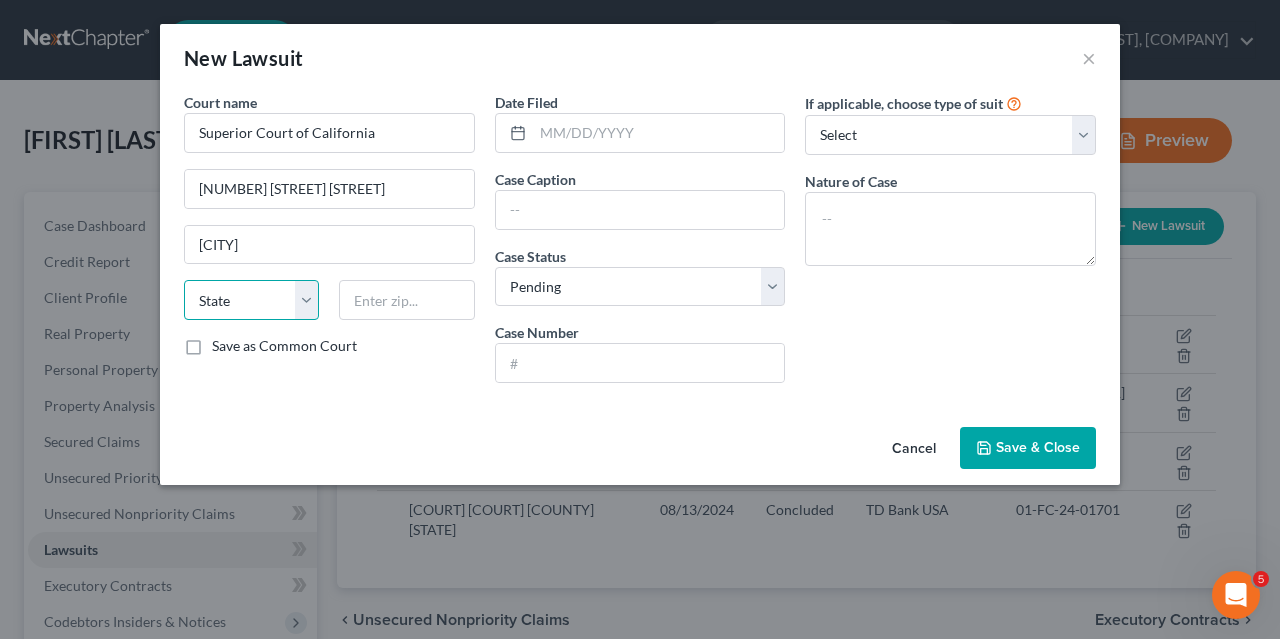 click on "State AL AK AR AZ CA CO CT DE DC FL GA GU HI ID IL IN IA KS KY LA ME MD MA MI MN MS MO MT NC ND NE NV NH NJ NM NY OH OK OR PA PR RI SC SD TN TX UT VI VA VT WA WV WI WY" at bounding box center (251, 300) 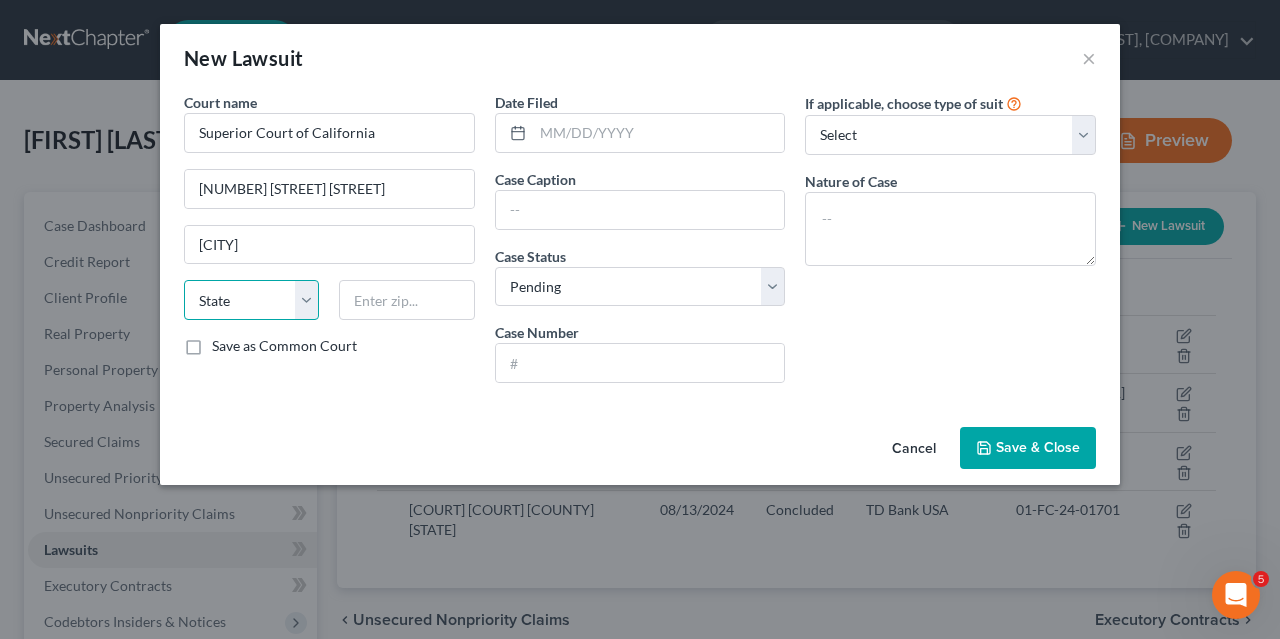 select on "4" 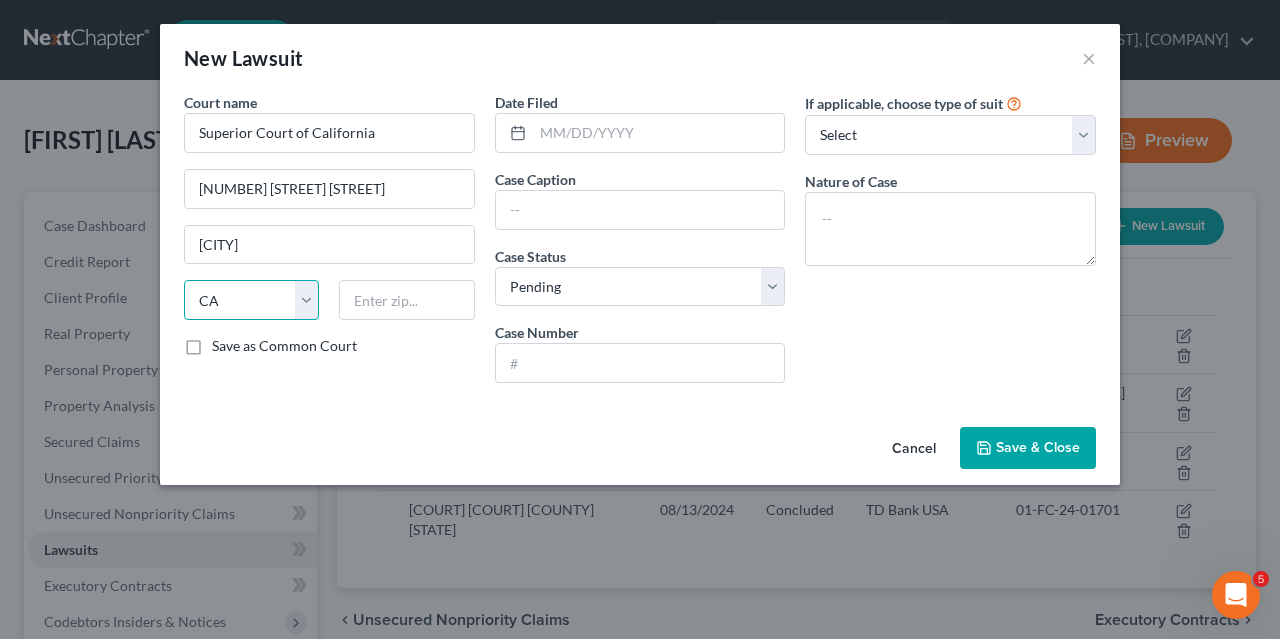 click on "CA" at bounding box center [0, 0] 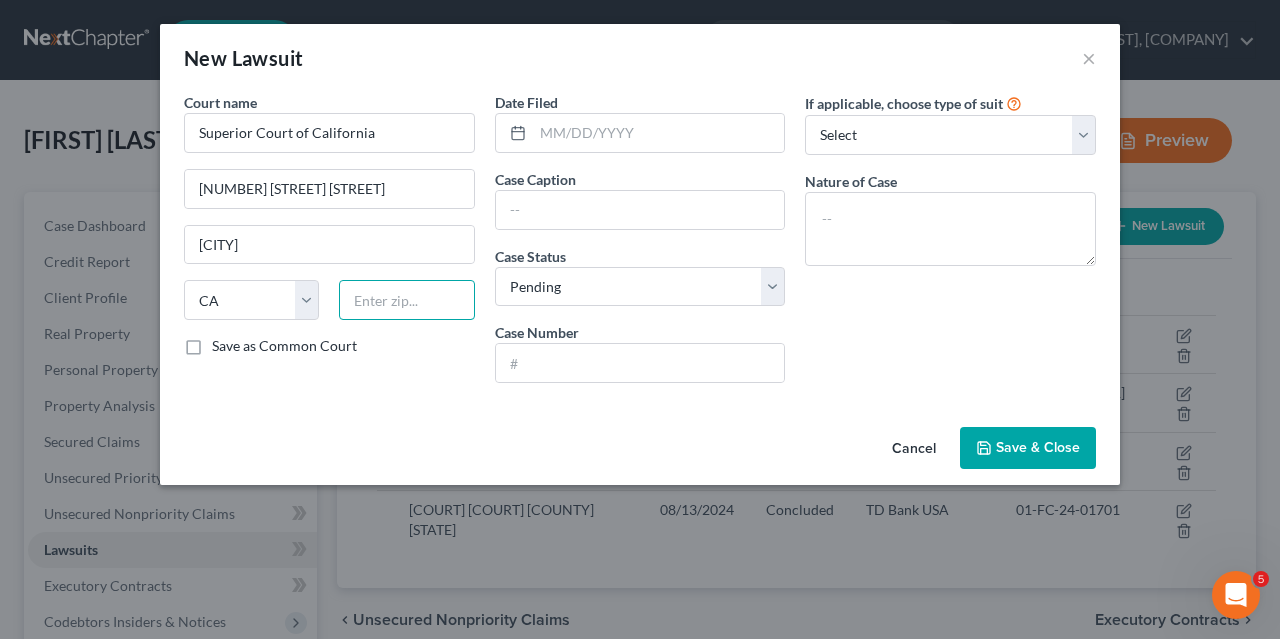 click at bounding box center [406, 300] 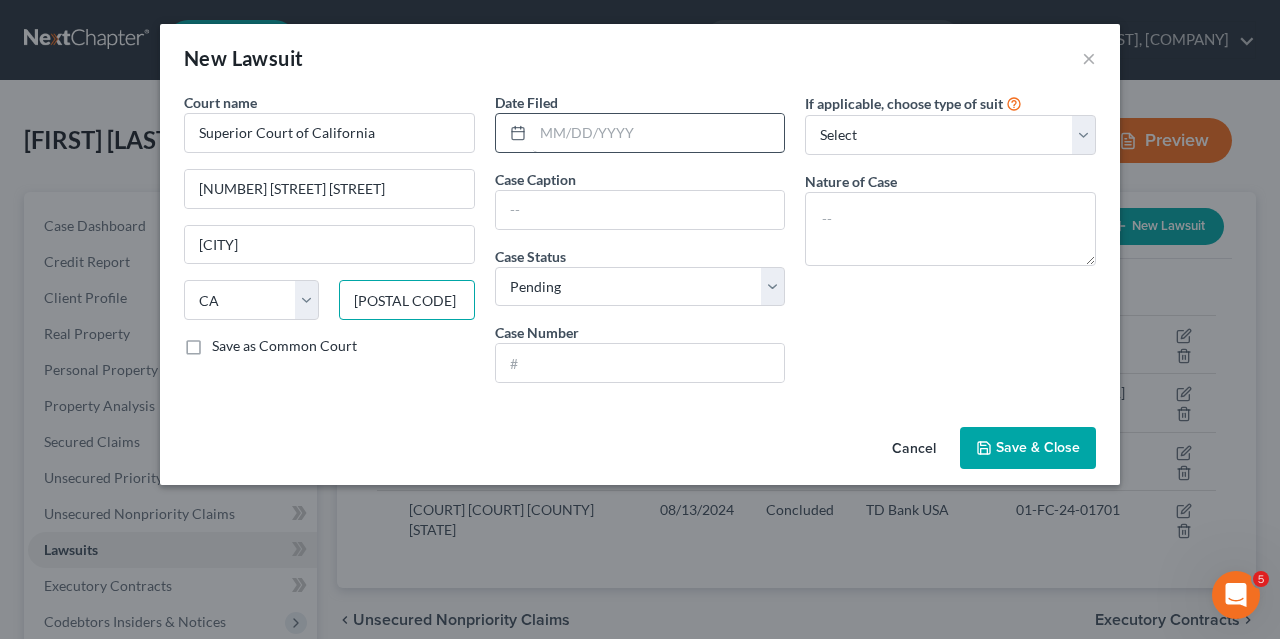 type on "[POSTAL CODE]" 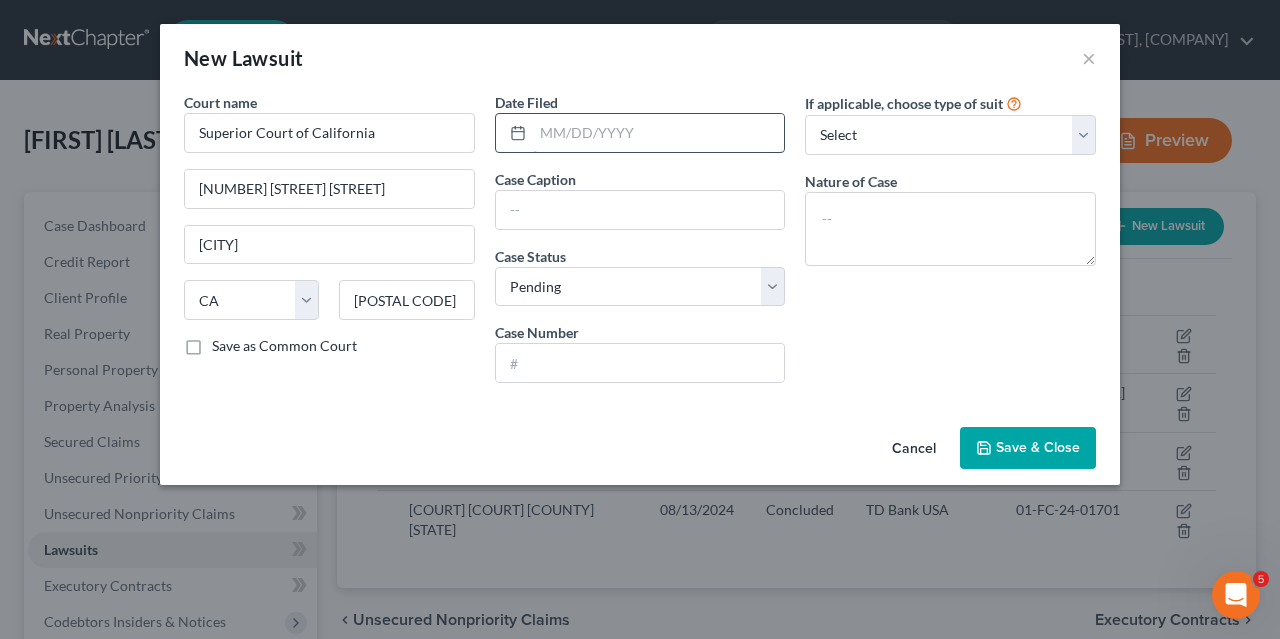 click at bounding box center (659, 133) 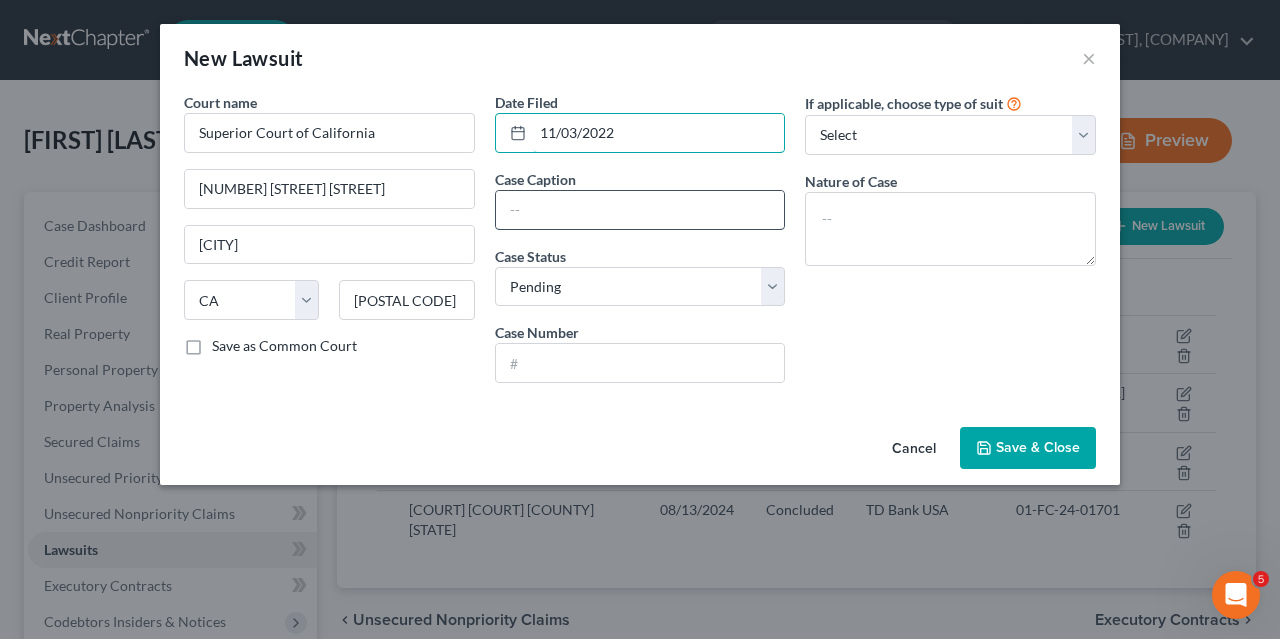 type on "11/03/2022" 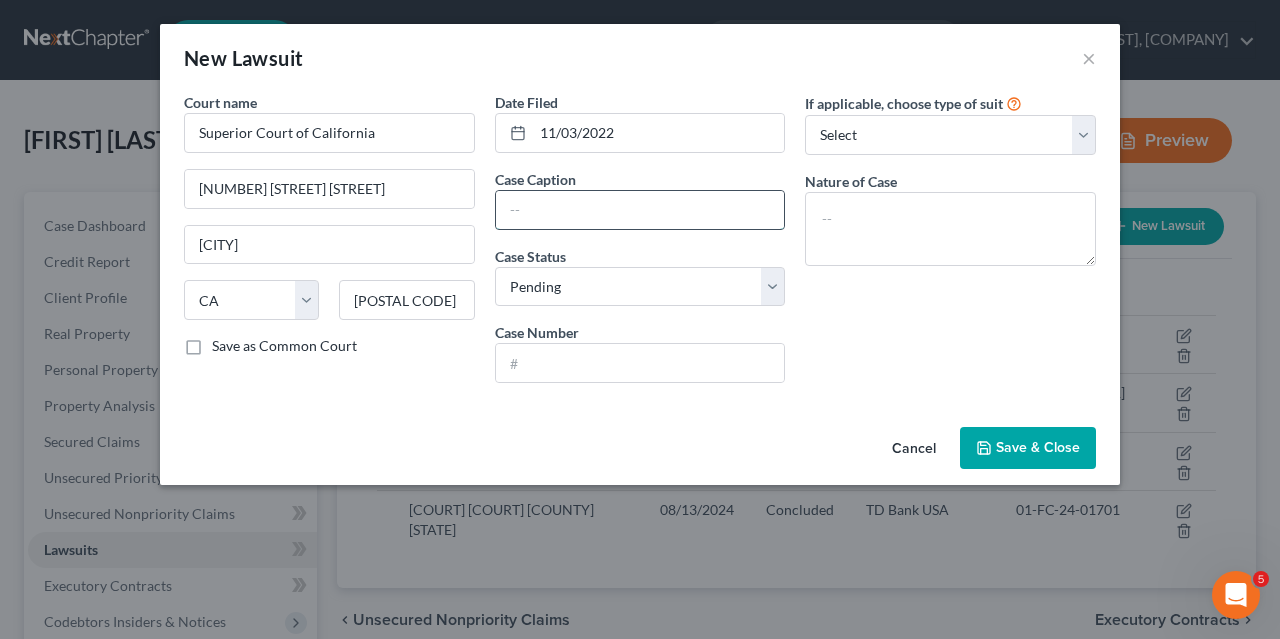 click at bounding box center (640, 210) 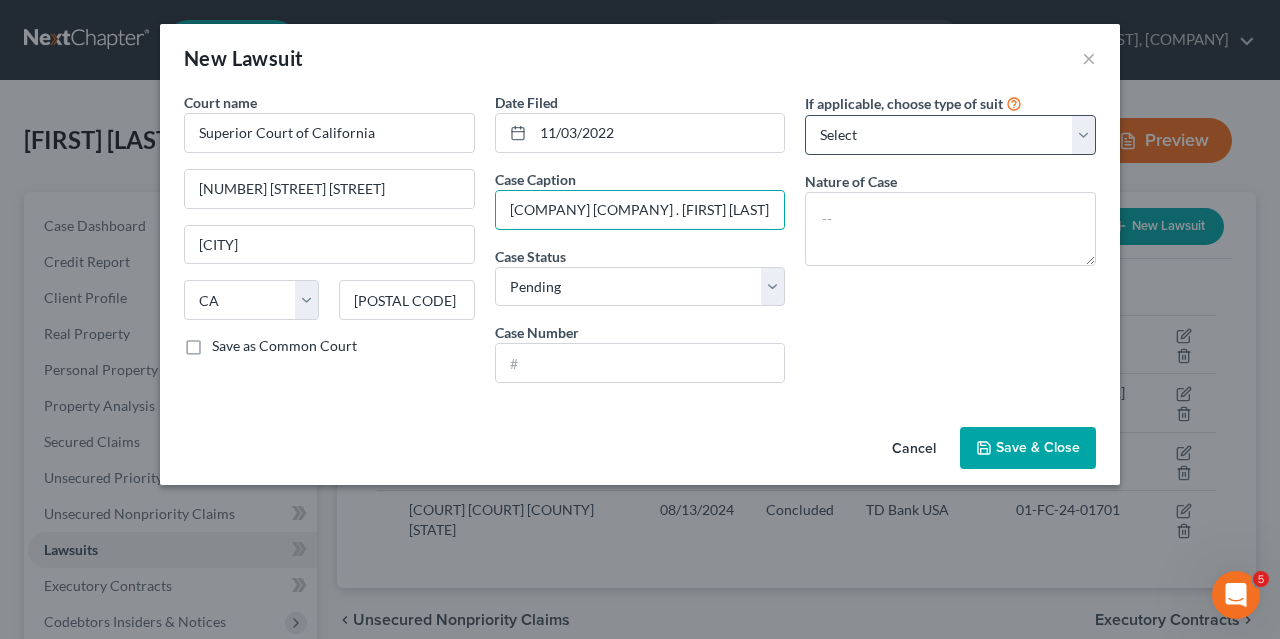type on "[COMPANY] [COMPANY] . [FIRST] [LAST] [LAST]" 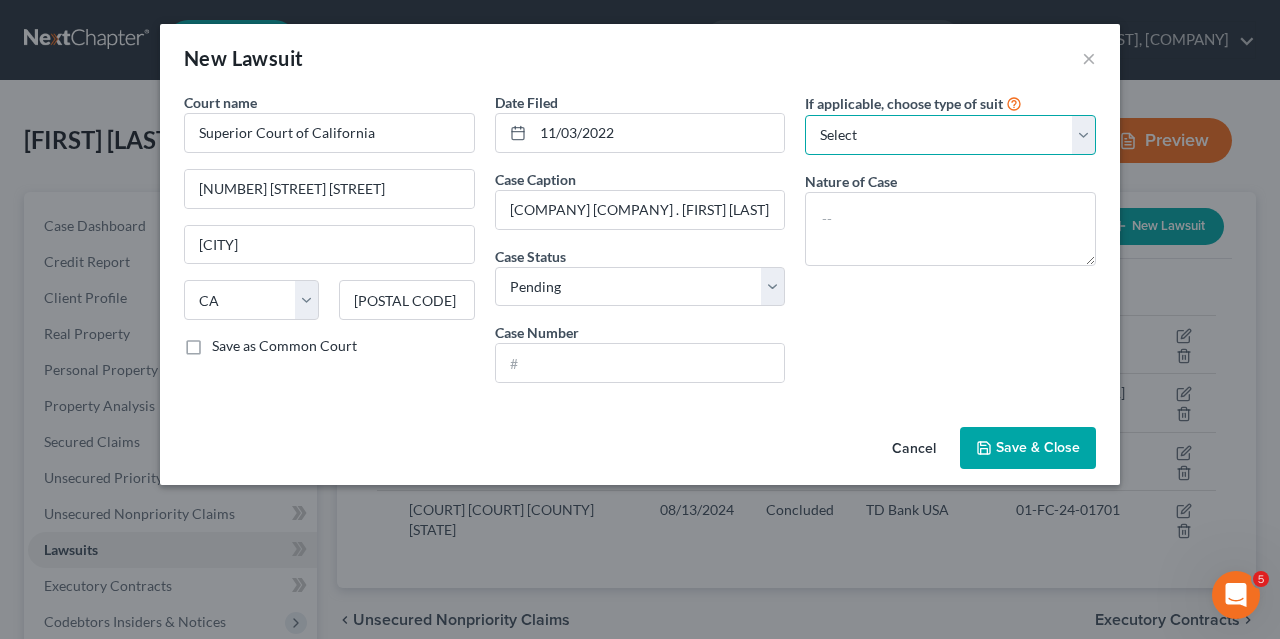 click on "Select Repossession Garnishment Foreclosure Attached, Seized, Or Levied Other" at bounding box center [950, 135] 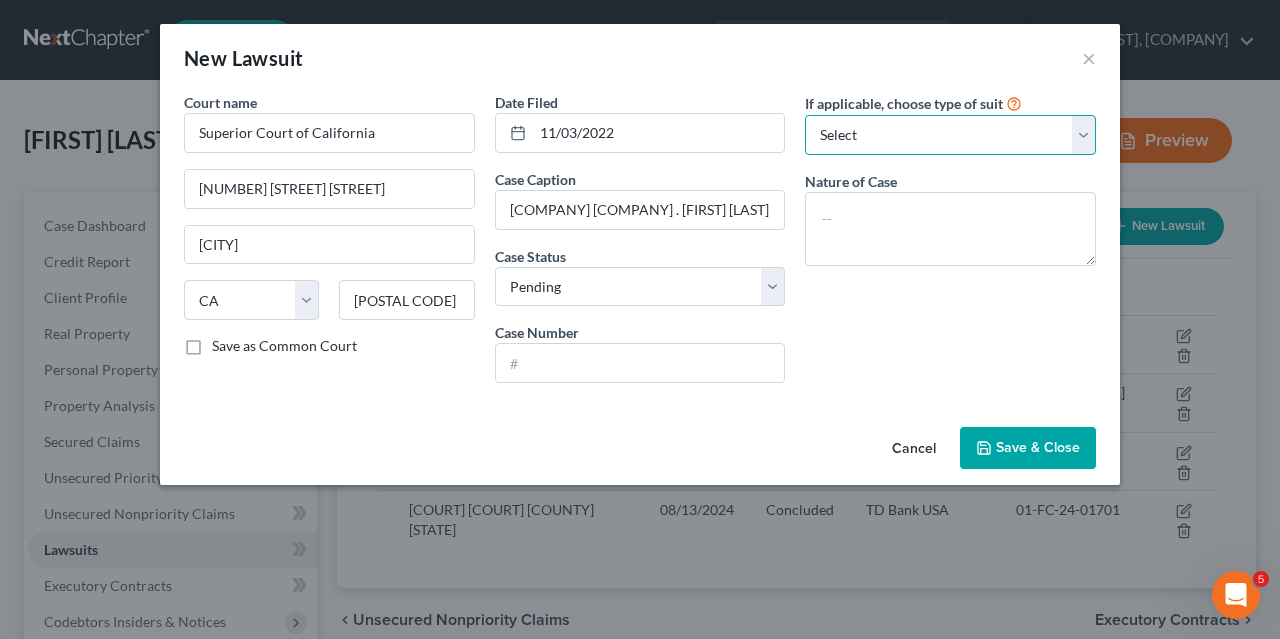 select on "4" 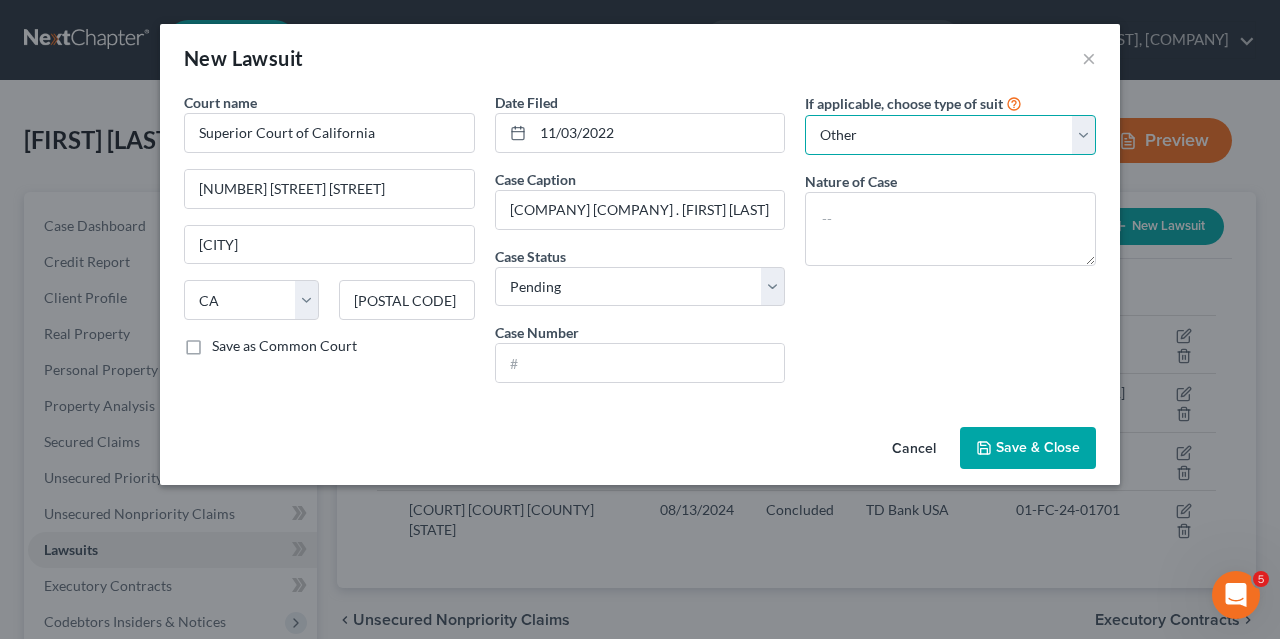 click on "Other" at bounding box center [0, 0] 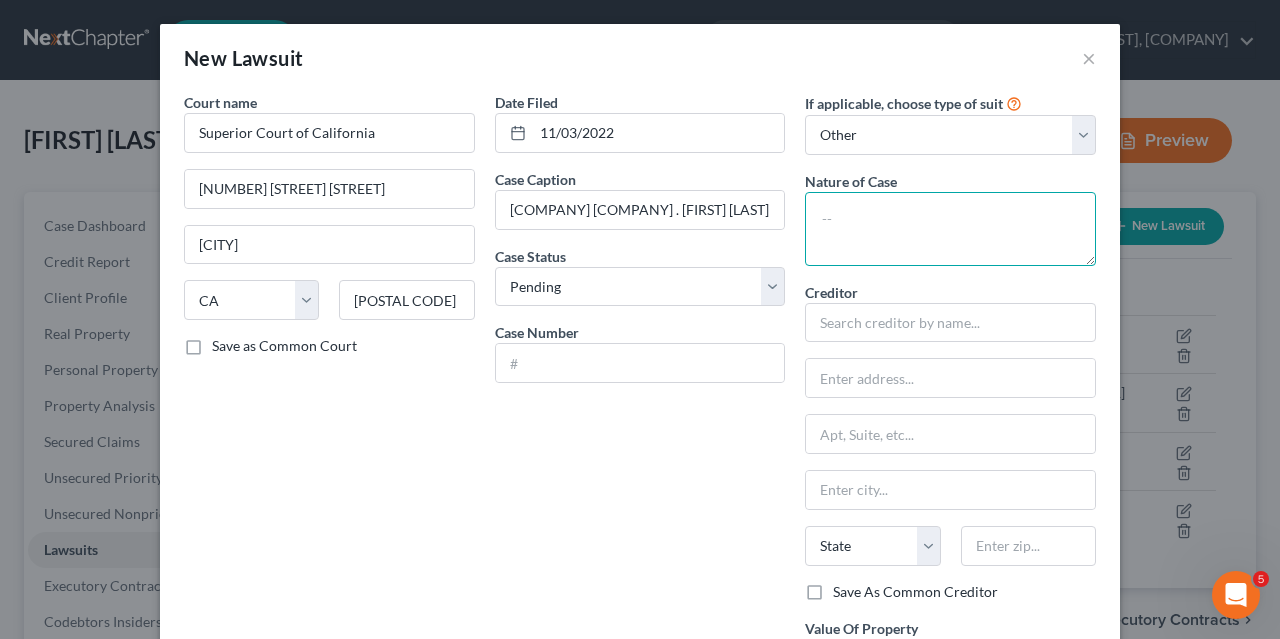 click at bounding box center (950, 229) 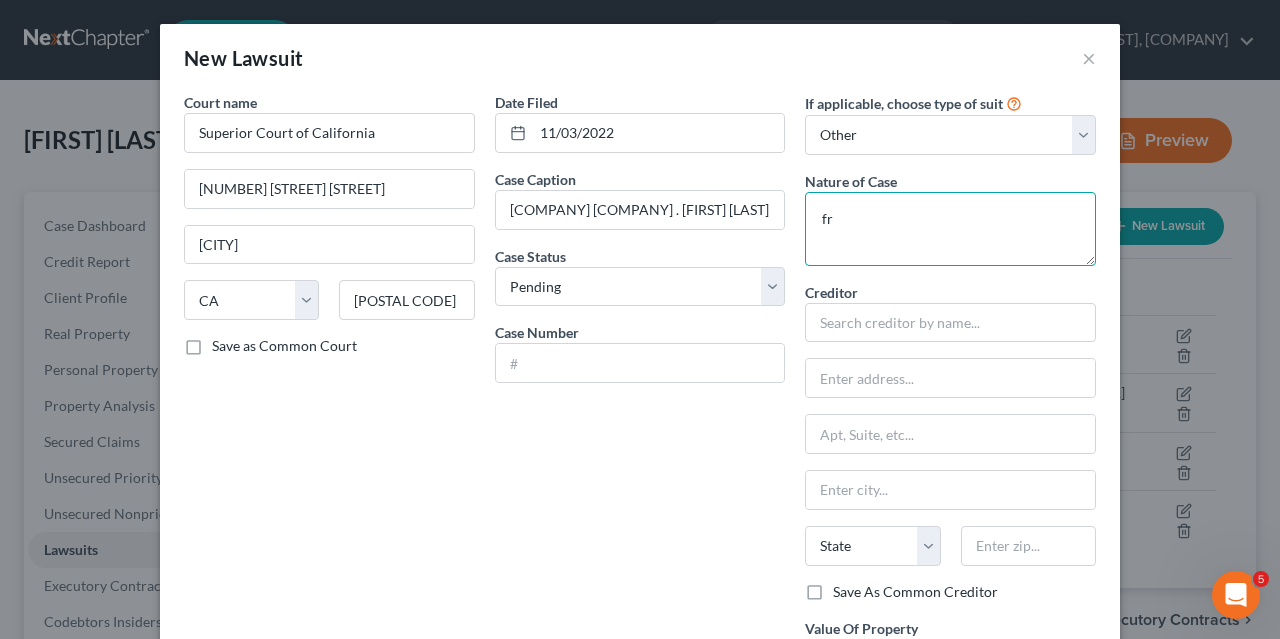 type on "f" 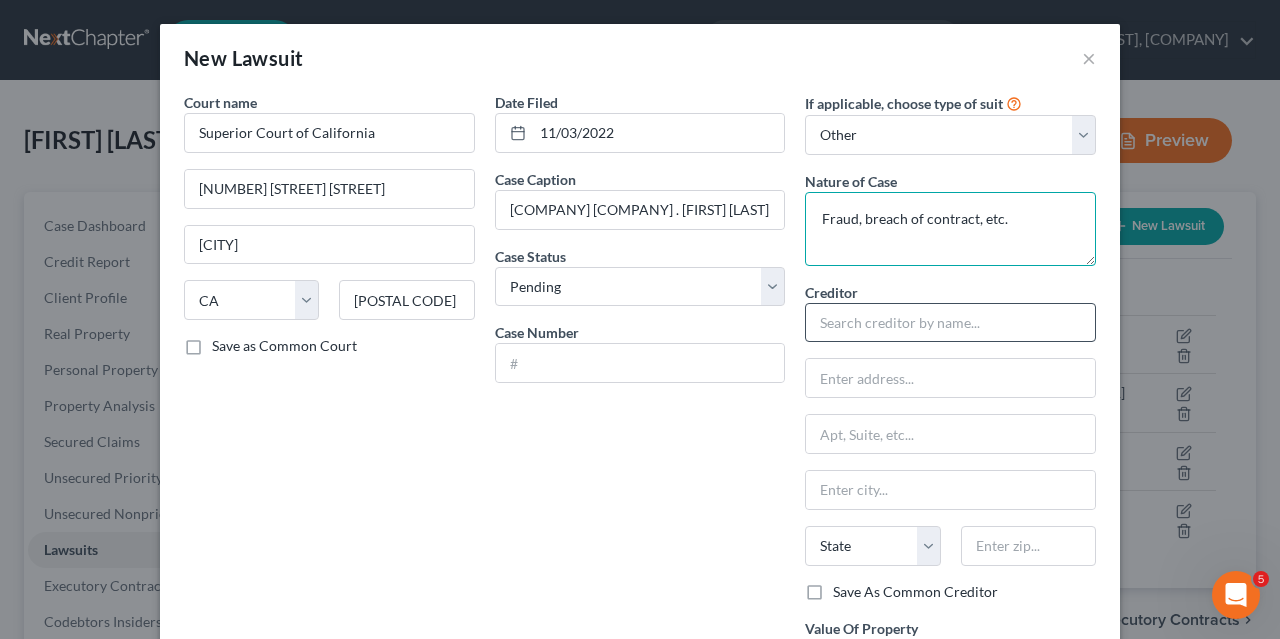 type on "Fraud, breach of contract, etc." 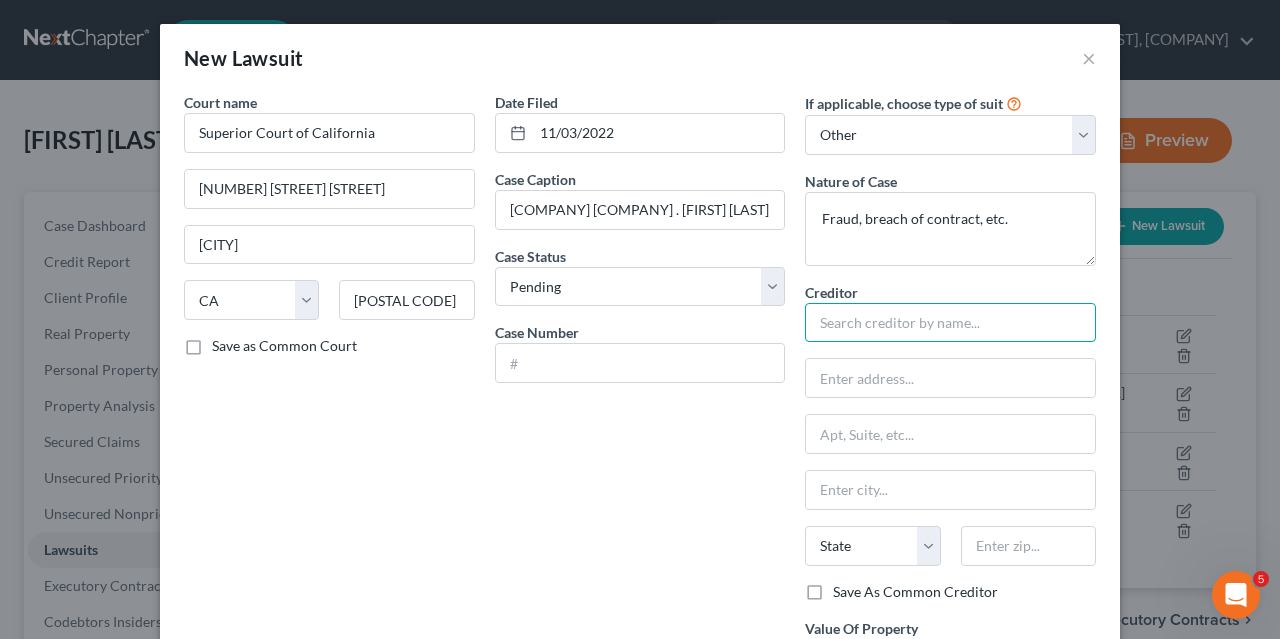 click at bounding box center (950, 323) 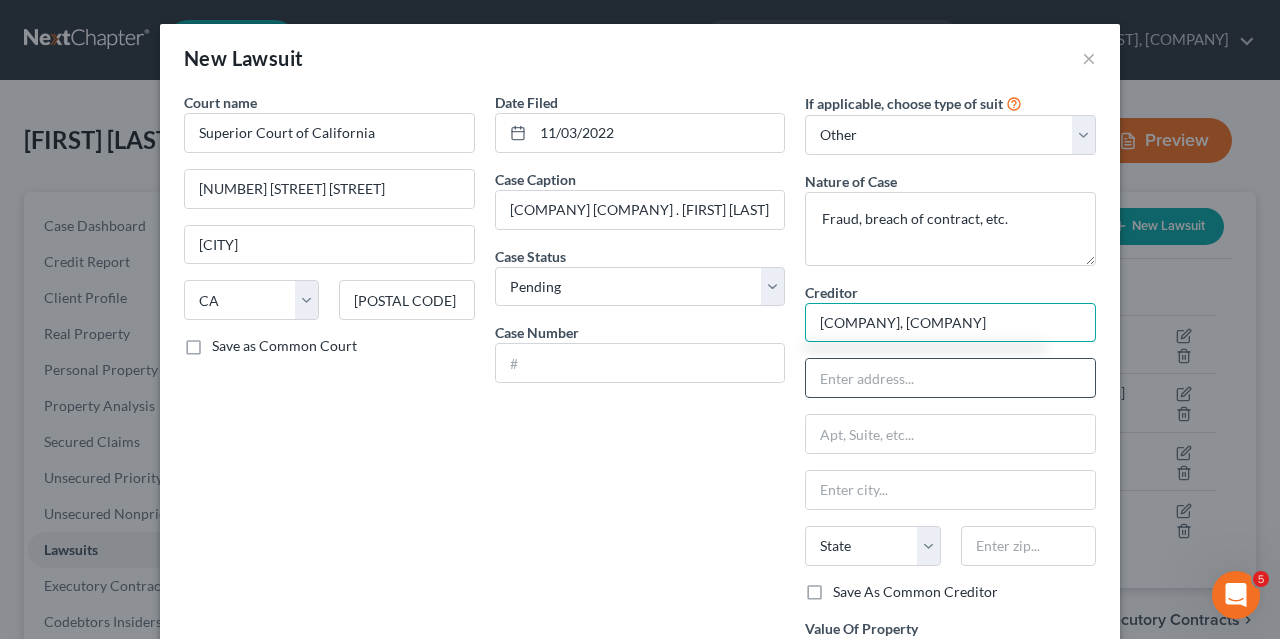 type on "[COMPANY], [COMPANY]" 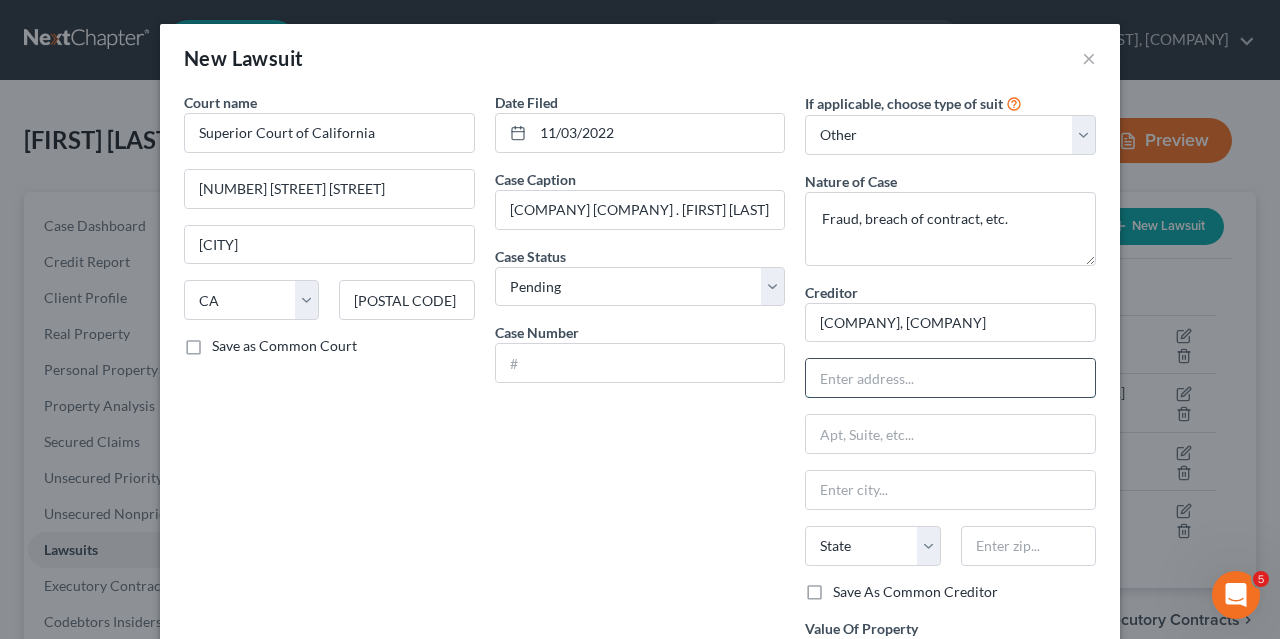 click at bounding box center [950, 378] 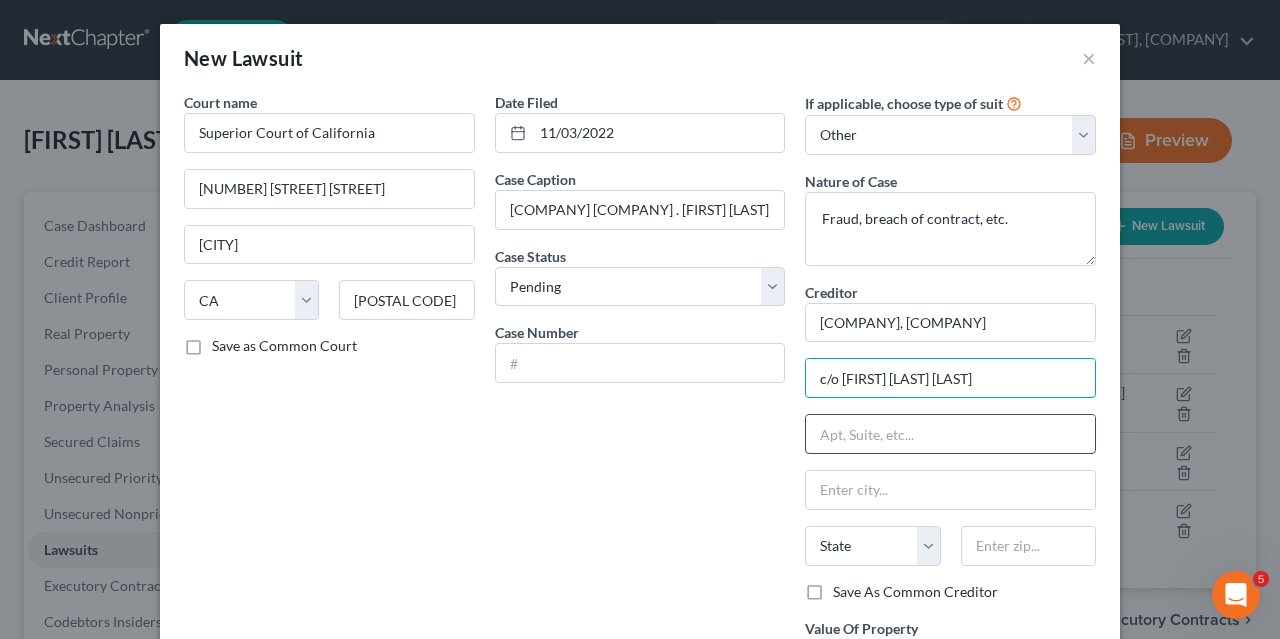 type on "c/o [FIRST] [LAST] [LAST]" 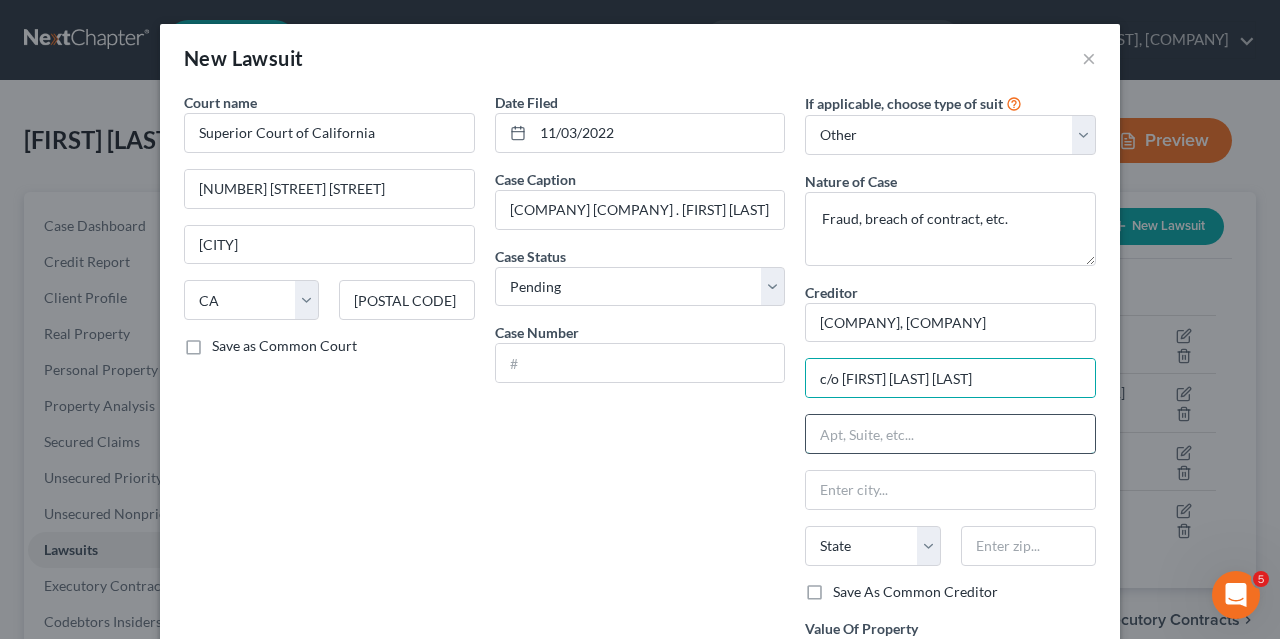click at bounding box center [950, 434] 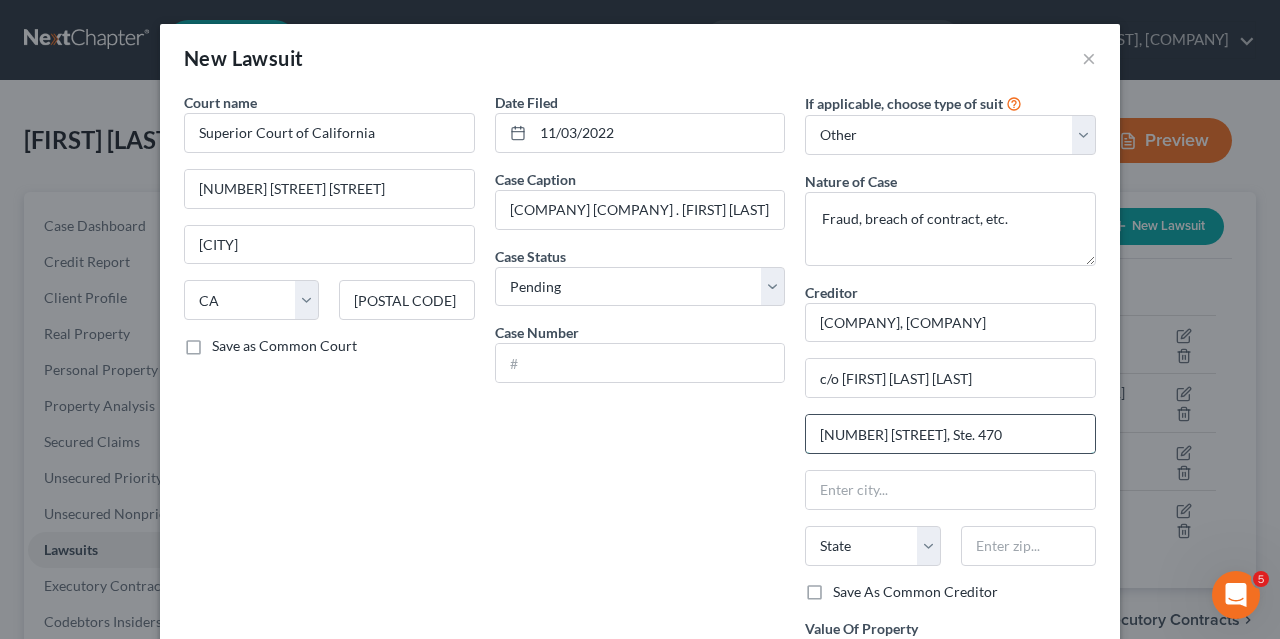 type on "[NUMBER] [STREET], Ste. 470" 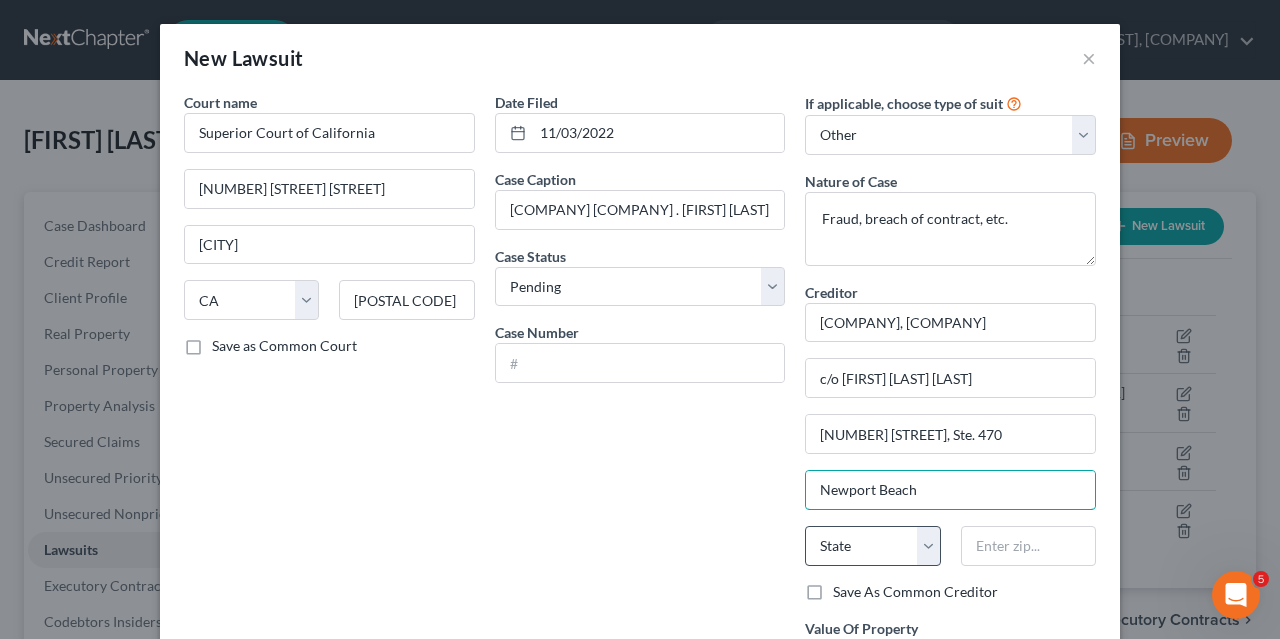 type on "Newport Beach" 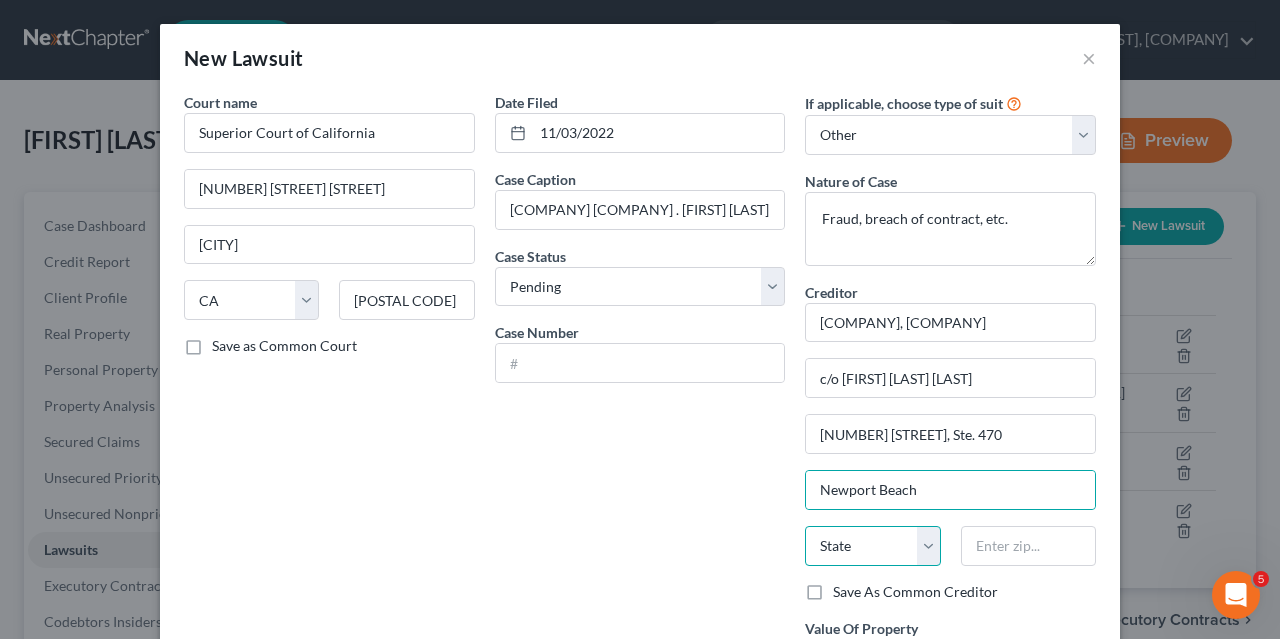 click on "State AL AK AR AZ CA CO CT DE DC FL GA GU HI ID IL IN IA KS KY LA ME MD MA MI MN MS MO MT NC ND NE NV NH NJ NM NY OH OK OR PA PR RI SC SD TN TX UT VI VA VT WA WV WI WY" at bounding box center (872, 546) 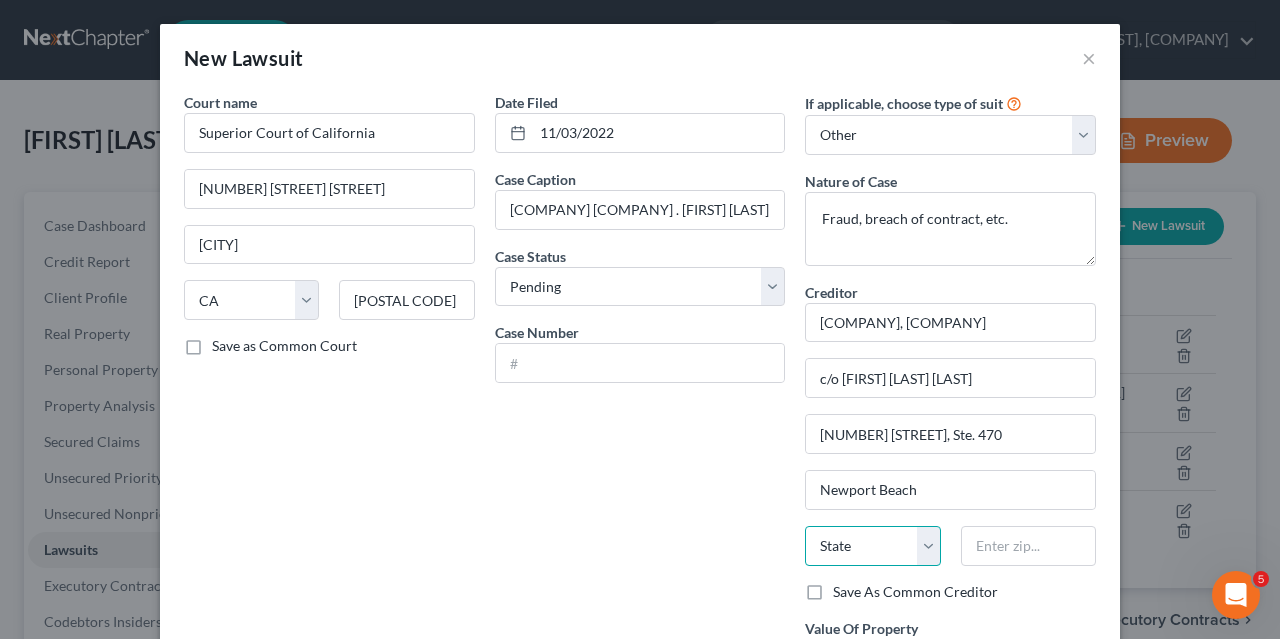select on "4" 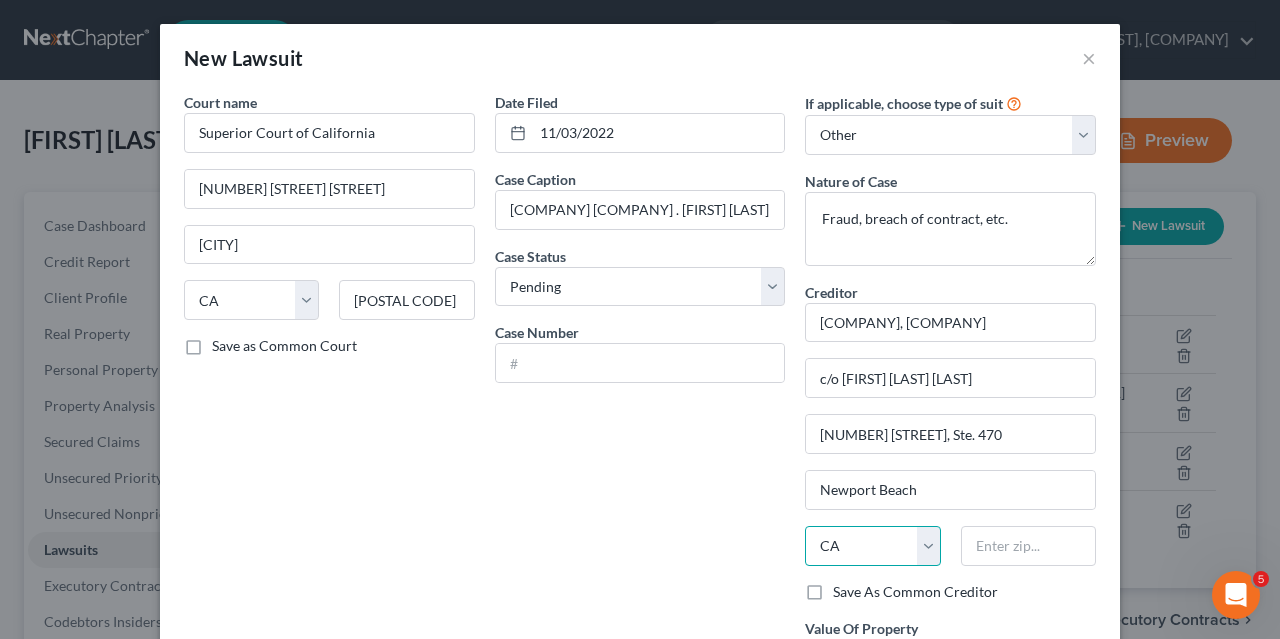 click on "CA" at bounding box center (0, 0) 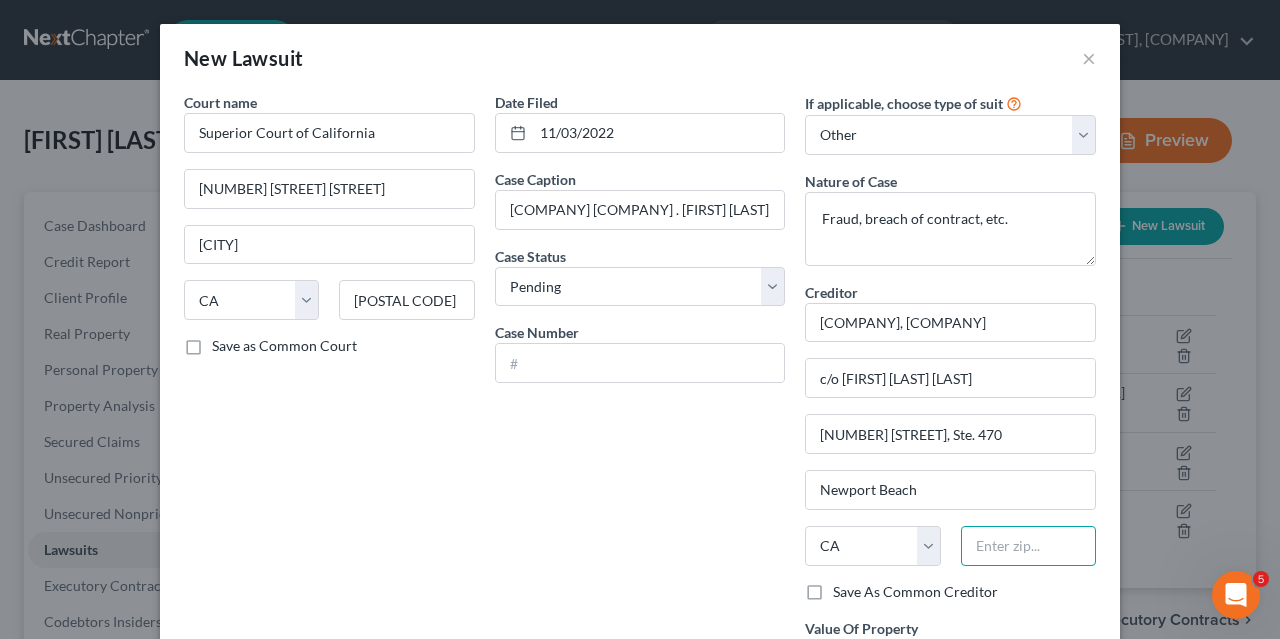 click at bounding box center [1028, 546] 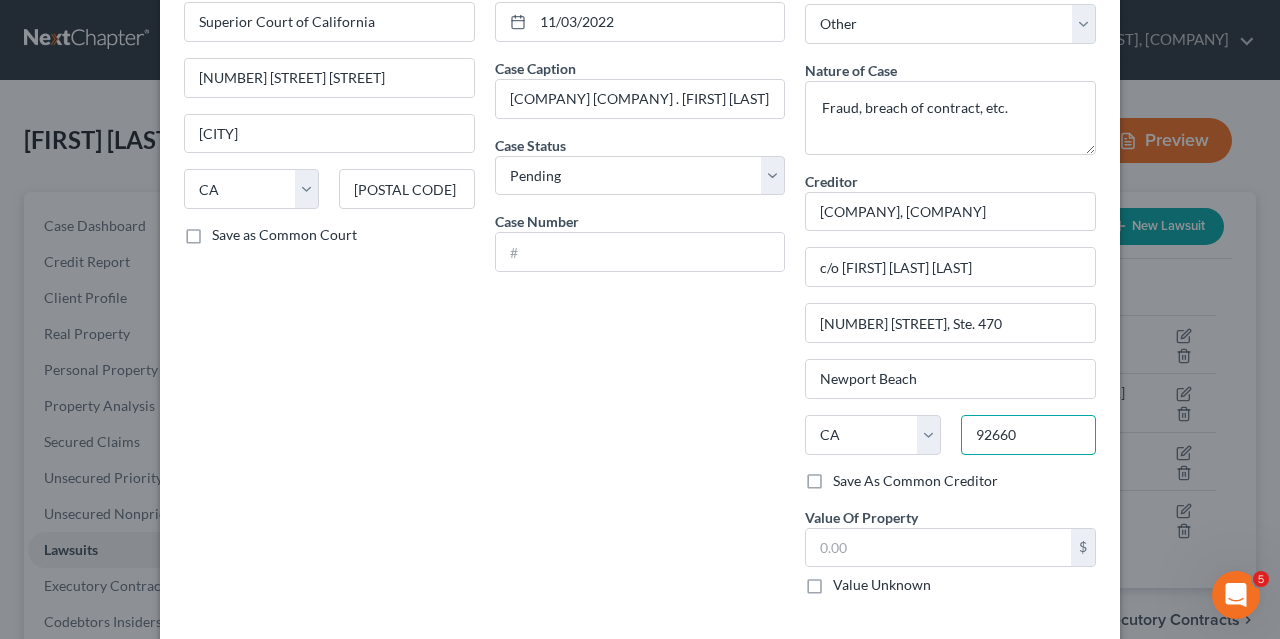 scroll, scrollTop: 112, scrollLeft: 0, axis: vertical 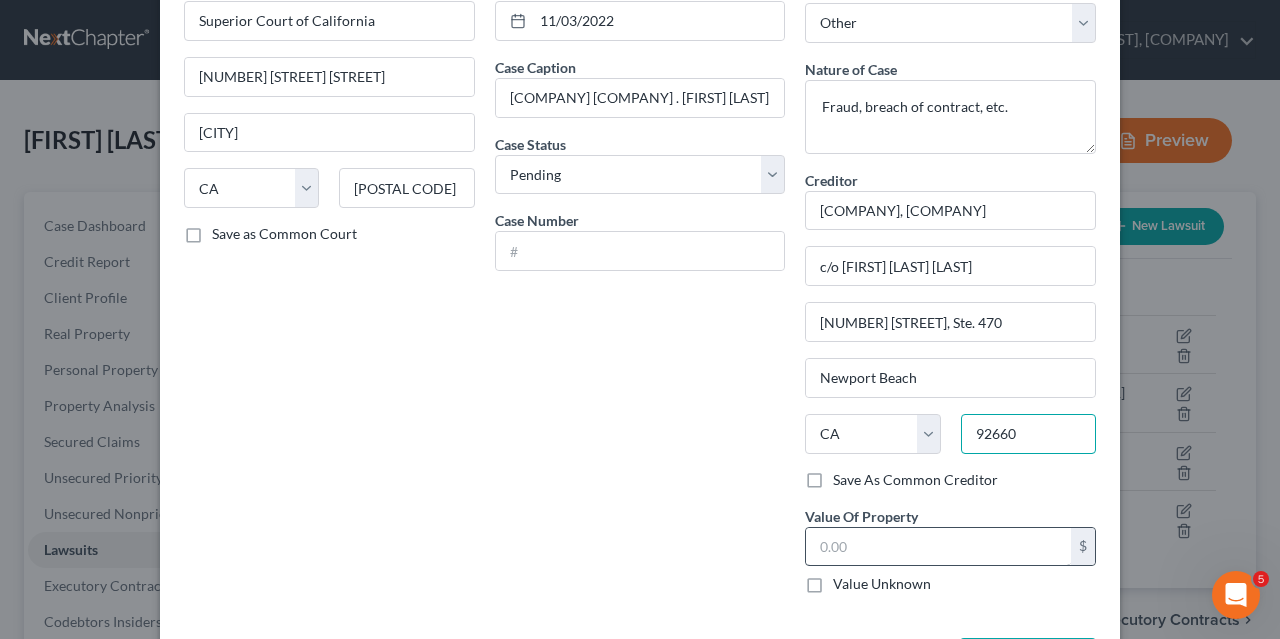 type on "92660" 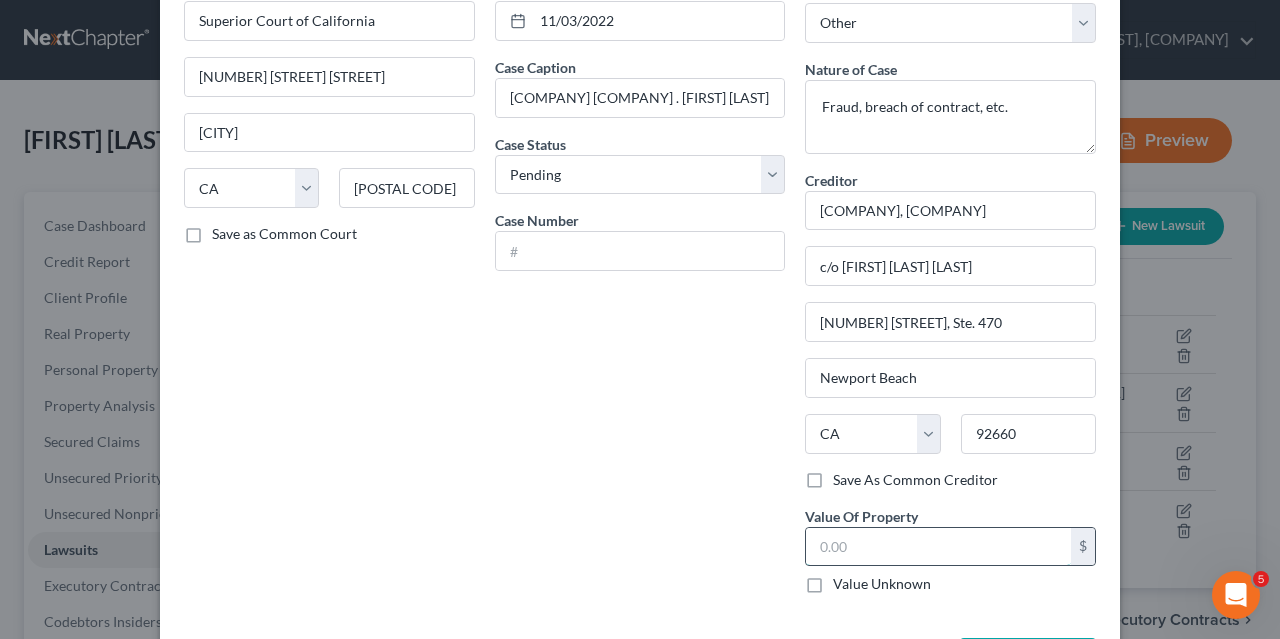 click at bounding box center (938, 547) 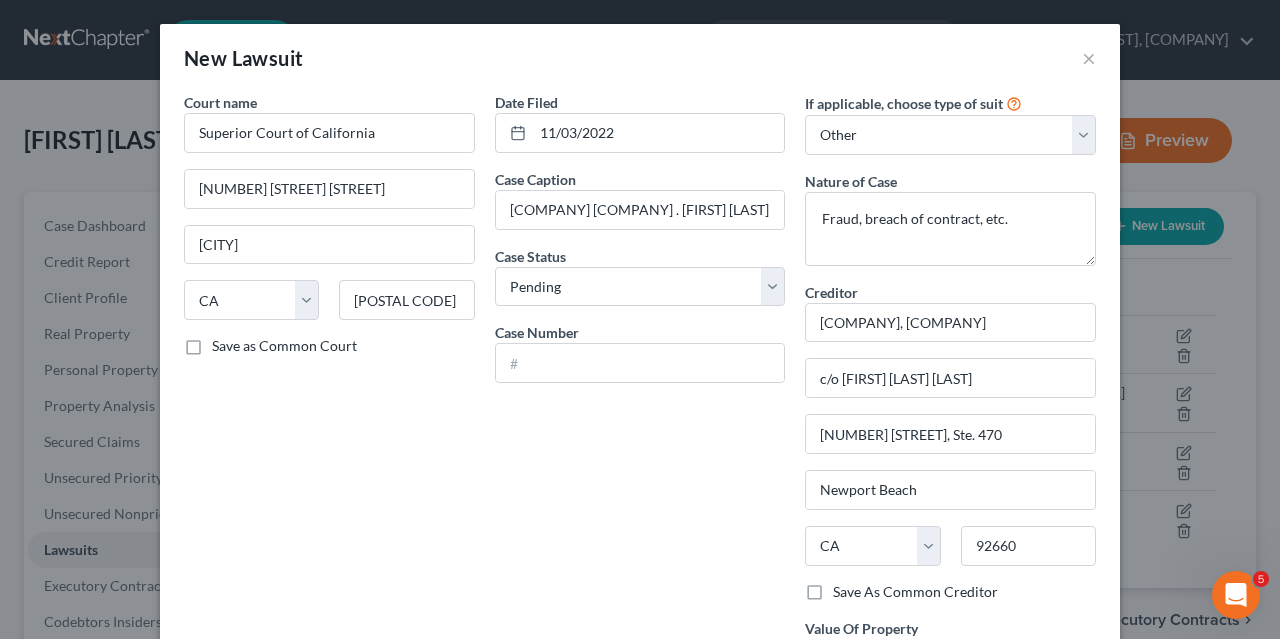 scroll, scrollTop: 187, scrollLeft: 0, axis: vertical 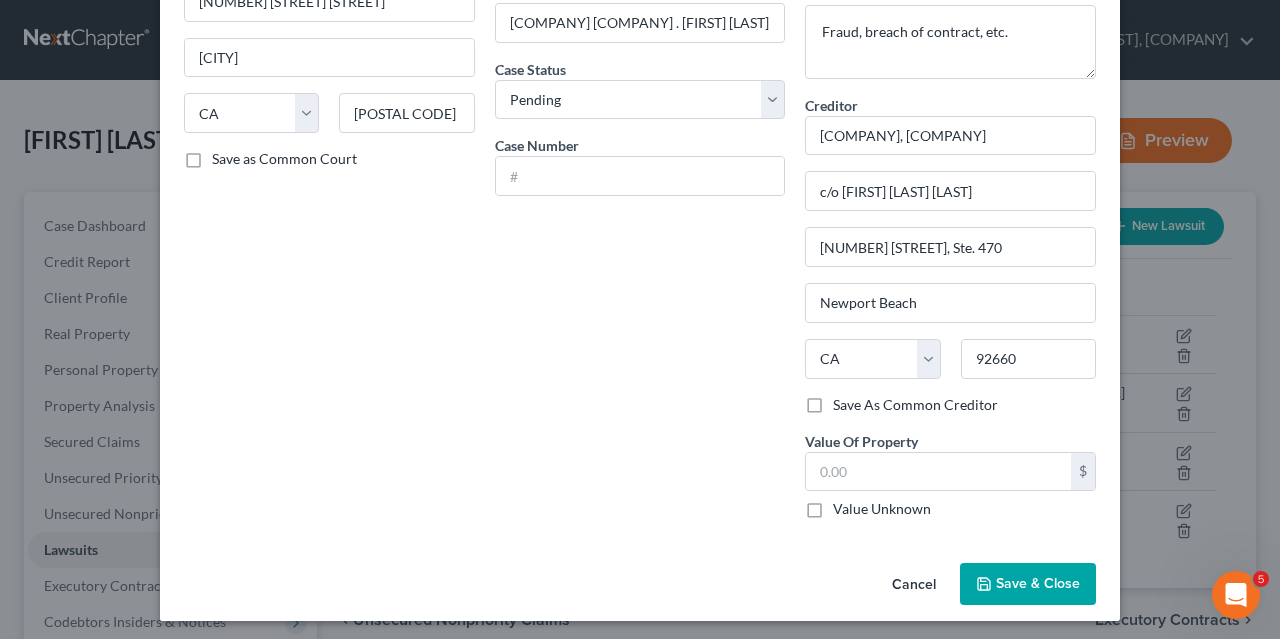 click on "Save & Close" at bounding box center (1028, 584) 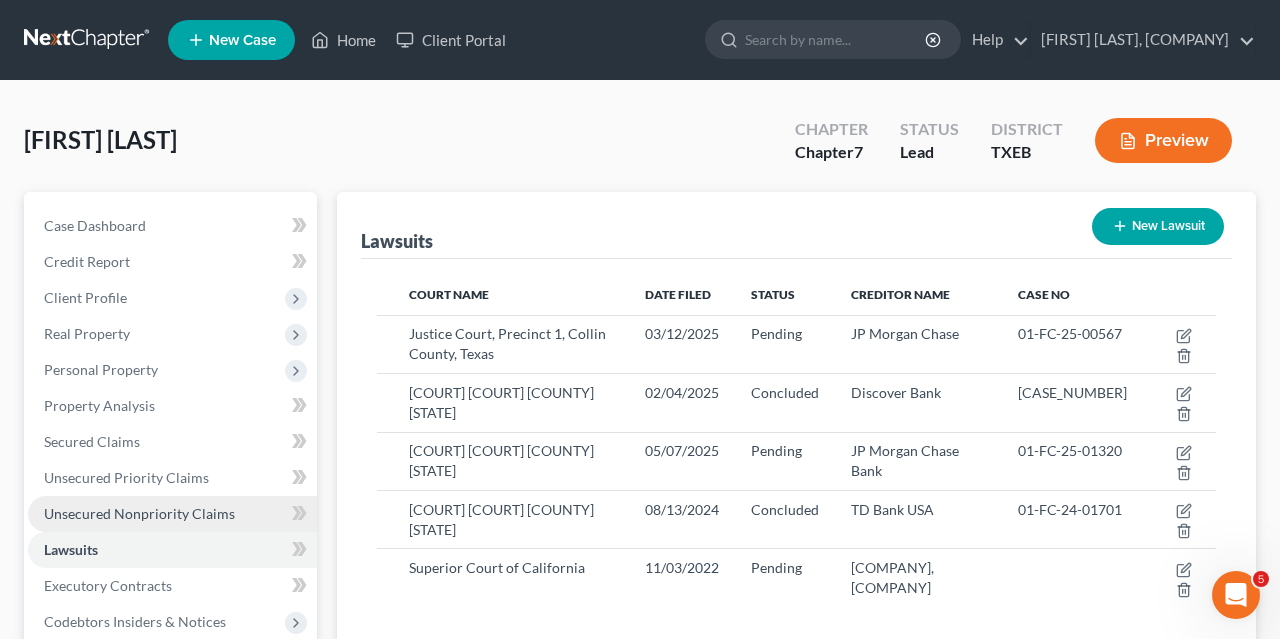 click on "Unsecured Nonpriority Claims" at bounding box center [139, 513] 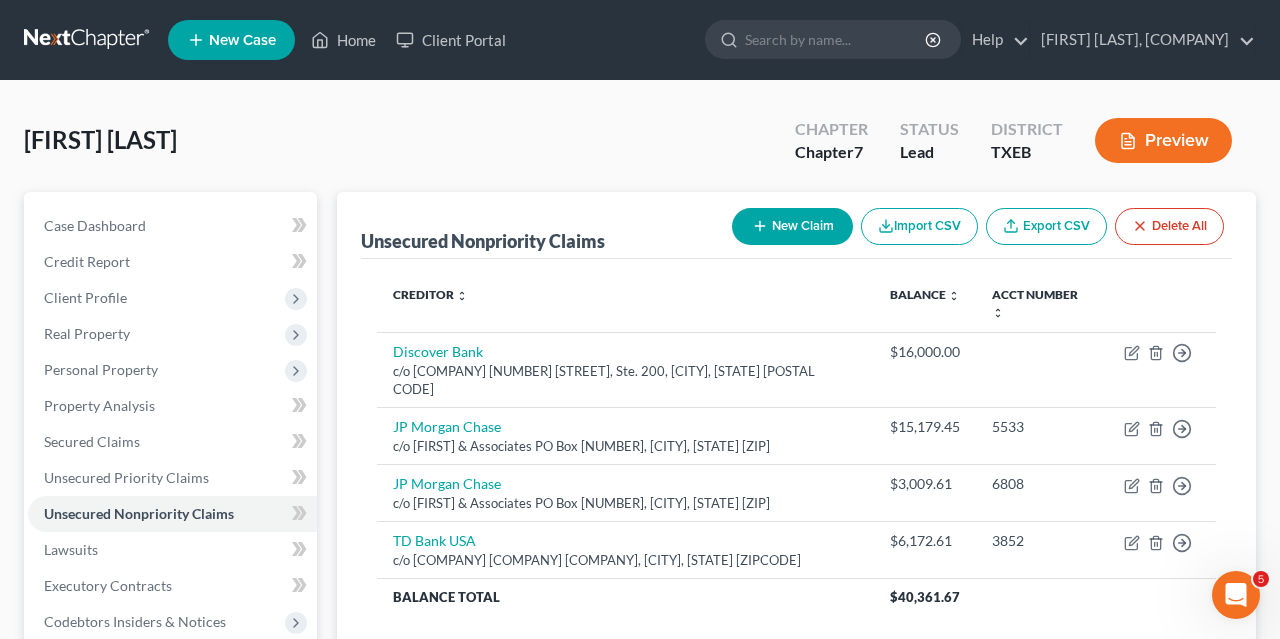 click on "New Claim" at bounding box center (792, 226) 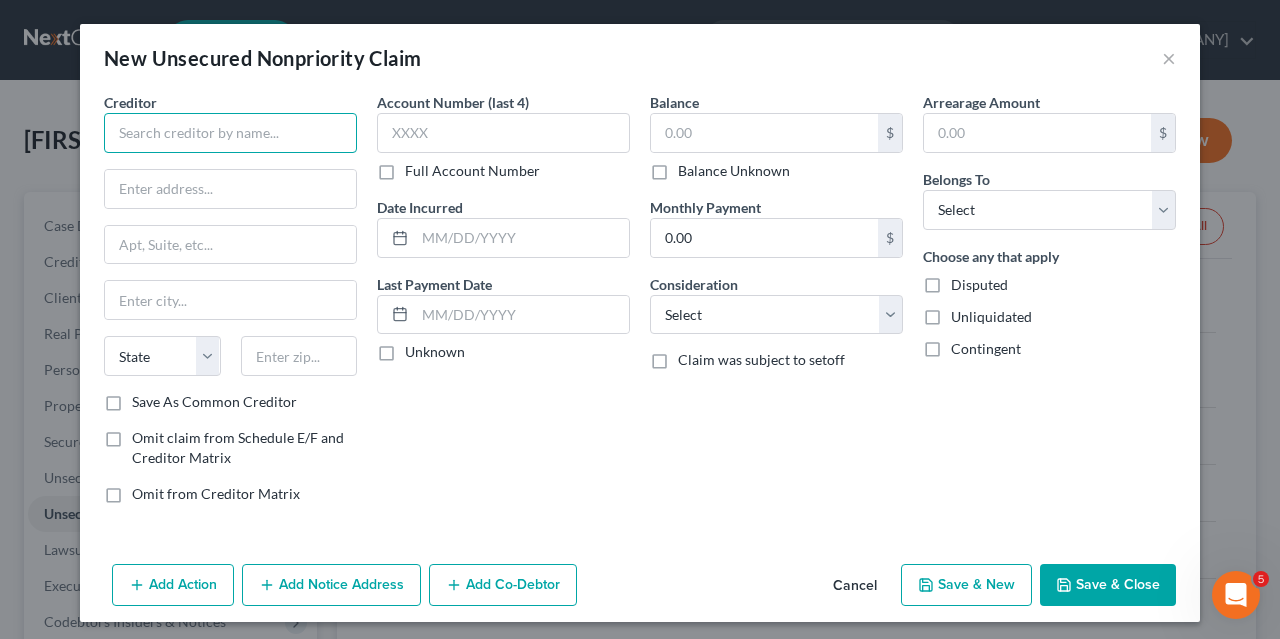 click at bounding box center [230, 133] 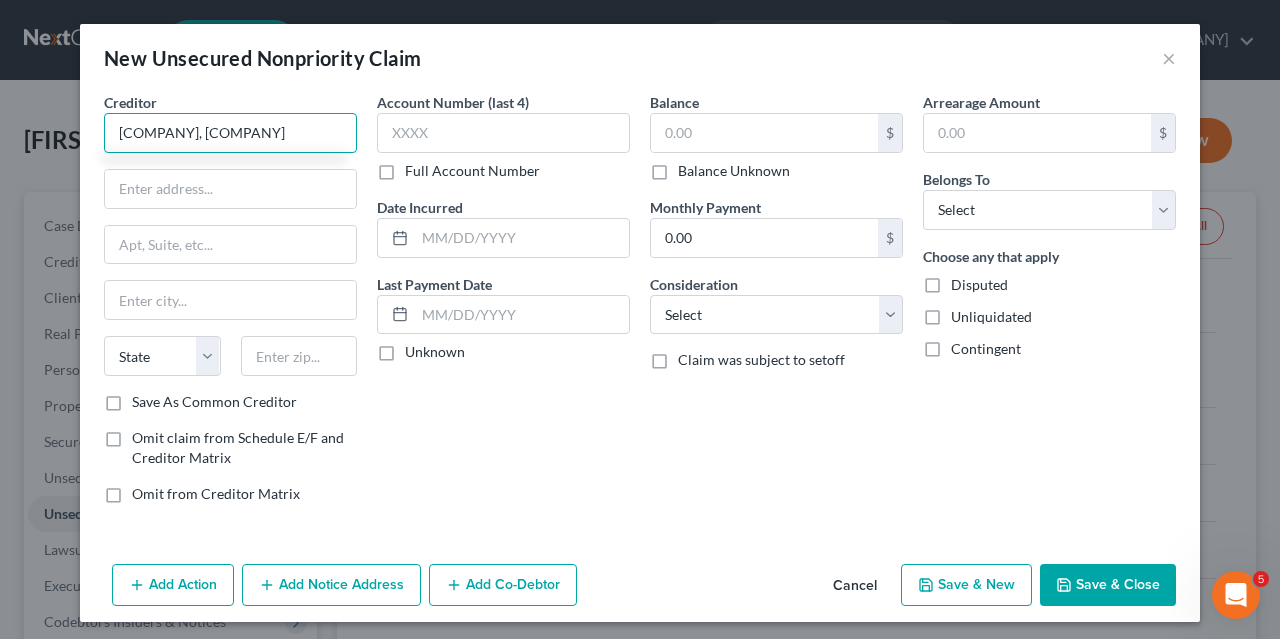type on "[COMPANY], [COMPANY]" 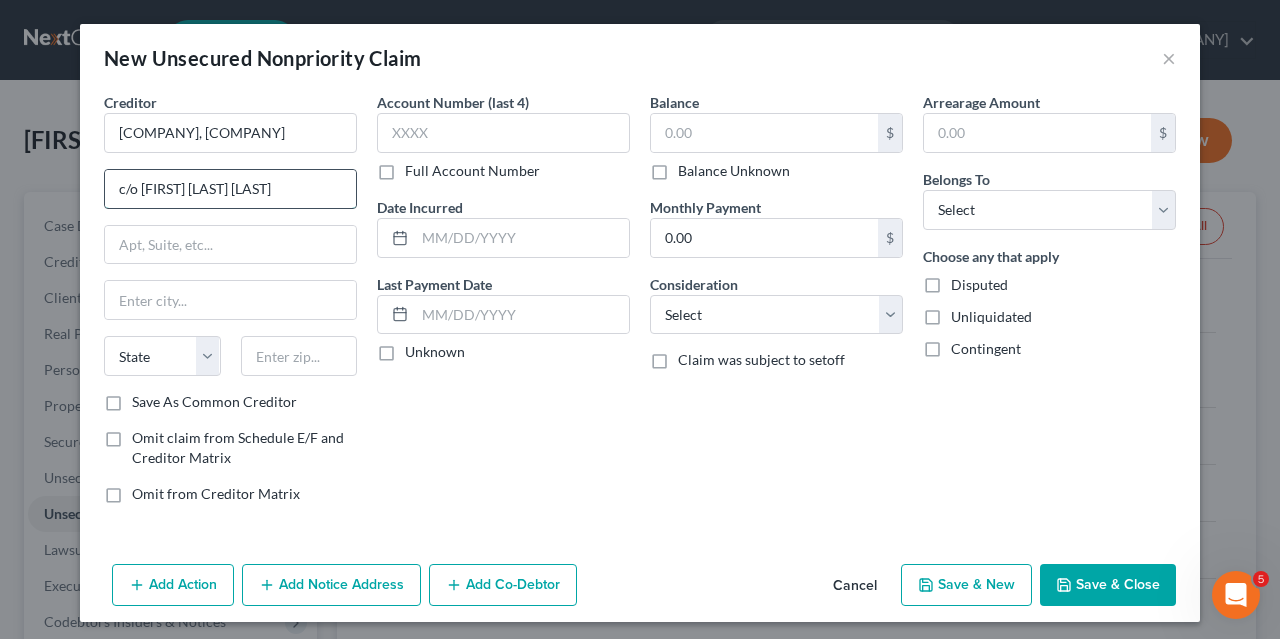 click on "c/o [FIRST] [LAST] [LAST]" at bounding box center (230, 189) 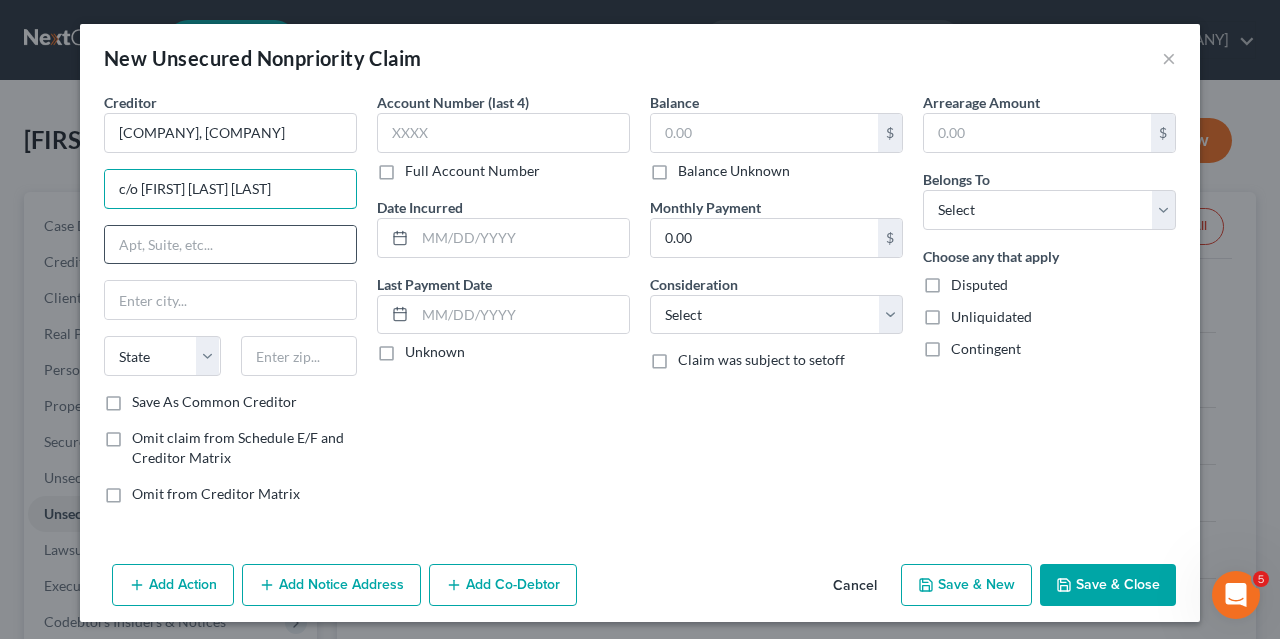 type on "c/o [FIRST] [LAST] [LAST]" 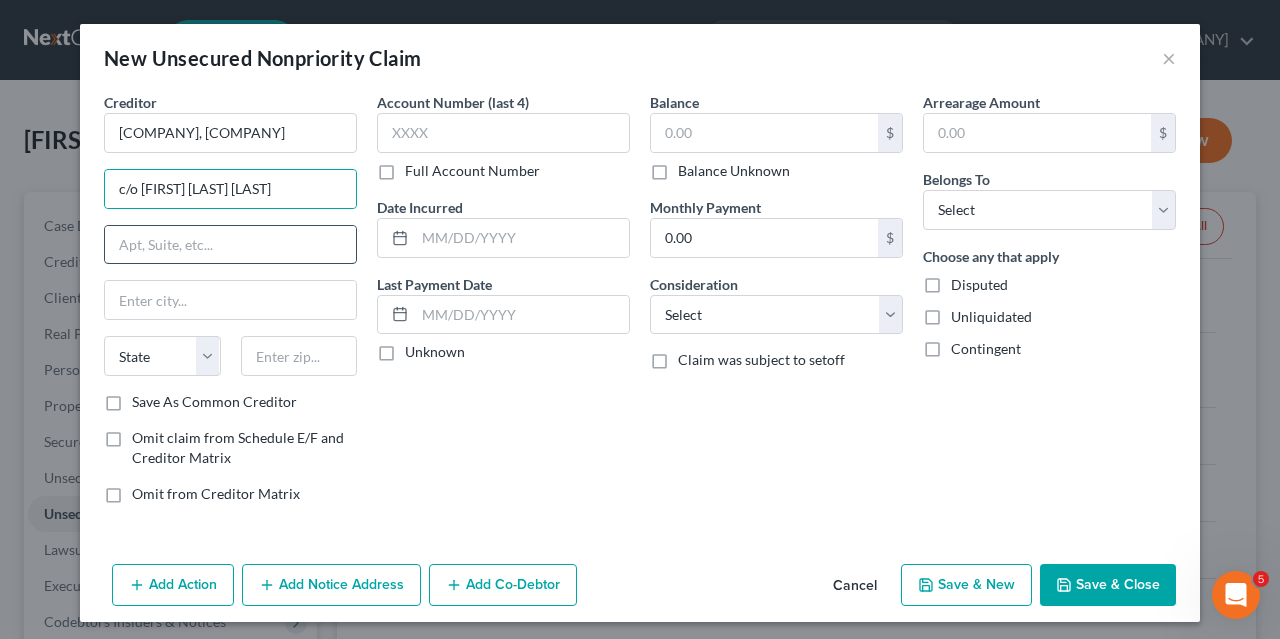 click at bounding box center [230, 245] 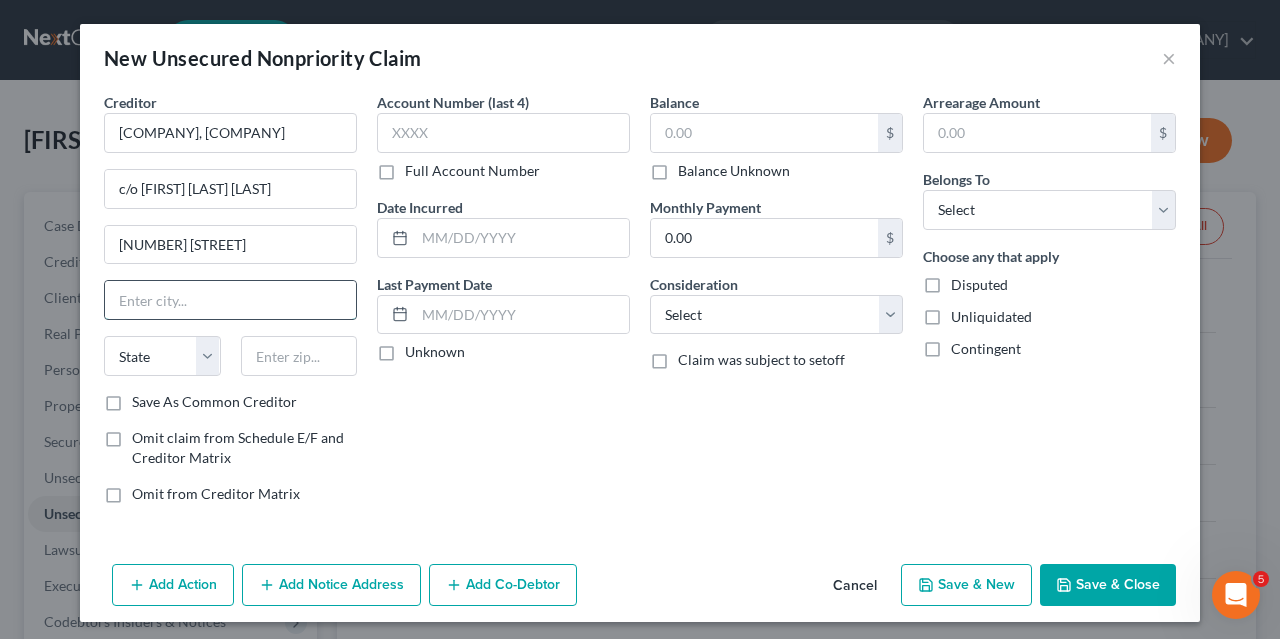 click at bounding box center (230, 300) 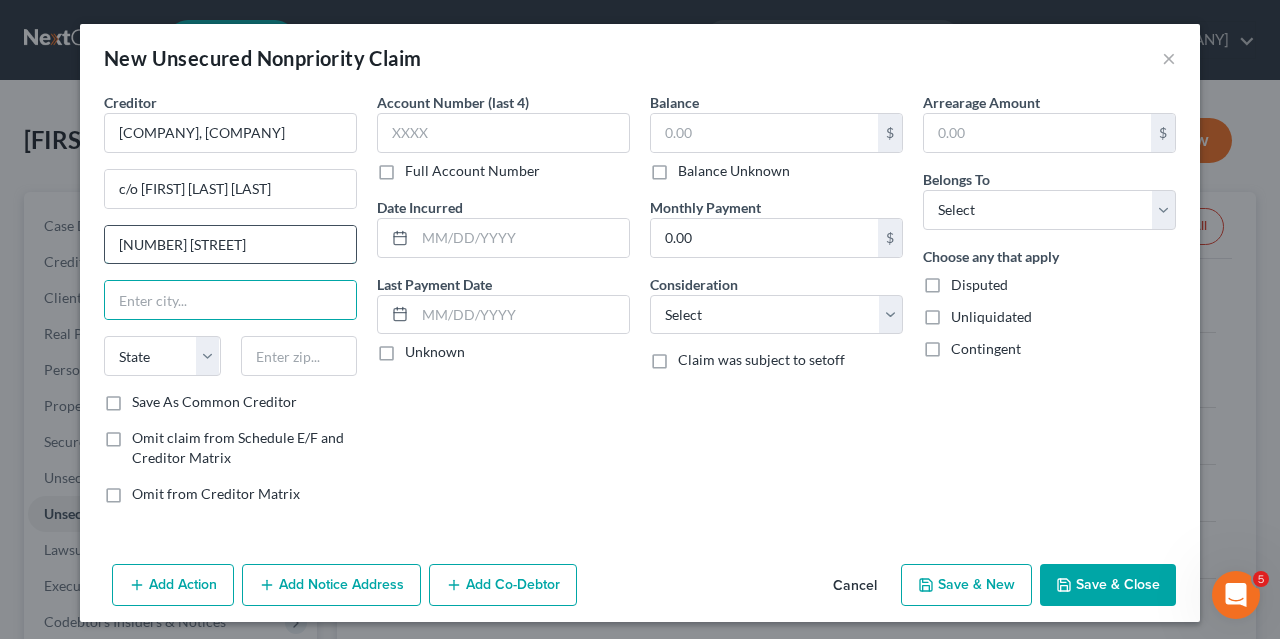 click on "[NUMBER] [STREET]" at bounding box center (230, 245) 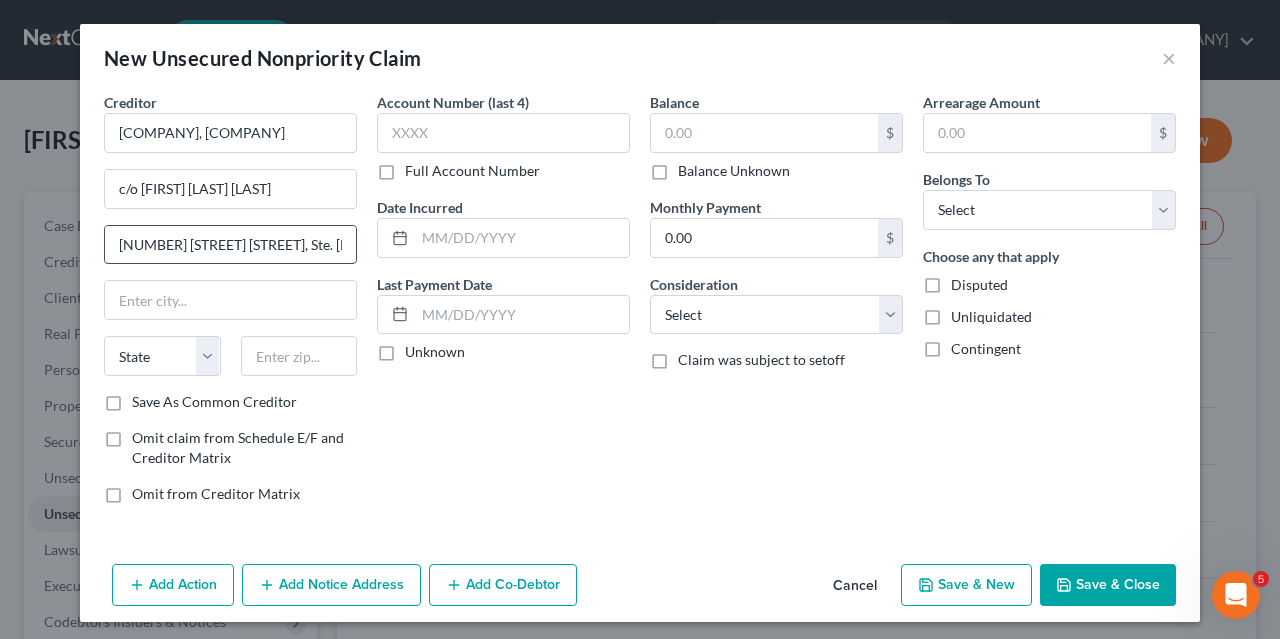 scroll, scrollTop: 0, scrollLeft: 2, axis: horizontal 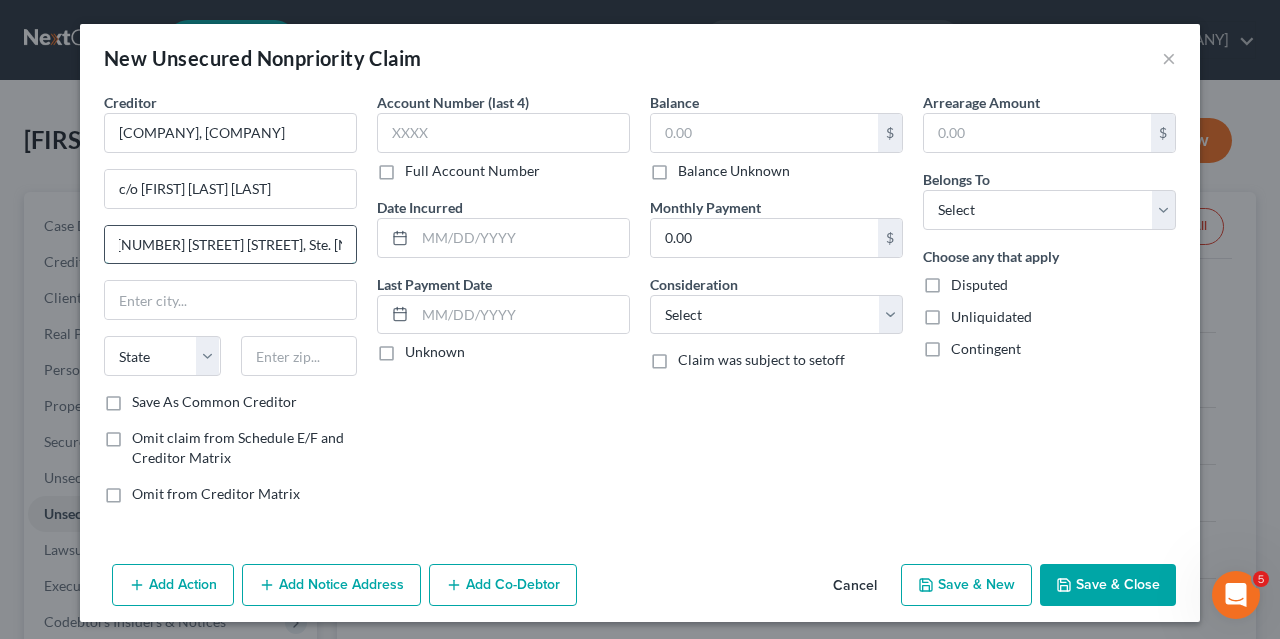 type on "[NUMBER] [STREET] [STREET], Ste. [NUMBER]" 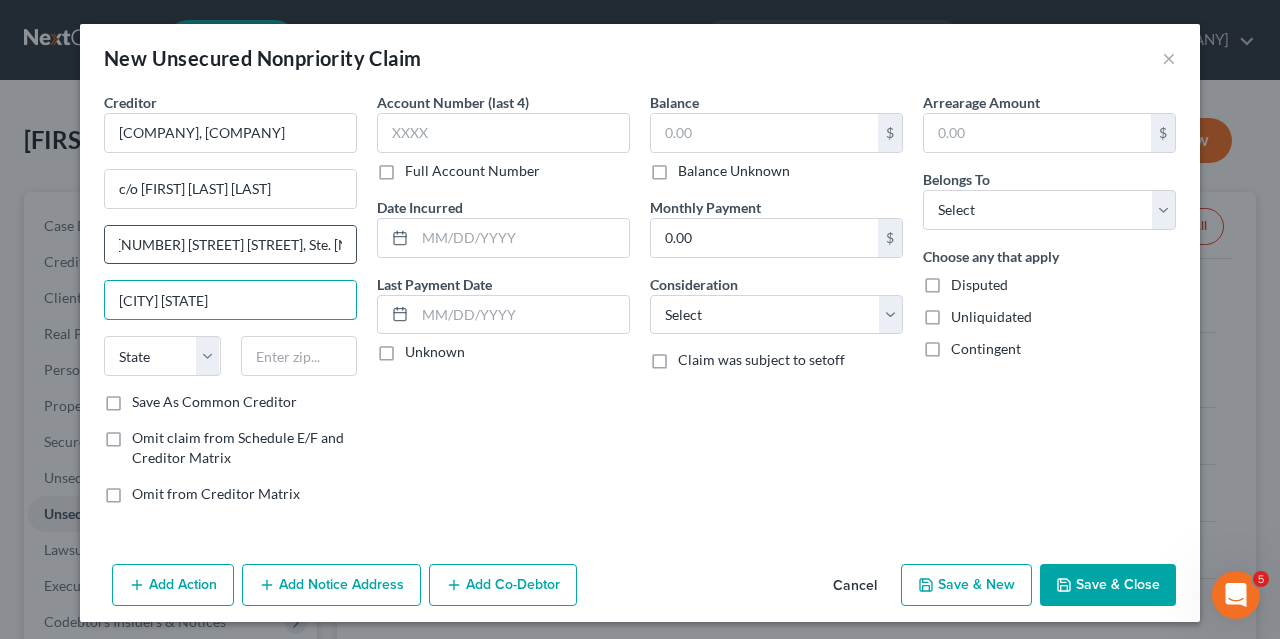 type on "[CITY] [STATE]" 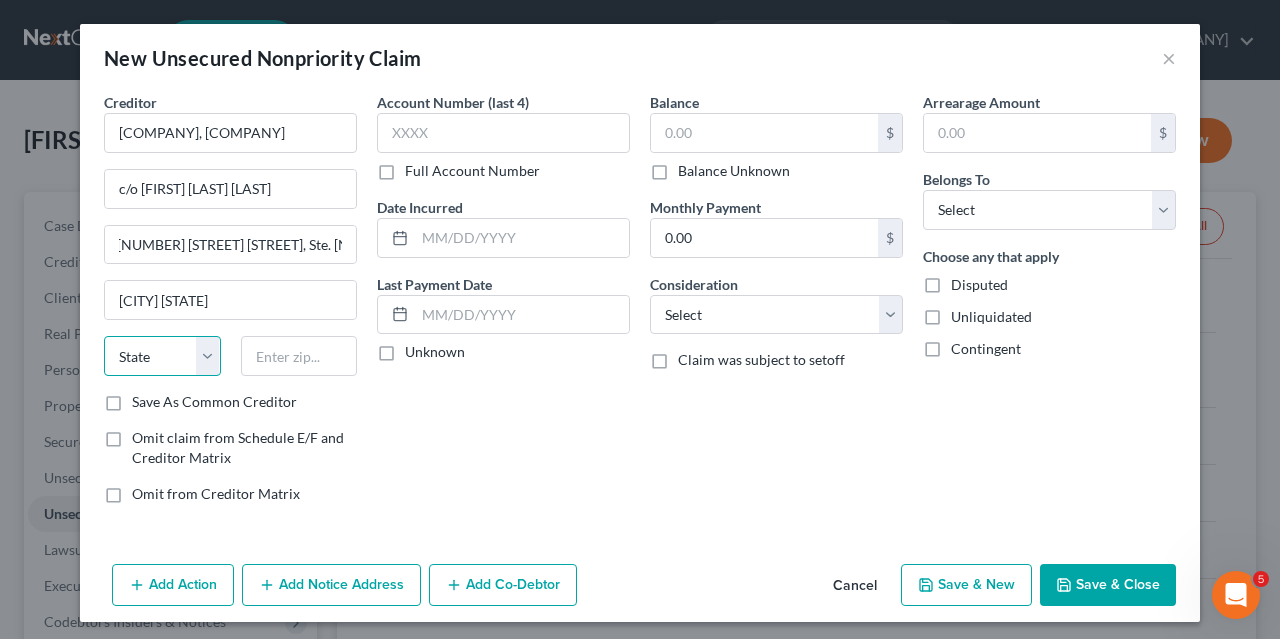 click on "State AL AK AR AZ CA CO CT DE DC FL GA GU HI ID IL IN IA KS KY LA ME MD MA MI MN MS MO MT NC ND NE NV NH NJ NM NY OH OK OR PA PR RI SC SD TN TX UT VI VA VT WA WV WI WY" at bounding box center (162, 356) 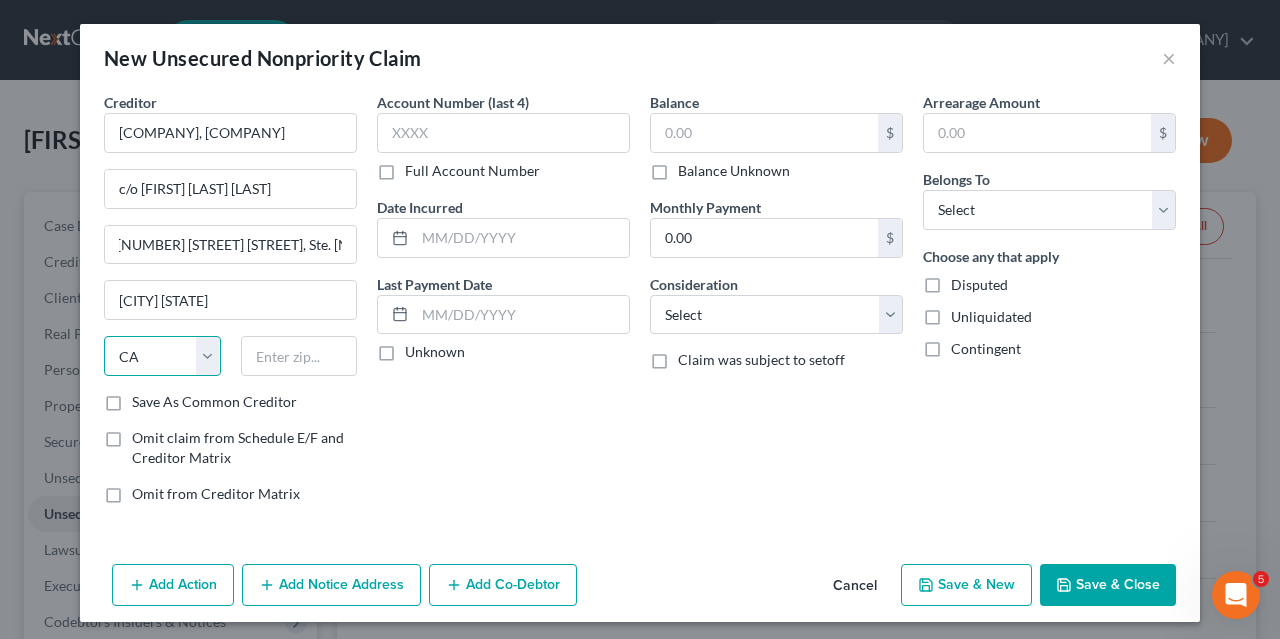 click on "CA" at bounding box center [0, 0] 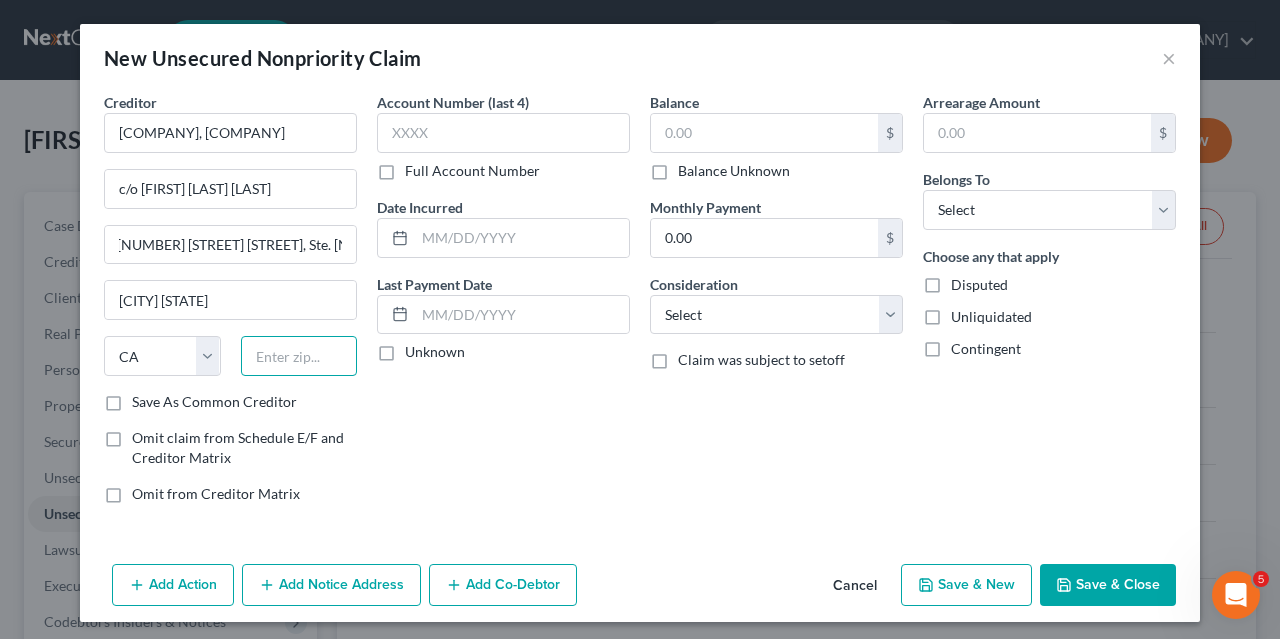click at bounding box center (299, 356) 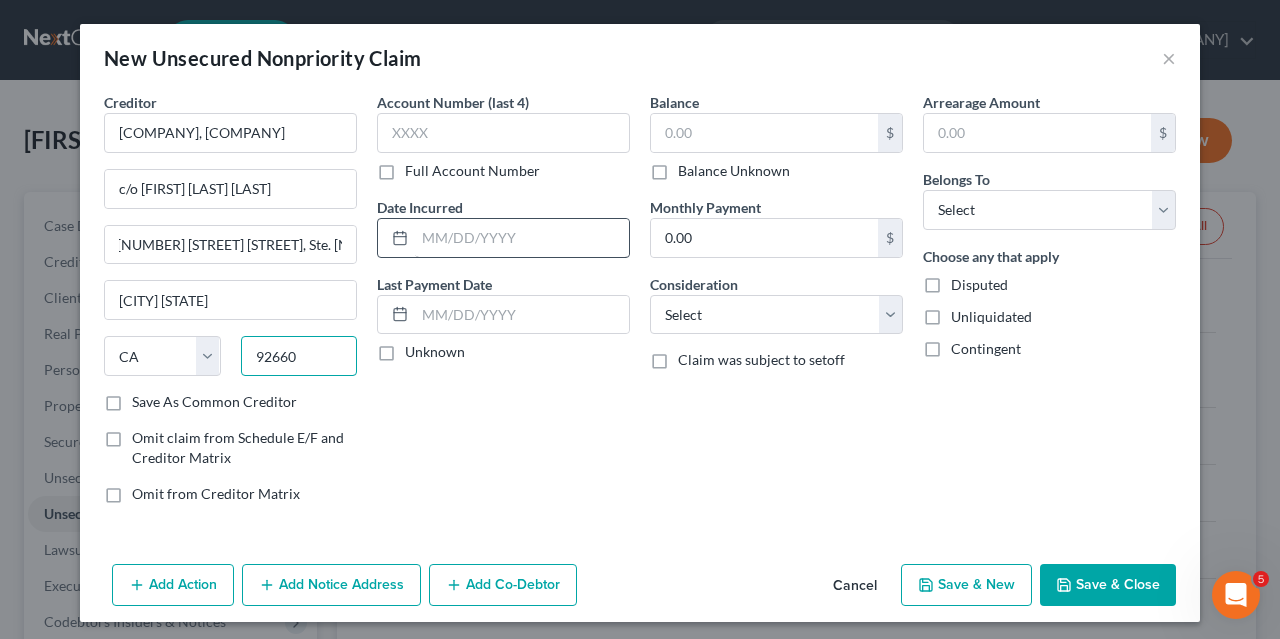 type on "92660" 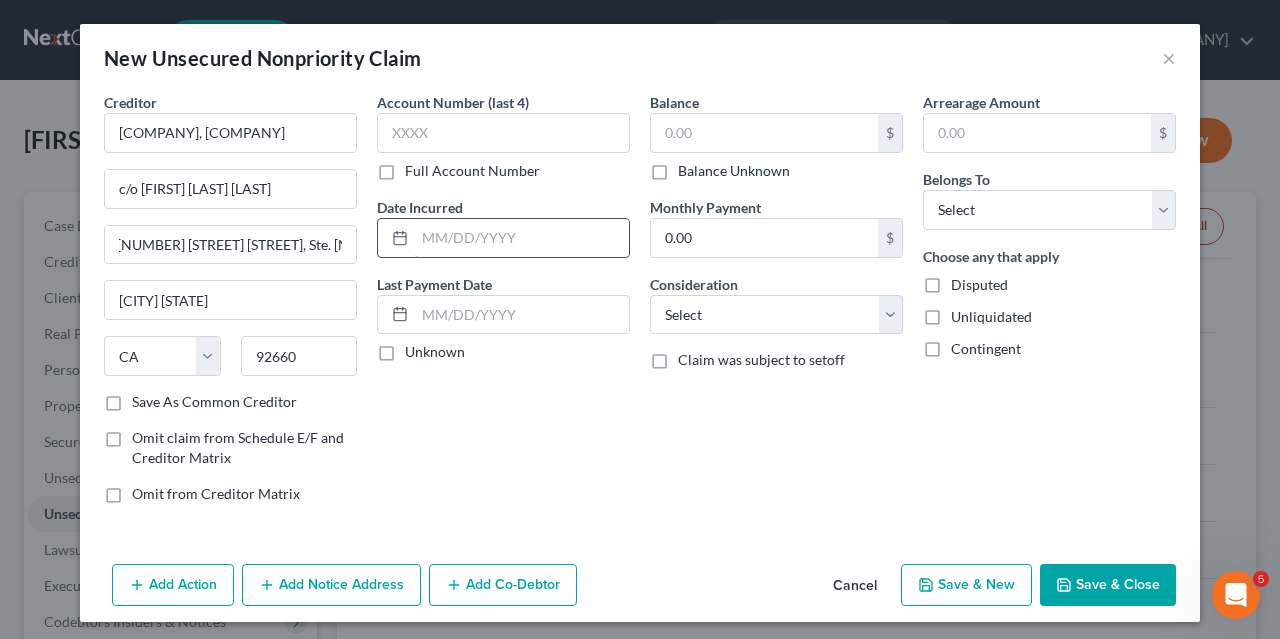 click at bounding box center (522, 238) 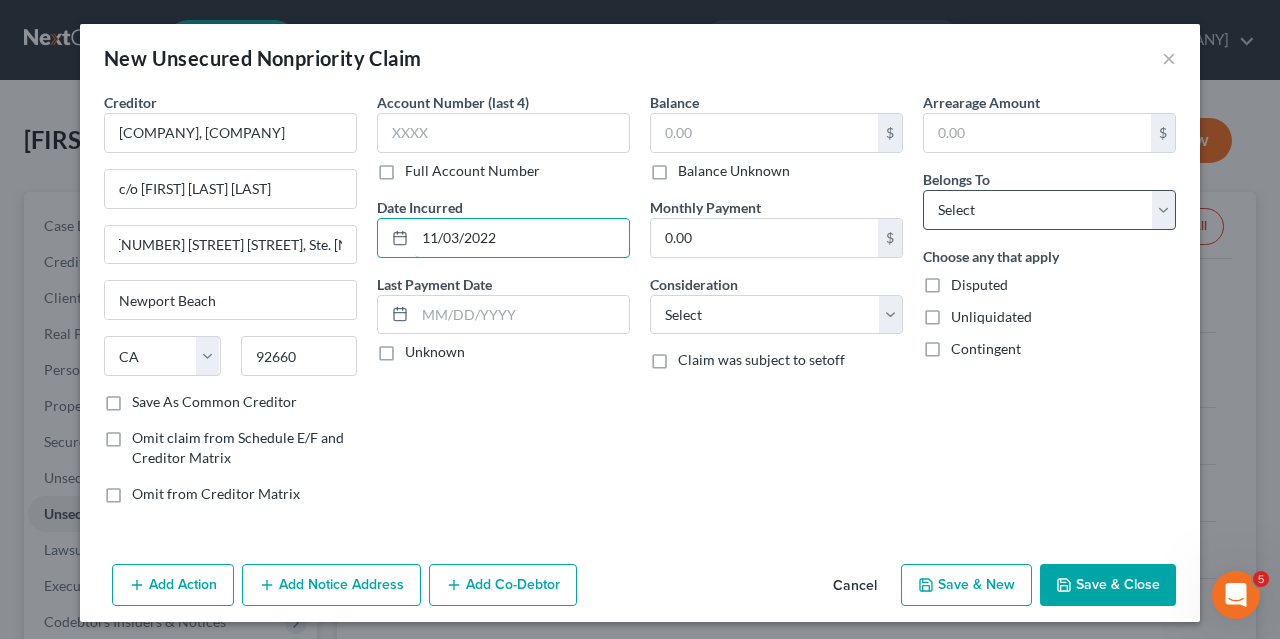 type on "11/03/2022" 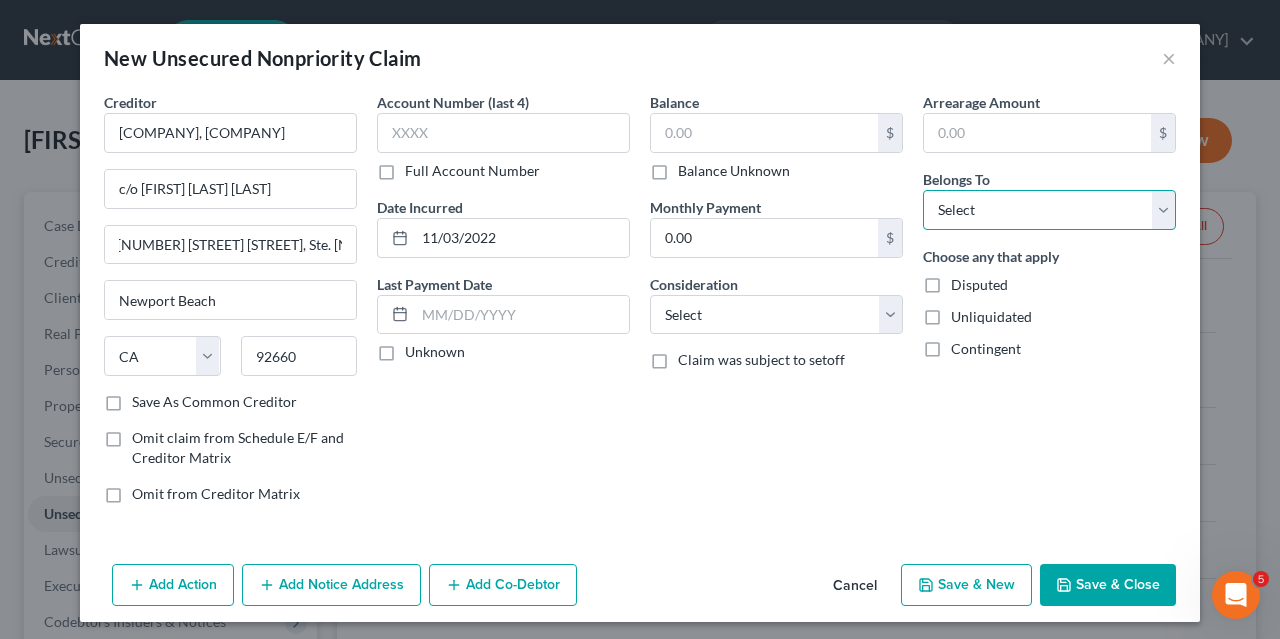 click on "Select Debtor 1 Only Debtor 2 Only Debtor 1 And Debtor 2 Only At Least One Of The Debtors And Another Community Property" at bounding box center (1049, 210) 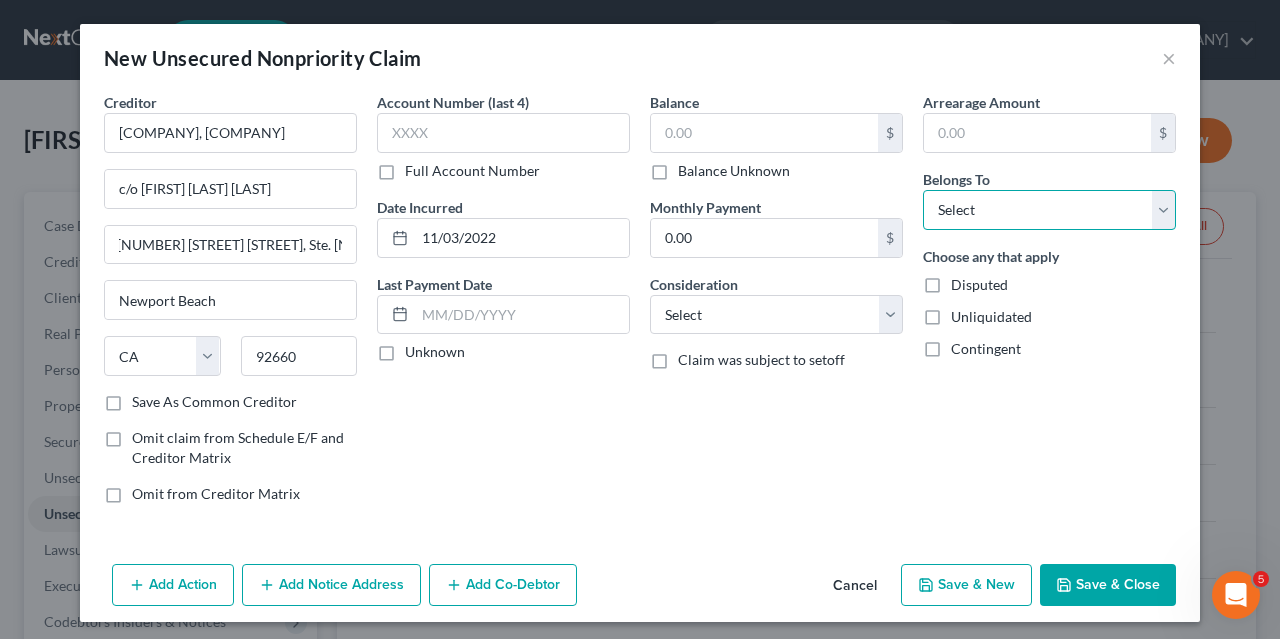 select on "0" 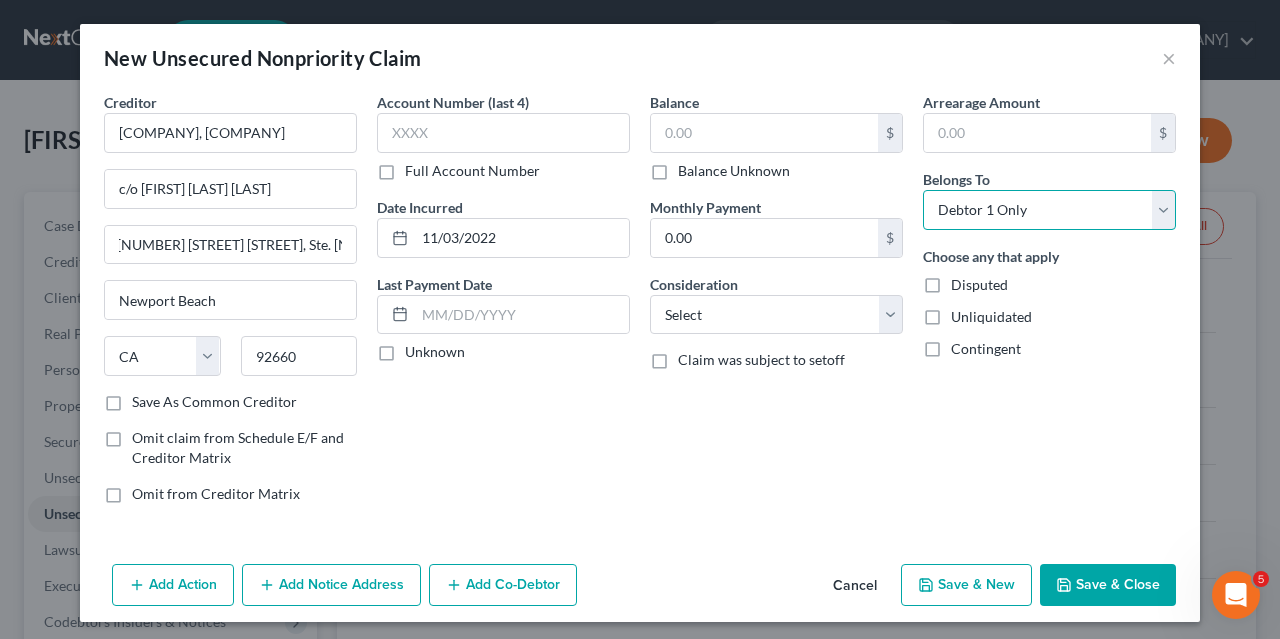 click on "Debtor 1 Only" at bounding box center (0, 0) 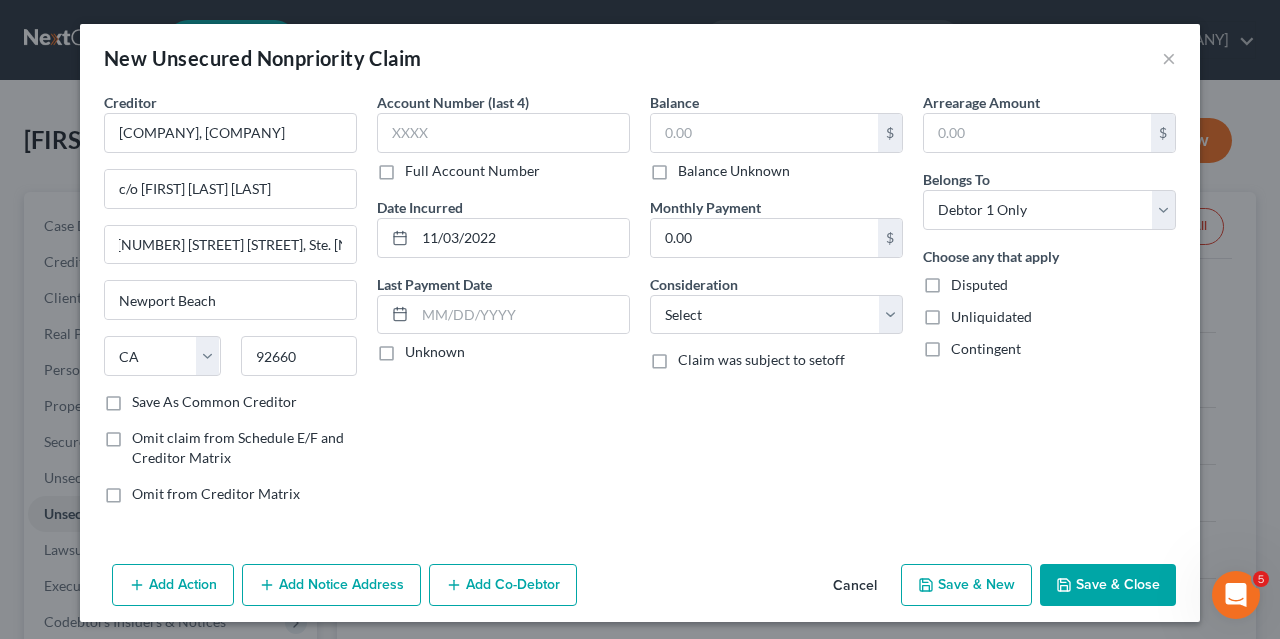 click on "Disputed" at bounding box center [979, 285] 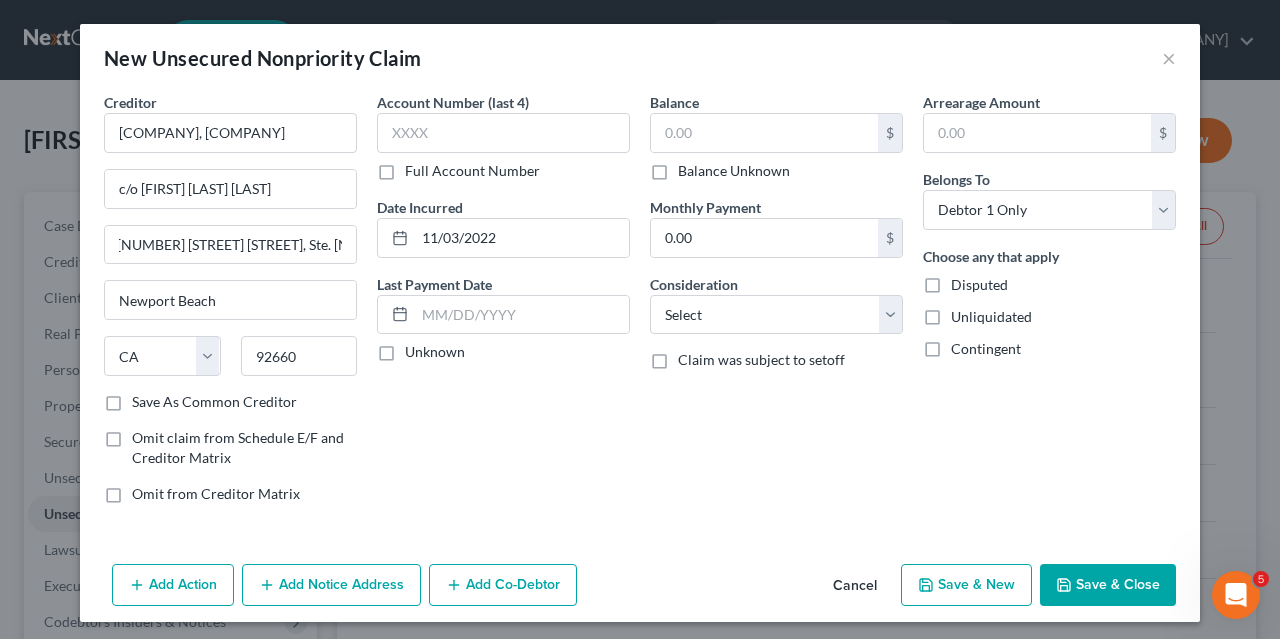 click on "Disputed" at bounding box center (965, 281) 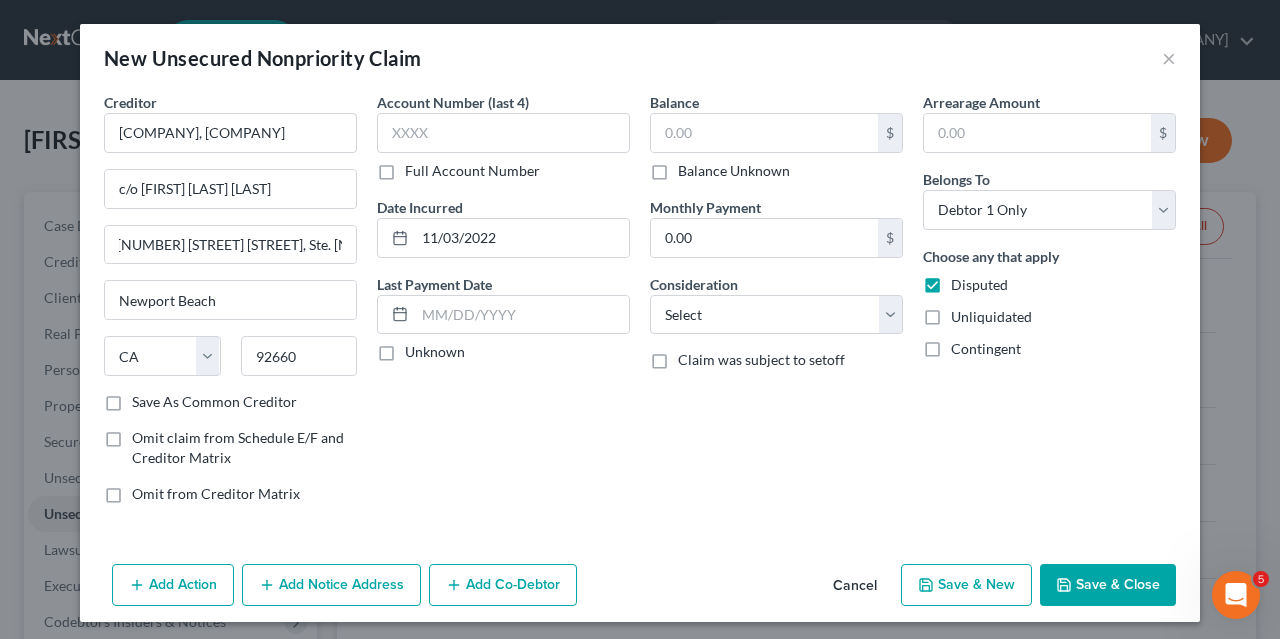 click on "Save & Close" at bounding box center (1108, 585) 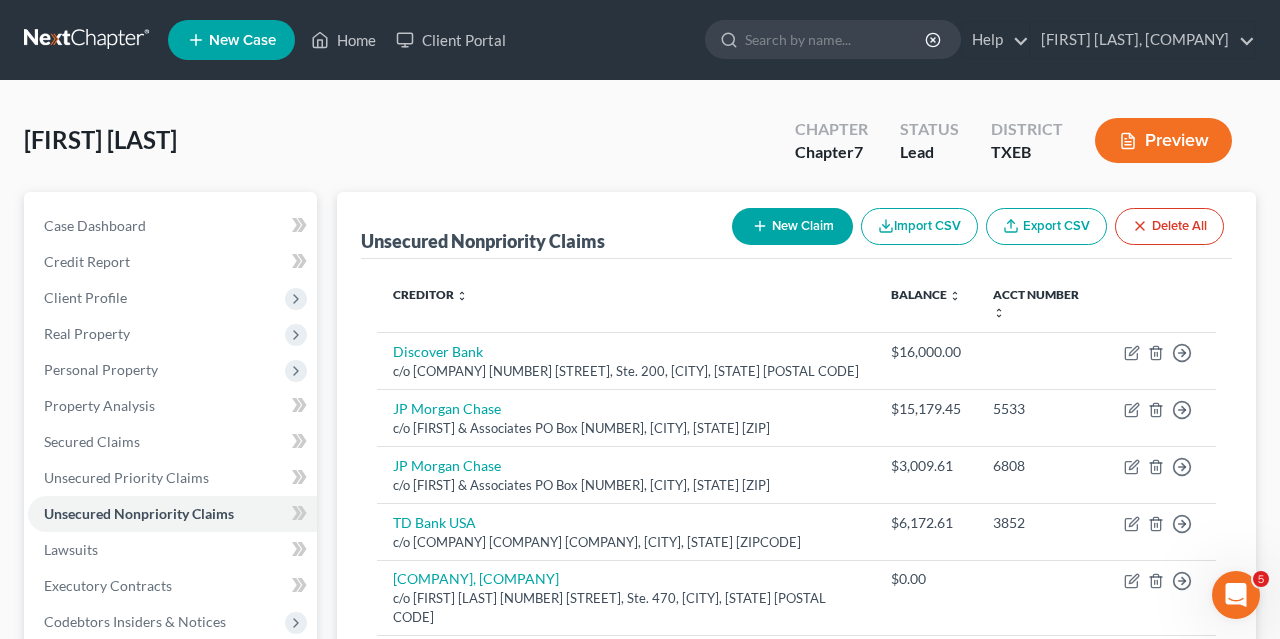 click on "New Claim" at bounding box center [792, 226] 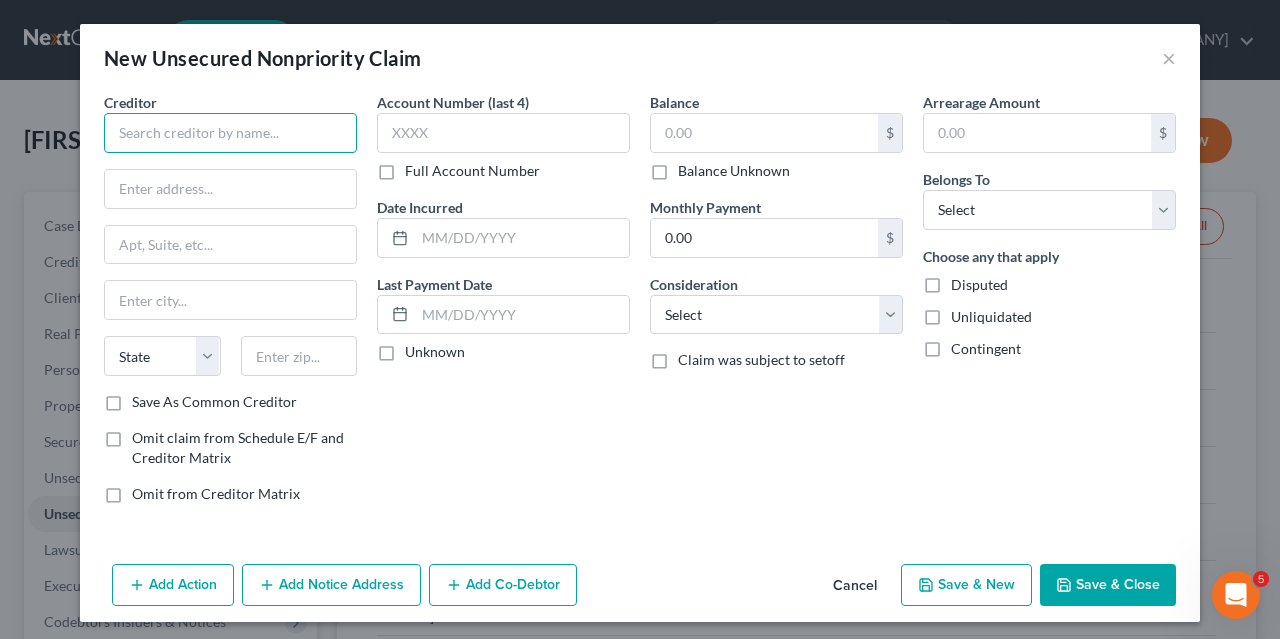 click at bounding box center [230, 133] 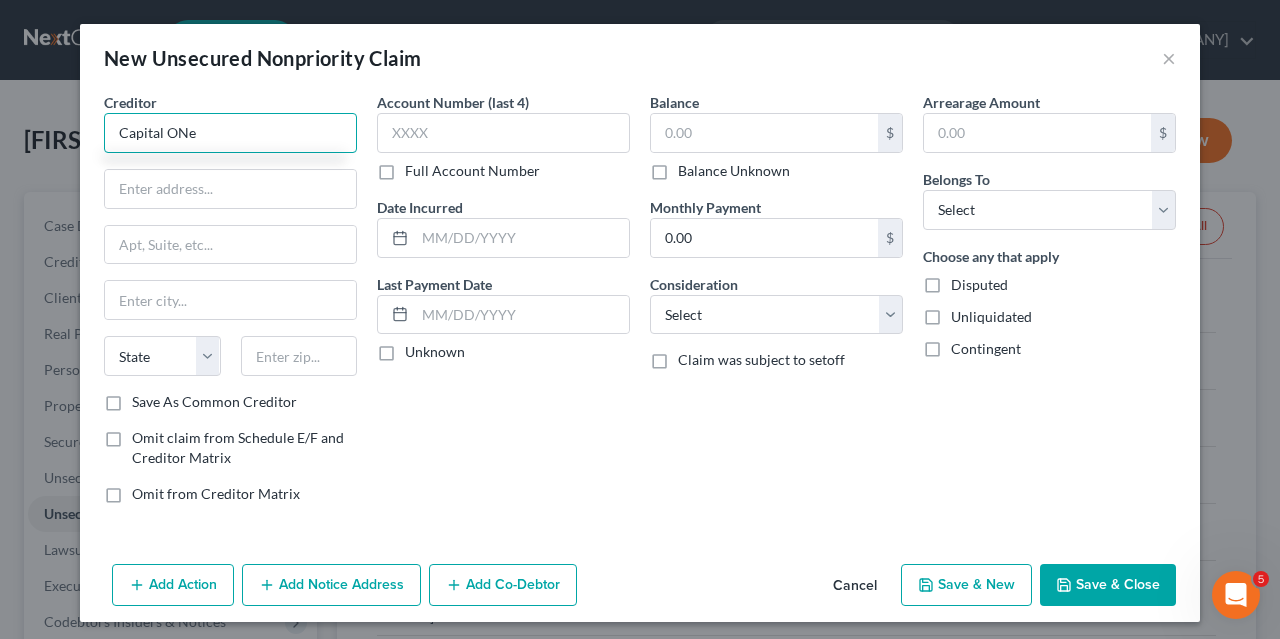 type on "Capital ONe" 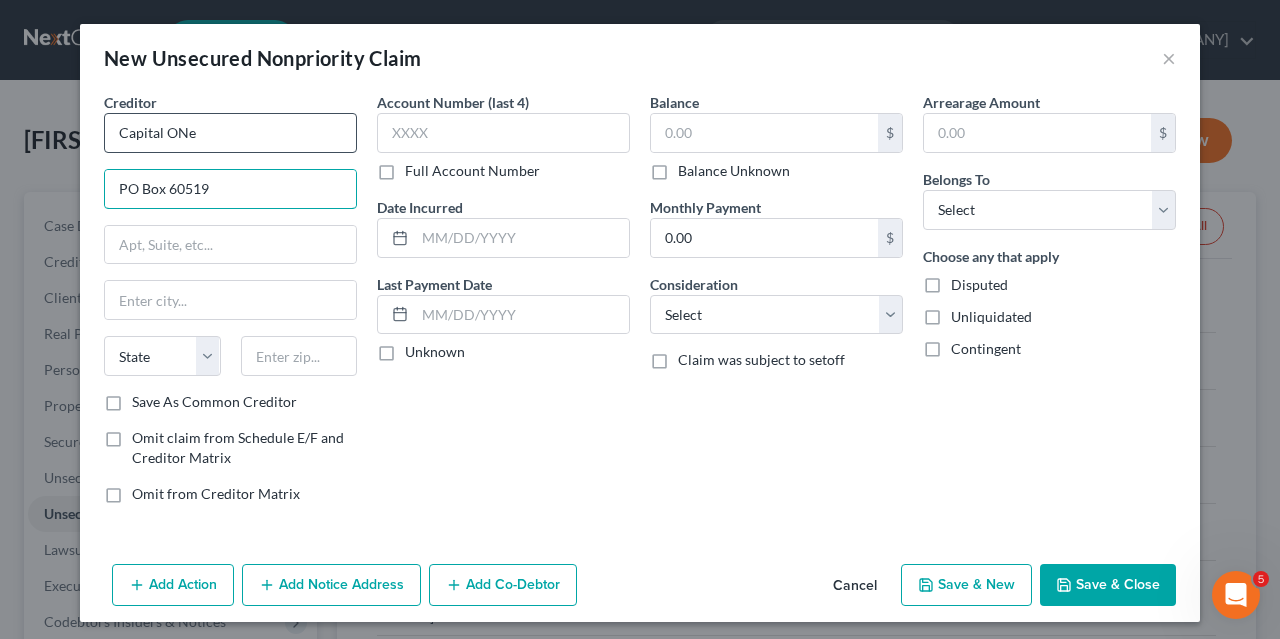 type on "PO Box 60519" 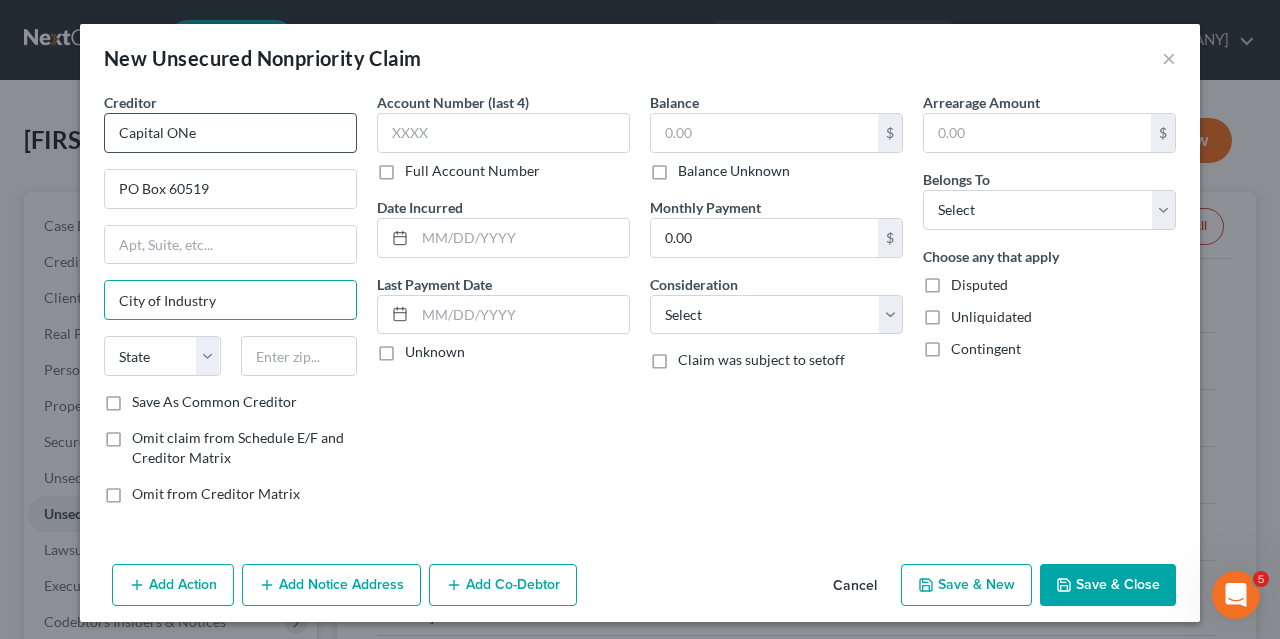 type on "City of Industry" 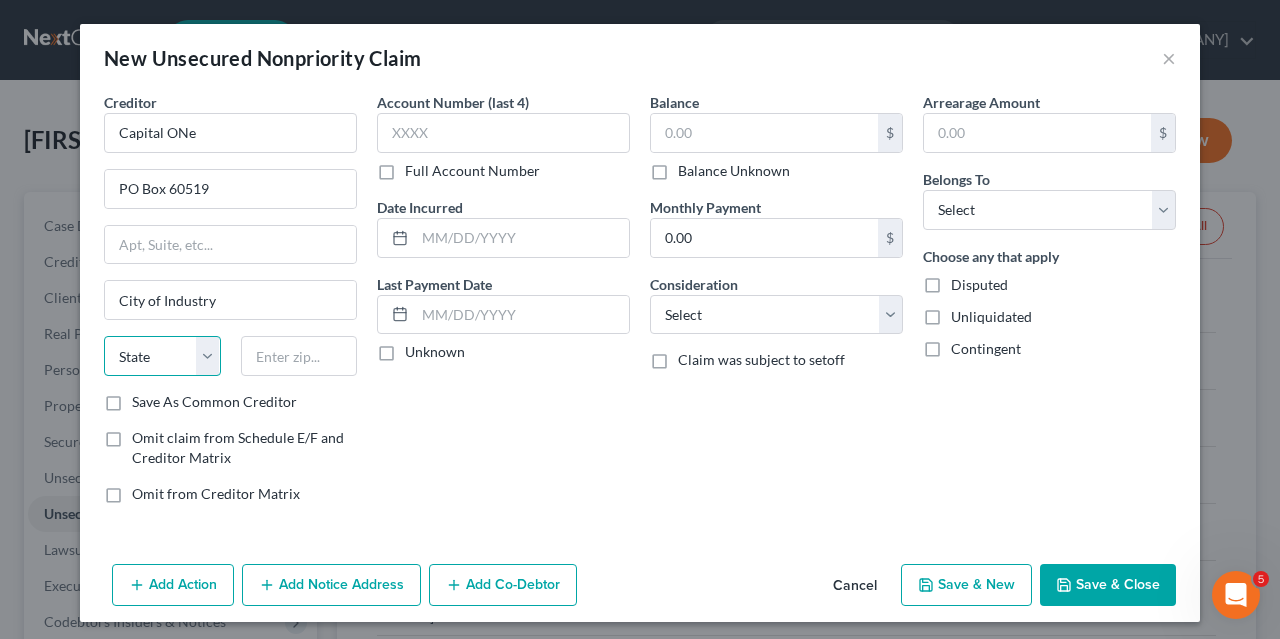 click on "State AL AK AR AZ CA CO CT DE DC FL GA GU HI ID IL IN IA KS KY LA ME MD MA MI MN MS MO MT NC ND NE NV NH NJ NM NY OH OK OR PA PR RI SC SD TN TX UT VI VA VT WA WV WI WY" at bounding box center (162, 356) 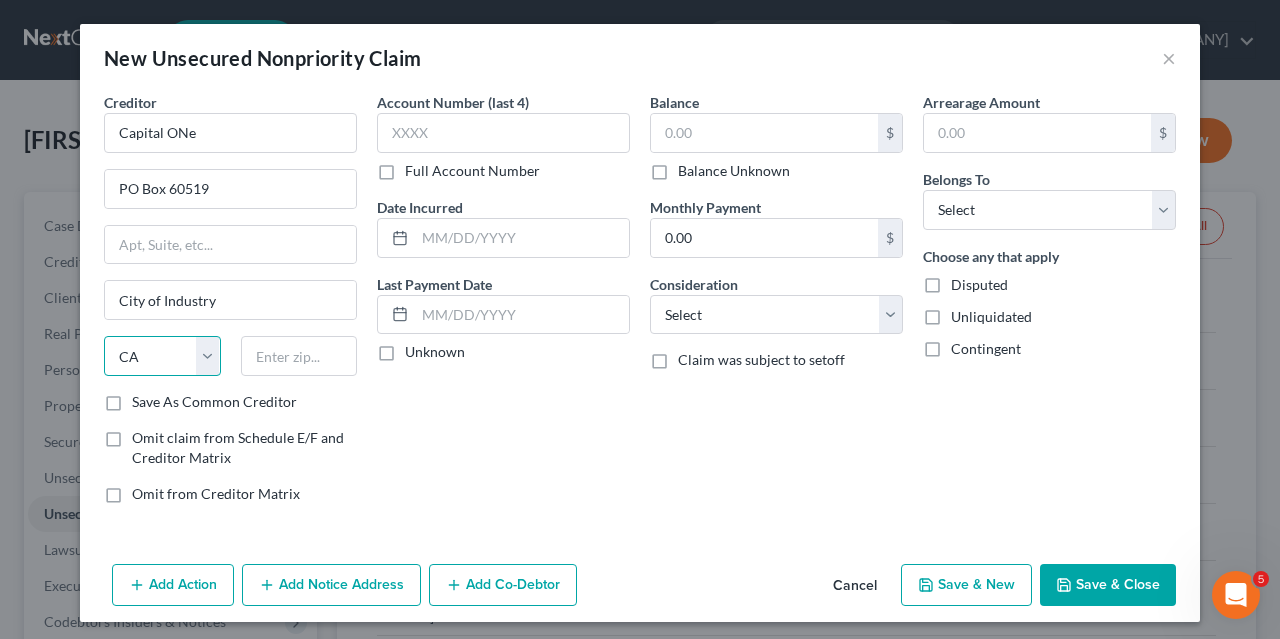 click on "CA" at bounding box center (0, 0) 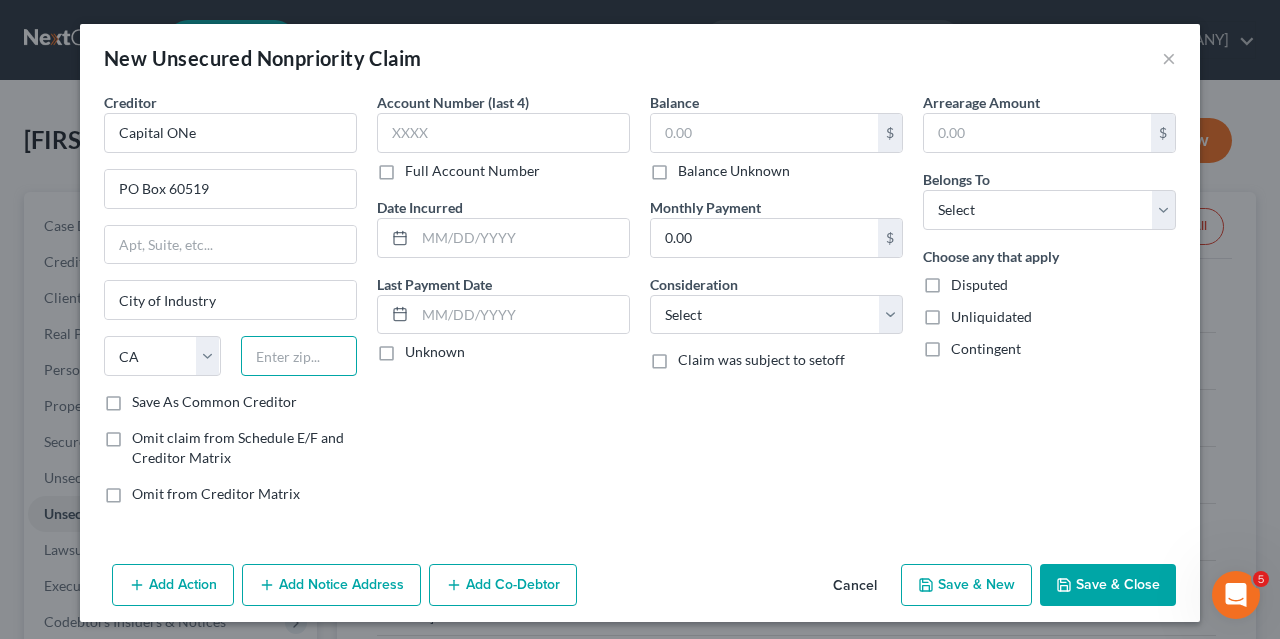 click at bounding box center (299, 356) 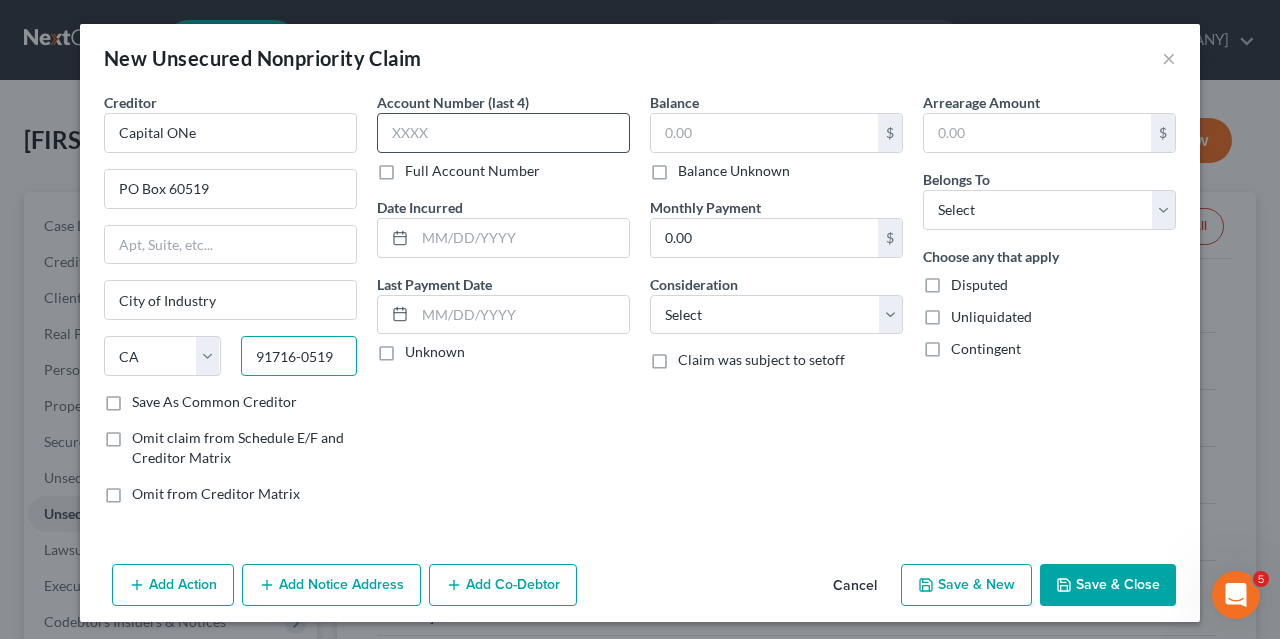 type on "91716-0519" 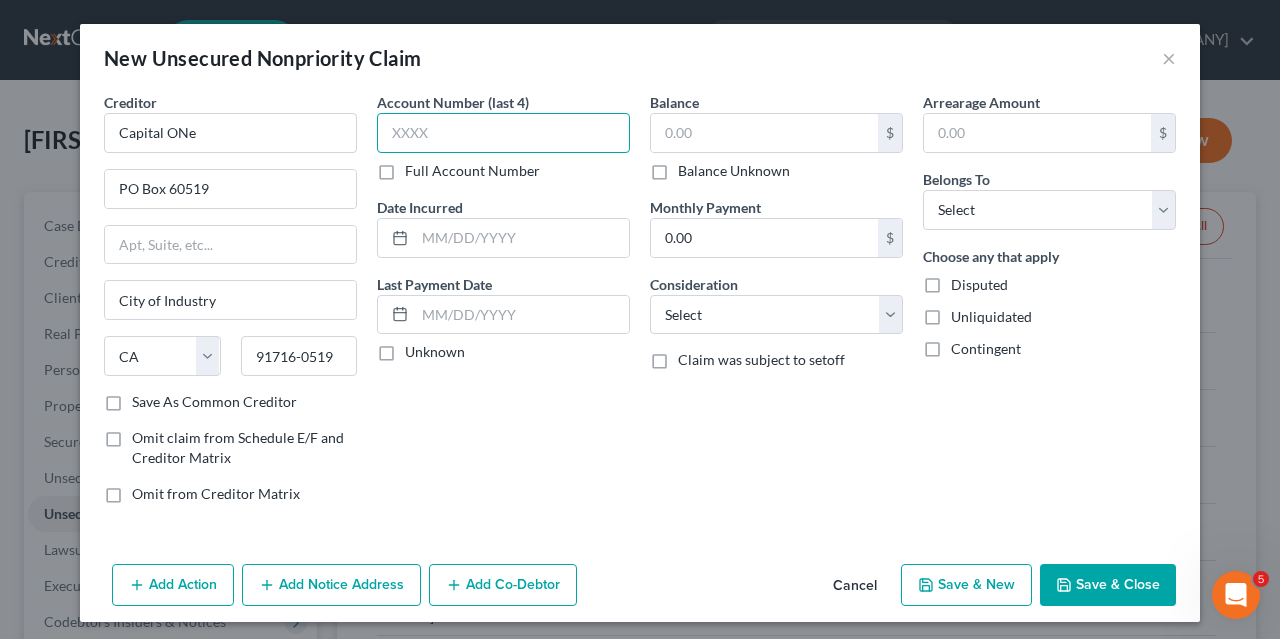 click at bounding box center (503, 133) 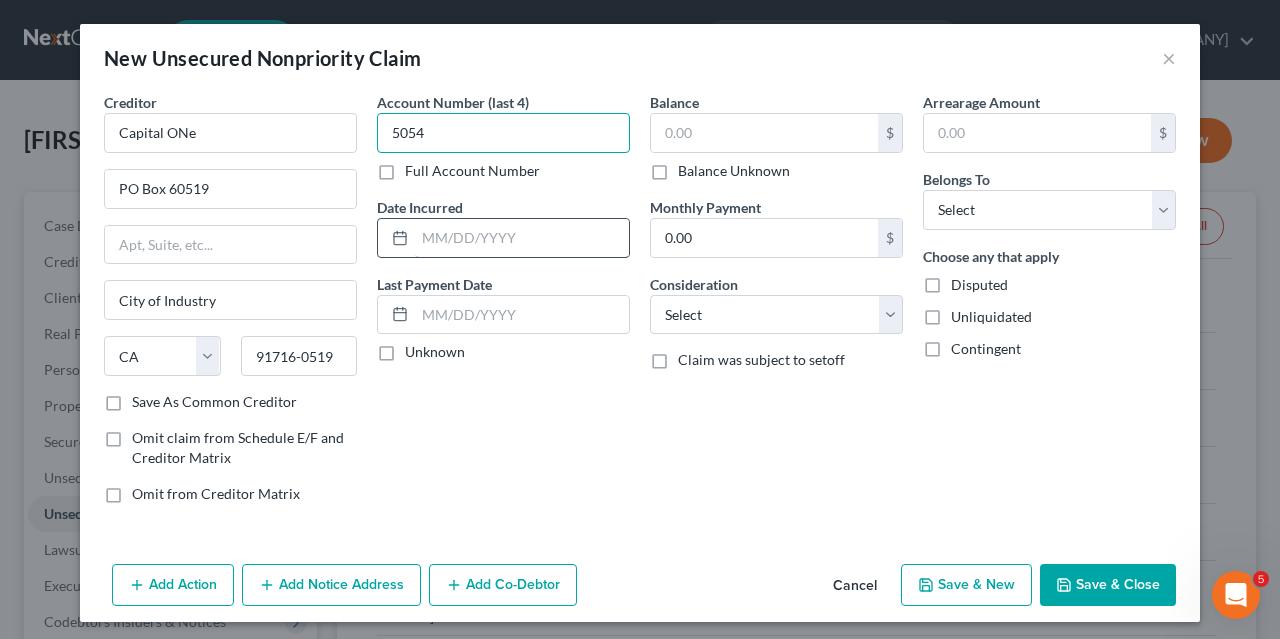 type on "5054" 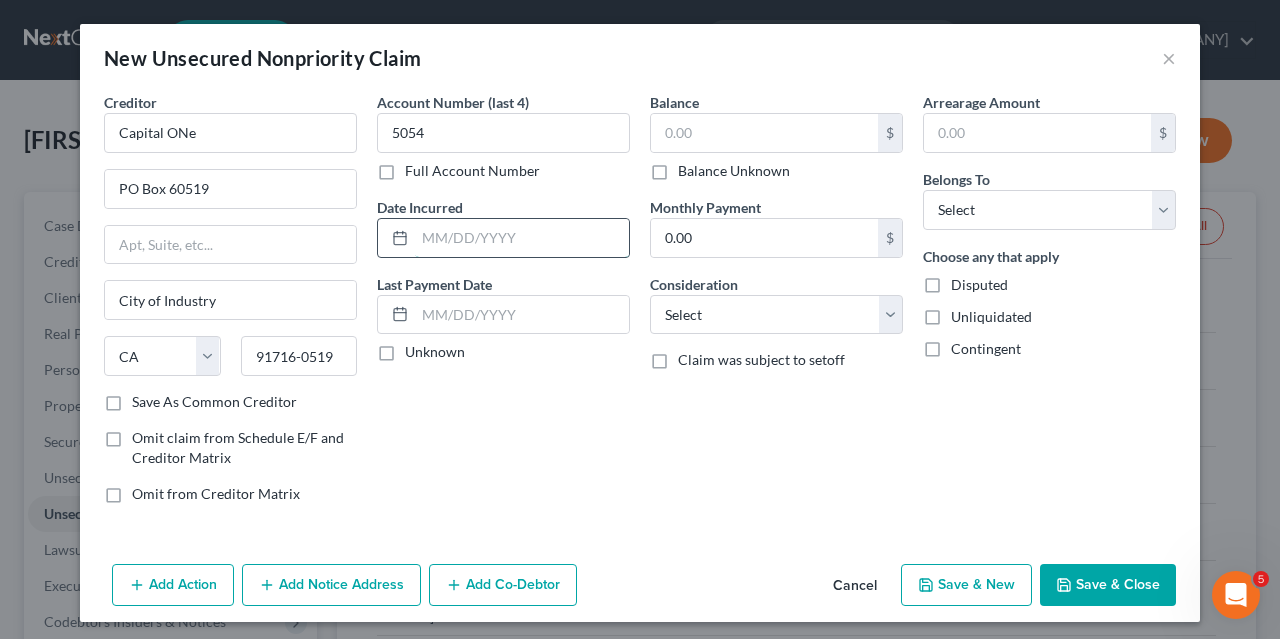 click at bounding box center (522, 238) 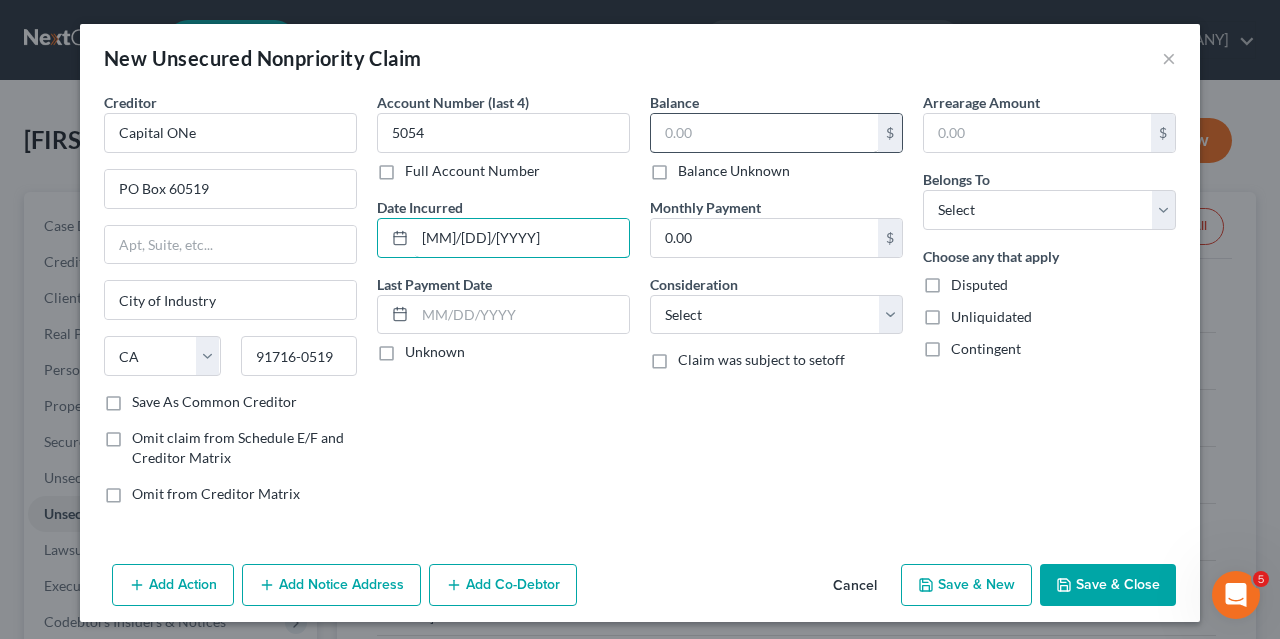 type on "[MM]/[DD]/[YYYY]" 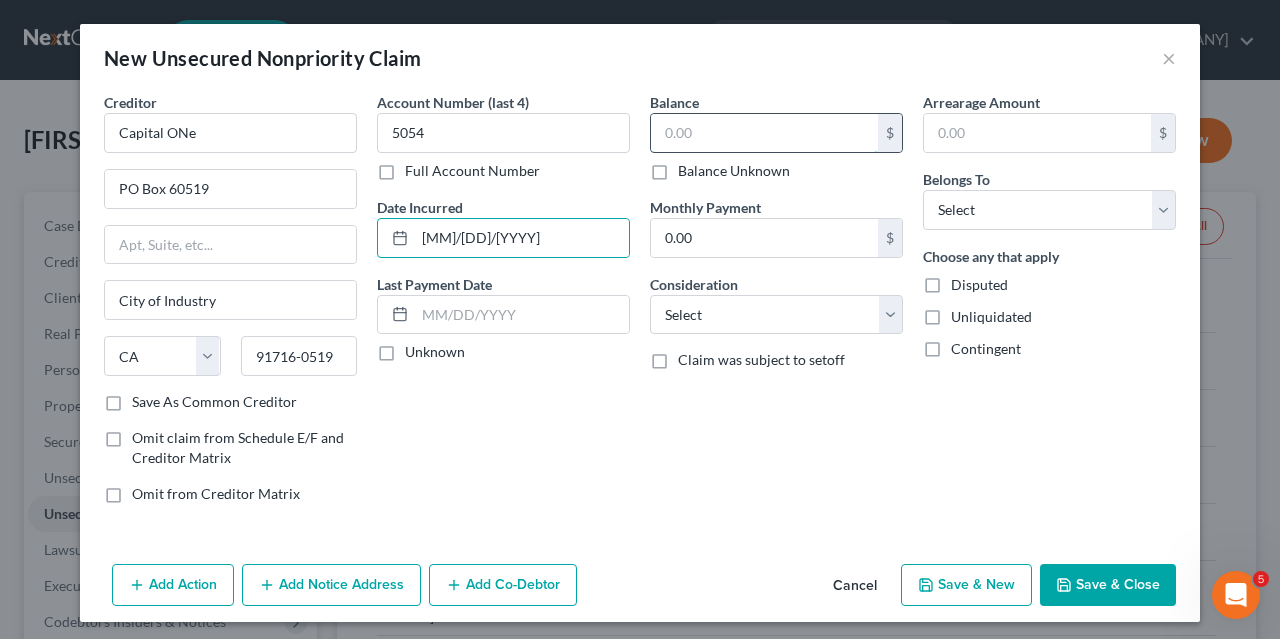 click at bounding box center (764, 133) 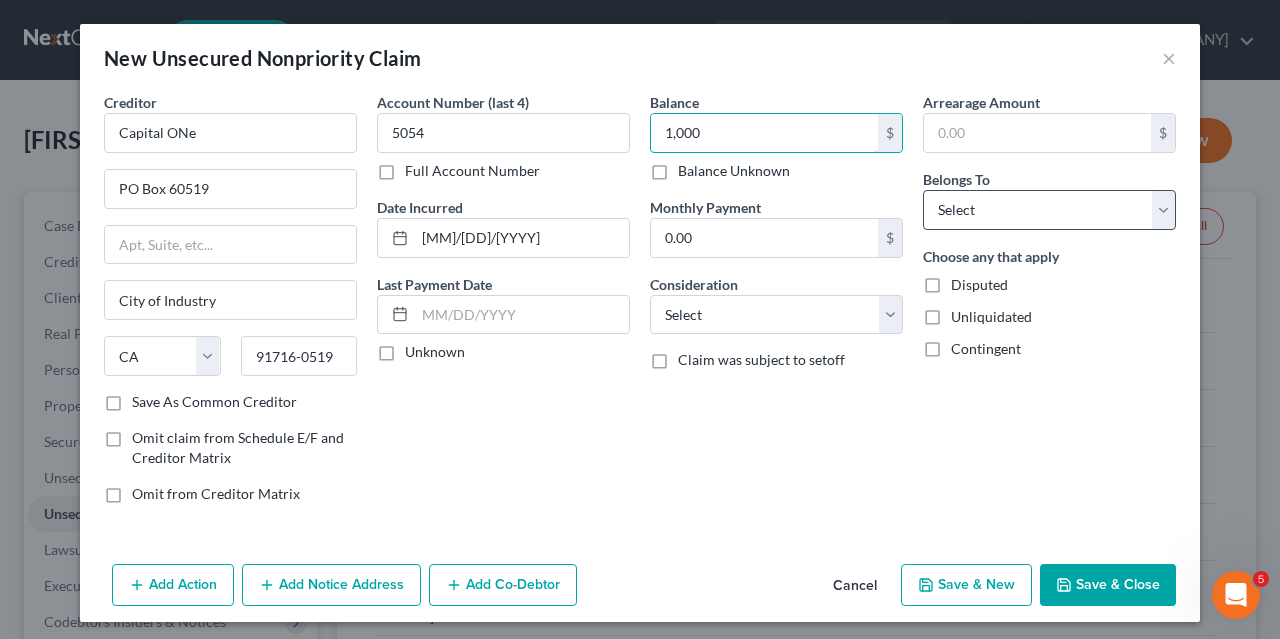 type on "1,000" 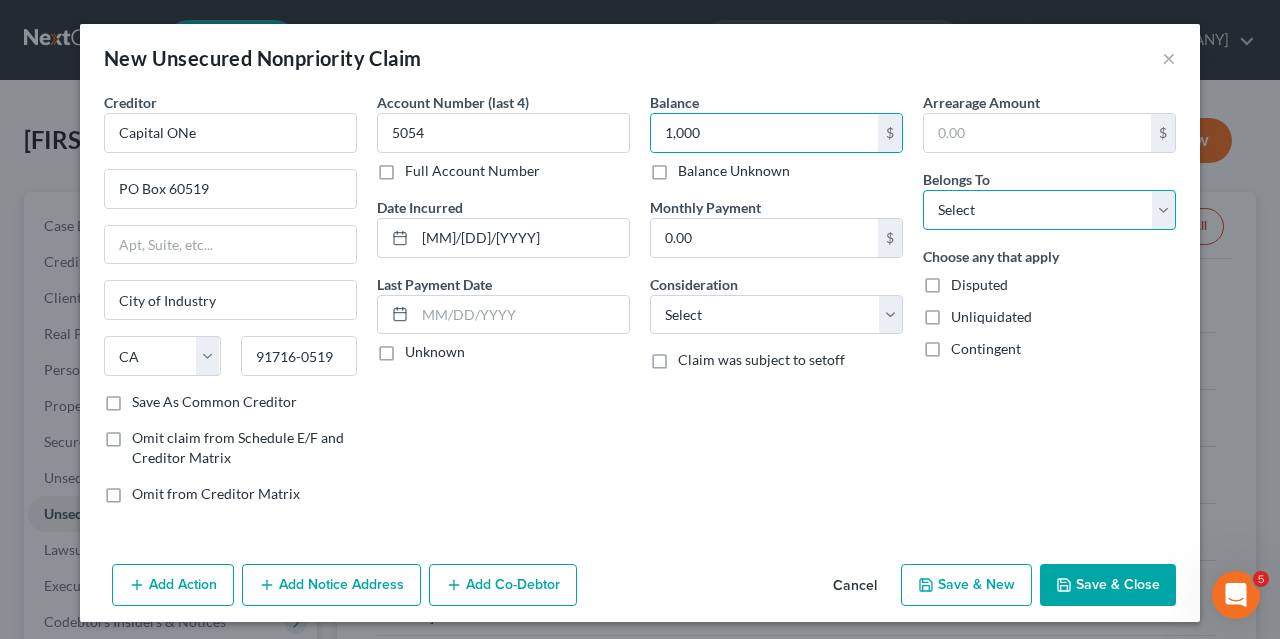 click on "Select Debtor 1 Only Debtor 2 Only Debtor 1 And Debtor 2 Only At Least One Of The Debtors And Another Community Property" at bounding box center [1049, 210] 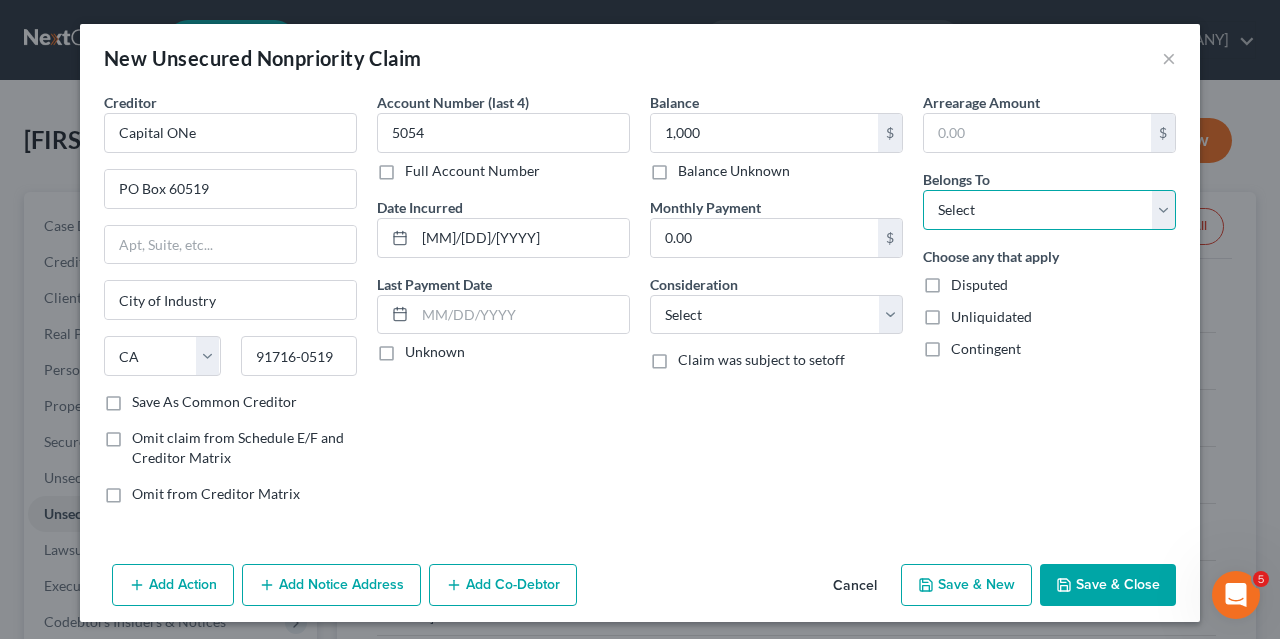 select on "0" 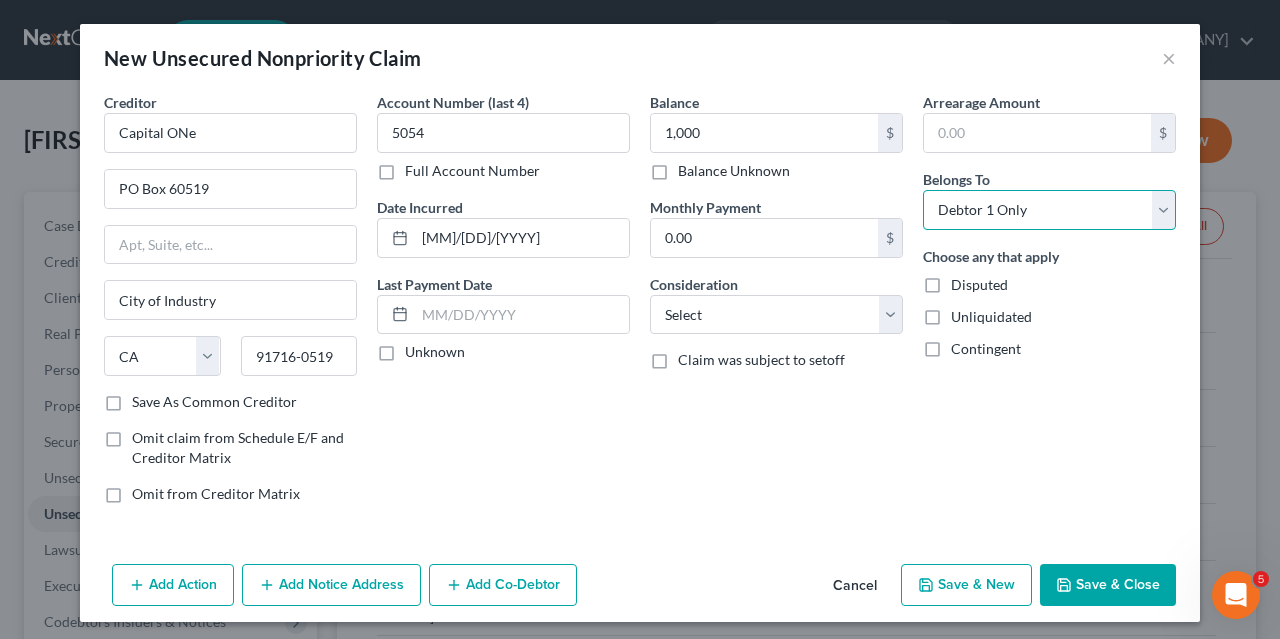 click on "Debtor 1 Only" at bounding box center [0, 0] 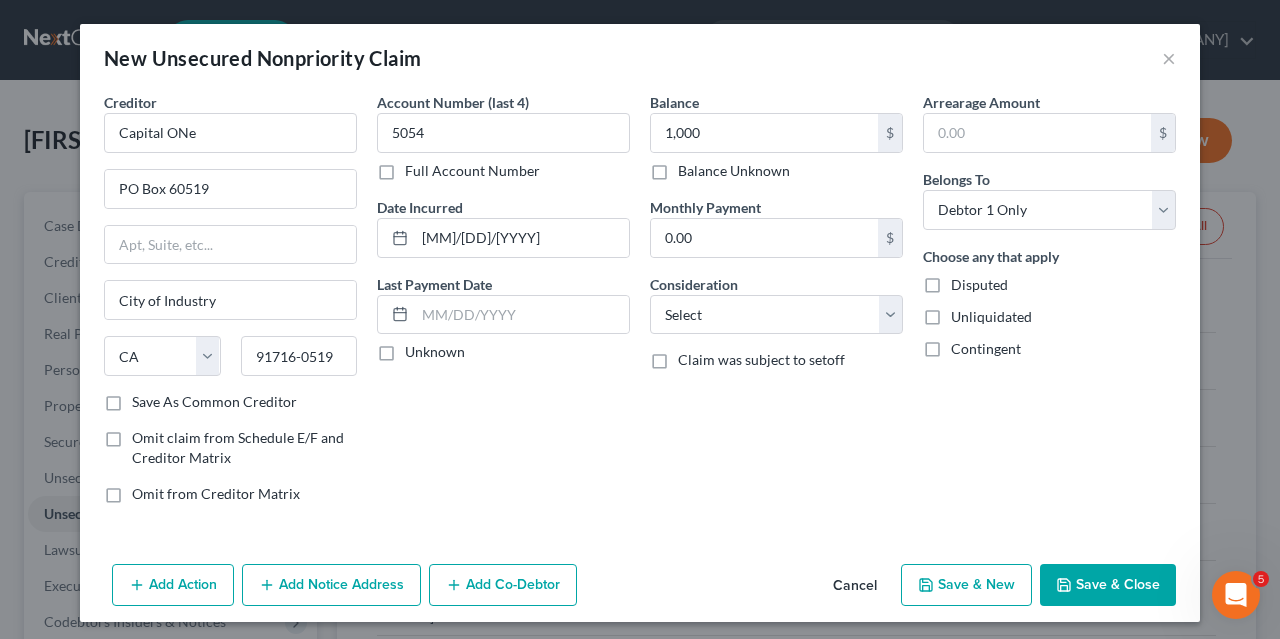 click on "Save & New" at bounding box center [966, 585] 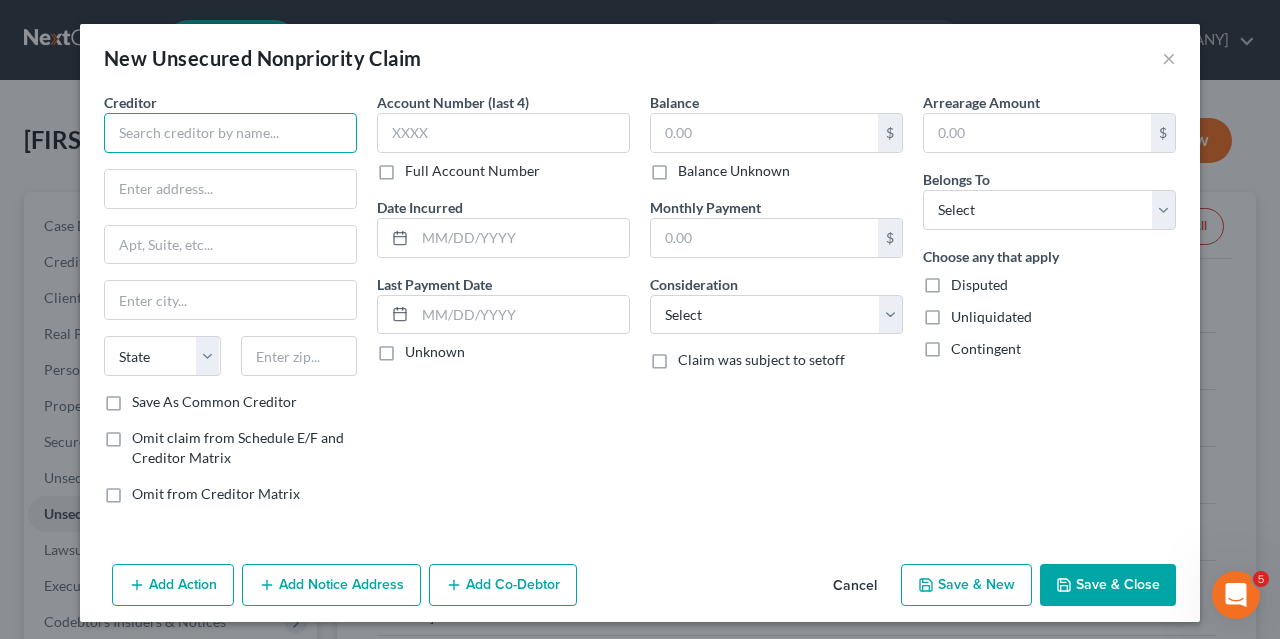 click at bounding box center (230, 133) 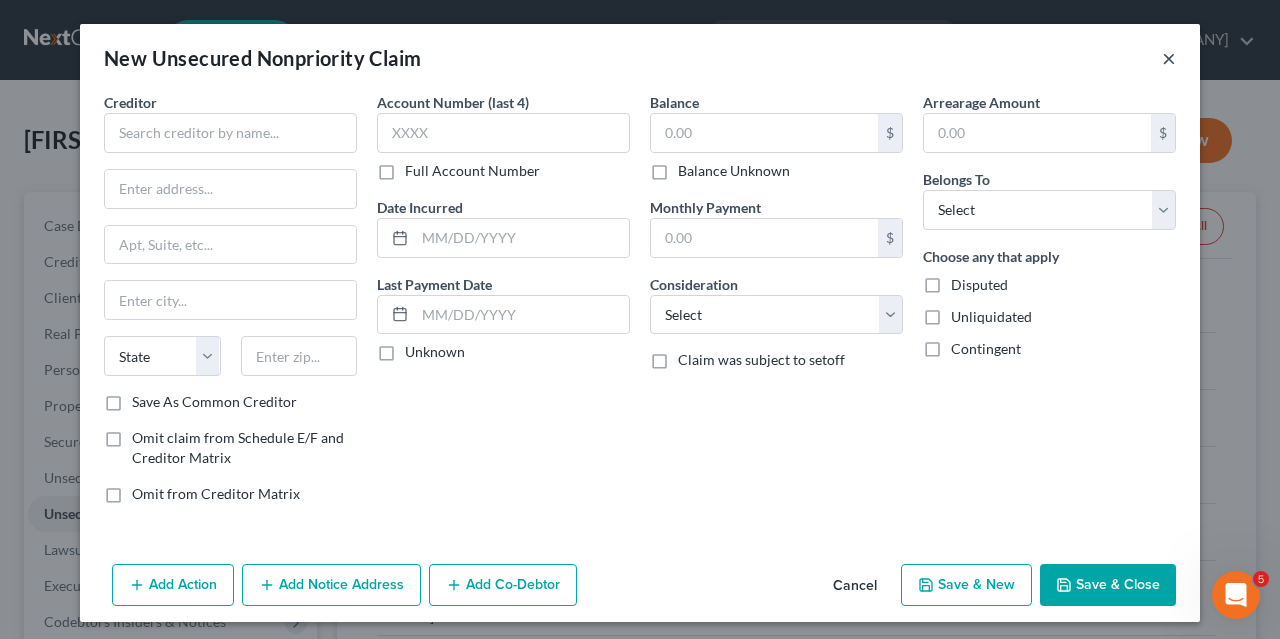 click on "×" at bounding box center [1169, 58] 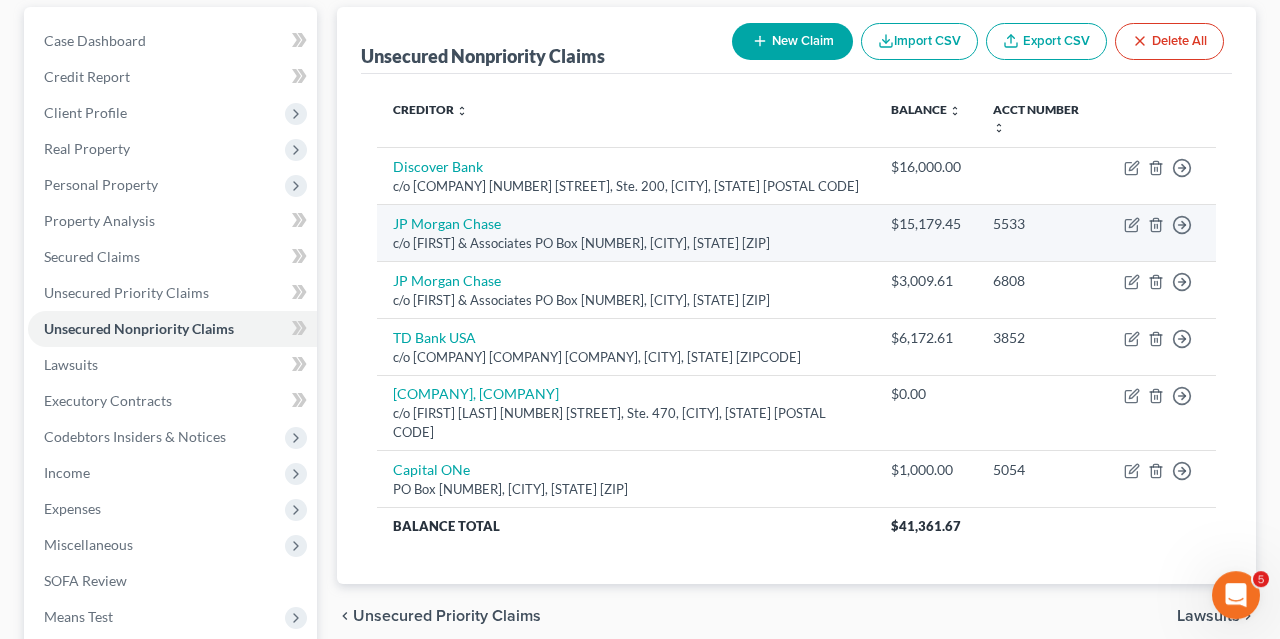 scroll, scrollTop: 187, scrollLeft: 0, axis: vertical 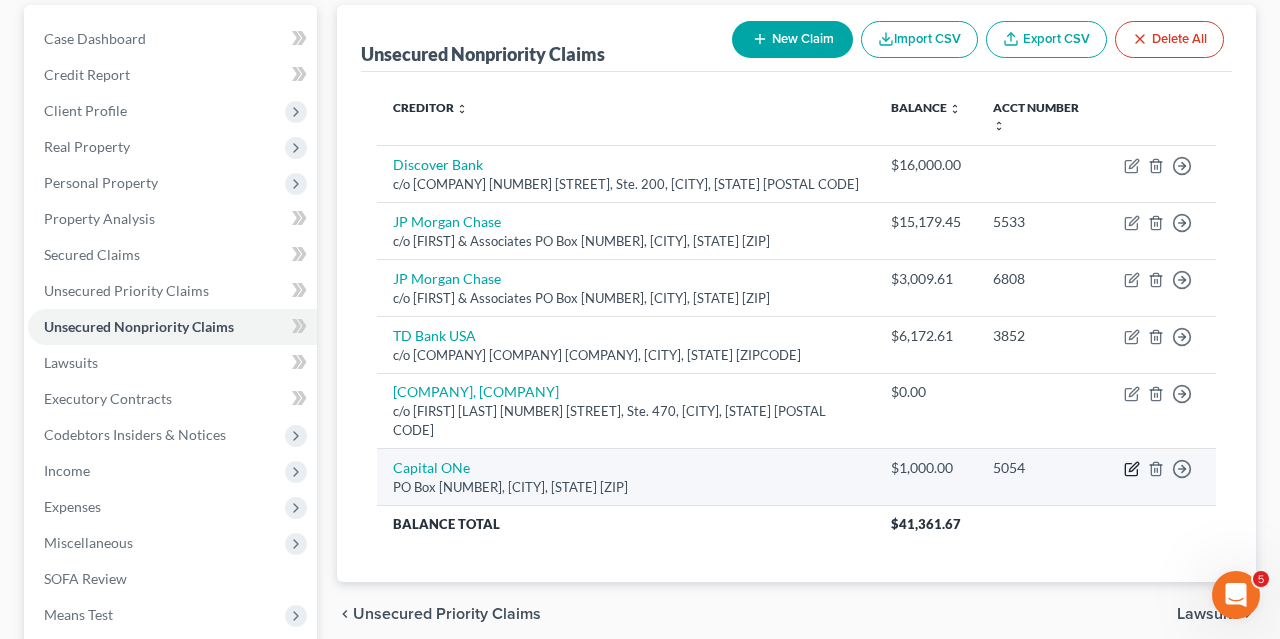 click 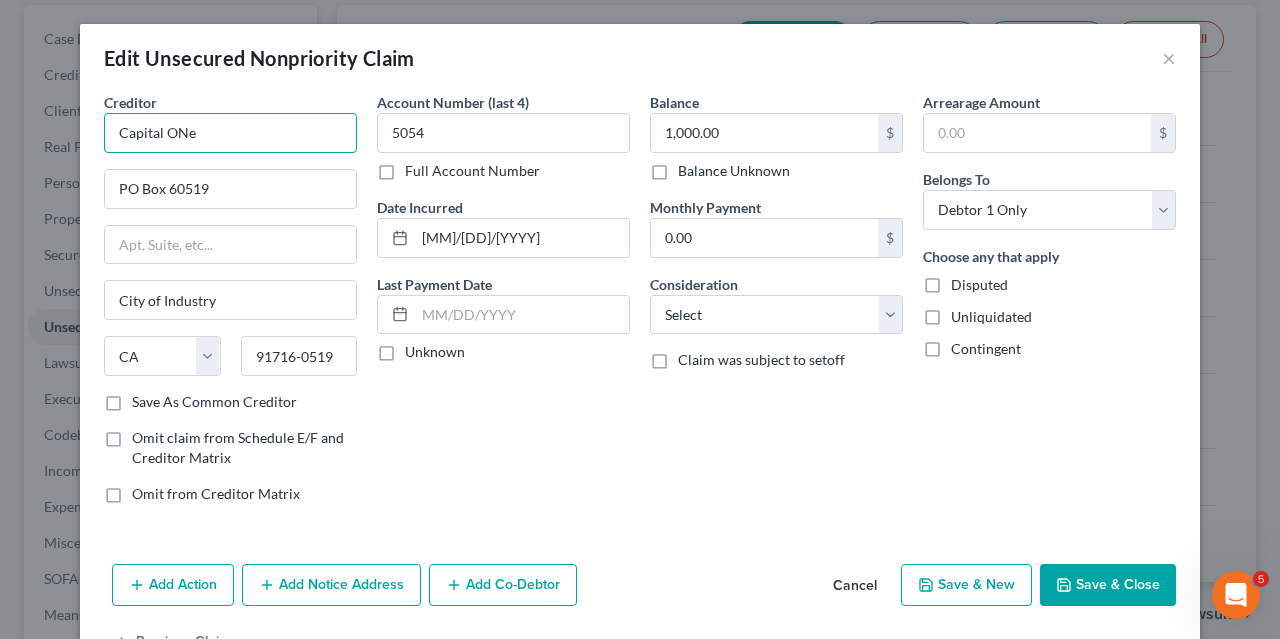 click on "Capital ONe" at bounding box center (230, 133) 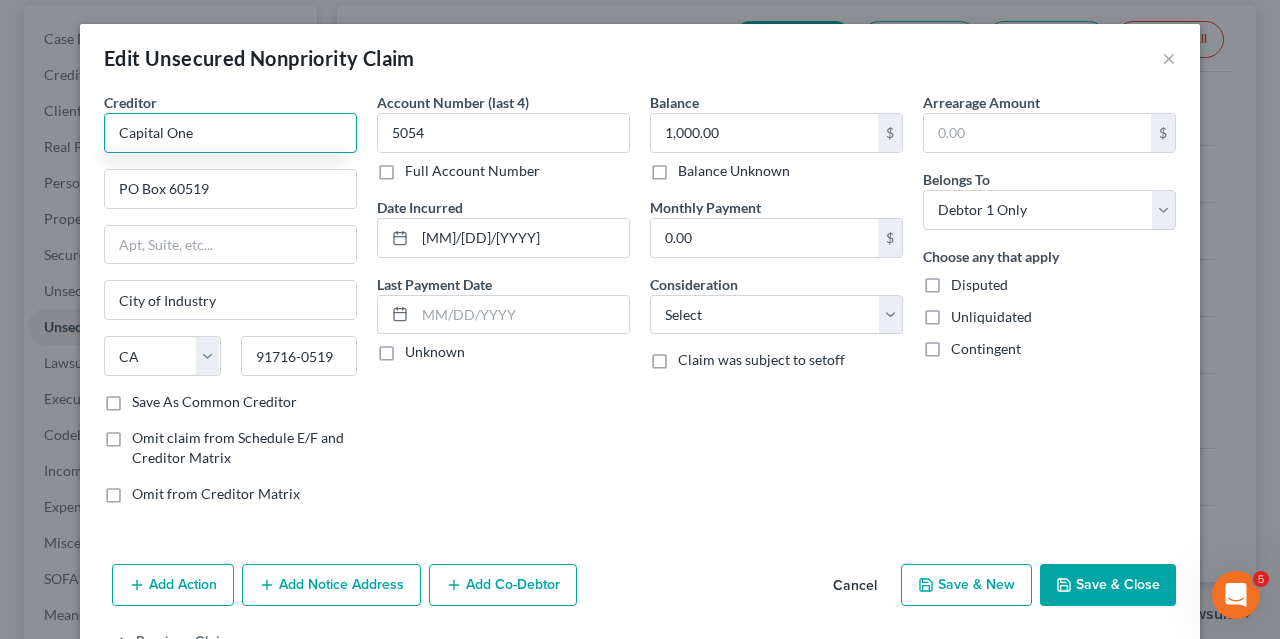 type on "Capital One" 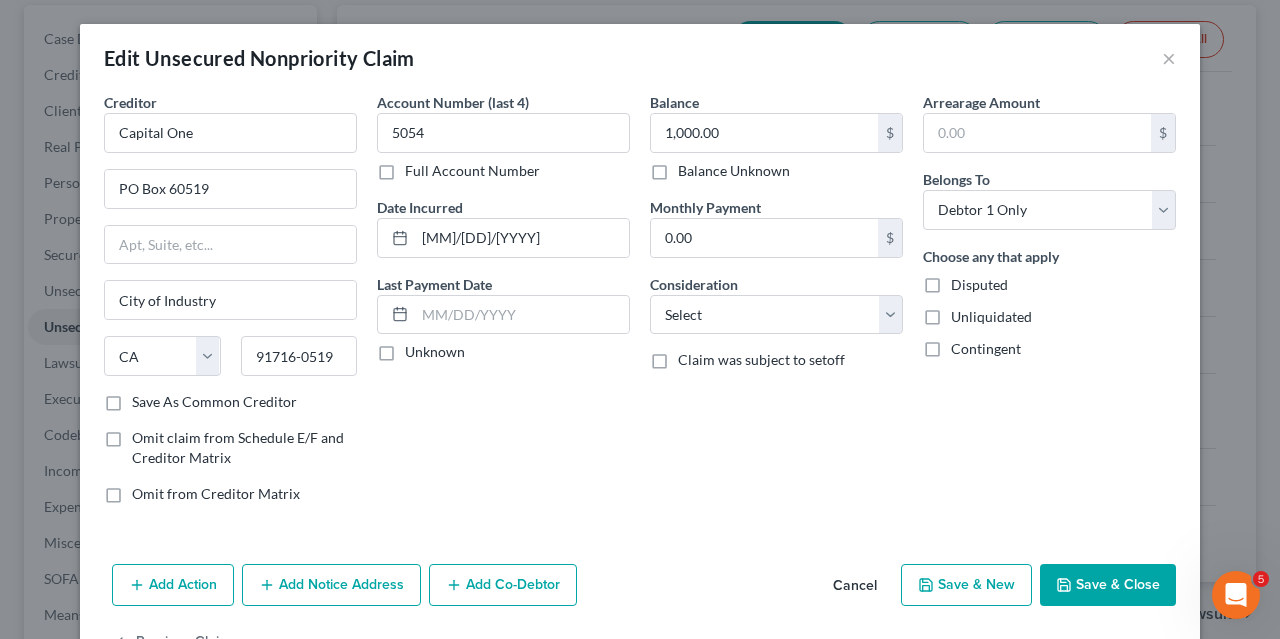 click on "Save & Close" at bounding box center [1108, 585] 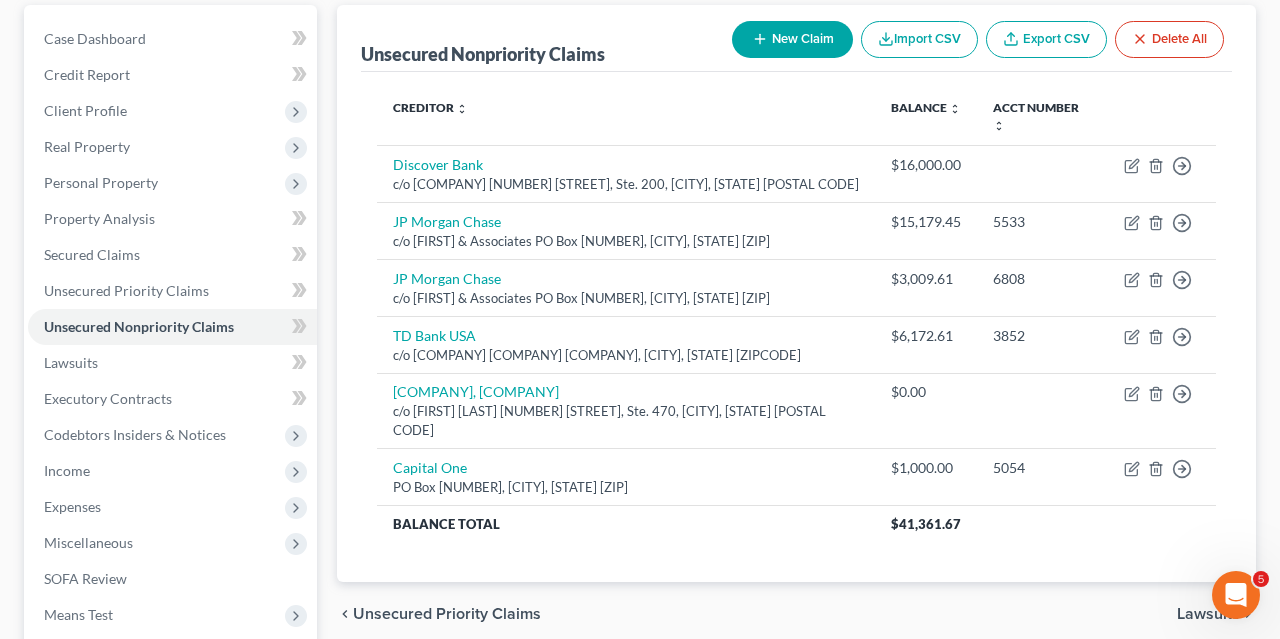 click on "New Claim" at bounding box center [792, 39] 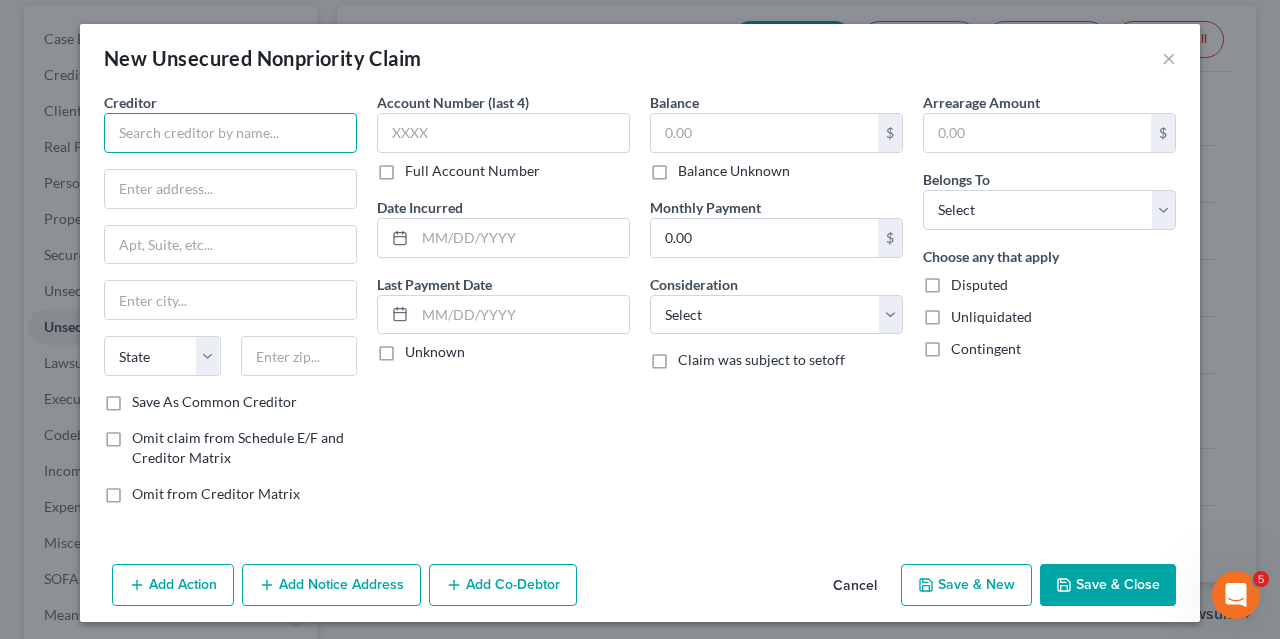 click at bounding box center [230, 133] 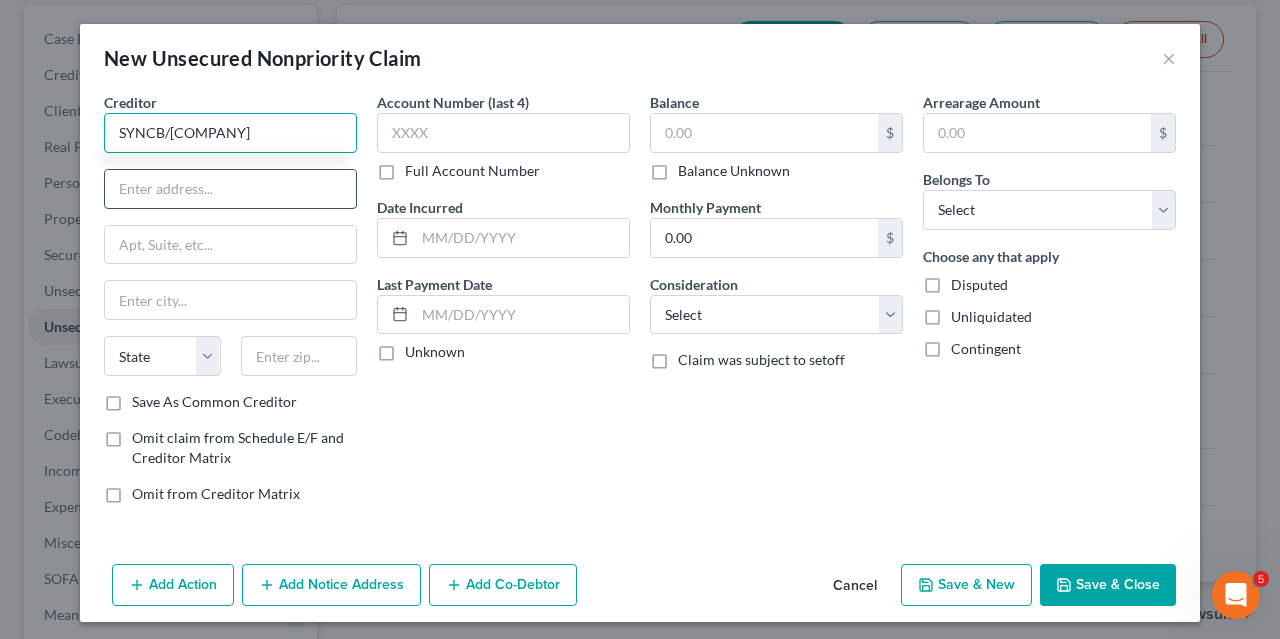 type on "SYNCB/[COMPANY]" 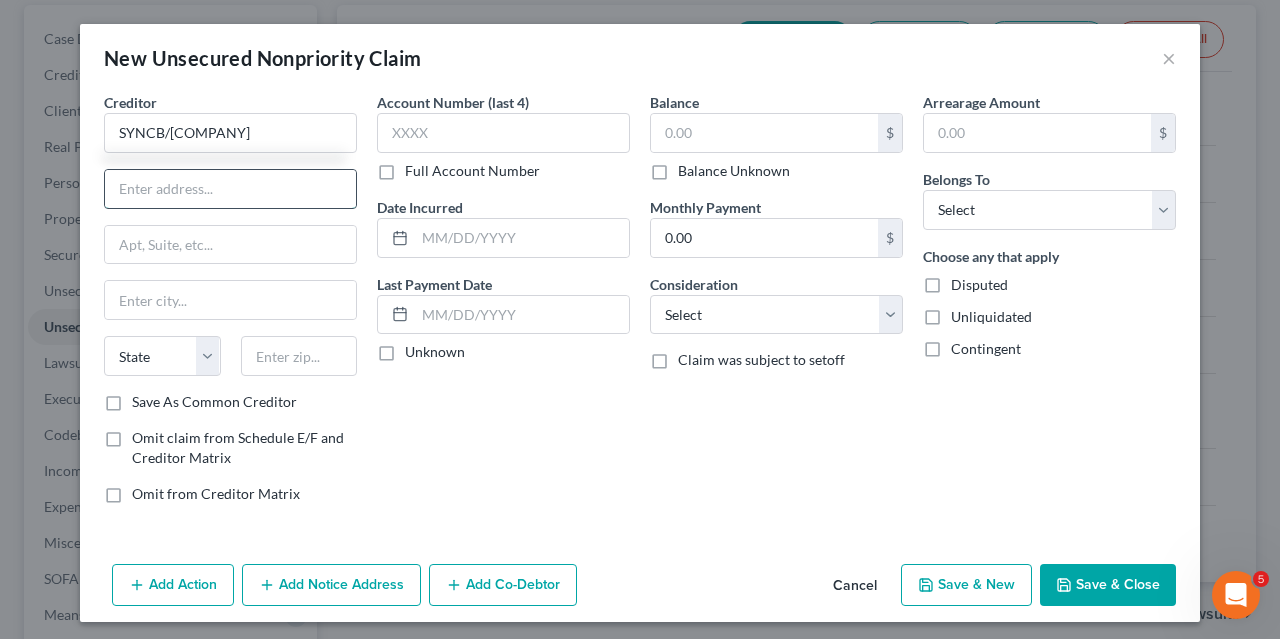 click at bounding box center (230, 189) 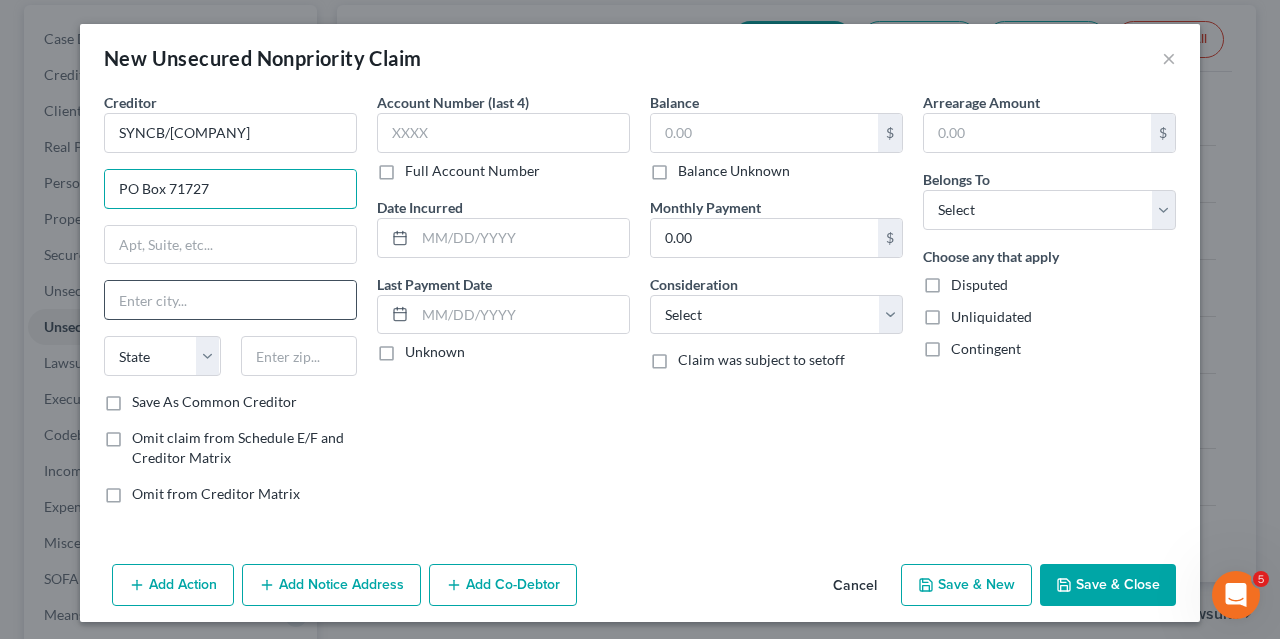 type on "PO Box 71727" 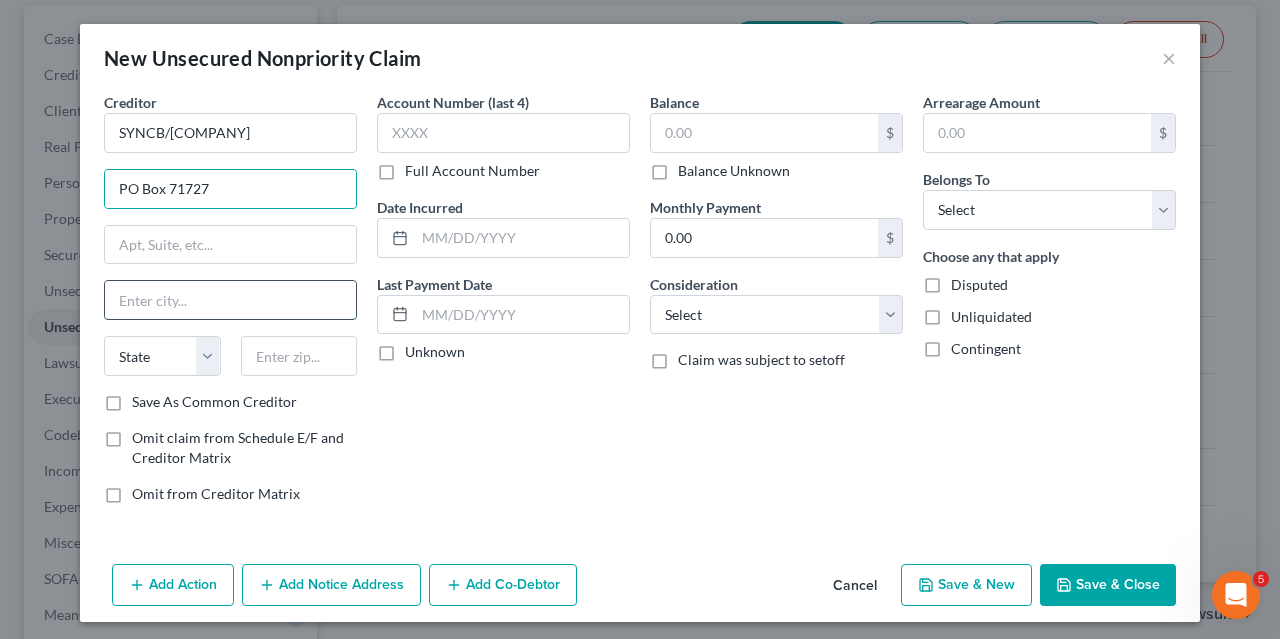 click at bounding box center [230, 300] 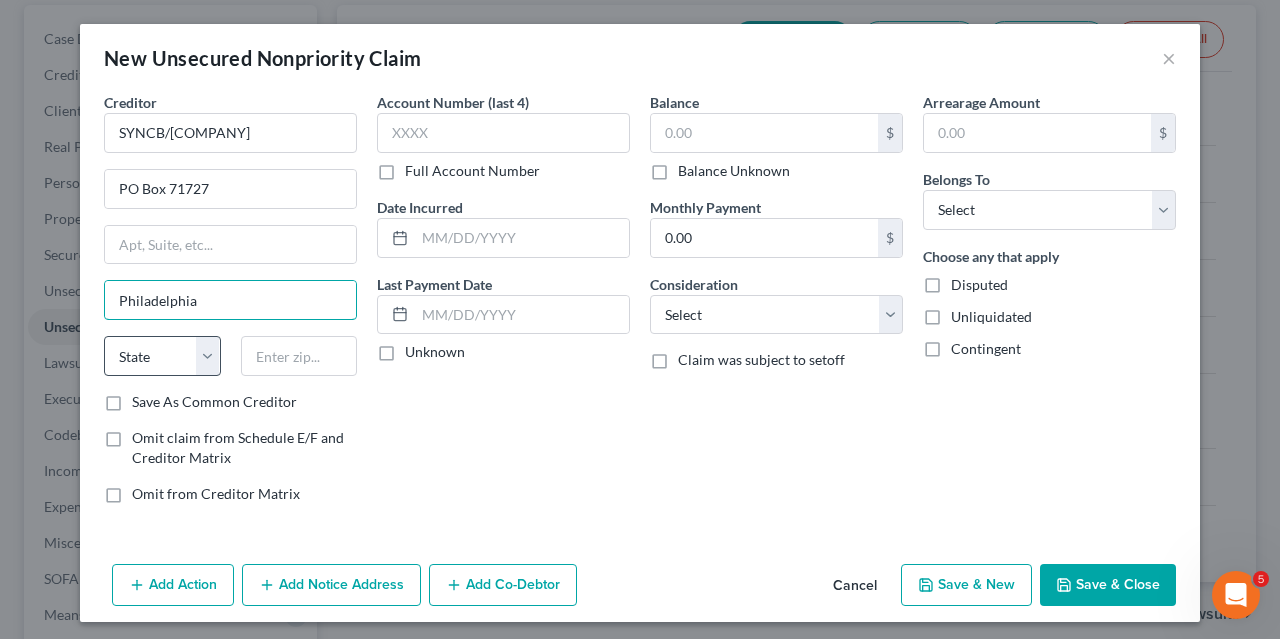 type on "Philadelphia" 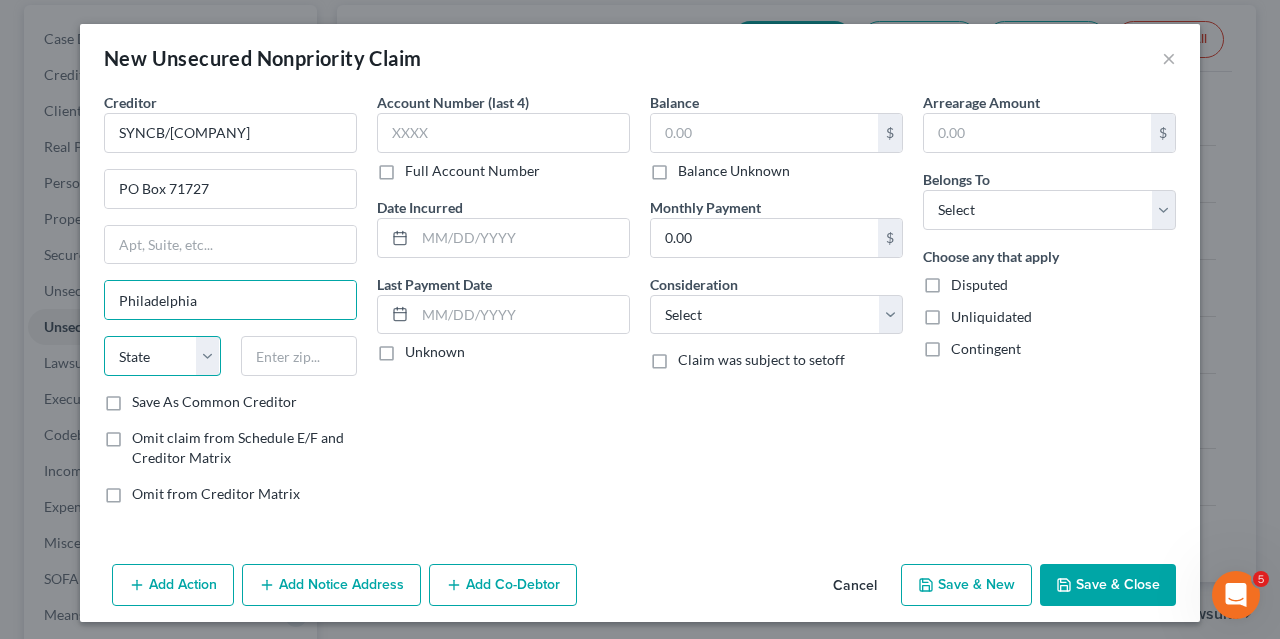 click on "State AL AK AR AZ CA CO CT DE DC FL GA GU HI ID IL IN IA KS KY LA ME MD MA MI MN MS MO MT NC ND NE NV NH NJ NM NY OH OK OR PA PR RI SC SD TN TX UT VI VA VT WA WV WI WY" at bounding box center [162, 356] 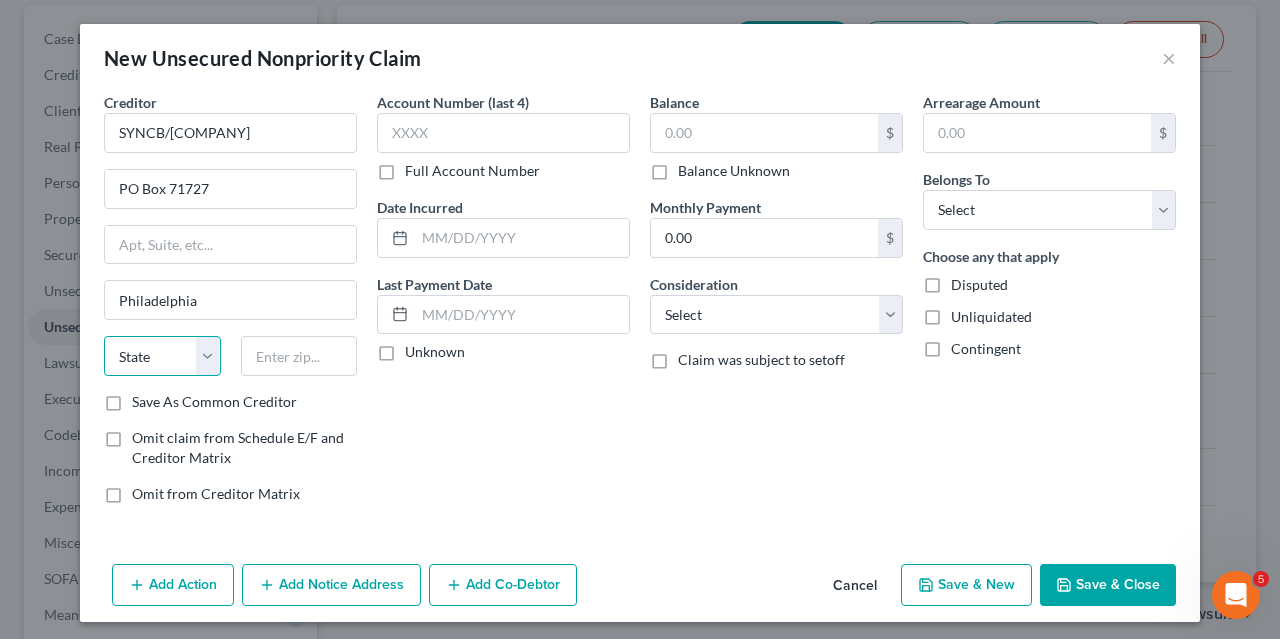 select on "39" 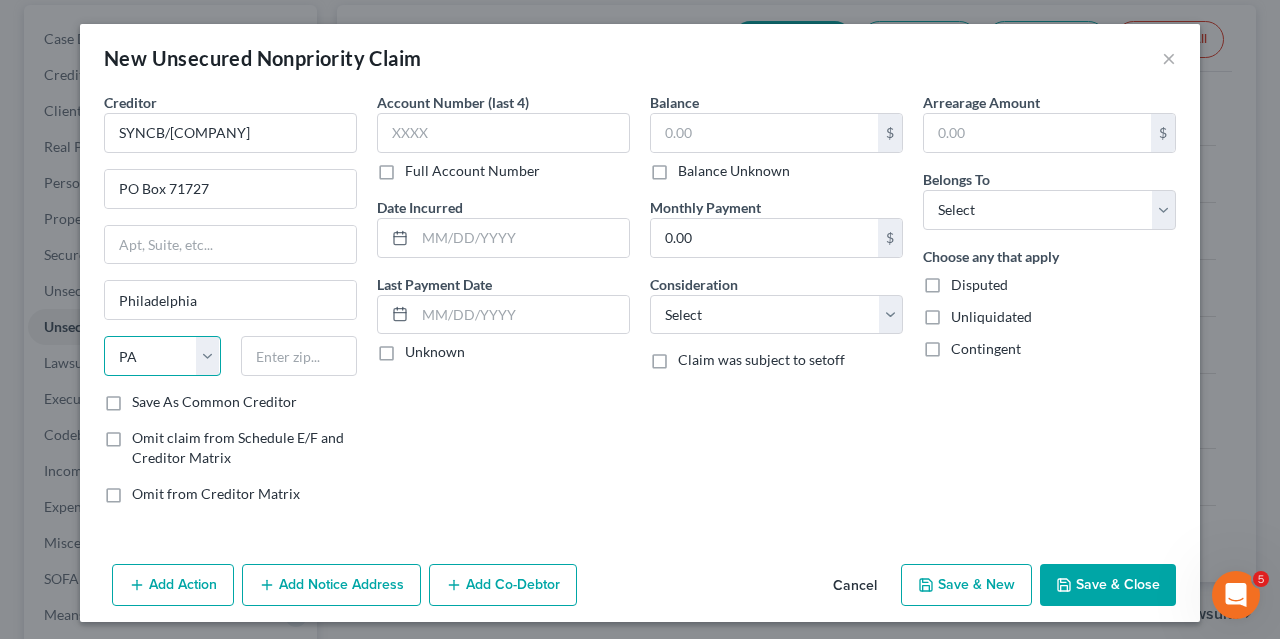 click on "PA" at bounding box center [0, 0] 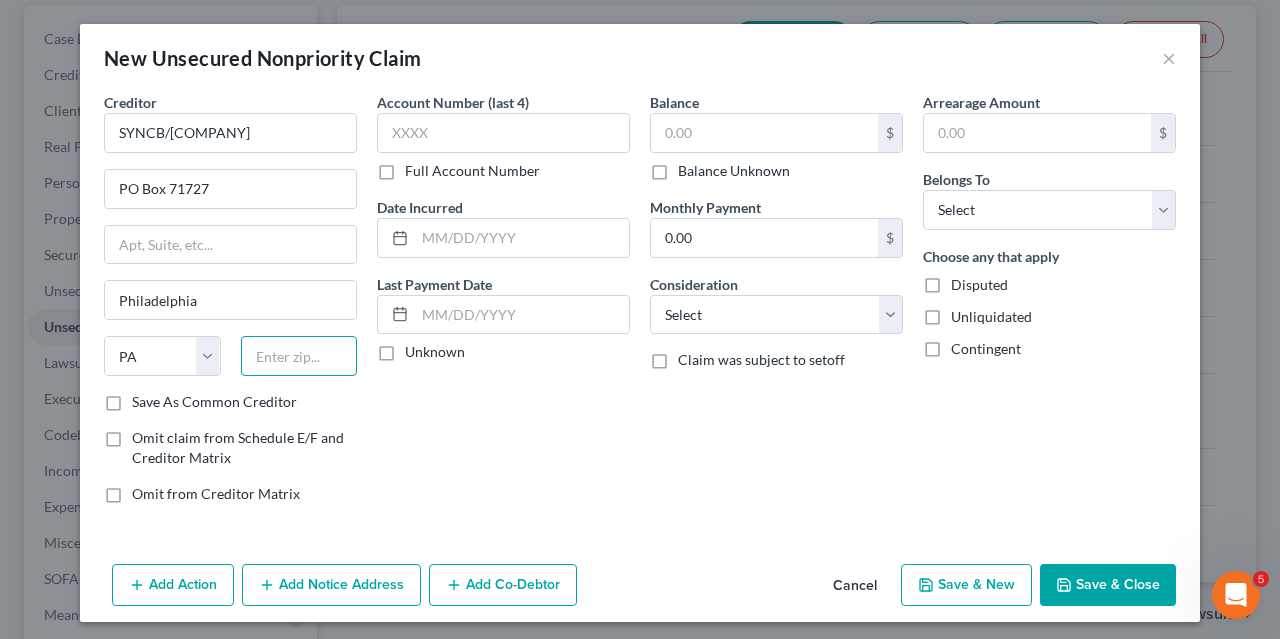 click at bounding box center (299, 356) 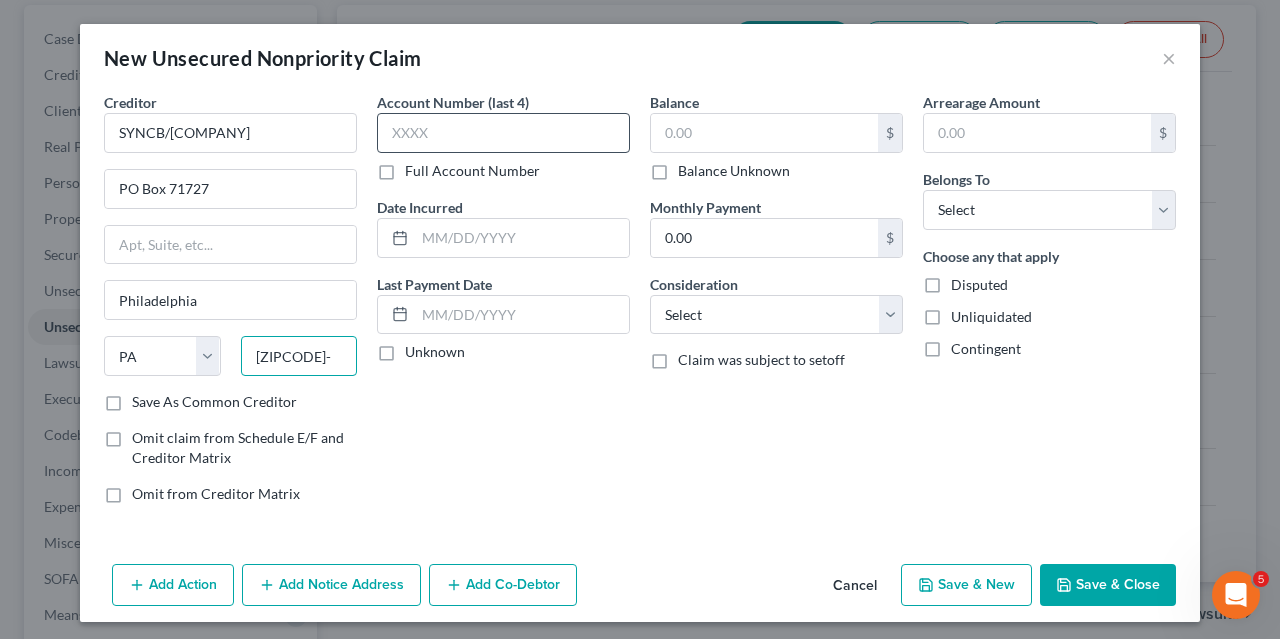 type on "[ZIPCODE]-" 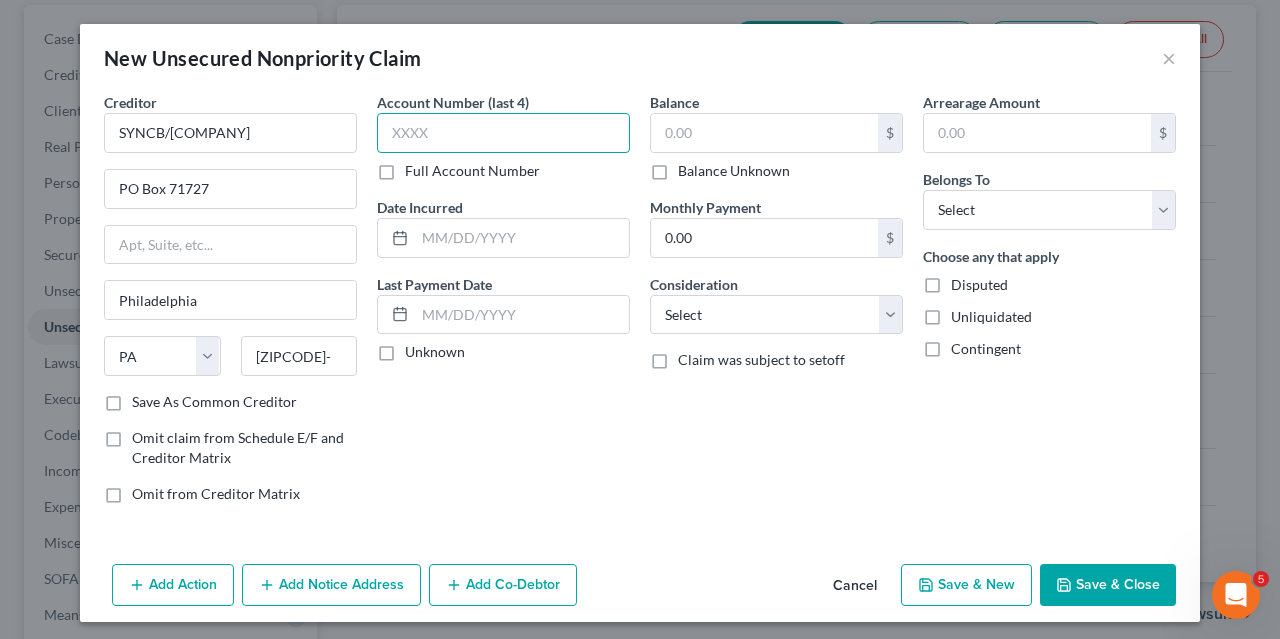 click at bounding box center [503, 133] 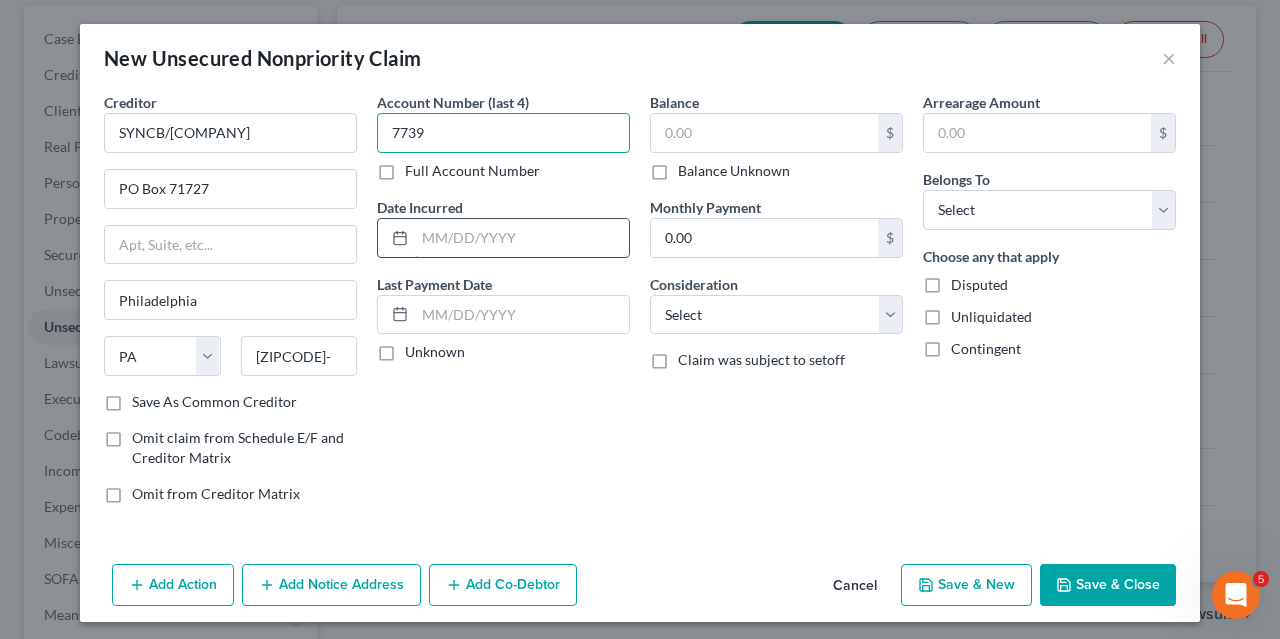 type on "7739" 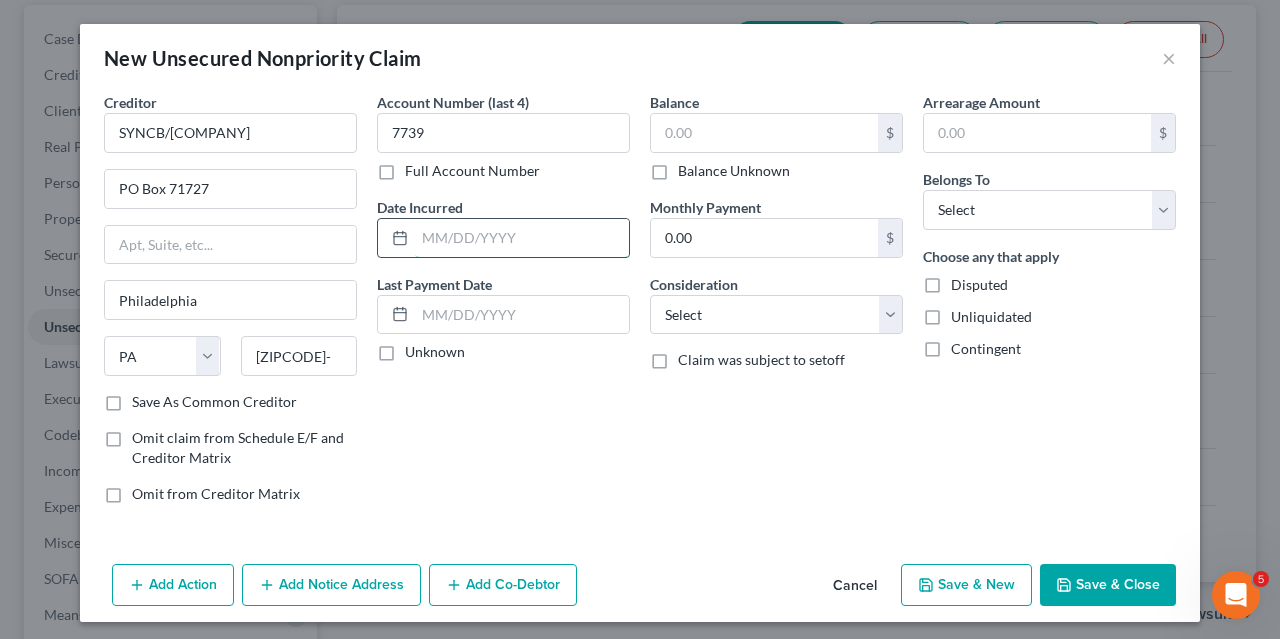 click at bounding box center [522, 238] 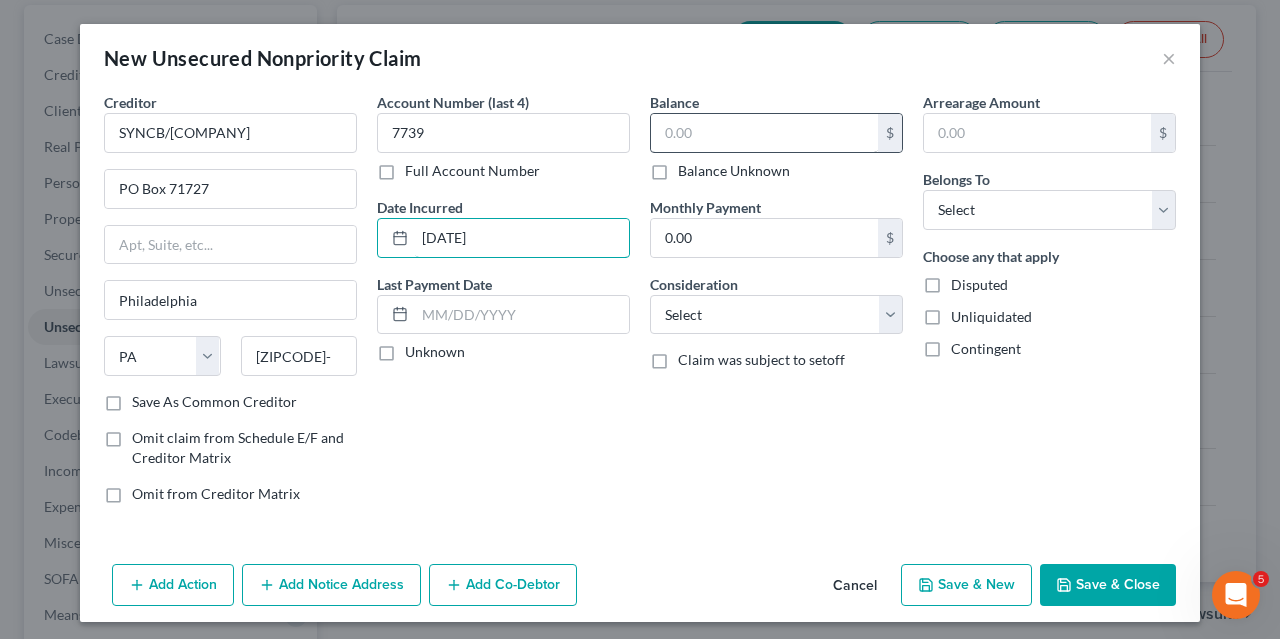 type on "[DATE]" 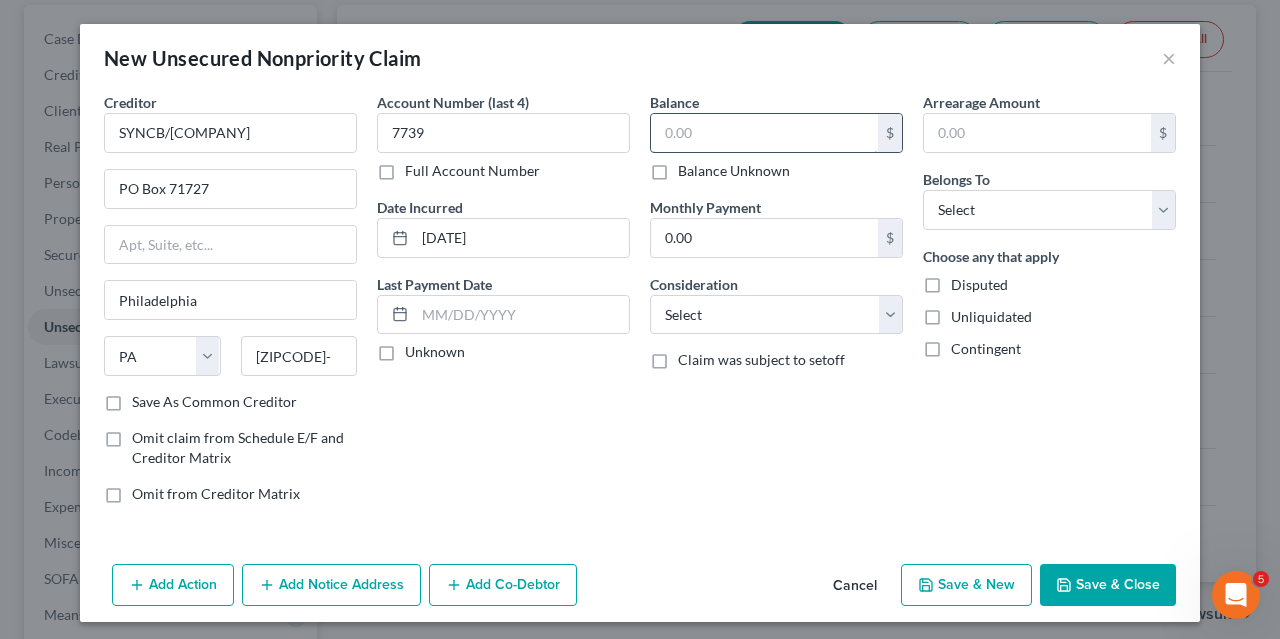 click at bounding box center (764, 133) 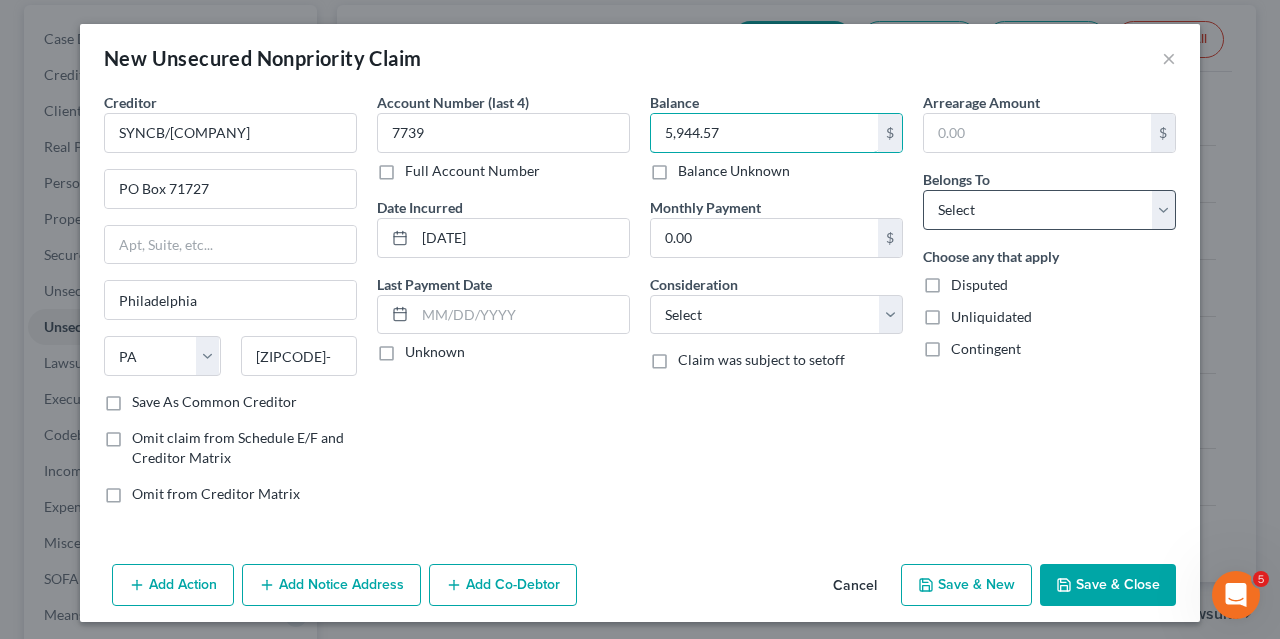 type on "5,944.57" 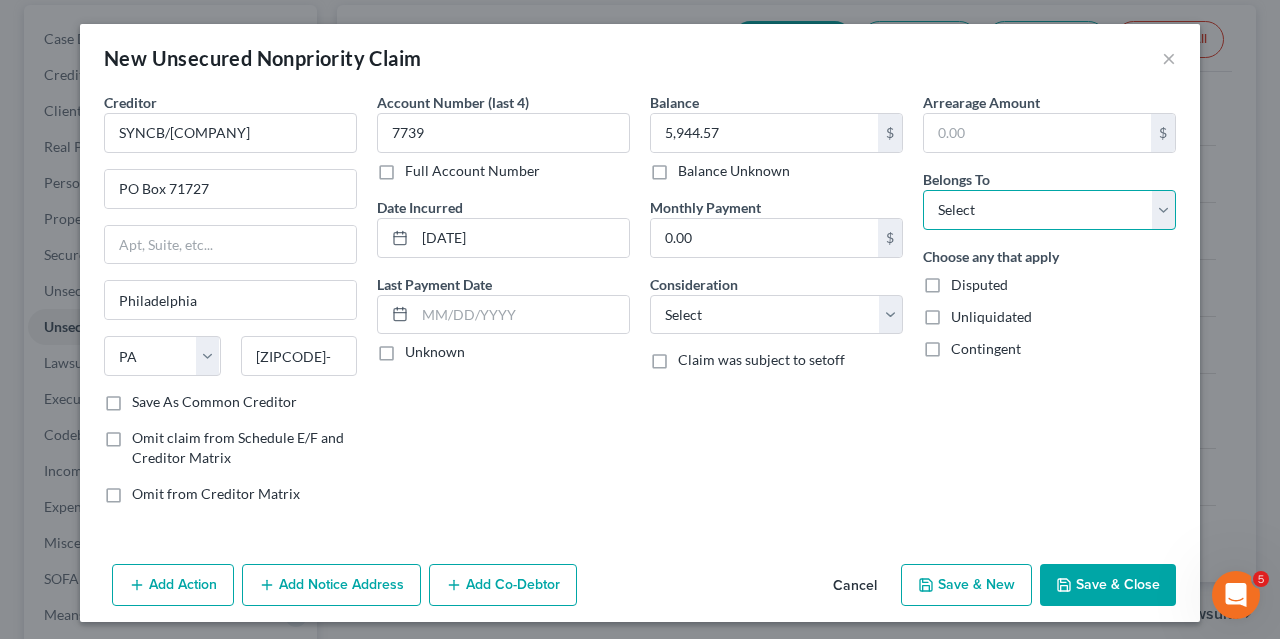 click on "Select Debtor 1 Only Debtor 2 Only Debtor 1 And Debtor 2 Only At Least One Of The Debtors And Another Community Property" at bounding box center [1049, 210] 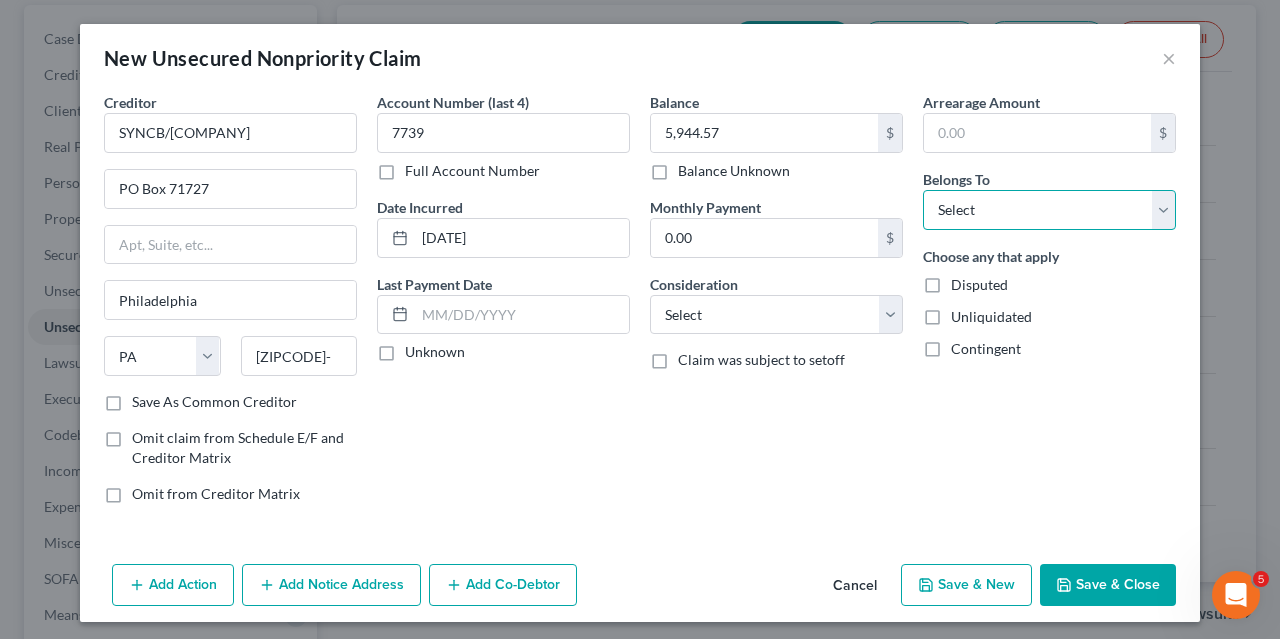 select on "0" 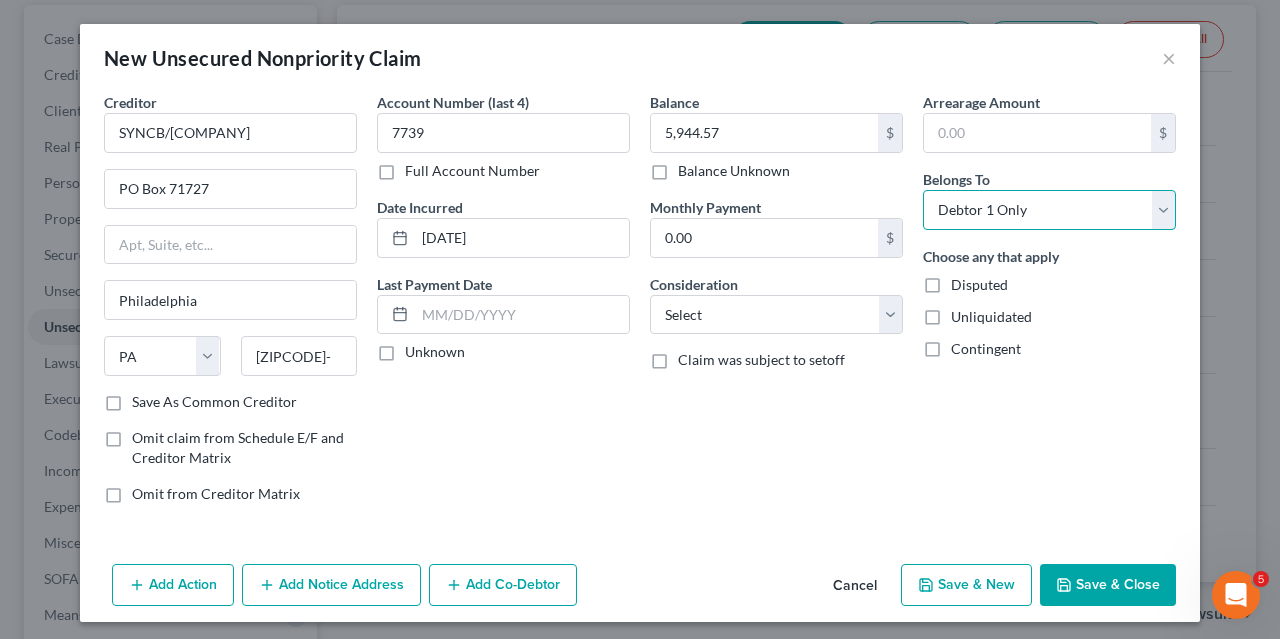 click on "Debtor 1 Only" at bounding box center (0, 0) 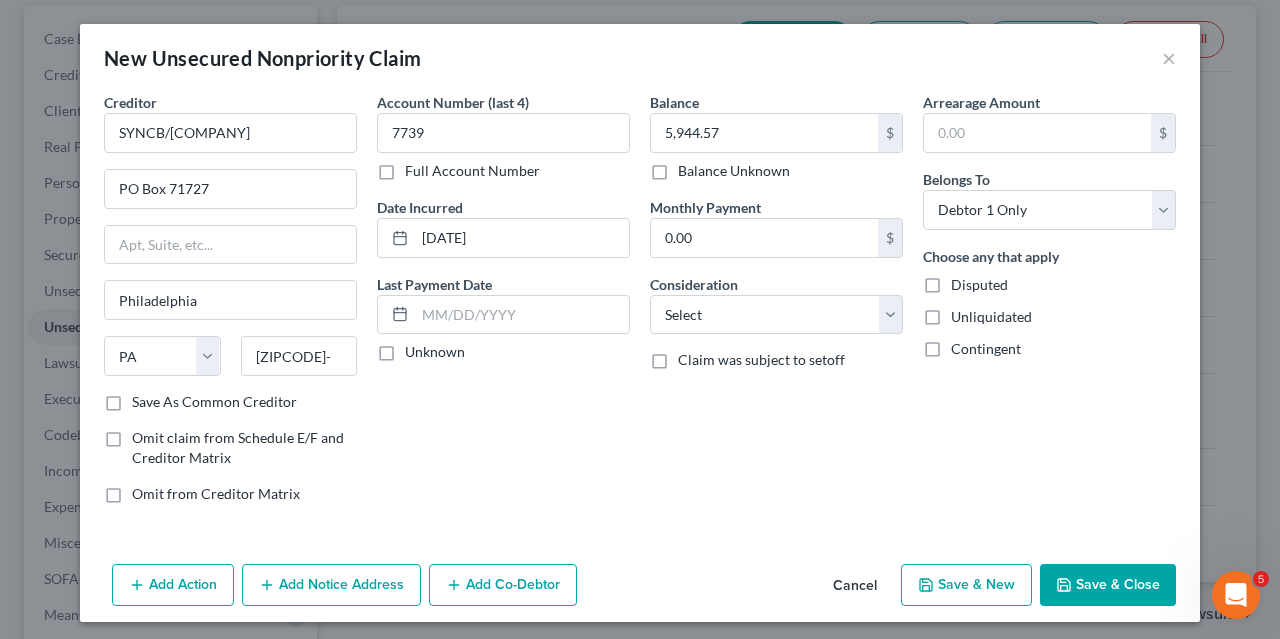 click on "Save & New" at bounding box center (966, 585) 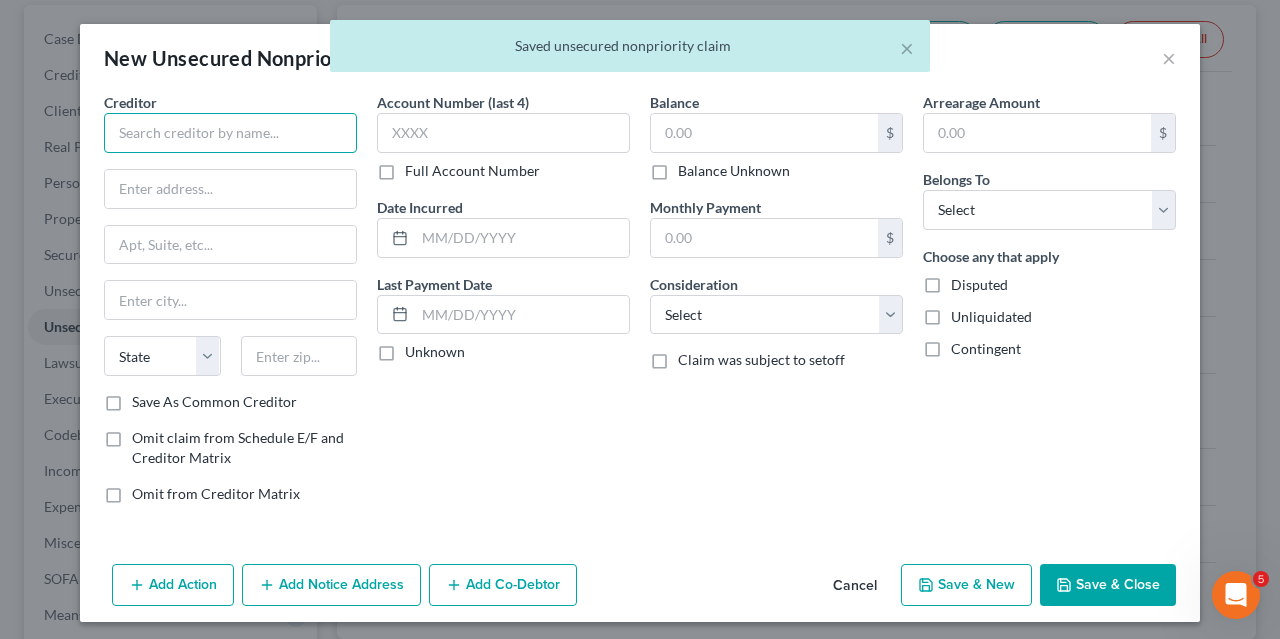 click at bounding box center [230, 133] 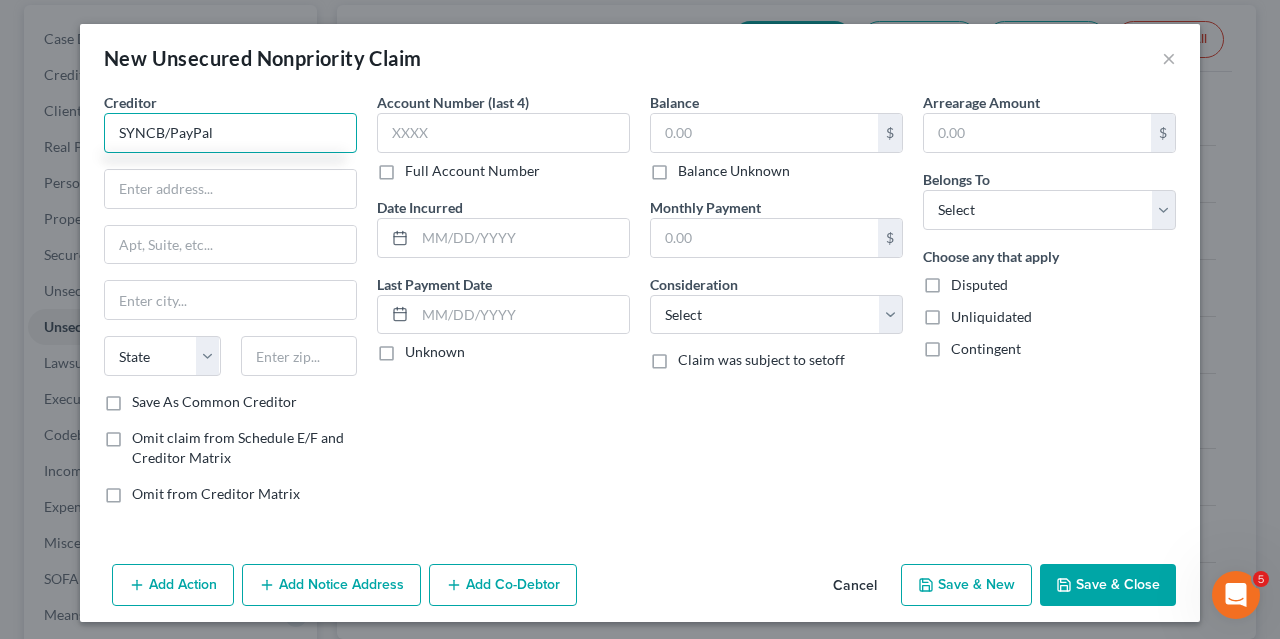 type on "SYNCB/PayPal" 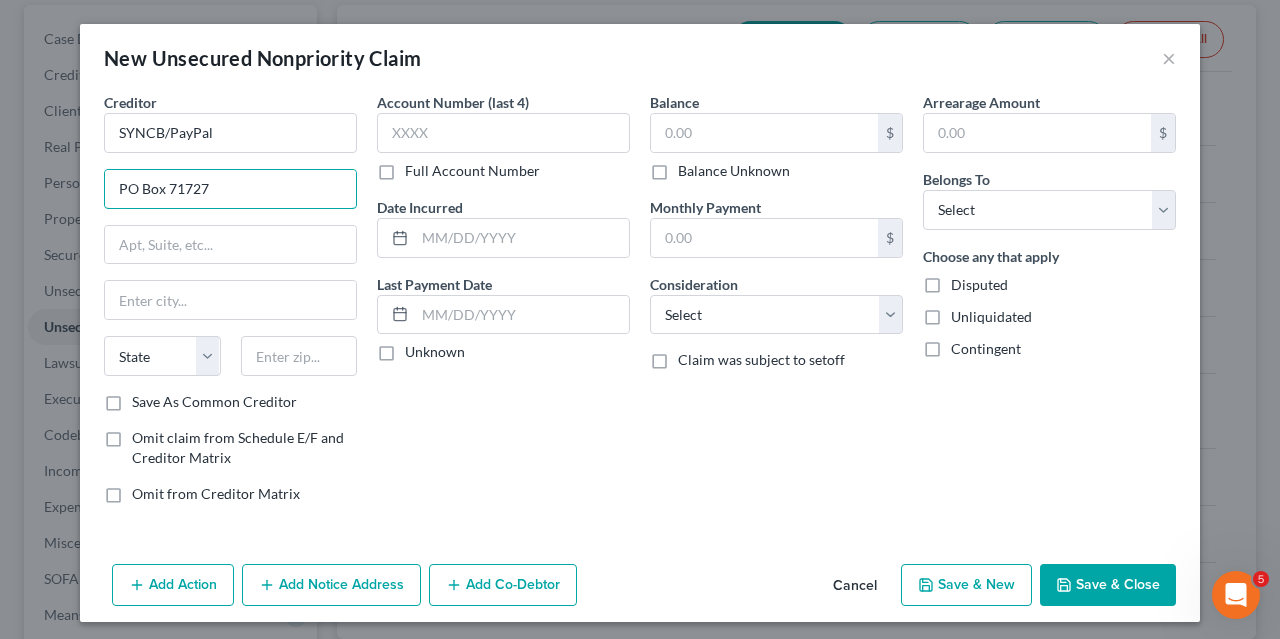 type on "PO Box 71727" 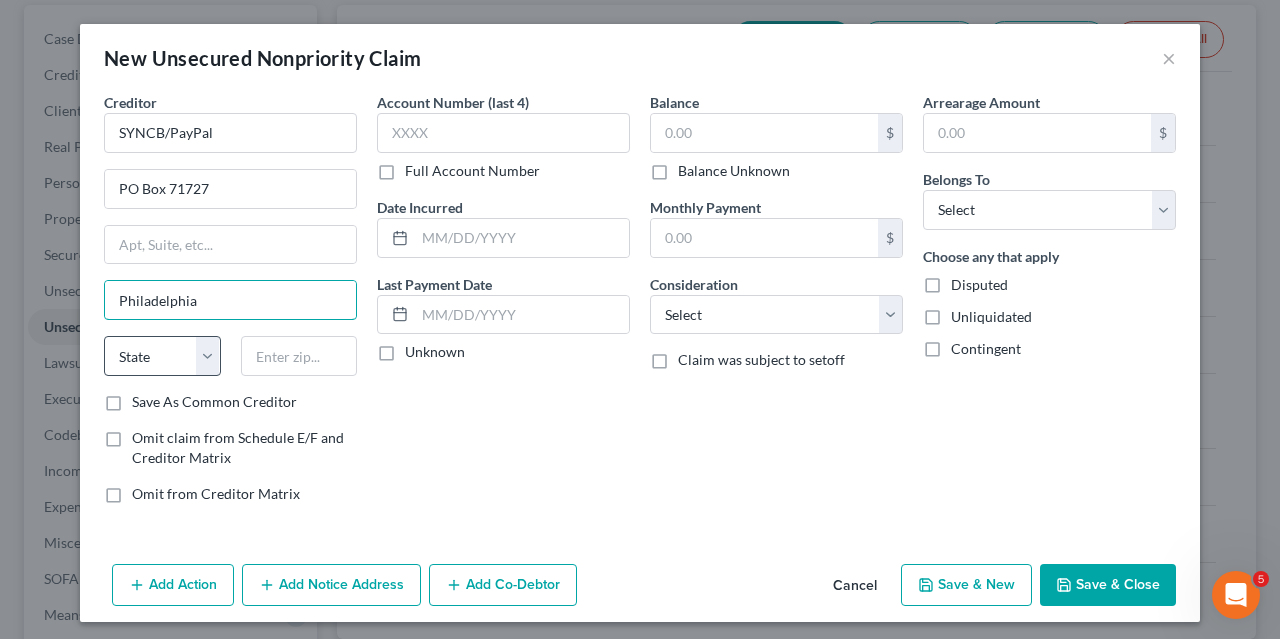 type on "Philadelphia" 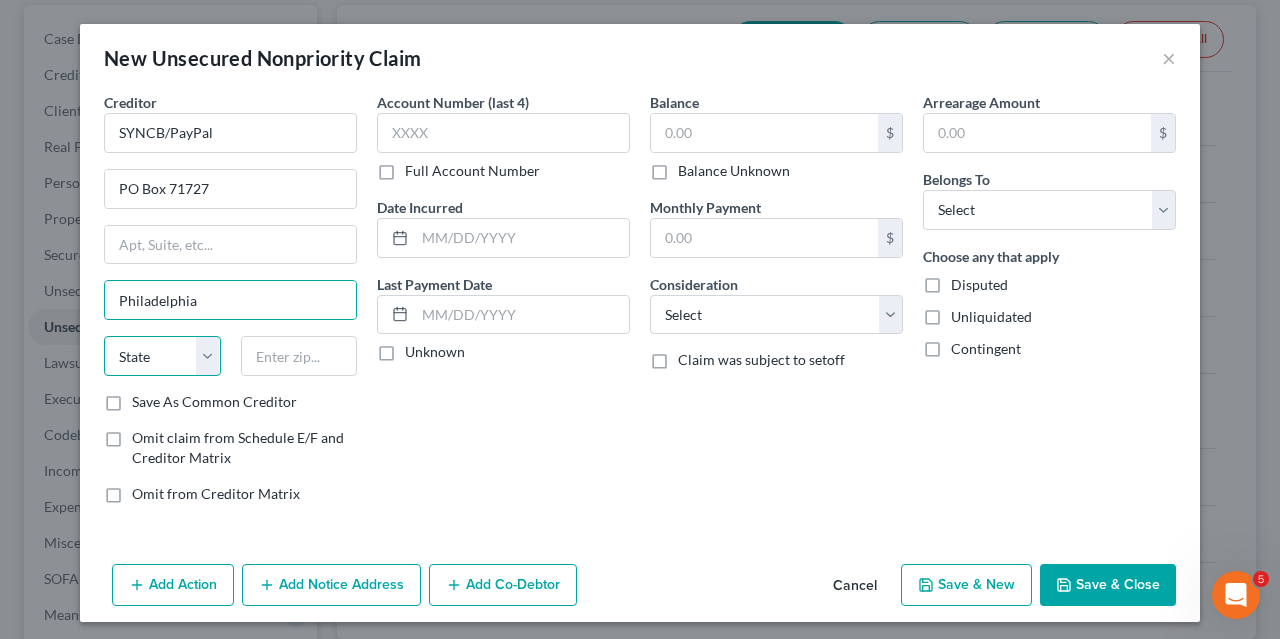 click on "State AL AK AR AZ CA CO CT DE DC FL GA GU HI ID IL IN IA KS KY LA ME MD MA MI MN MS MO MT NC ND NE NV NH NJ NM NY OH OK OR PA PR RI SC SD TN TX UT VI VA VT WA WV WI WY" at bounding box center [162, 356] 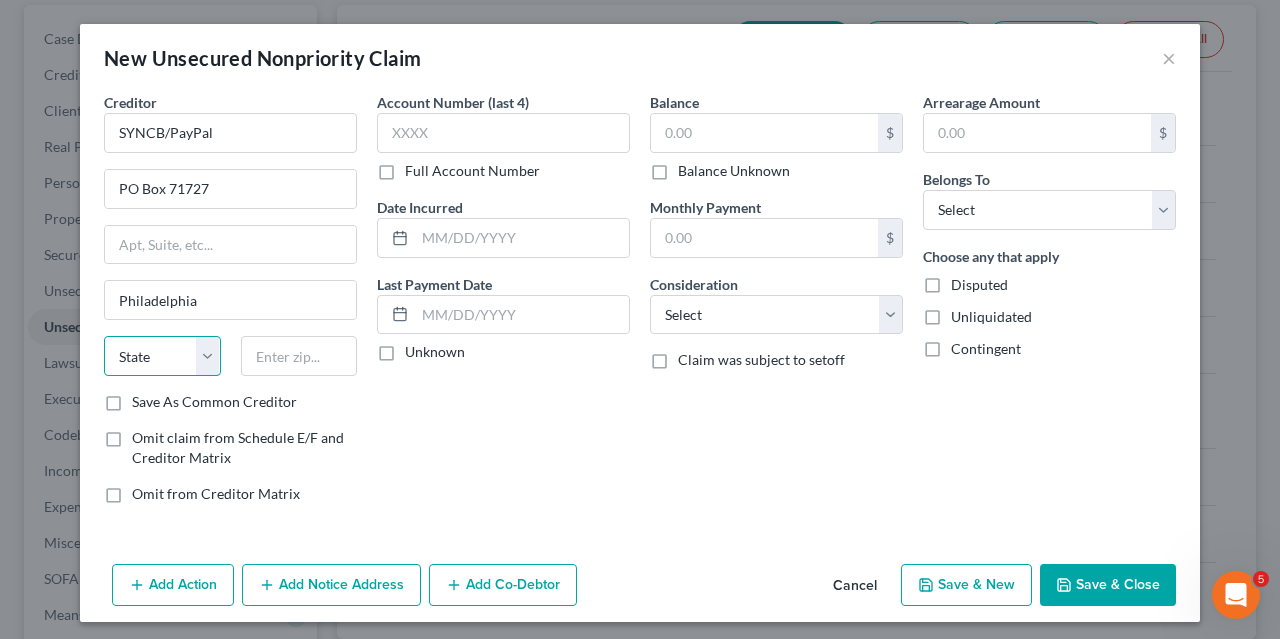 select on "39" 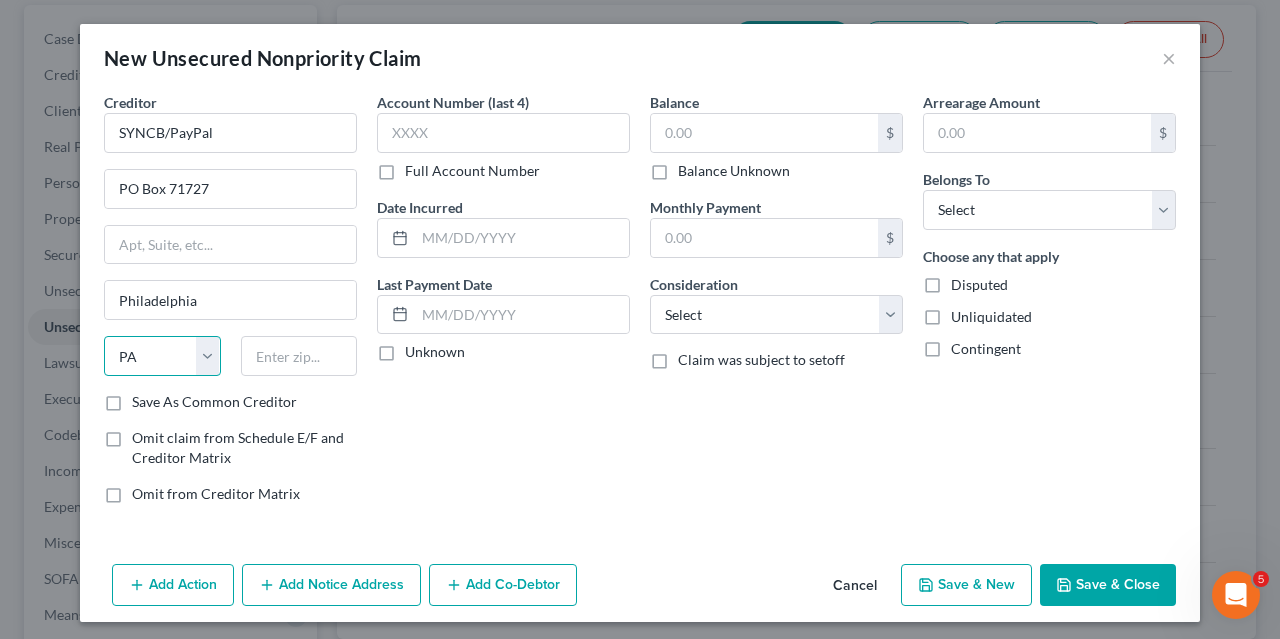 click on "PA" at bounding box center [0, 0] 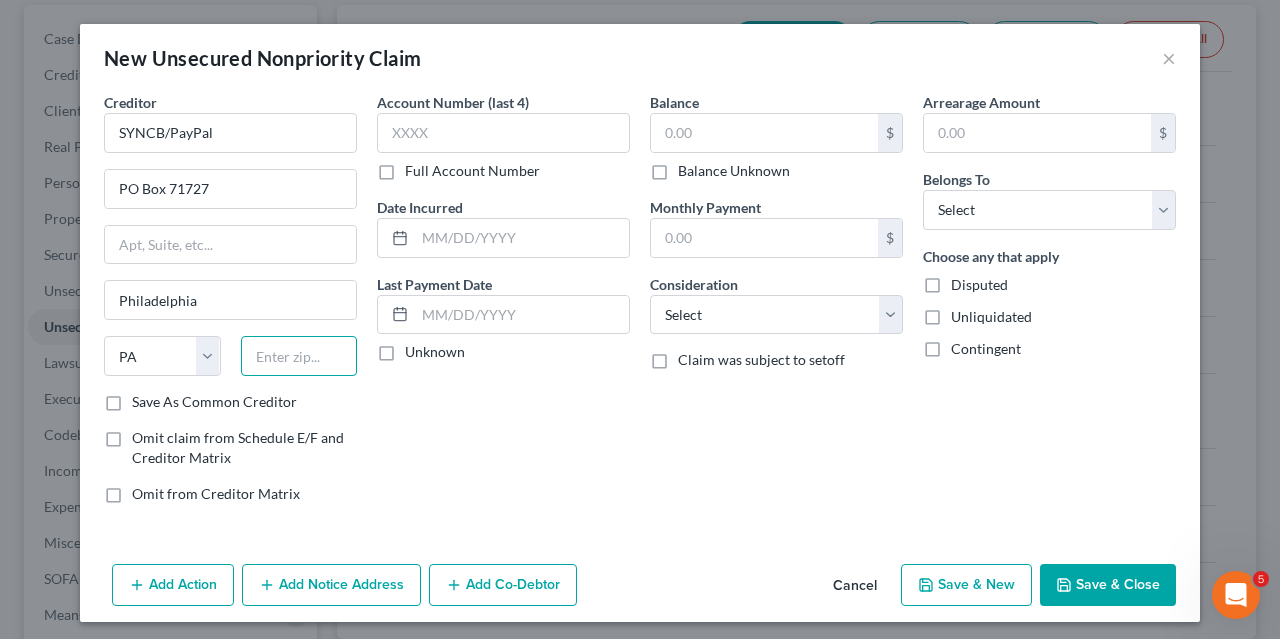 click at bounding box center (299, 356) 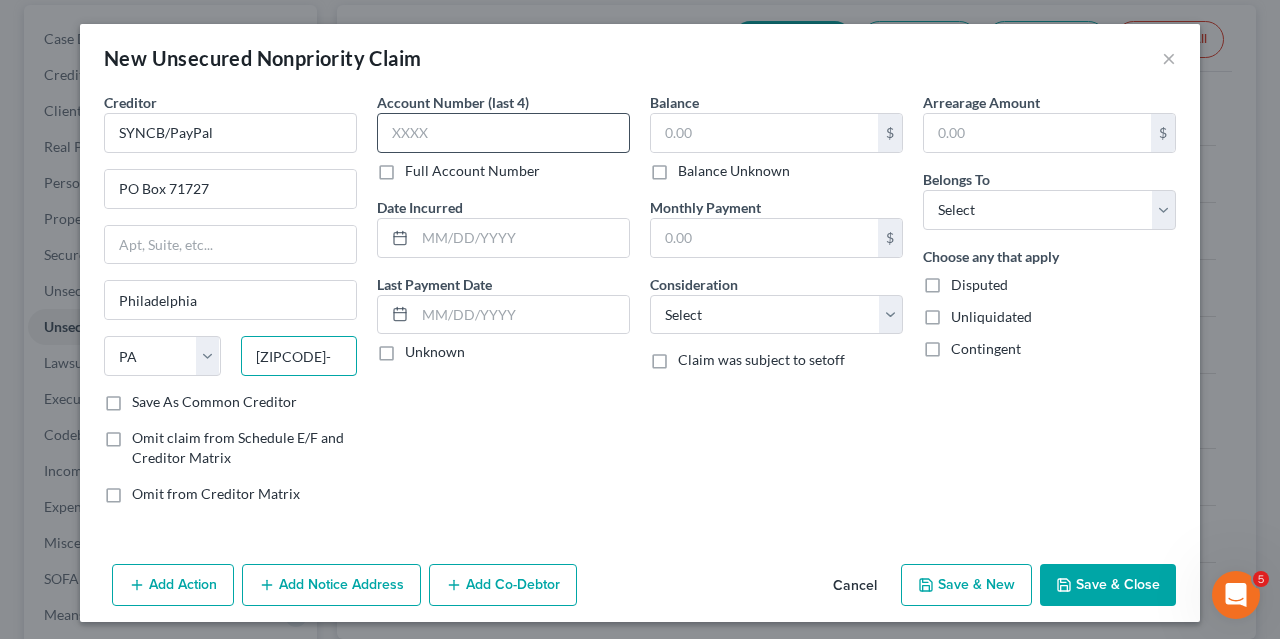 type on "[ZIPCODE]-" 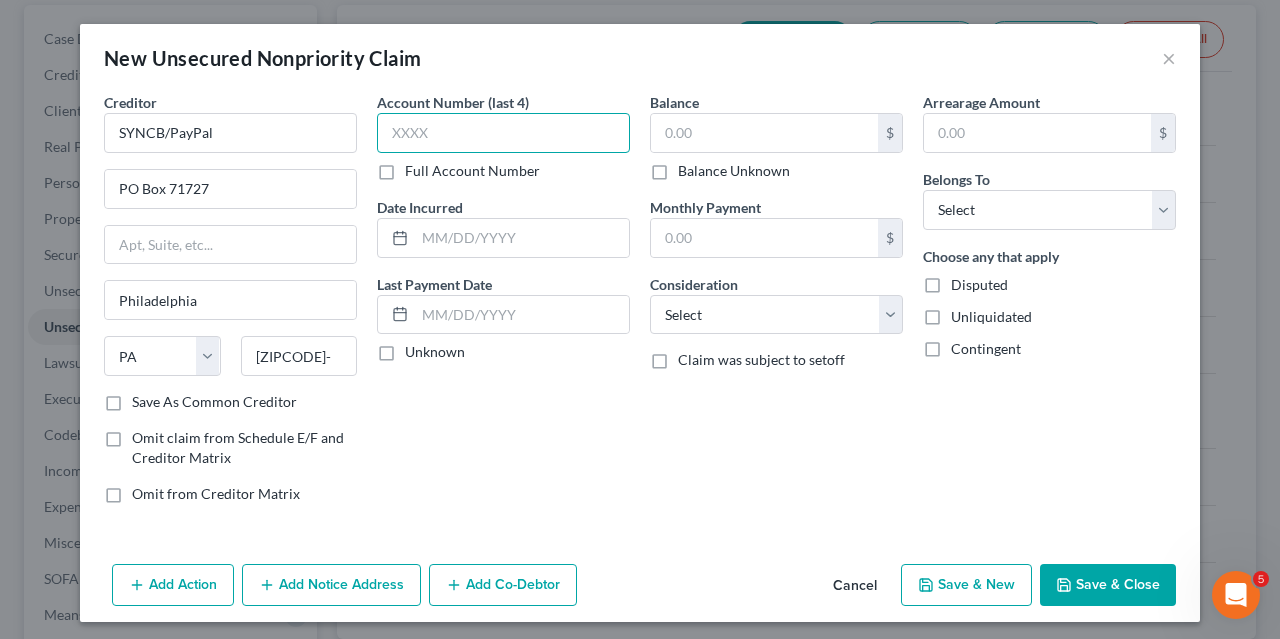 click at bounding box center [503, 133] 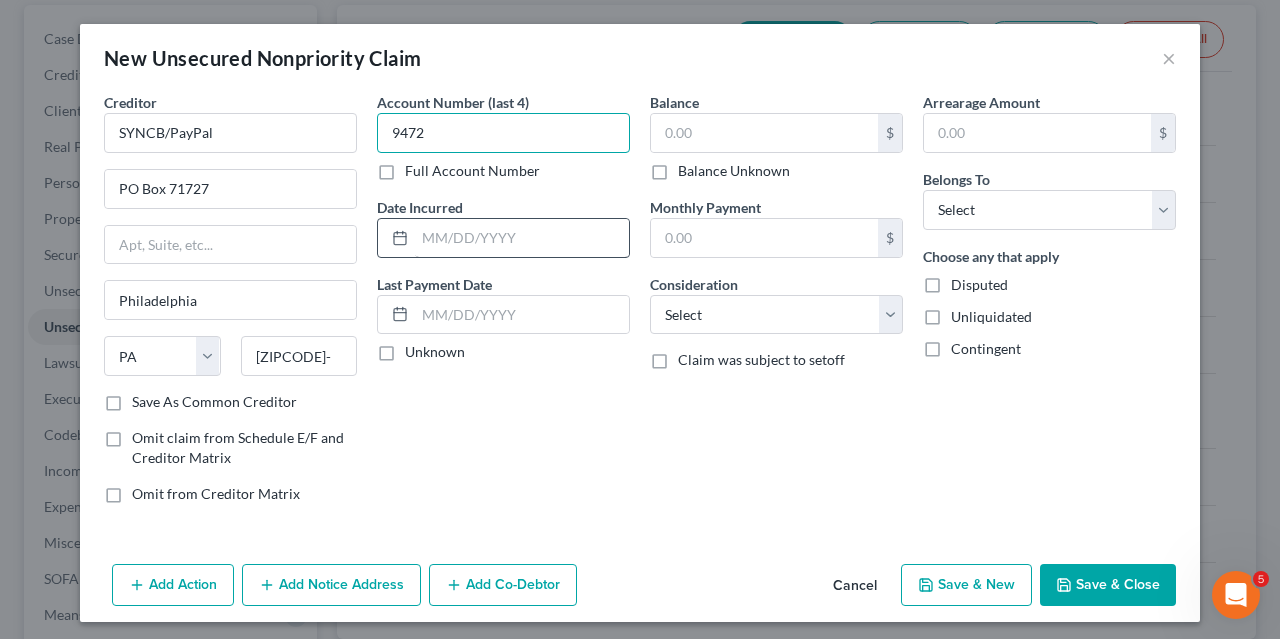 type on "9472" 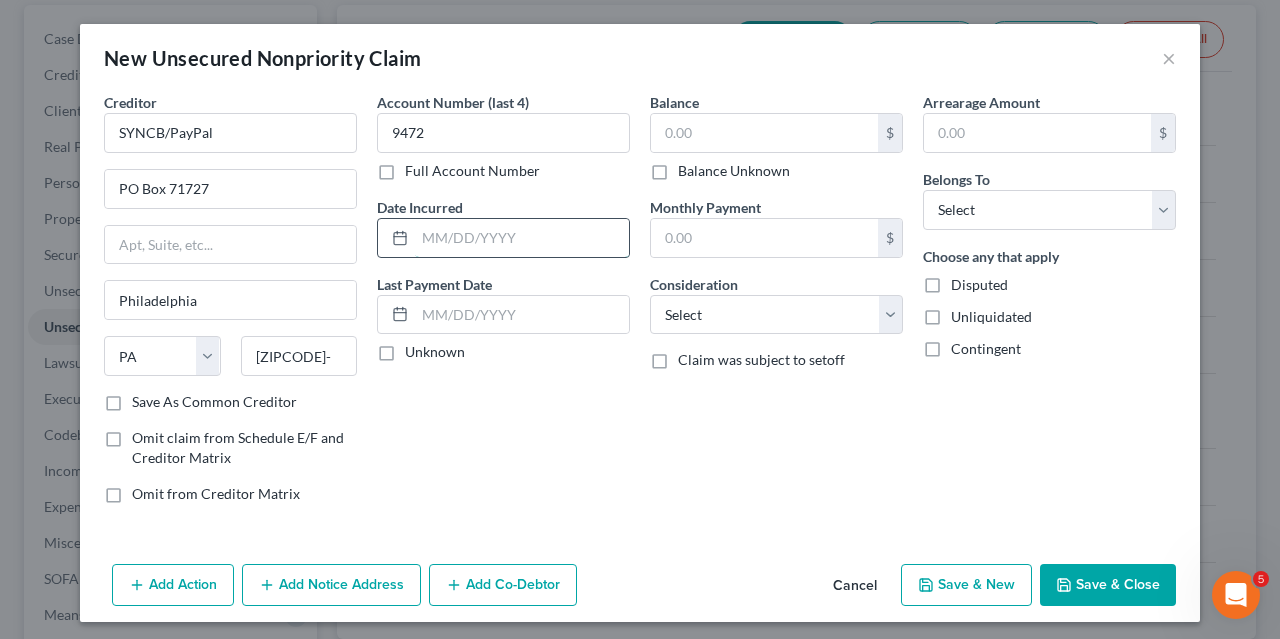 click at bounding box center [522, 238] 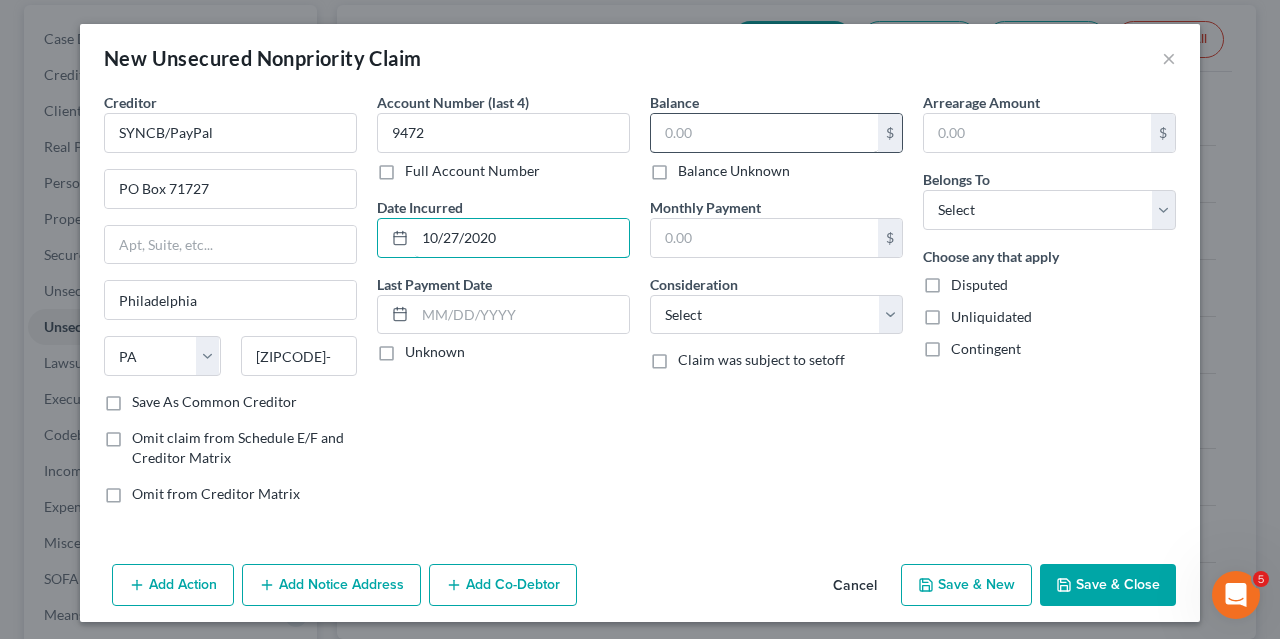 type on "10/27/2020" 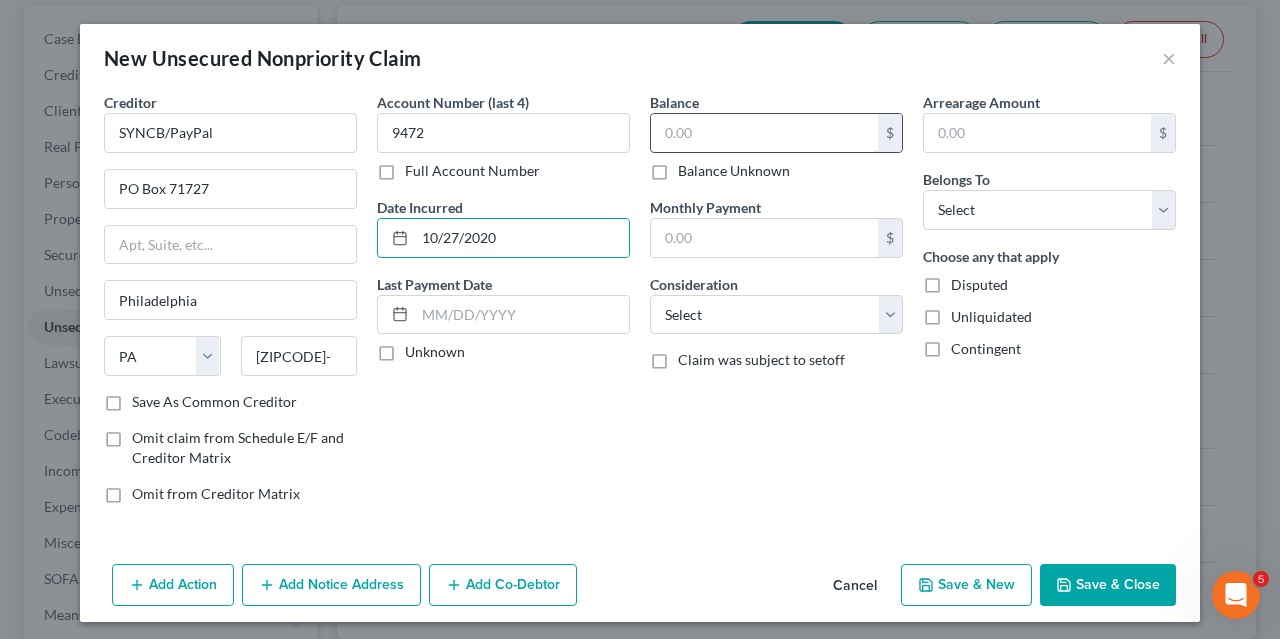 click at bounding box center [764, 133] 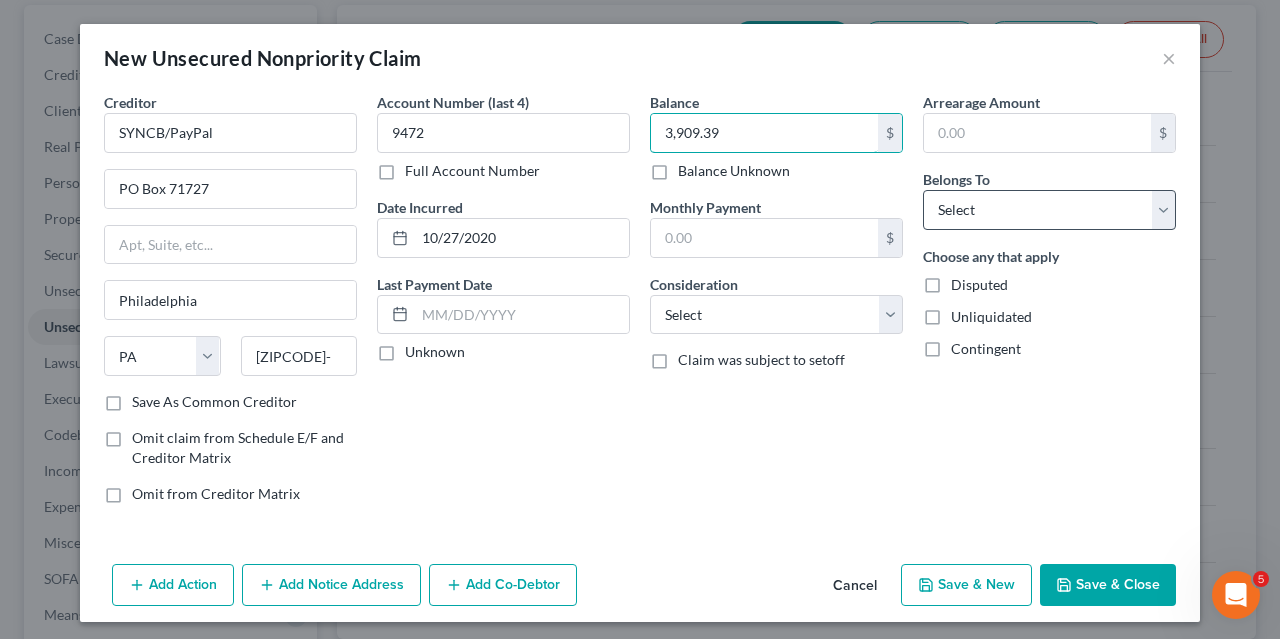 type on "3,909.39" 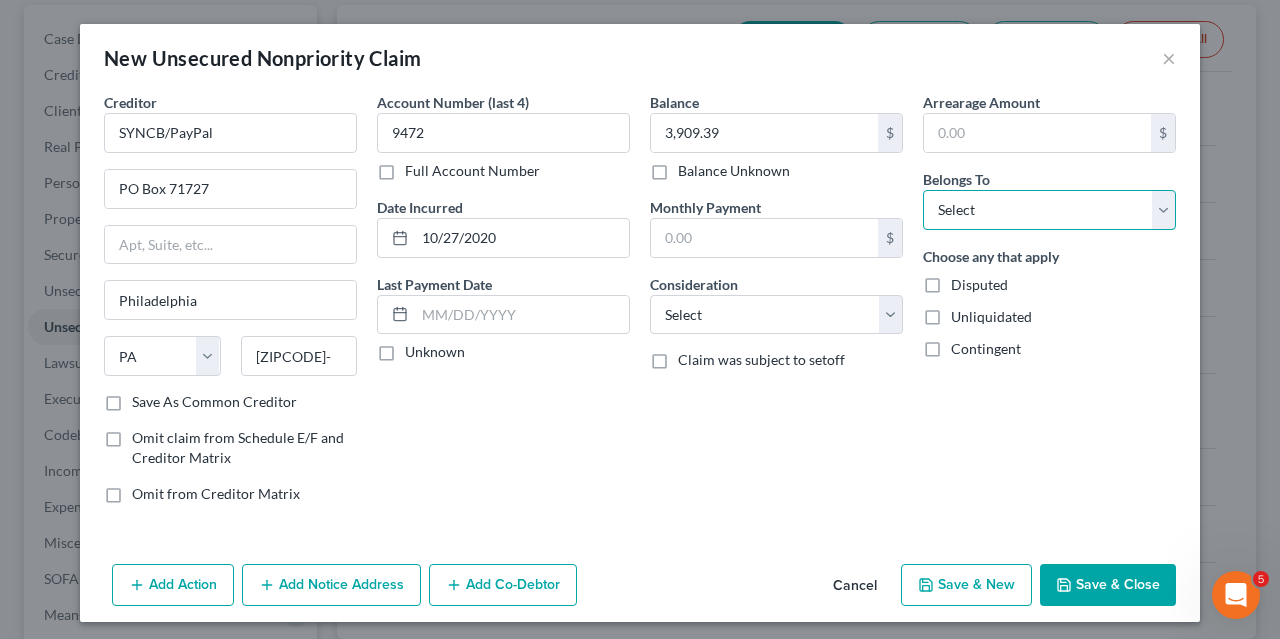 click on "Select Debtor 1 Only Debtor 2 Only Debtor 1 And Debtor 2 Only At Least One Of The Debtors And Another Community Property" at bounding box center (1049, 210) 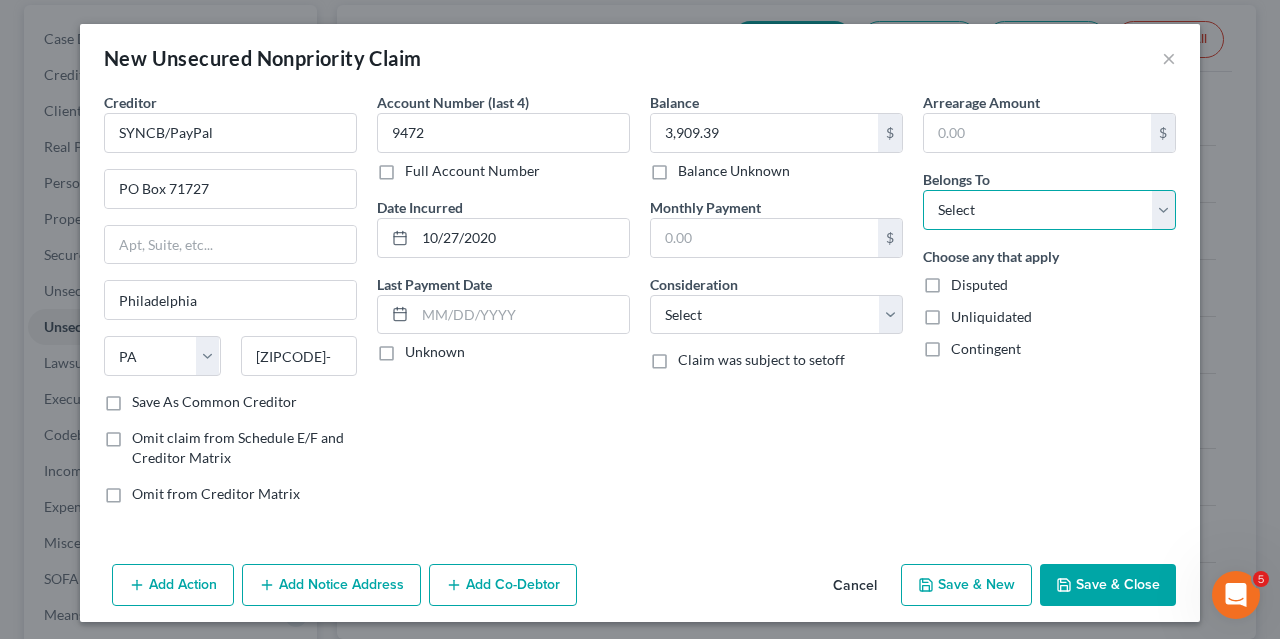 select on "0" 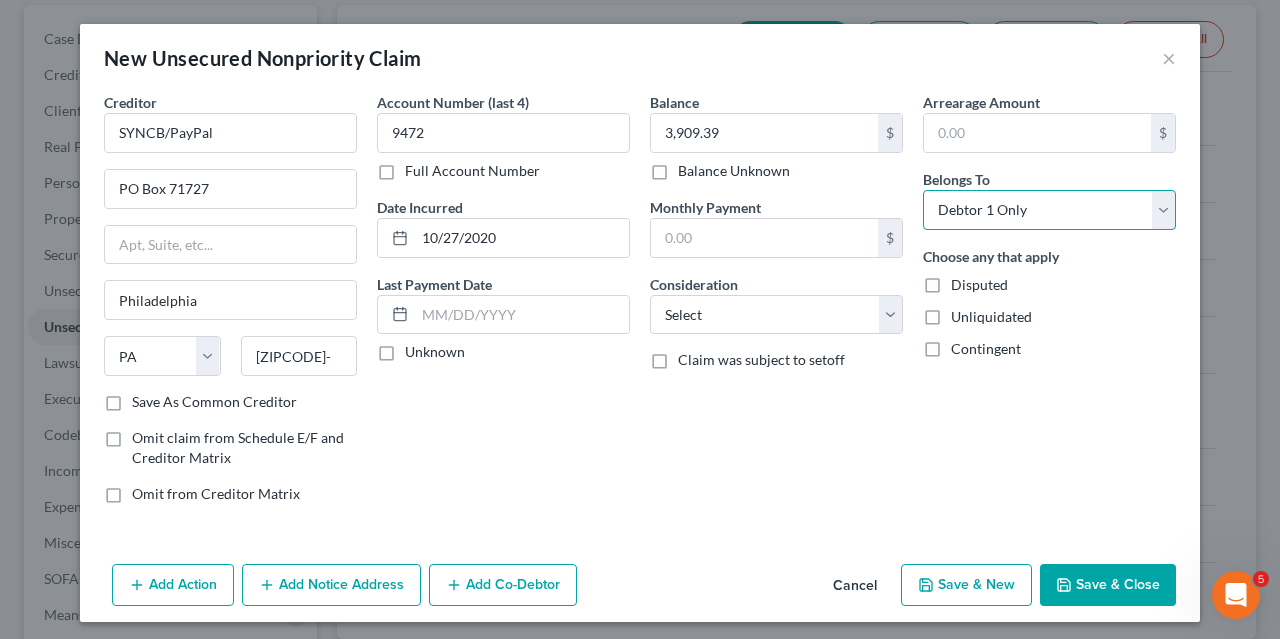click on "Debtor 1 Only" at bounding box center (0, 0) 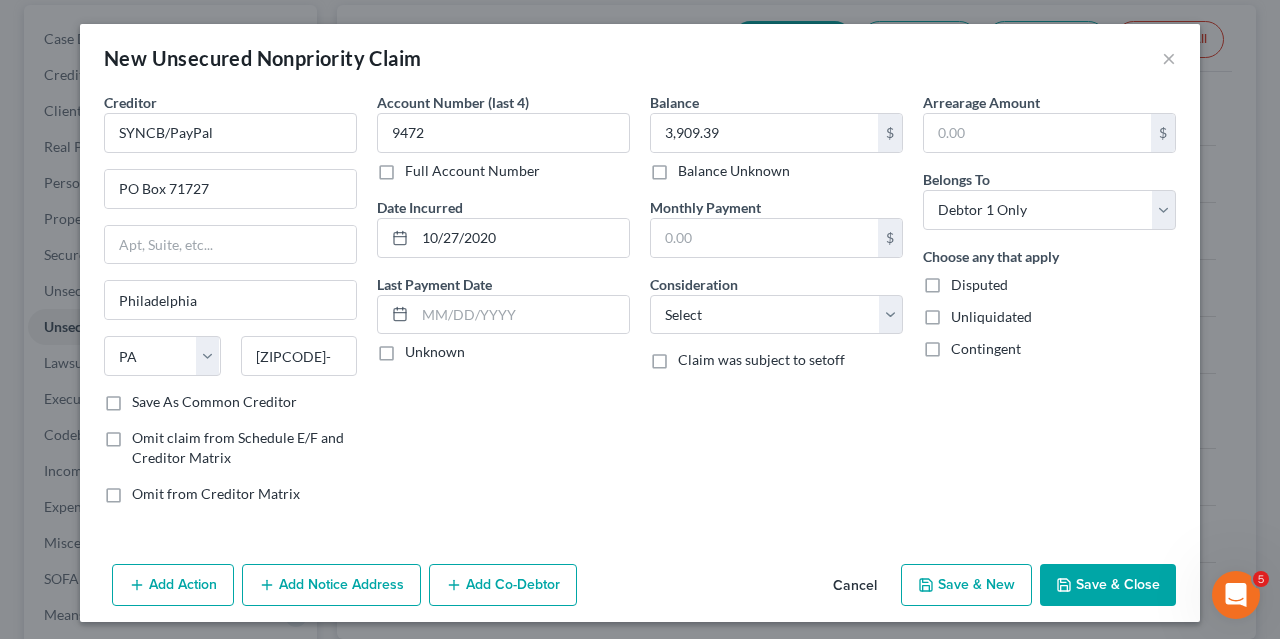 click on "Save & New" at bounding box center [966, 585] 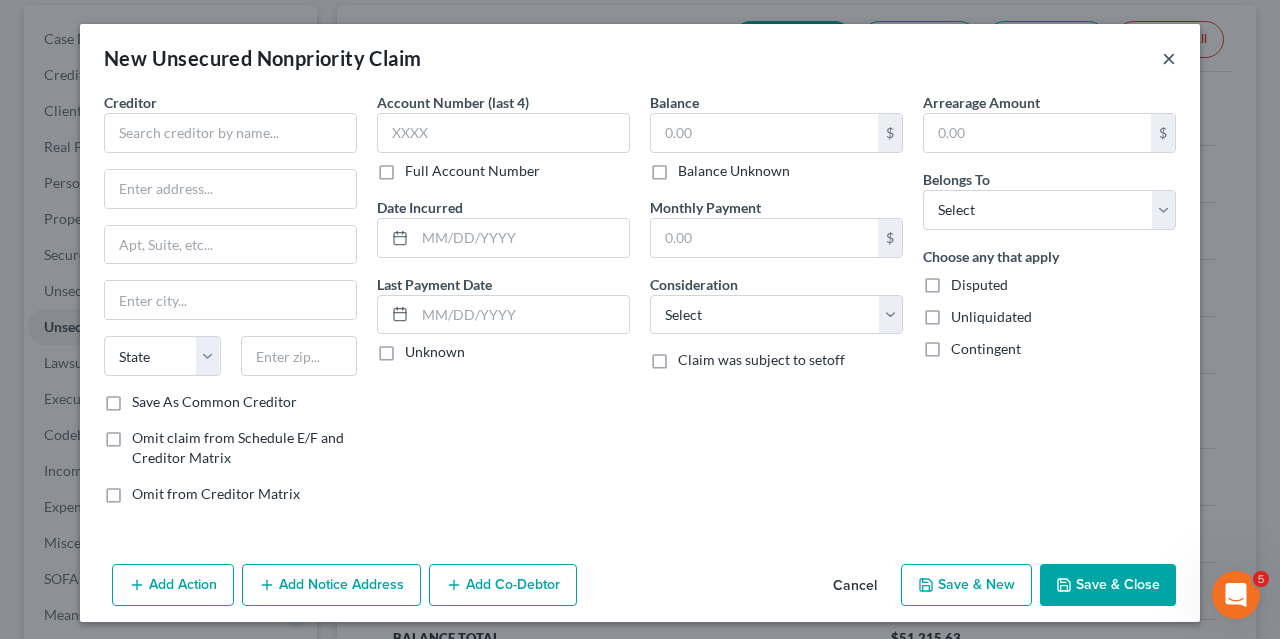 click on "×" at bounding box center (1169, 58) 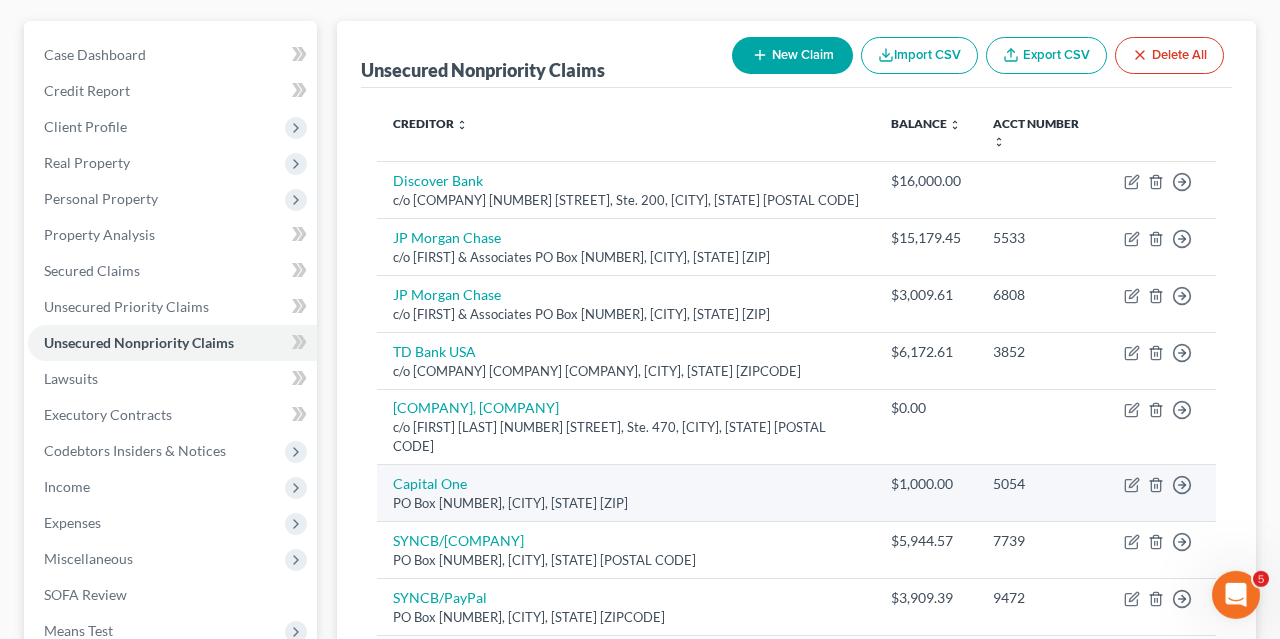 scroll, scrollTop: 0, scrollLeft: 0, axis: both 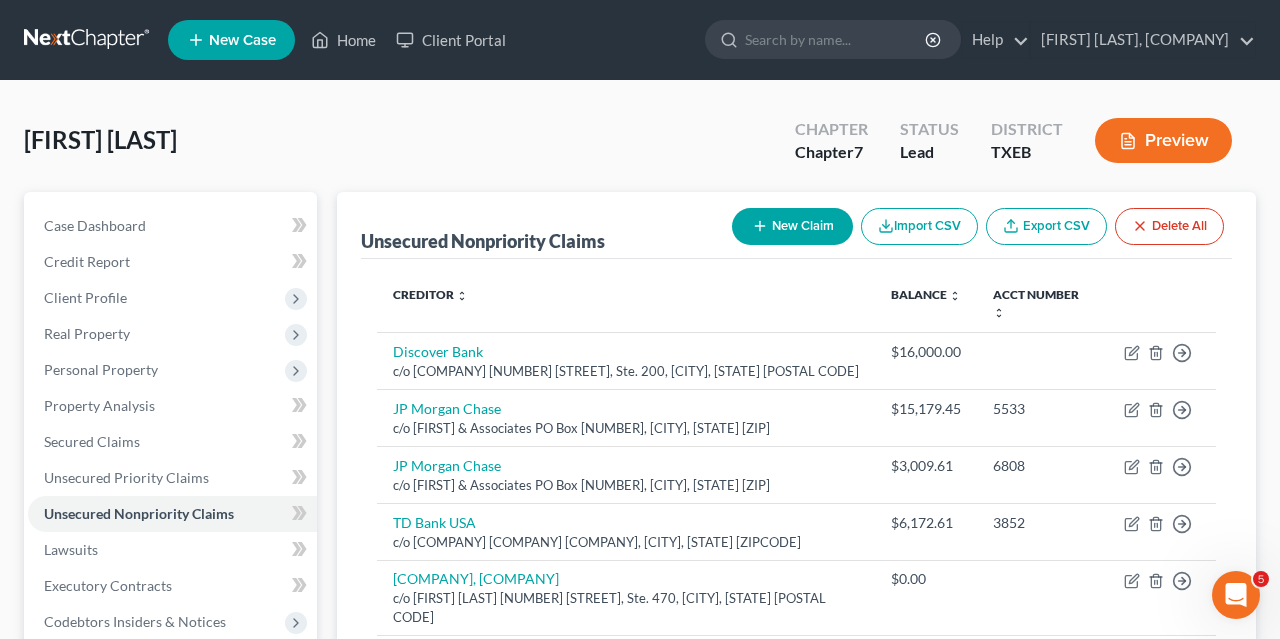 click on "New Claim" at bounding box center (792, 226) 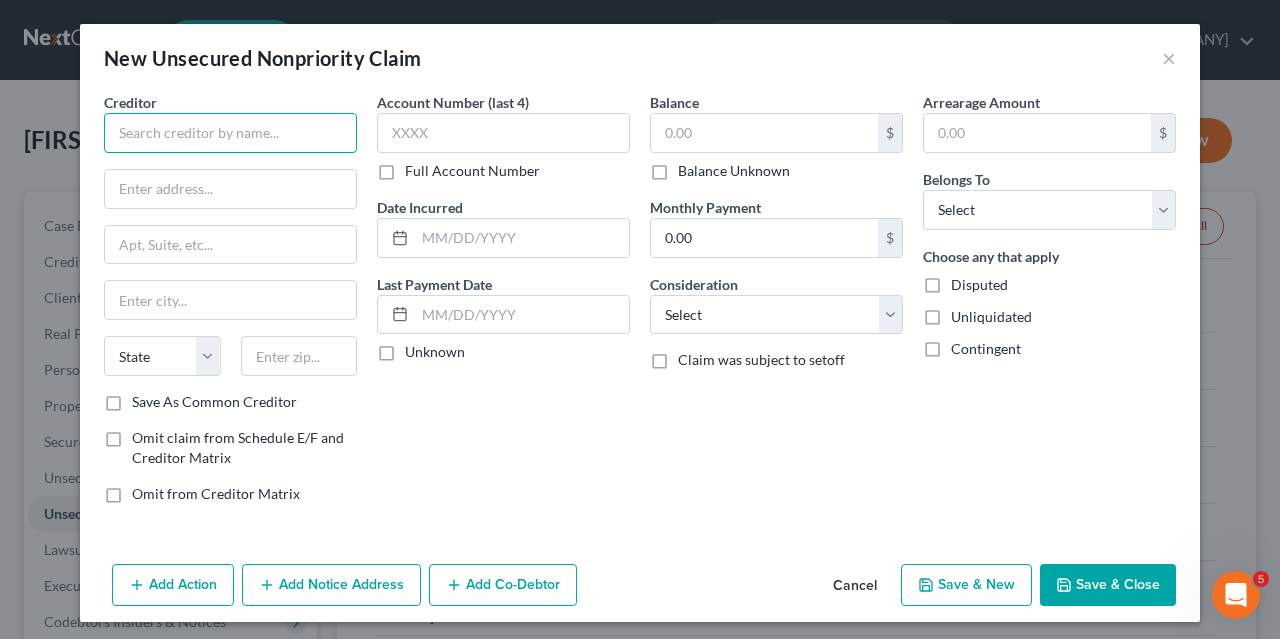 click at bounding box center (230, 133) 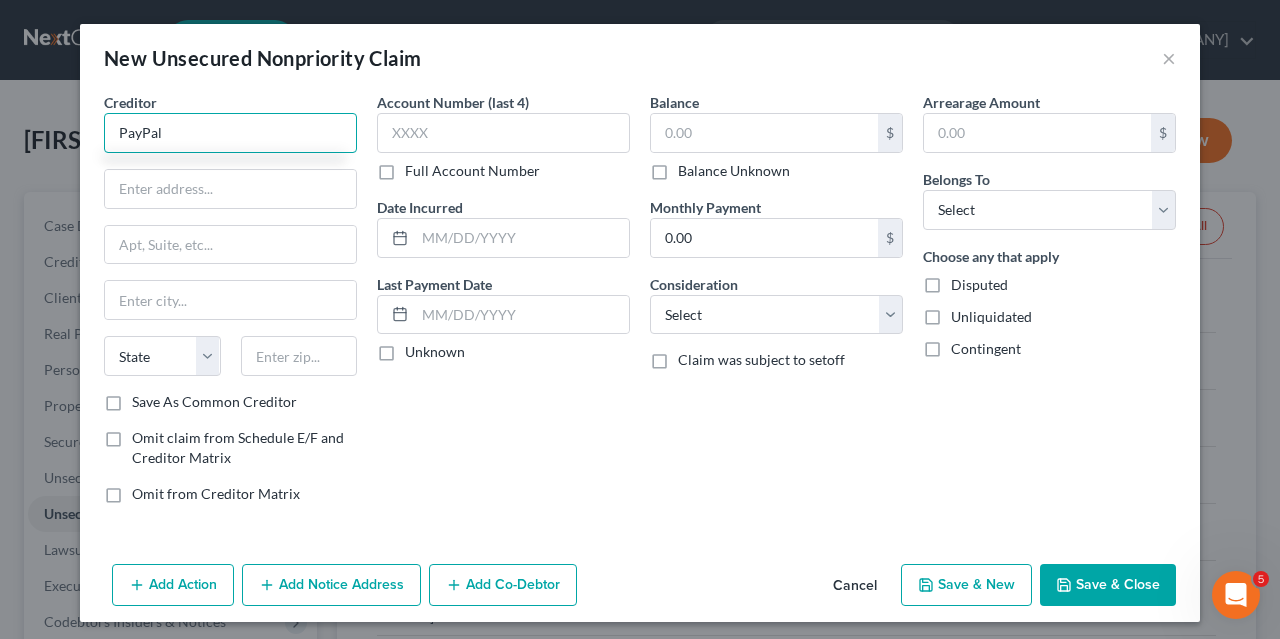 type on "PayPal" 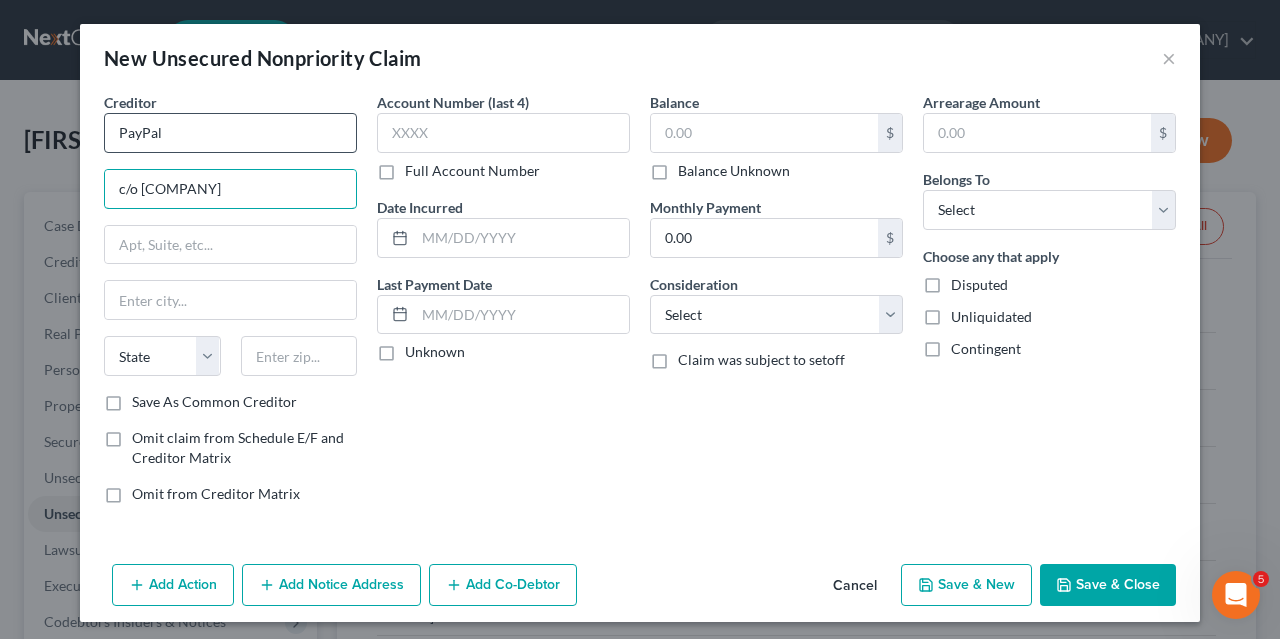 type on "c/o [COMPANY]" 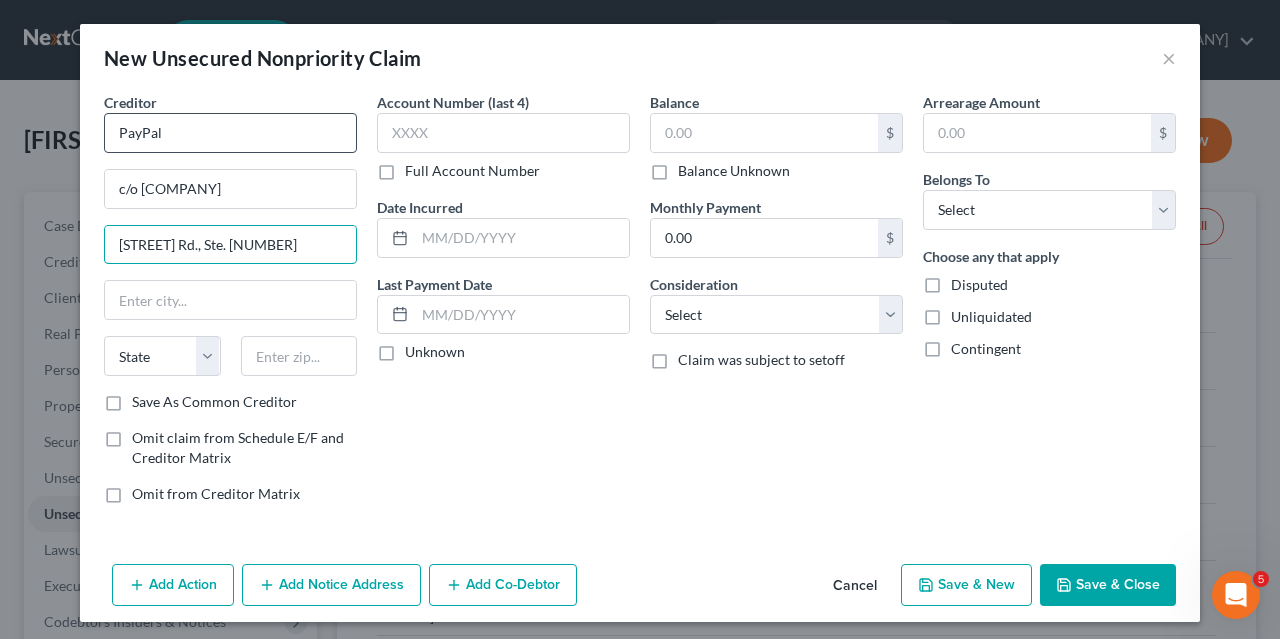 type on "[STREET] Rd., Ste. [NUMBER]" 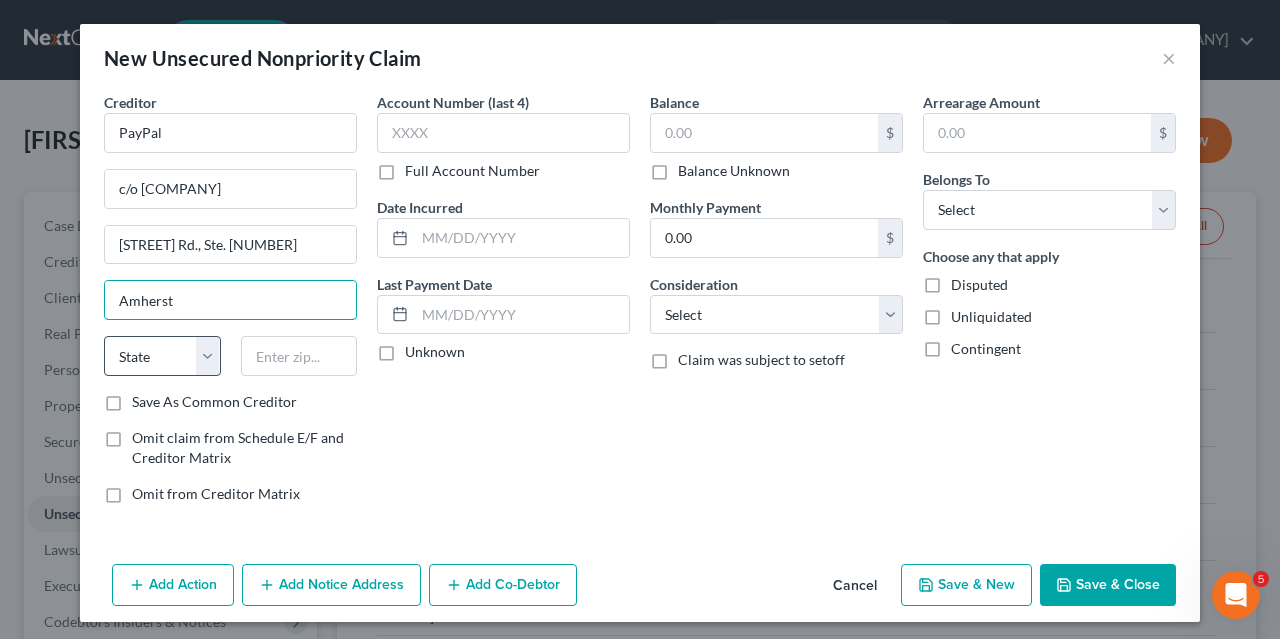 type on "Amherst" 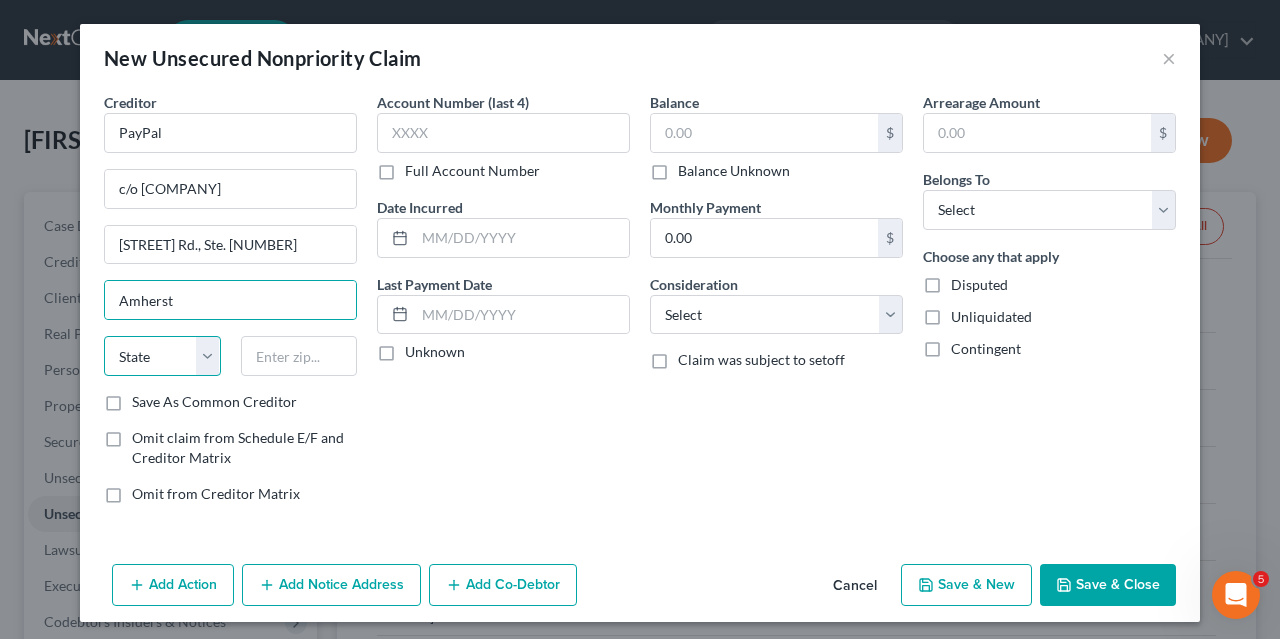 click on "State AL AK AR AZ CA CO CT DE DC FL GA GU HI ID IL IN IA KS KY LA ME MD MA MI MN MS MO MT NC ND NE NV NH NJ NM NY OH OK OR PA PR RI SC SD TN TX UT VI VA VT WA WV WI WY" at bounding box center (162, 356) 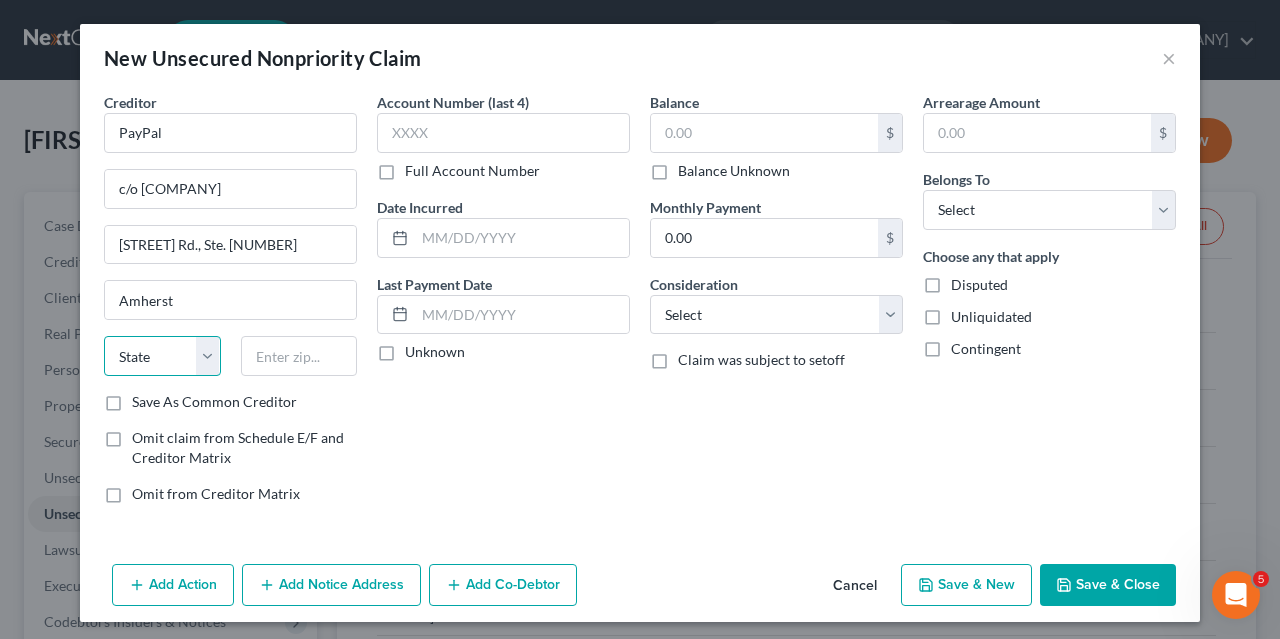 select on "35" 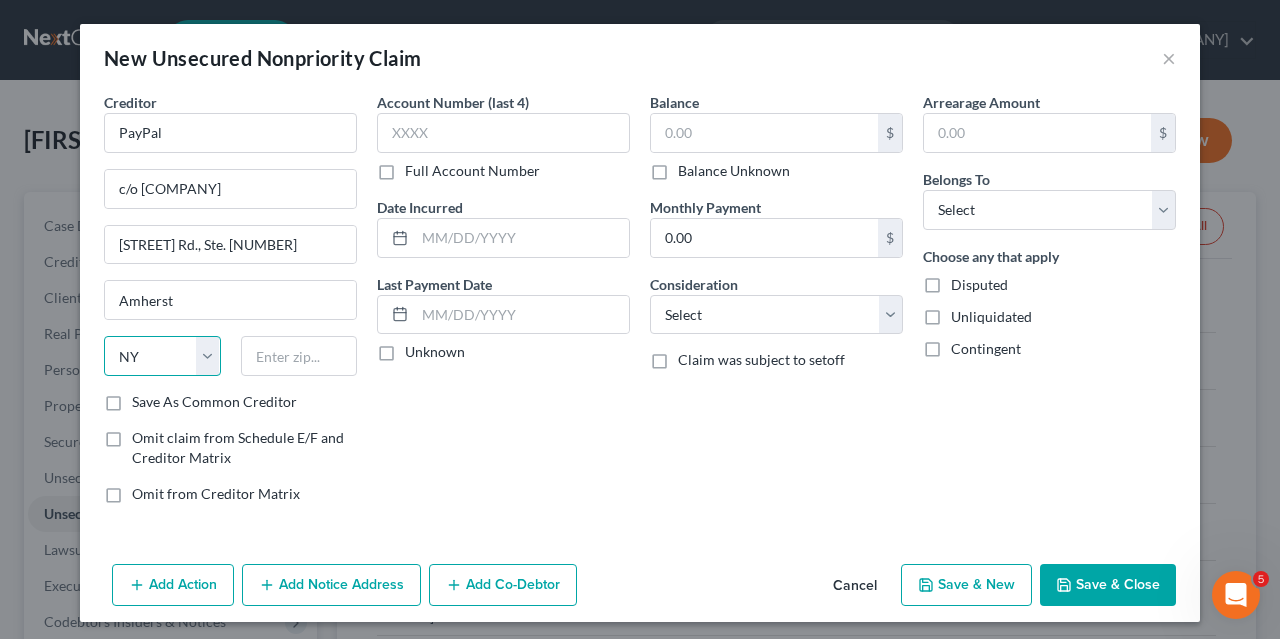 click on "NY" at bounding box center (0, 0) 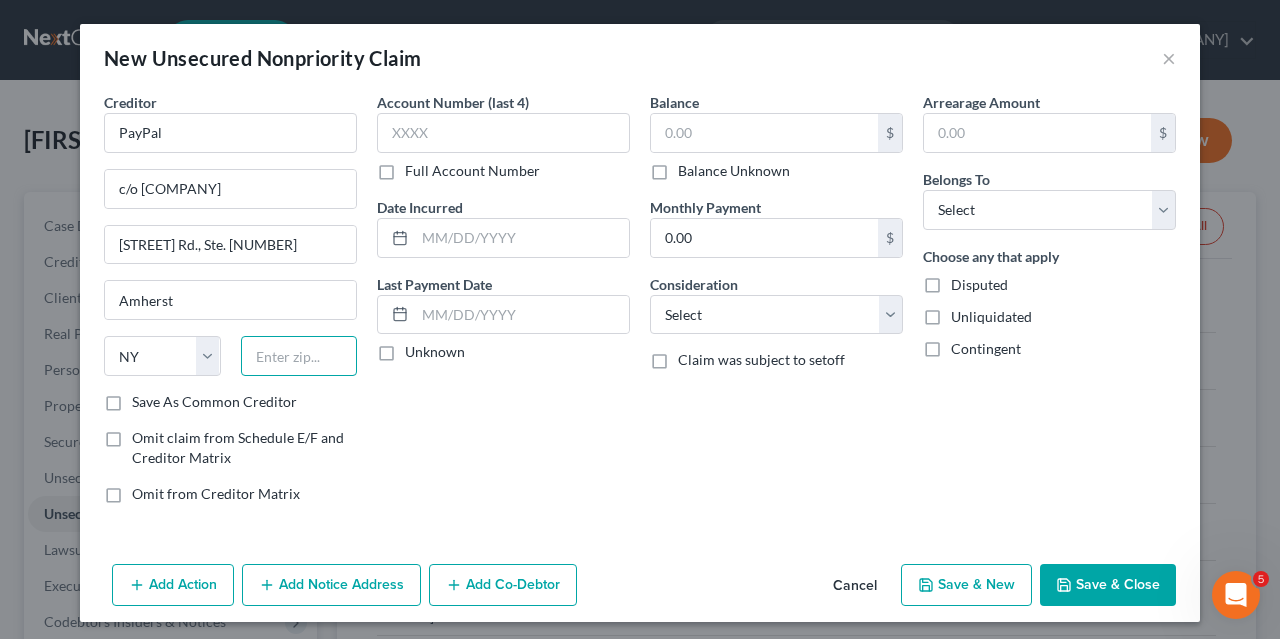click at bounding box center [299, 356] 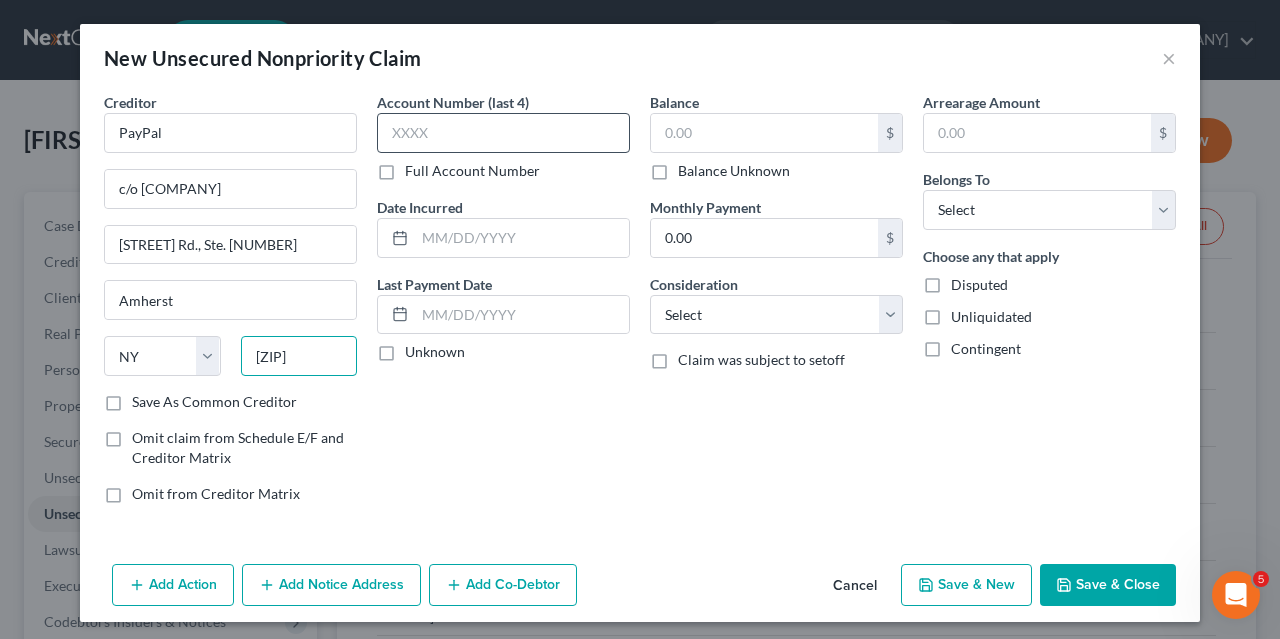 type on "[ZIP]" 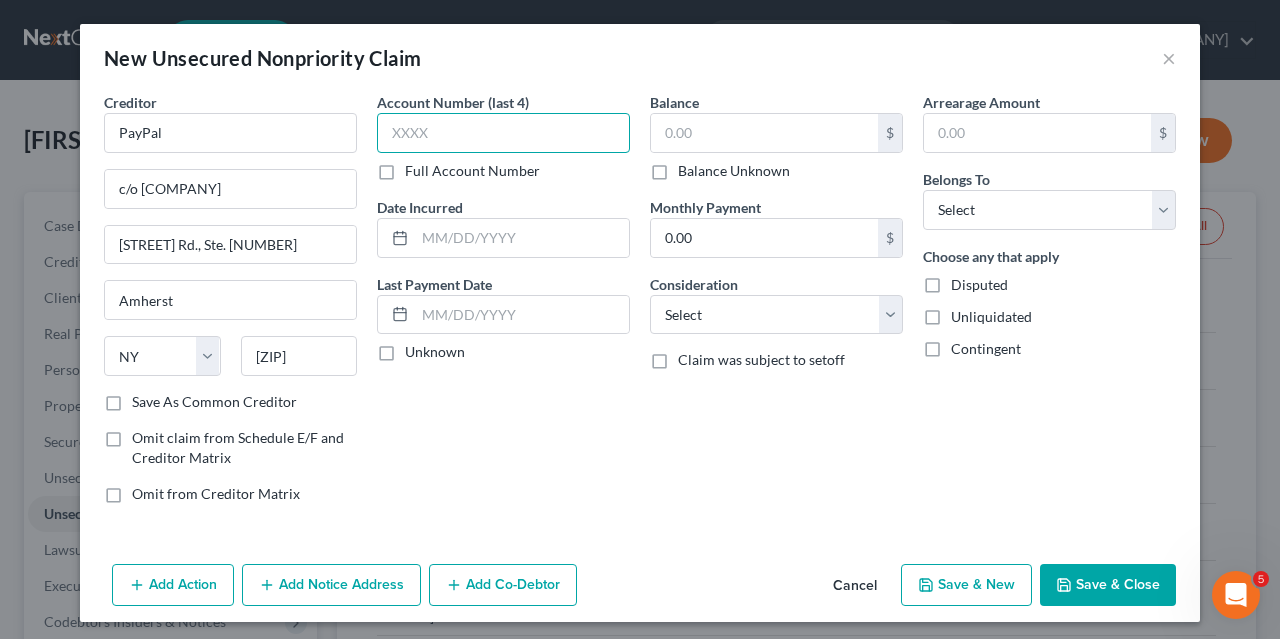 click at bounding box center [503, 133] 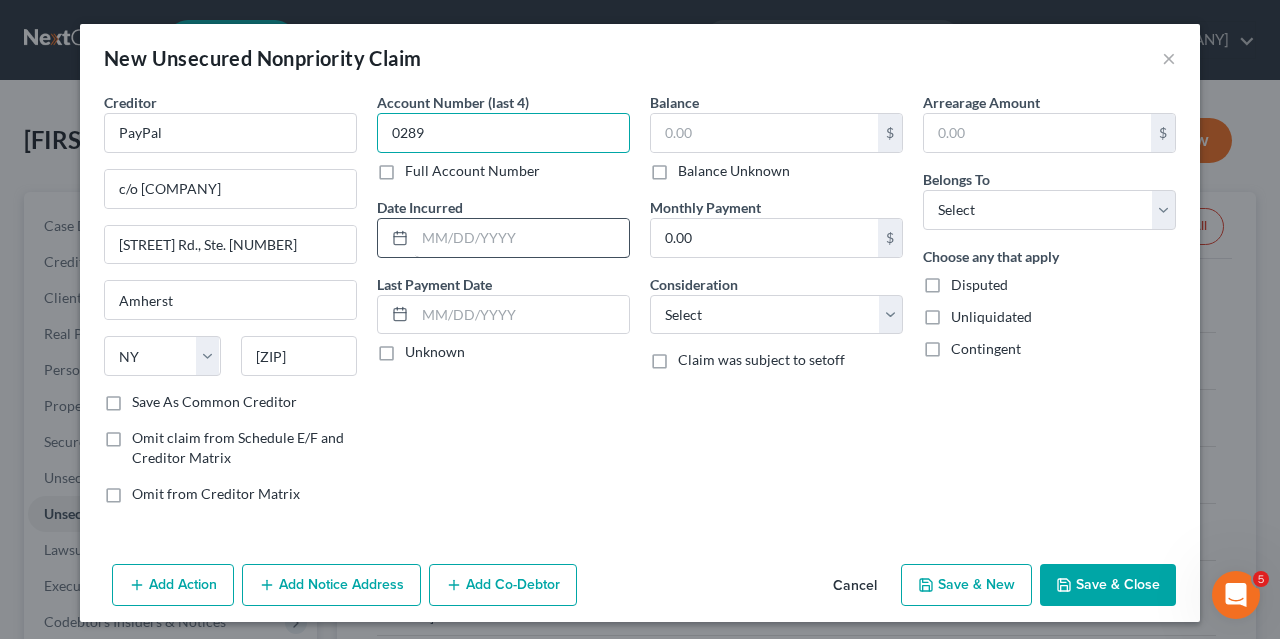 type on "0289" 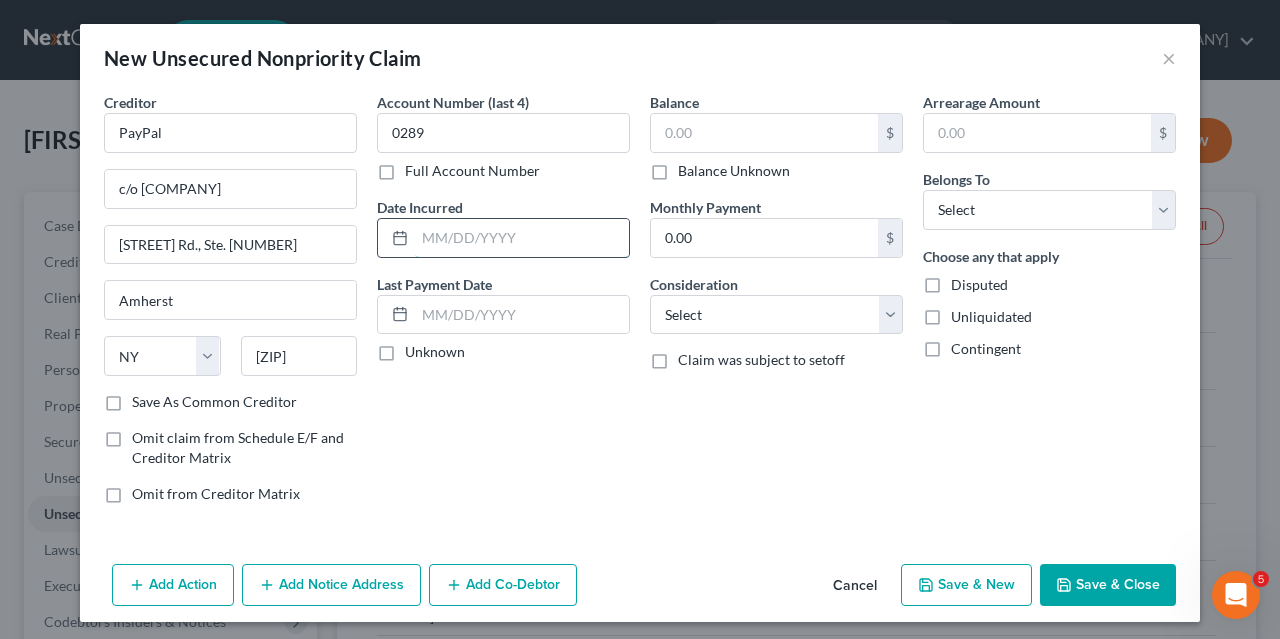 click at bounding box center (522, 238) 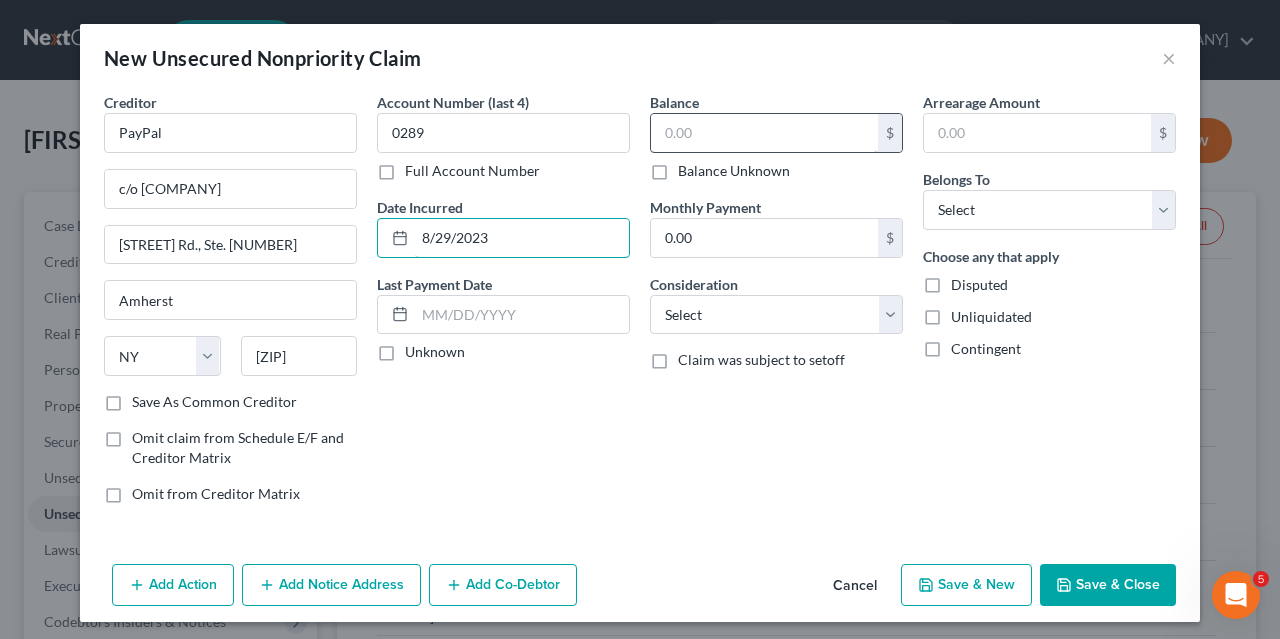 type on "8/29/2023" 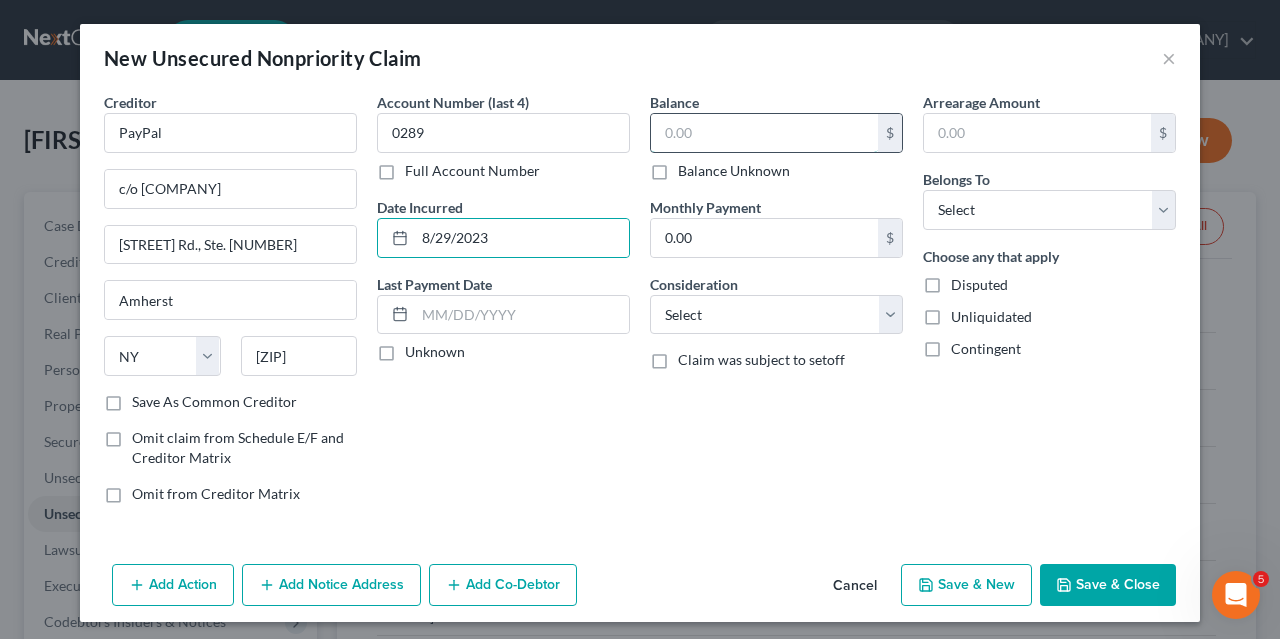 click at bounding box center [764, 133] 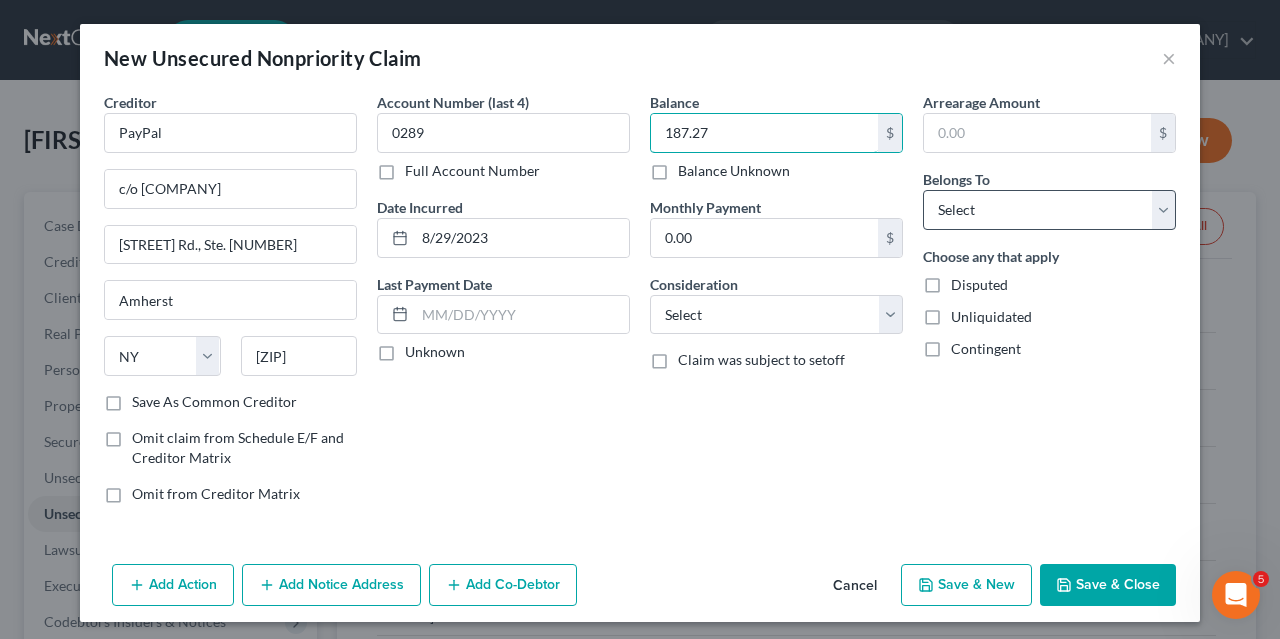 type on "187.27" 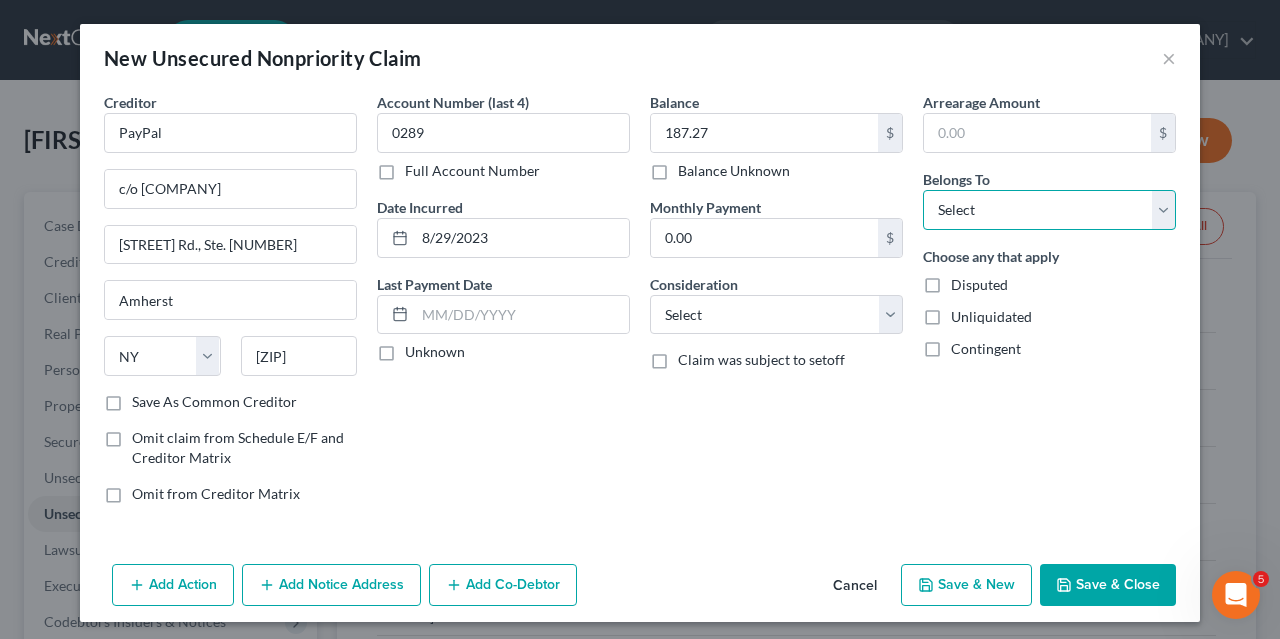 click on "Select Debtor 1 Only Debtor 2 Only Debtor 1 And Debtor 2 Only At Least One Of The Debtors And Another Community Property" at bounding box center [1049, 210] 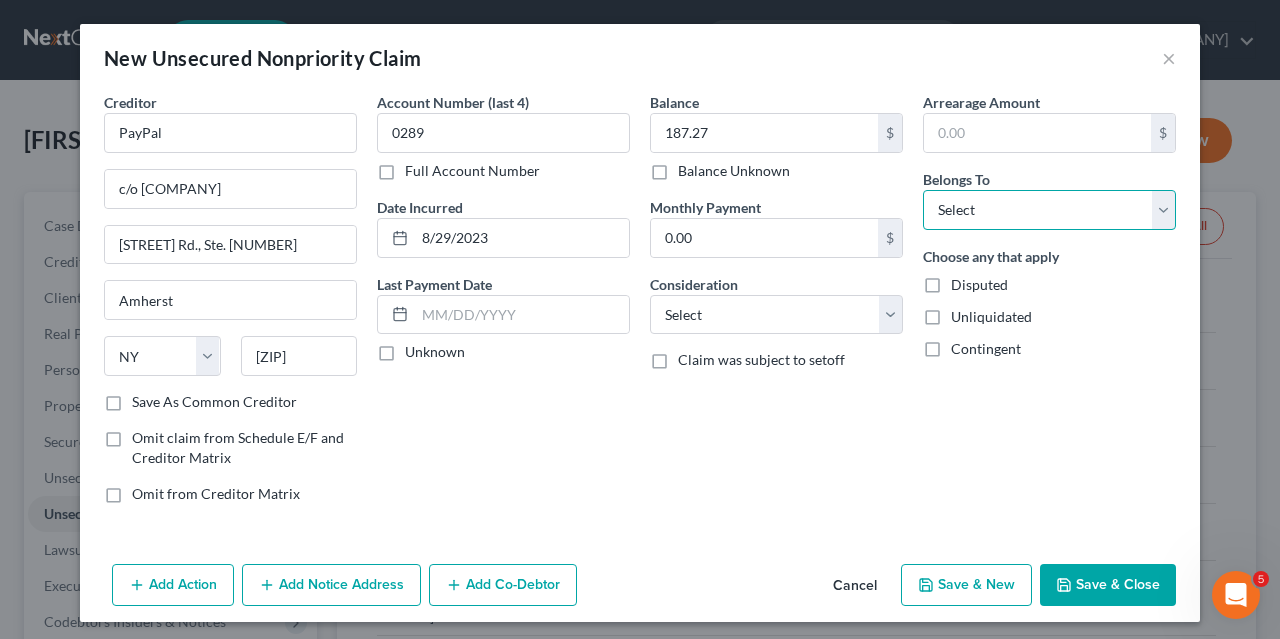 select on "0" 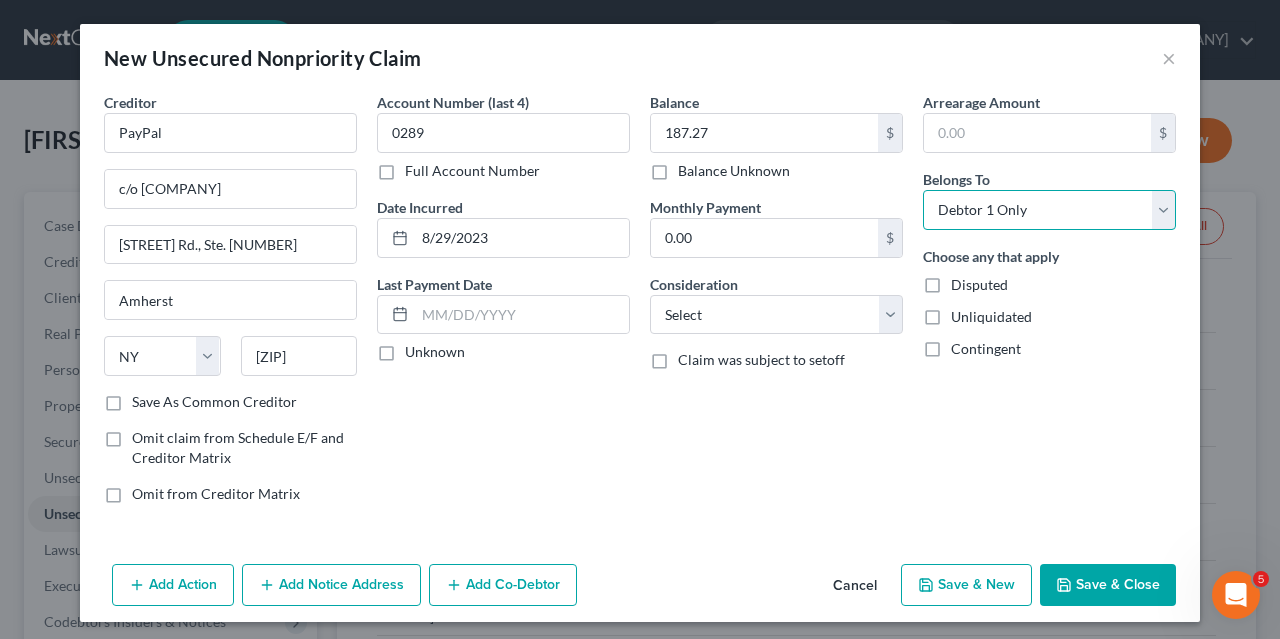 click on "Debtor 1 Only" at bounding box center [0, 0] 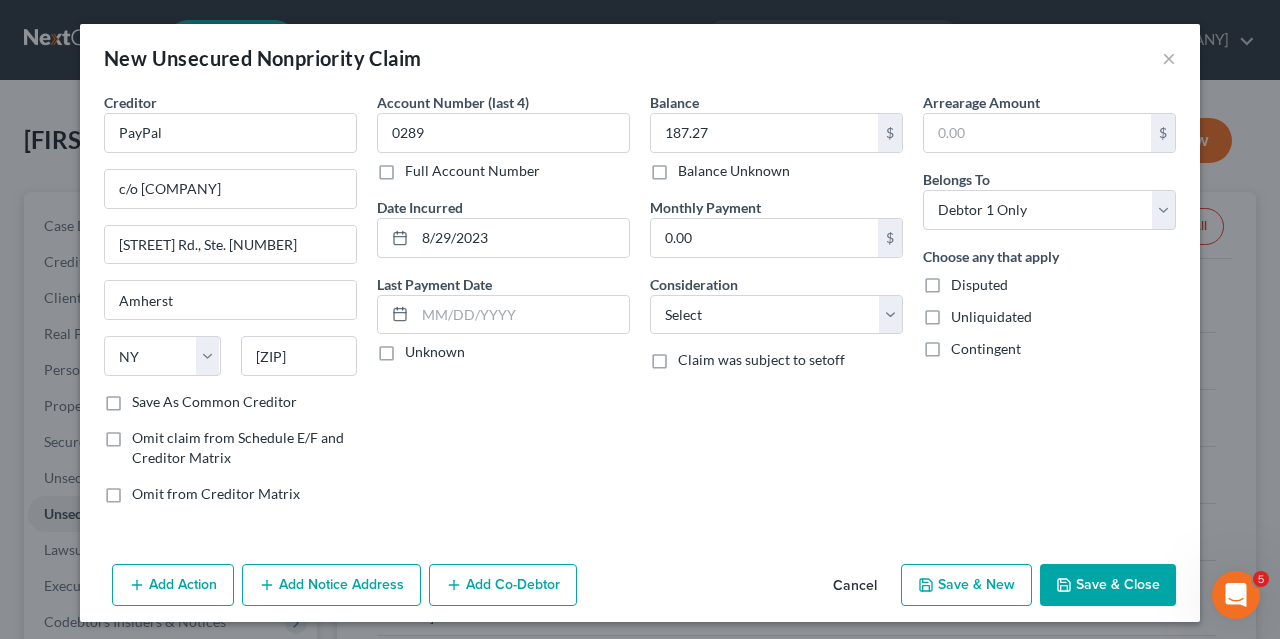 click on "Save & New" at bounding box center (966, 585) 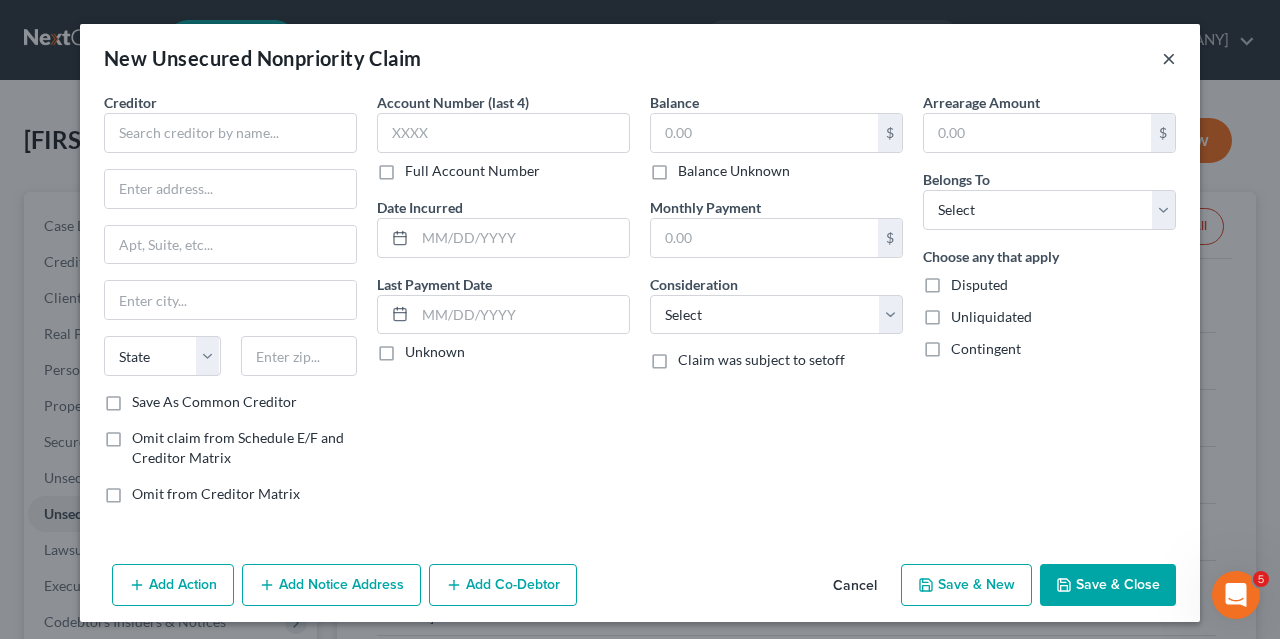 click on "×" at bounding box center [1169, 58] 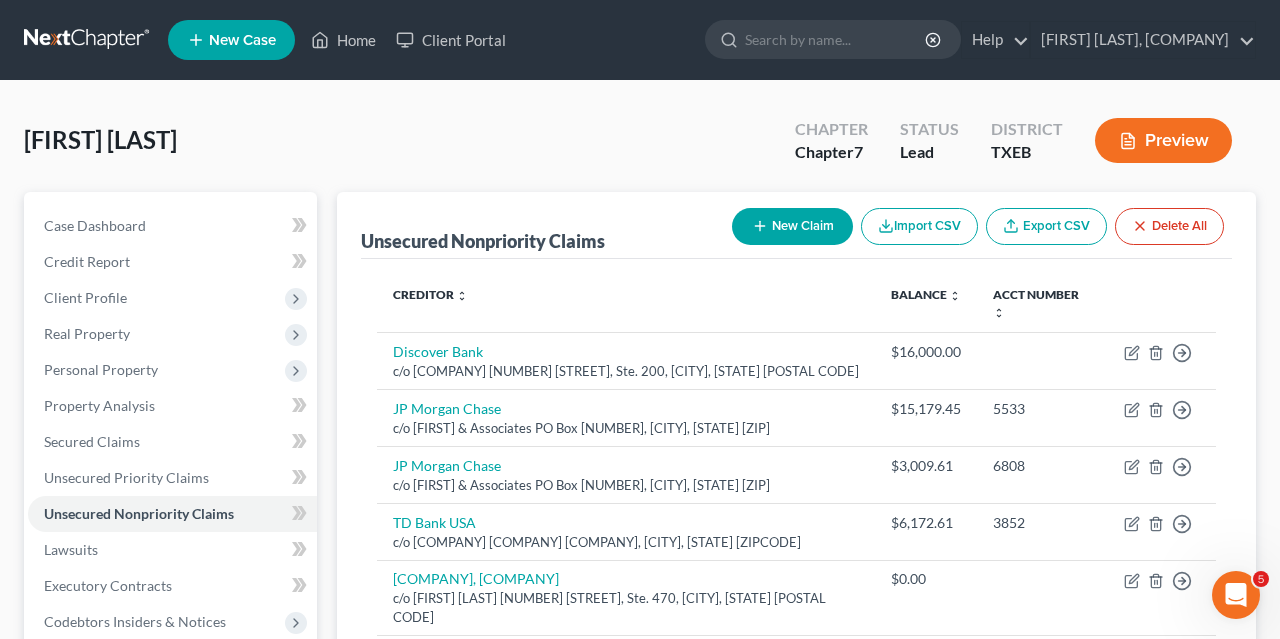 click on "New Claim" at bounding box center [792, 226] 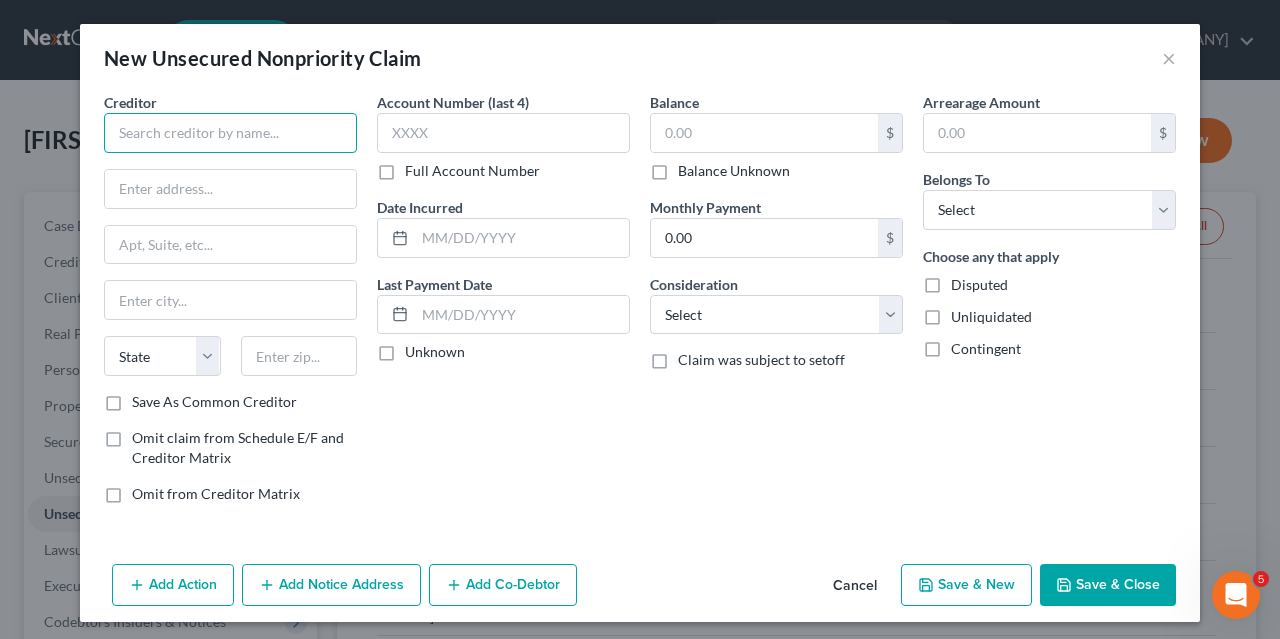 click at bounding box center [230, 133] 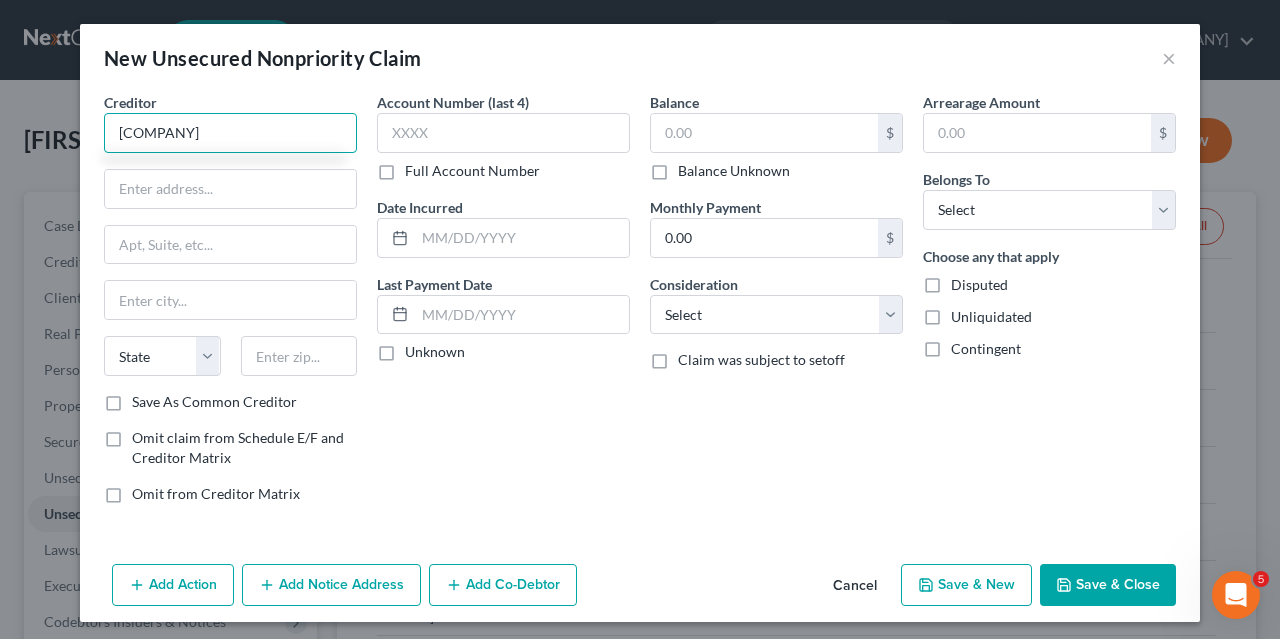 click on "[COMPANY]" at bounding box center (230, 133) 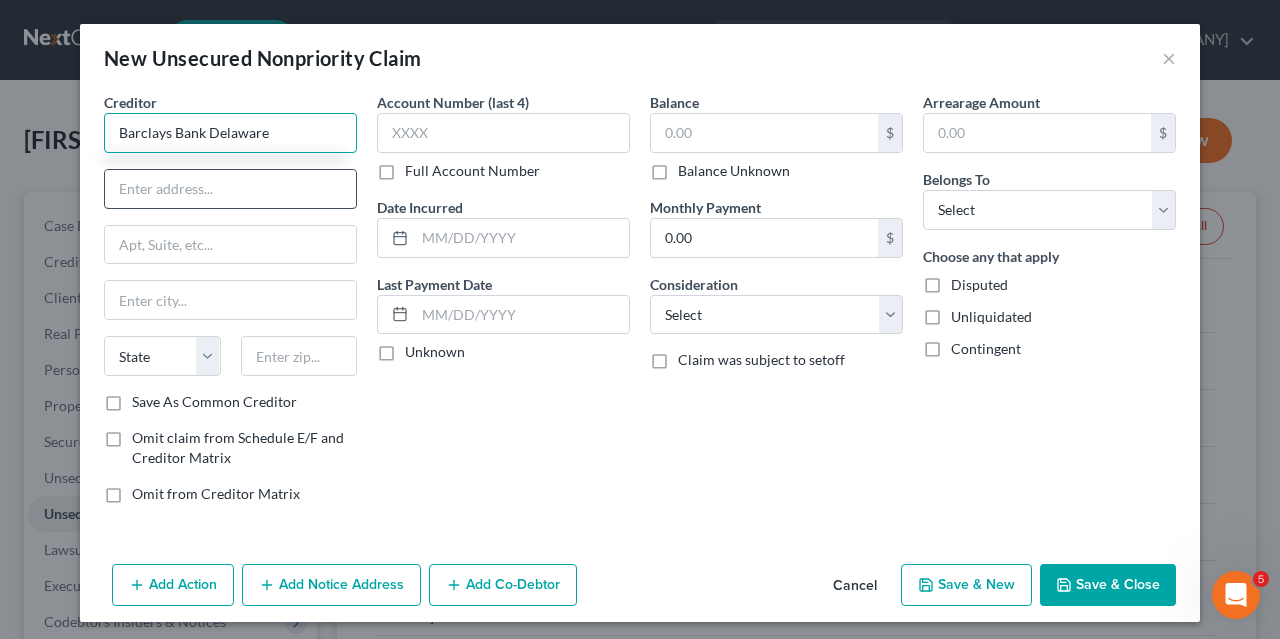 type on "Barclays Bank Delaware" 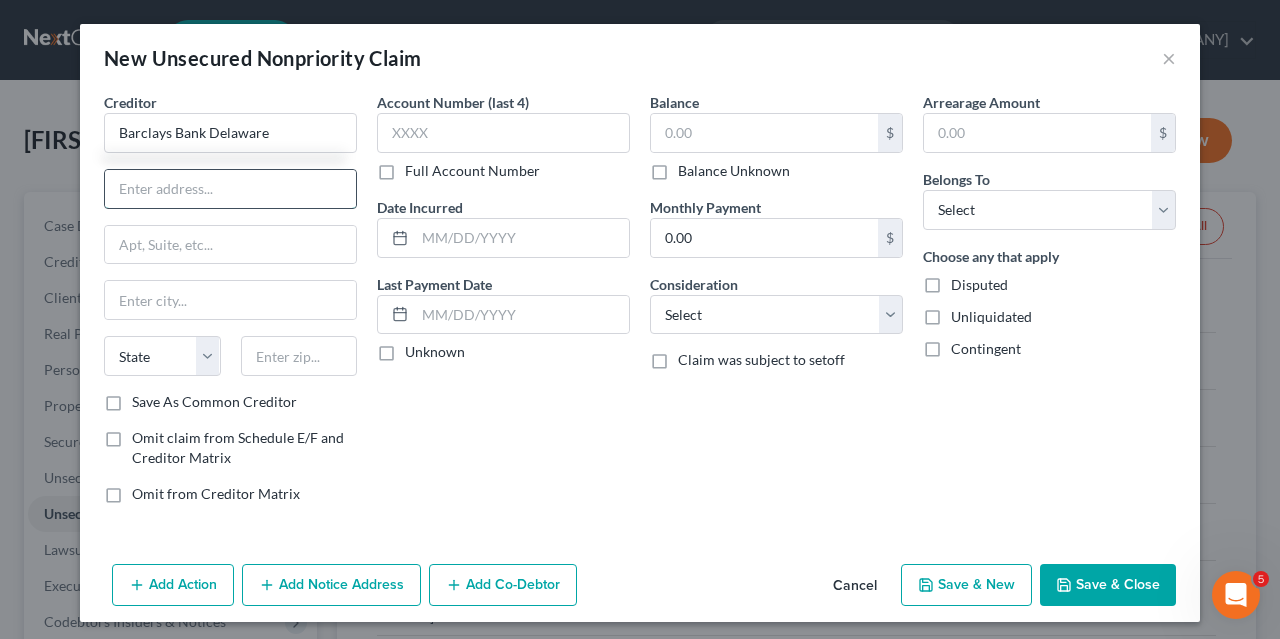 click at bounding box center (230, 189) 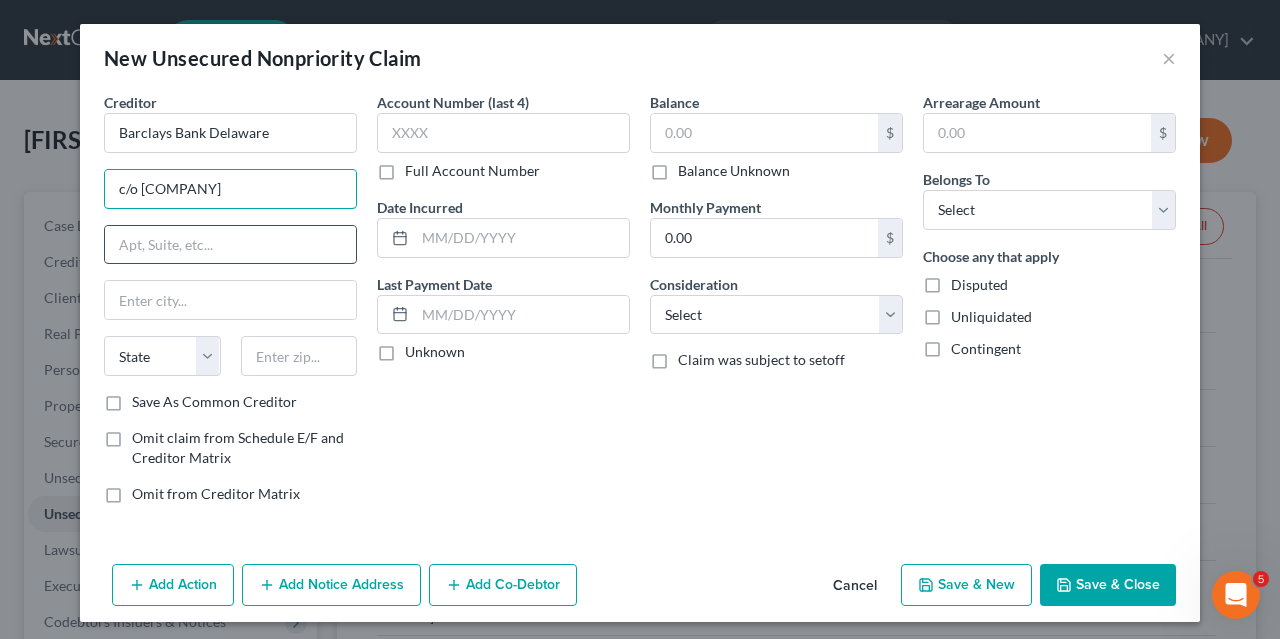 type on "c/o [COMPANY]" 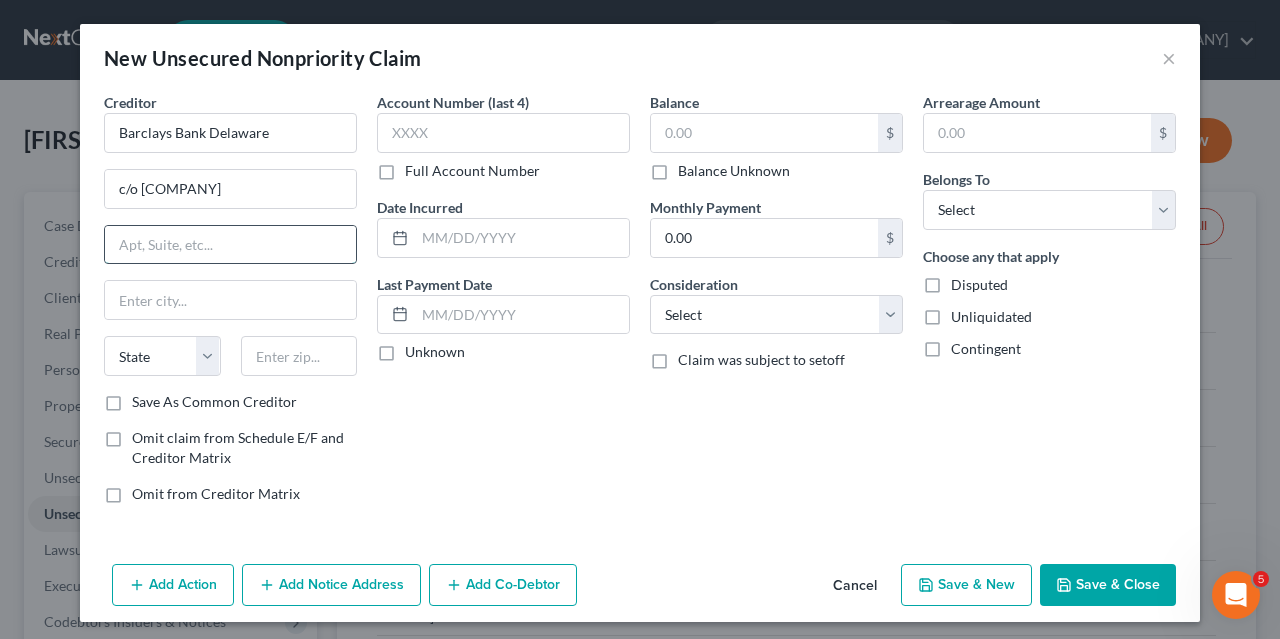 click at bounding box center [230, 245] 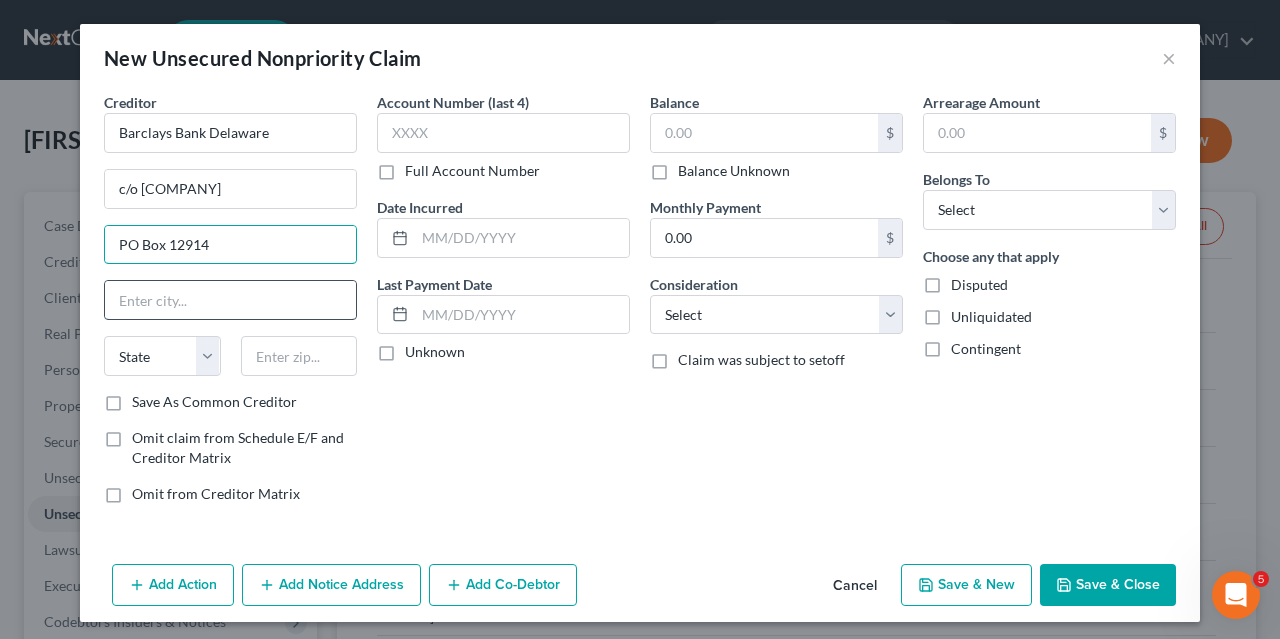 type on "PO Box 12914" 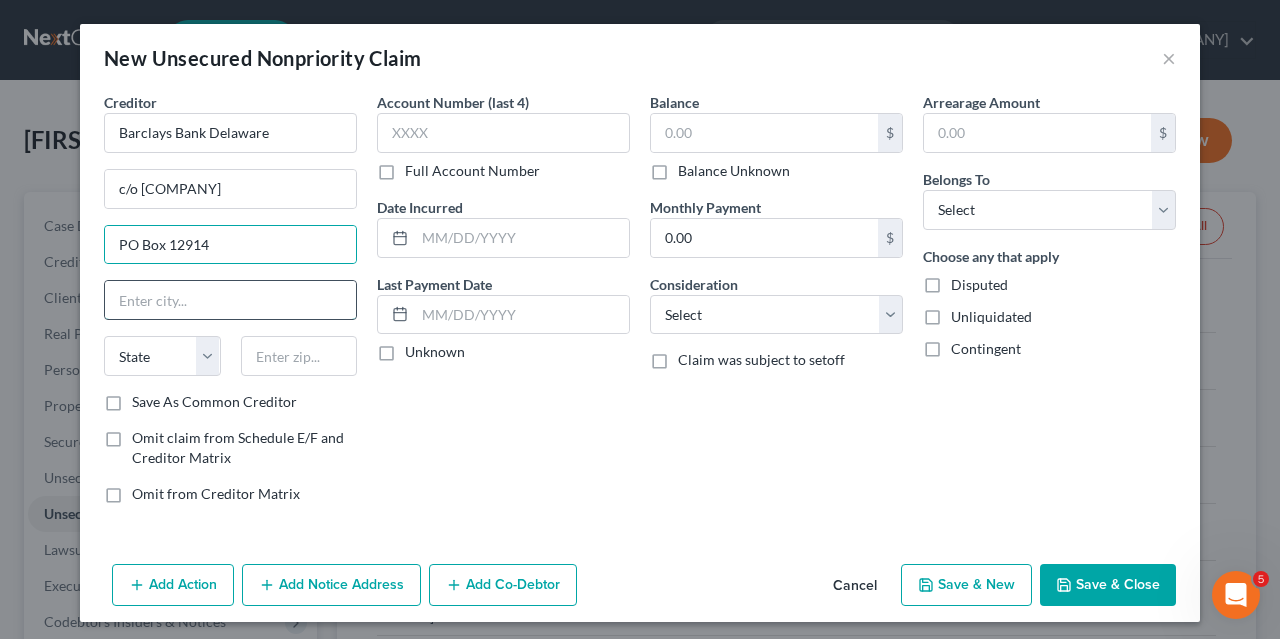click at bounding box center [230, 300] 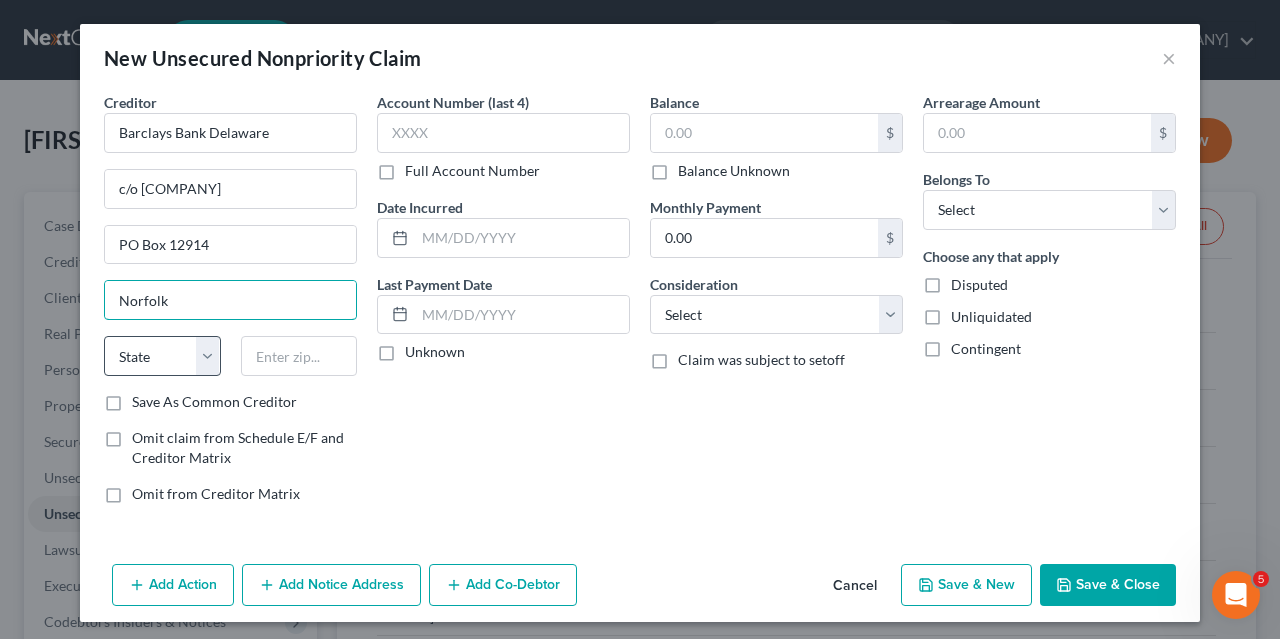 type on "Norfolk" 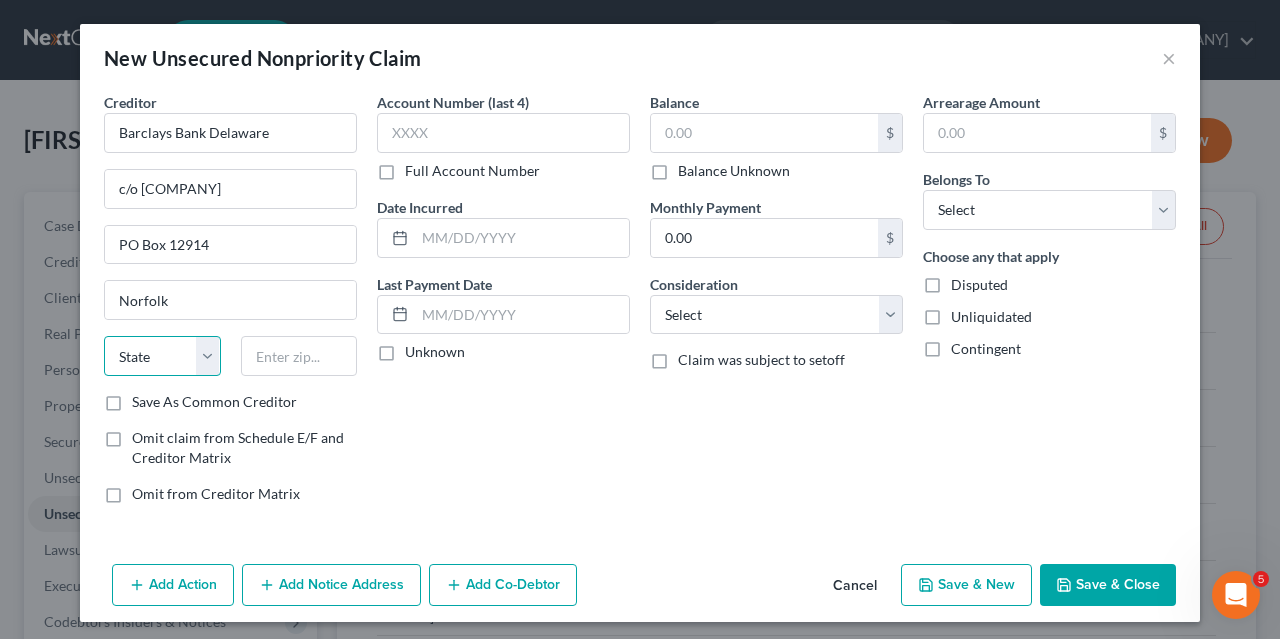 click on "State AL AK AR AZ CA CO CT DE DC FL GA GU HI ID IL IN IA KS KY LA ME MD MA MI MN MS MO MT NC ND NE NV NH NJ NM NY OH OK OR PA PR RI SC SD TN TX UT VI VA VT WA WV WI WY" at bounding box center [162, 356] 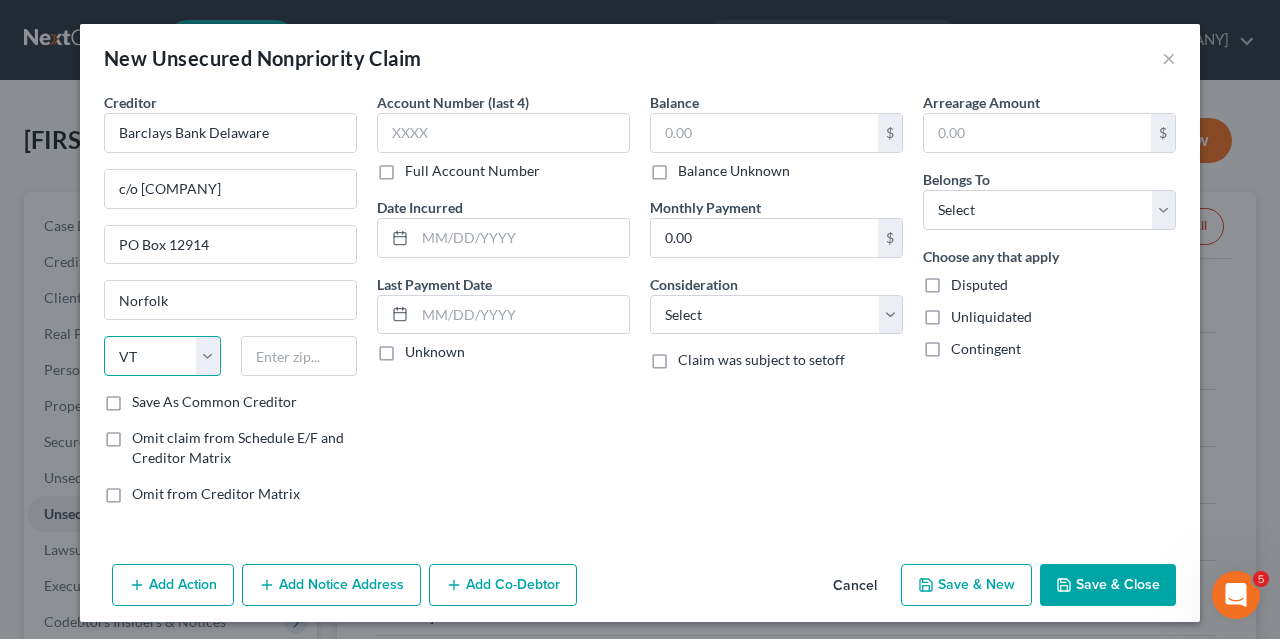 click on "VT" at bounding box center [0, 0] 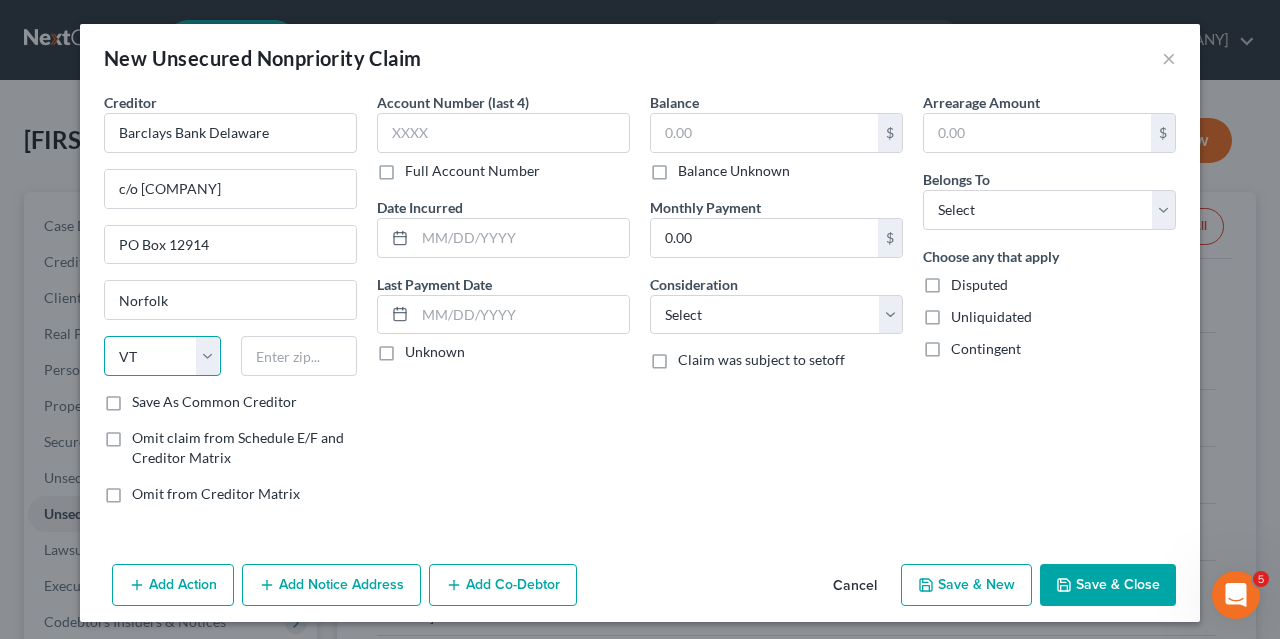 click on "State AL AK AR AZ CA CO CT DE DC FL GA GU HI ID IL IN IA KS KY LA ME MD MA MI MN MS MO MT NC ND NE NV NH NJ NM NY OH OK OR PA PR RI SC SD TN TX UT VI VA VT WA WV WI WY" at bounding box center [162, 356] 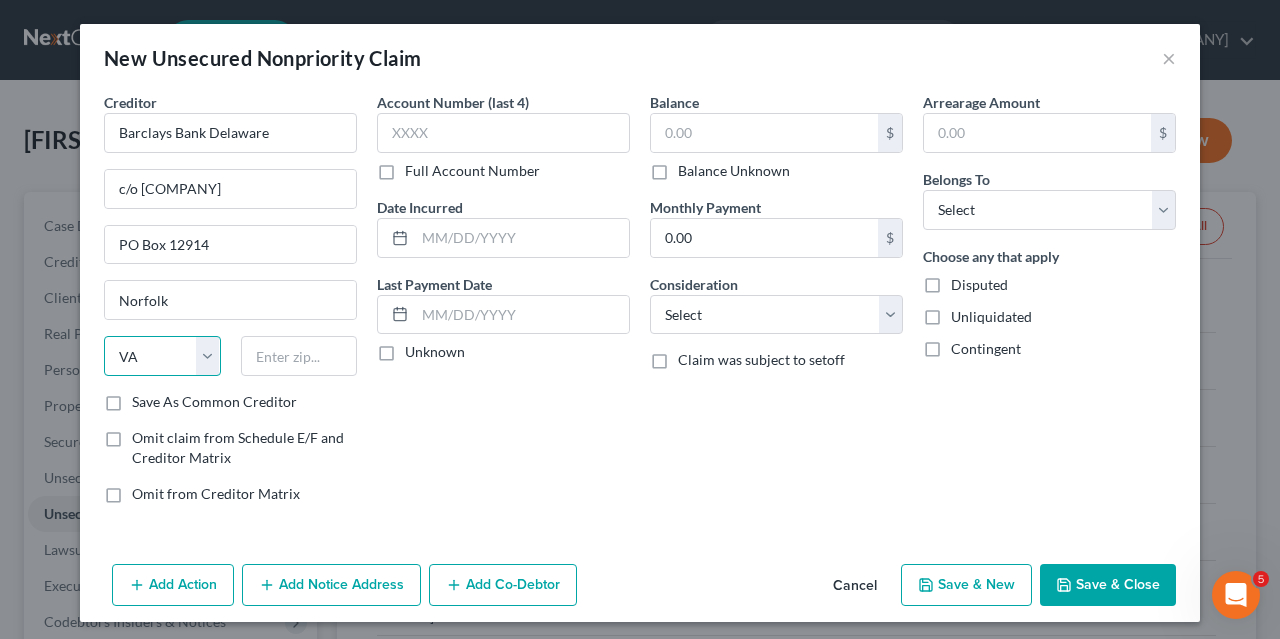 click on "VA" at bounding box center (0, 0) 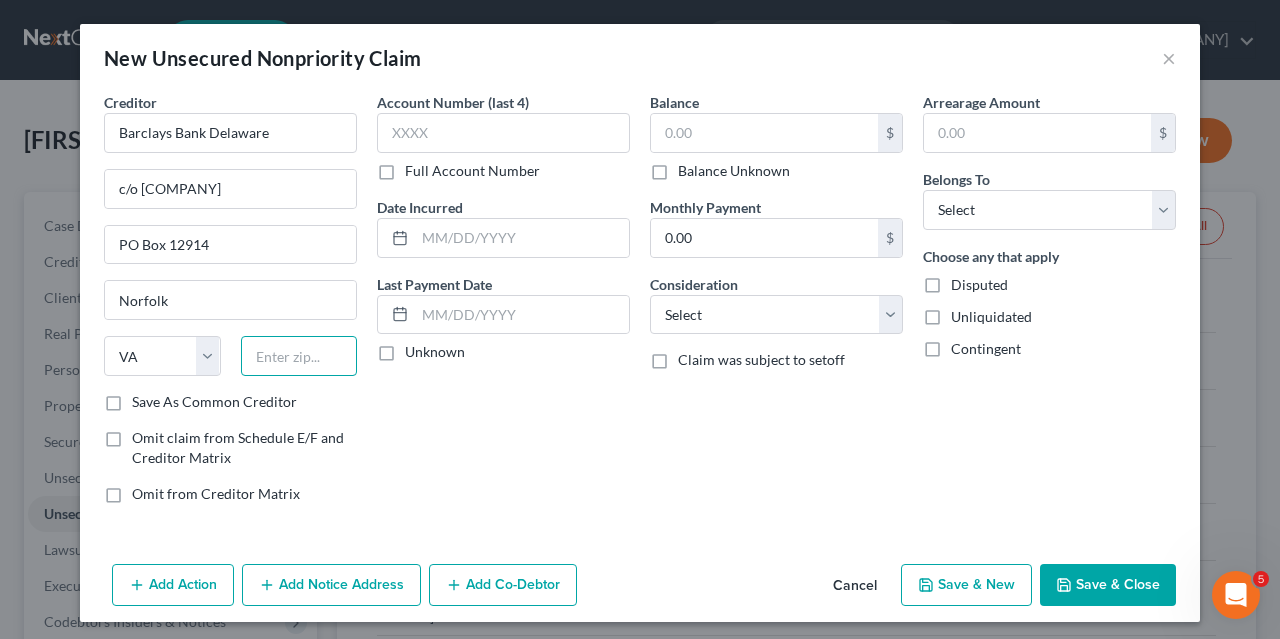 click at bounding box center (299, 356) 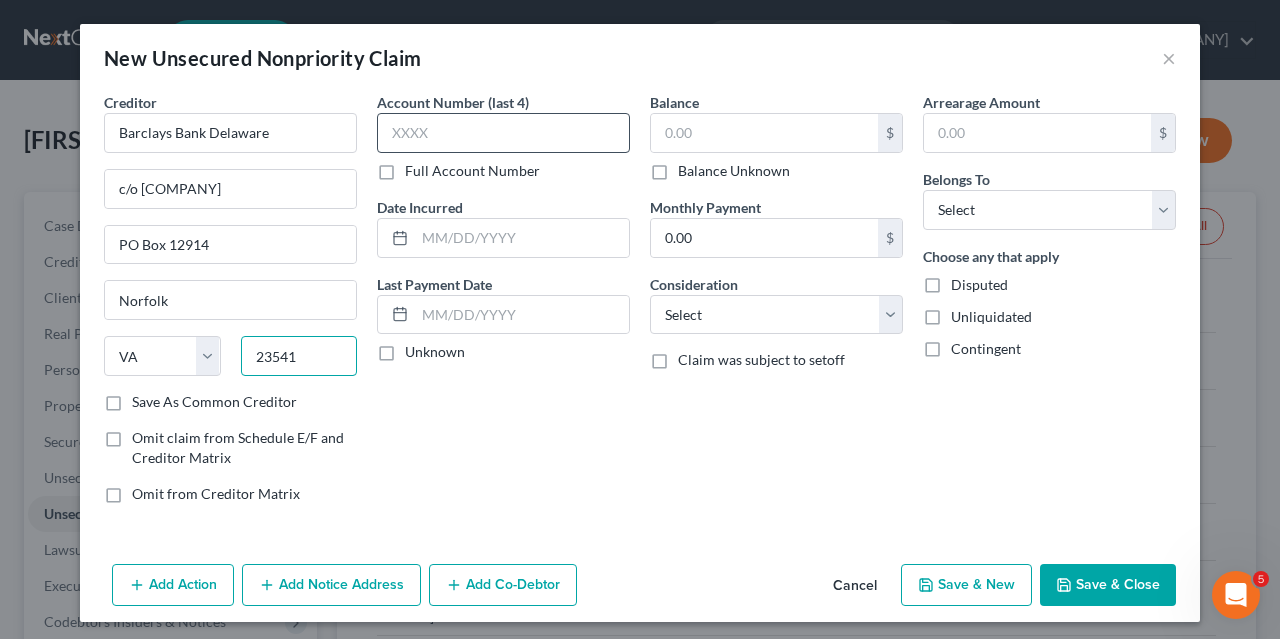 type on "23541" 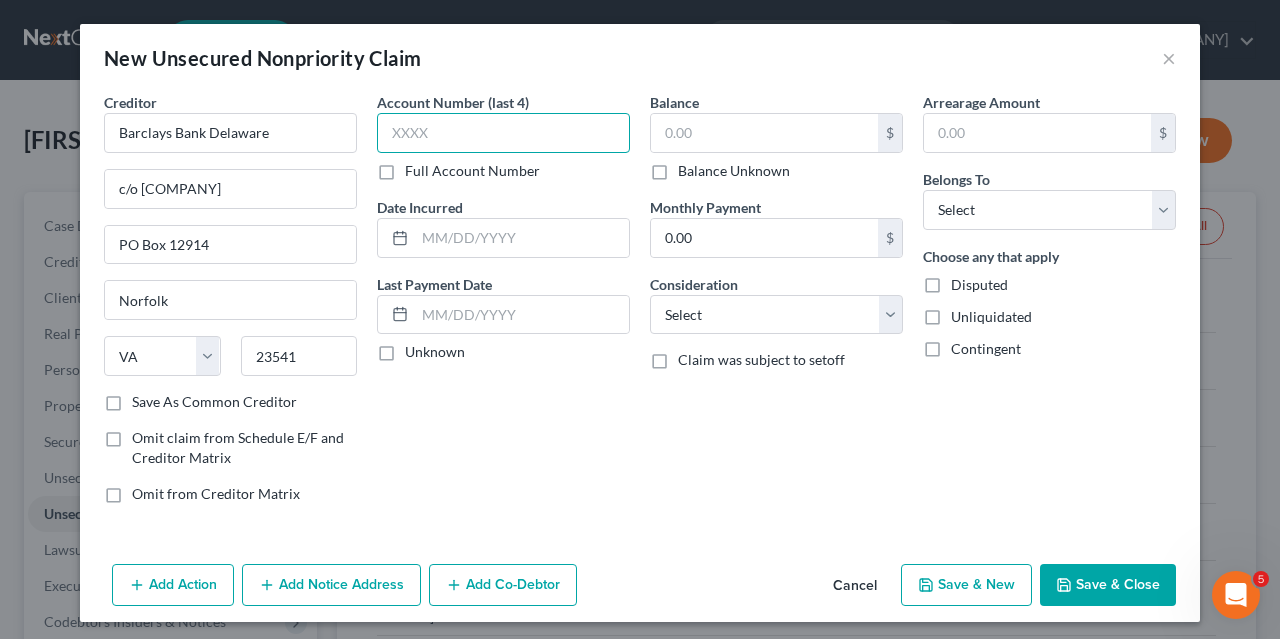 click at bounding box center [503, 133] 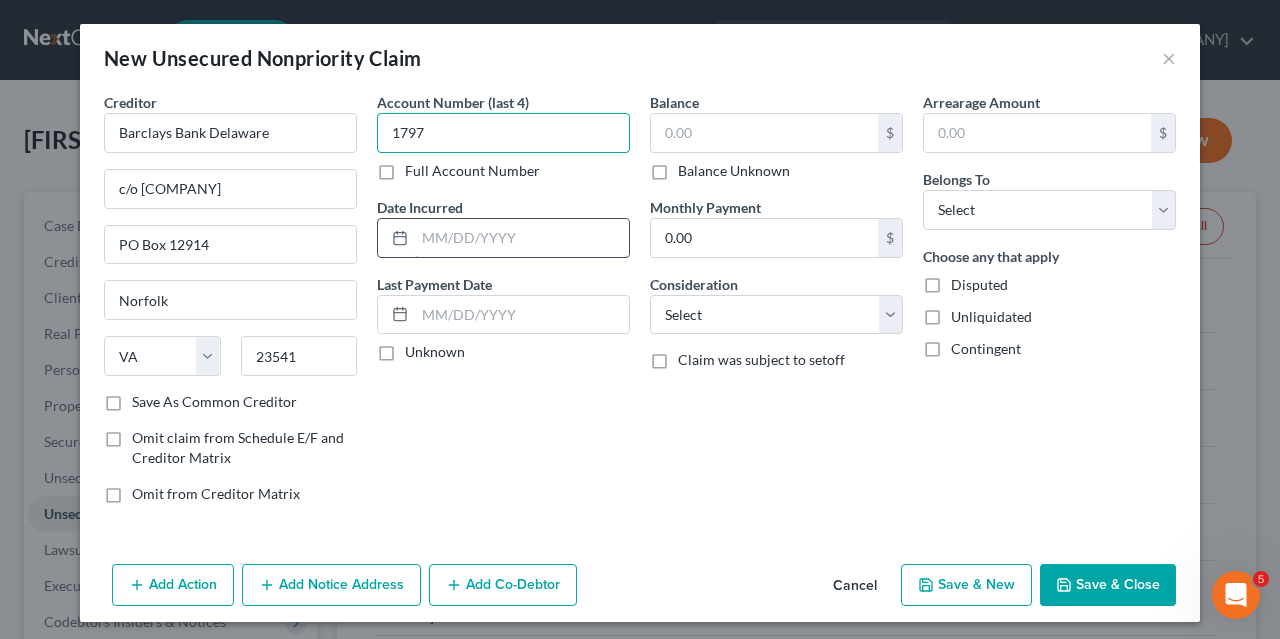 type on "1797" 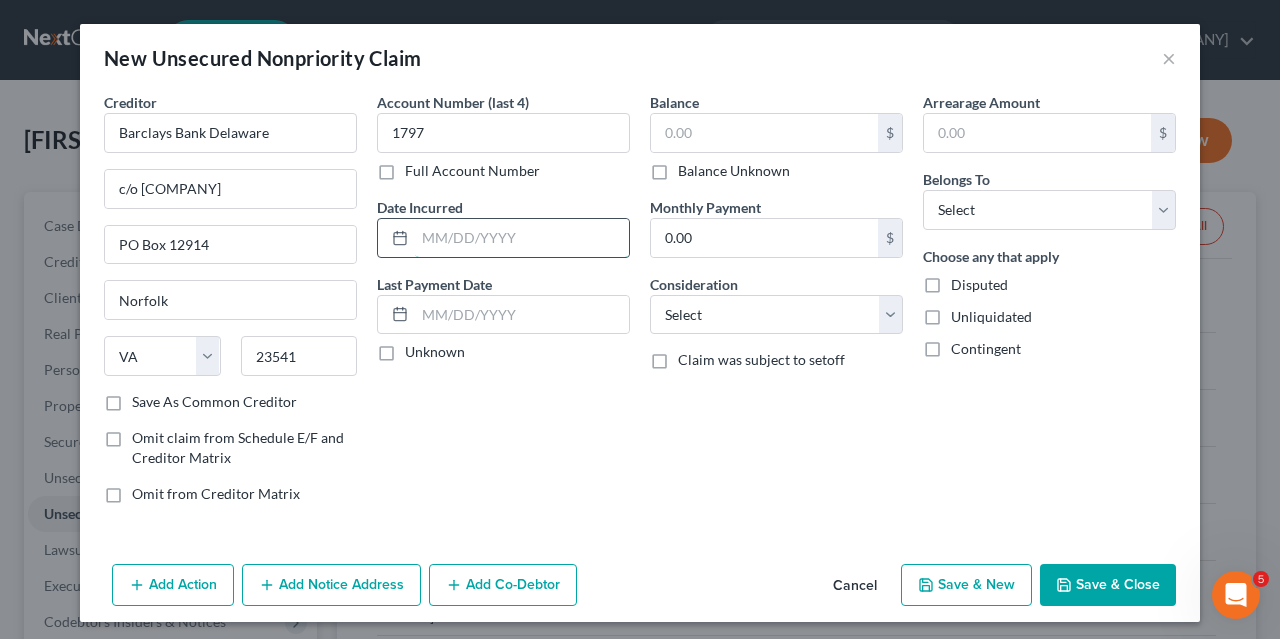 click at bounding box center (522, 238) 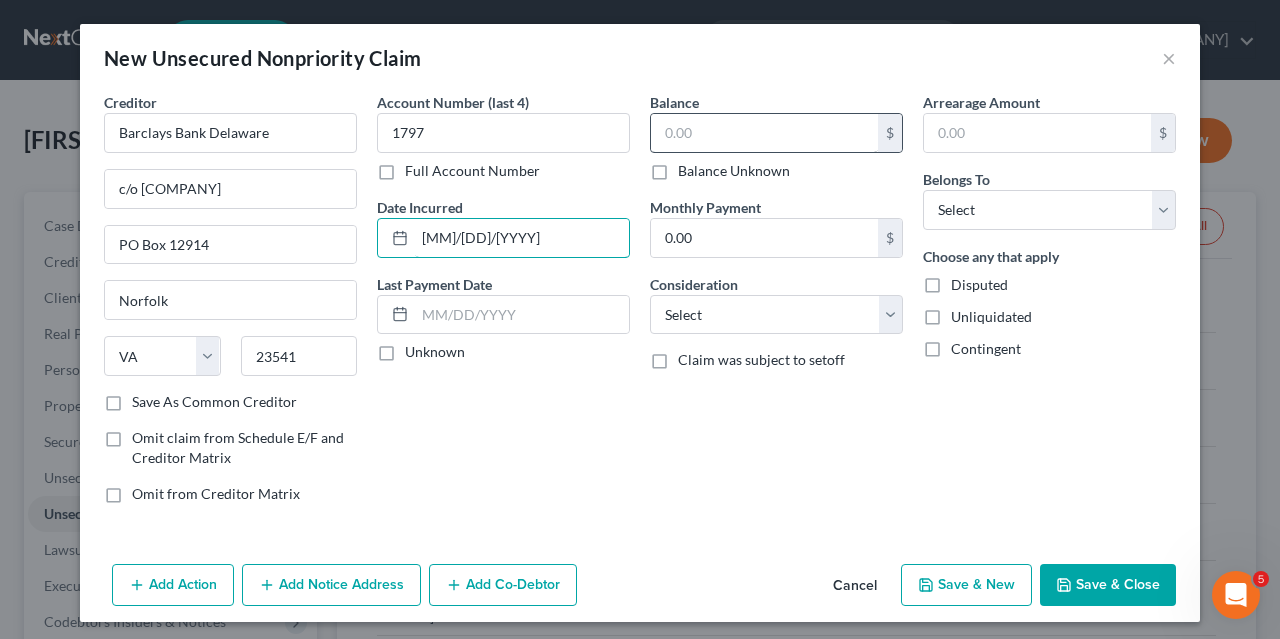 type on "[MM]/[DD]/[YYYY]" 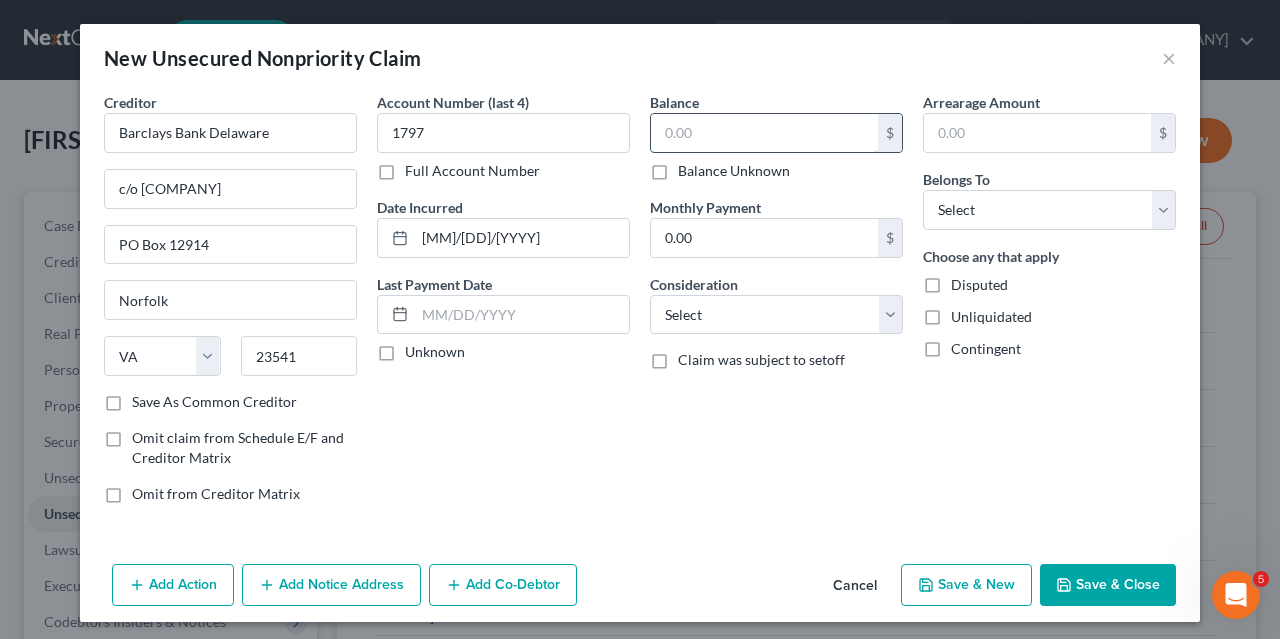click at bounding box center [764, 133] 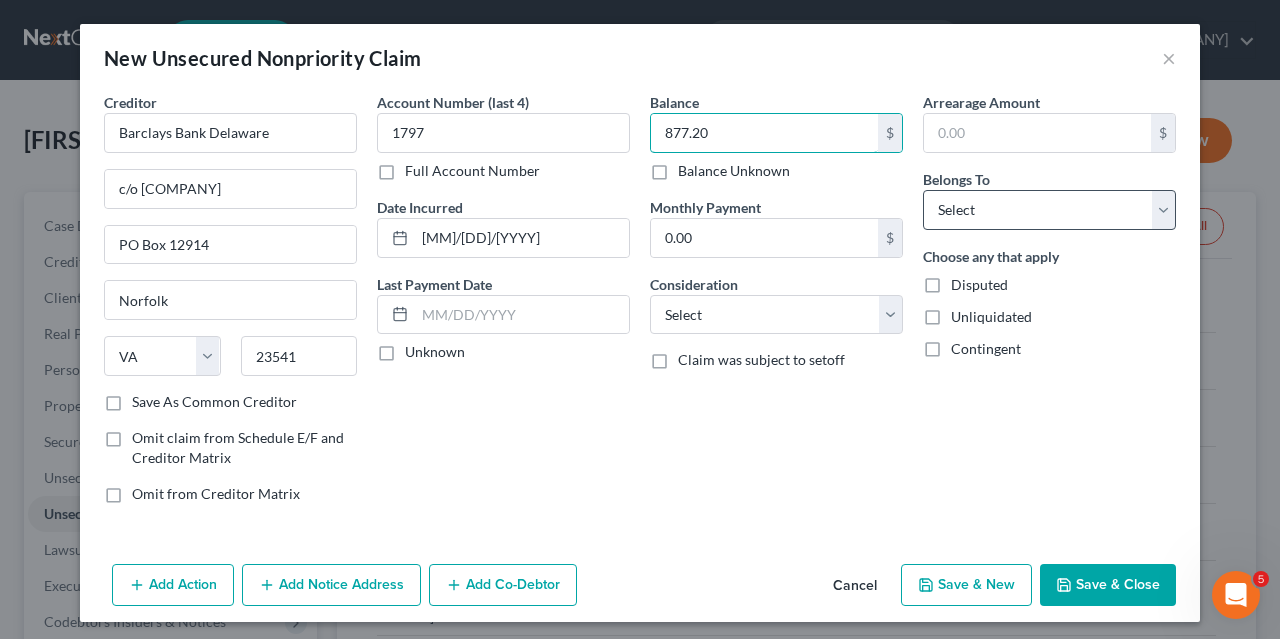 type on "877.20" 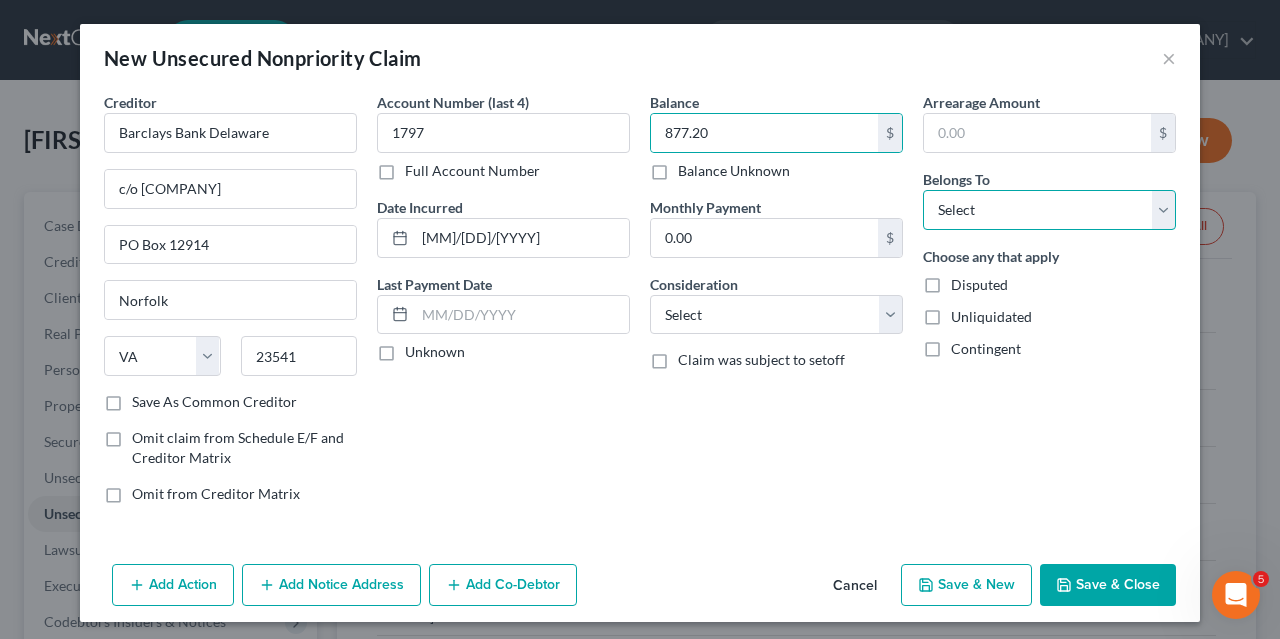 click on "Select Debtor 1 Only Debtor 2 Only Debtor 1 And Debtor 2 Only At Least One Of The Debtors And Another Community Property" at bounding box center (1049, 210) 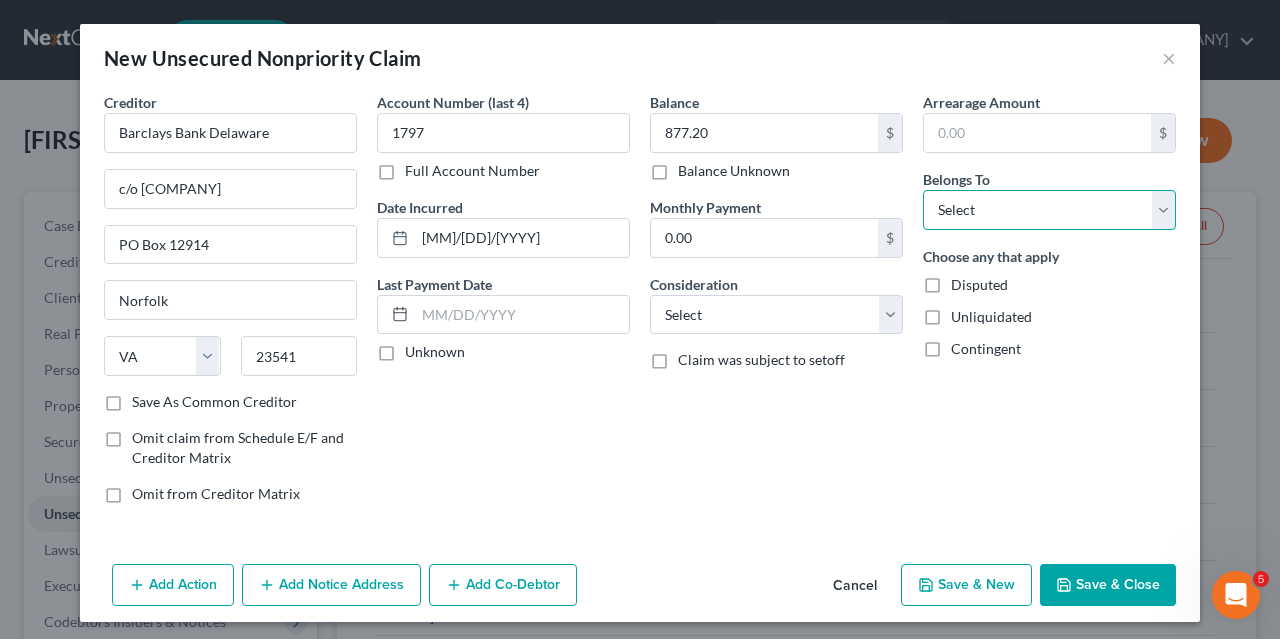 select on "0" 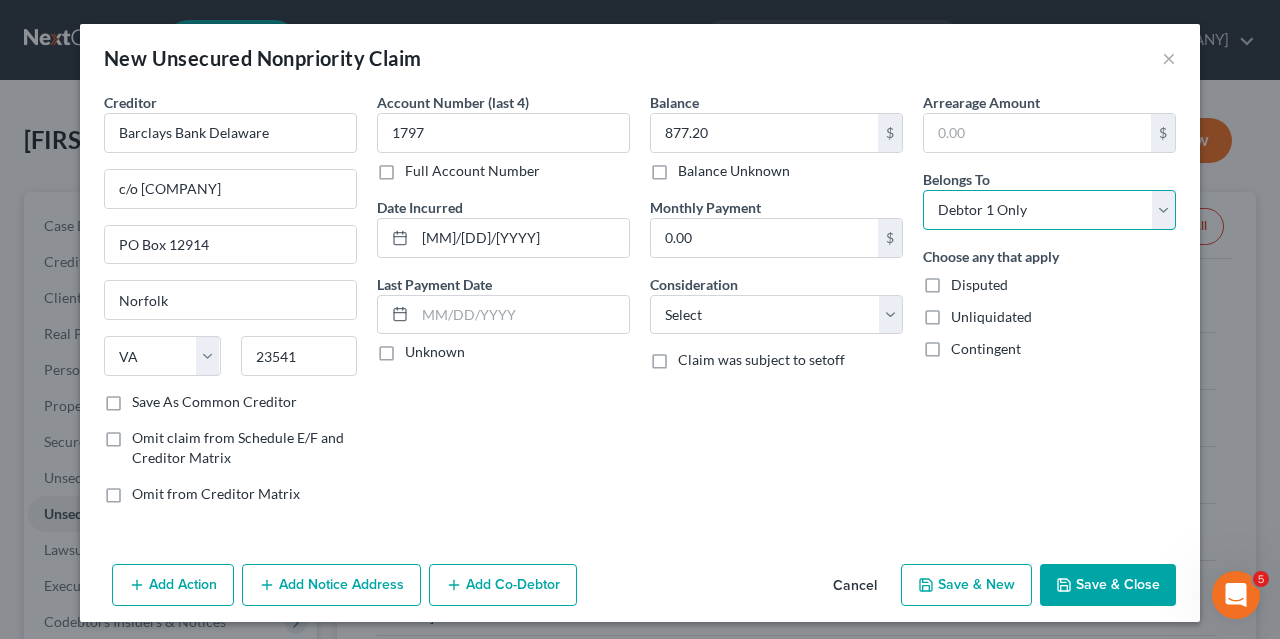 click on "Debtor 1 Only" at bounding box center [0, 0] 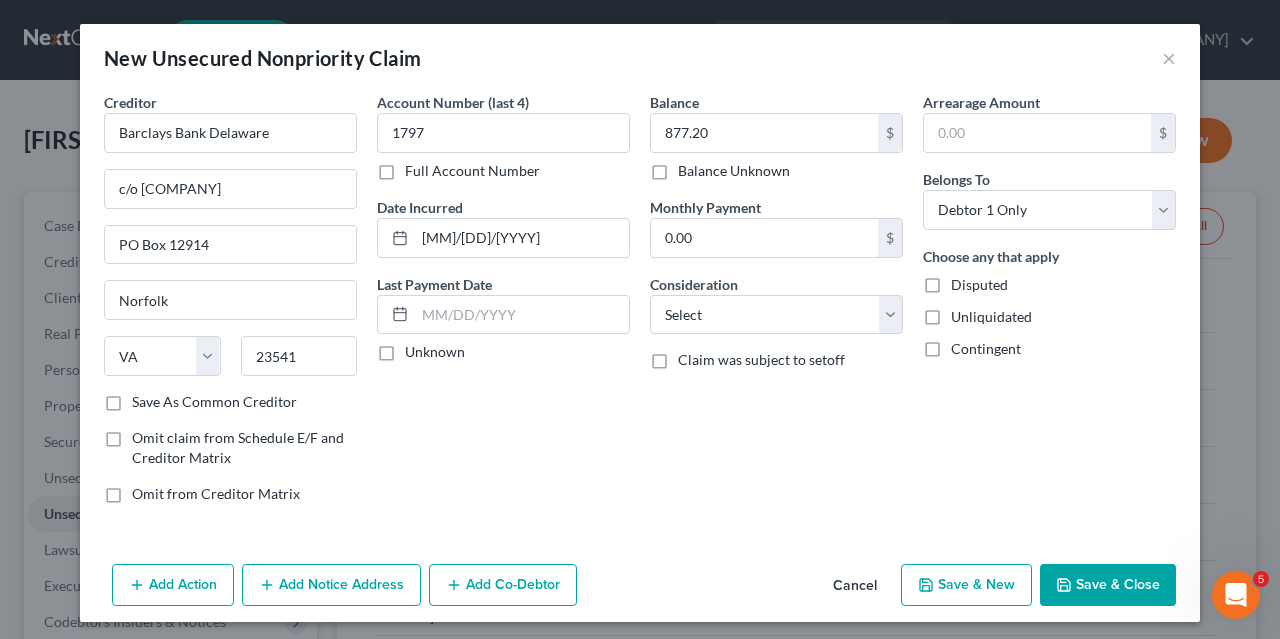 click on "Save & New" at bounding box center [966, 585] 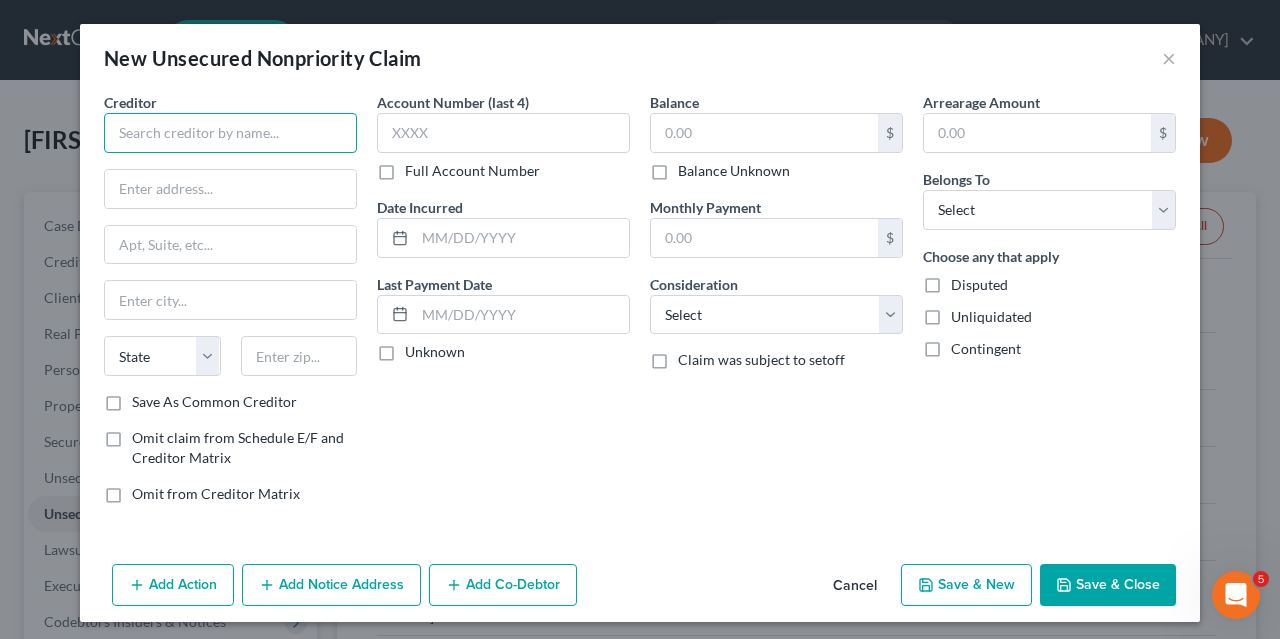 click at bounding box center (230, 133) 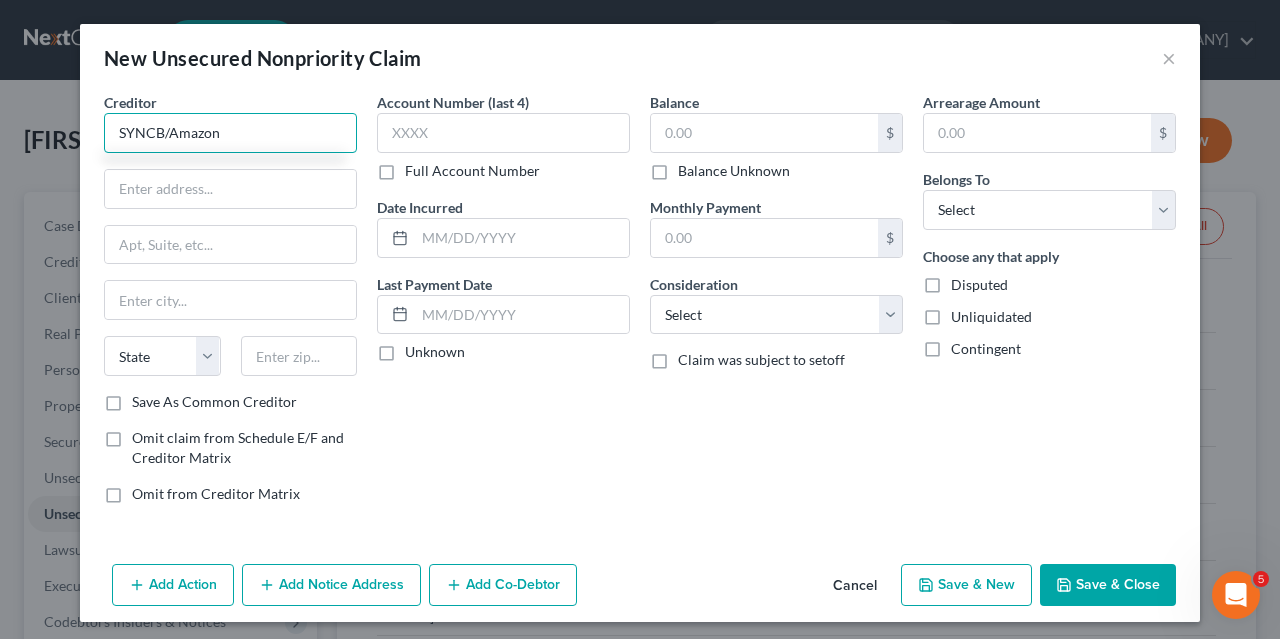 type on "SYNCB/Amazon" 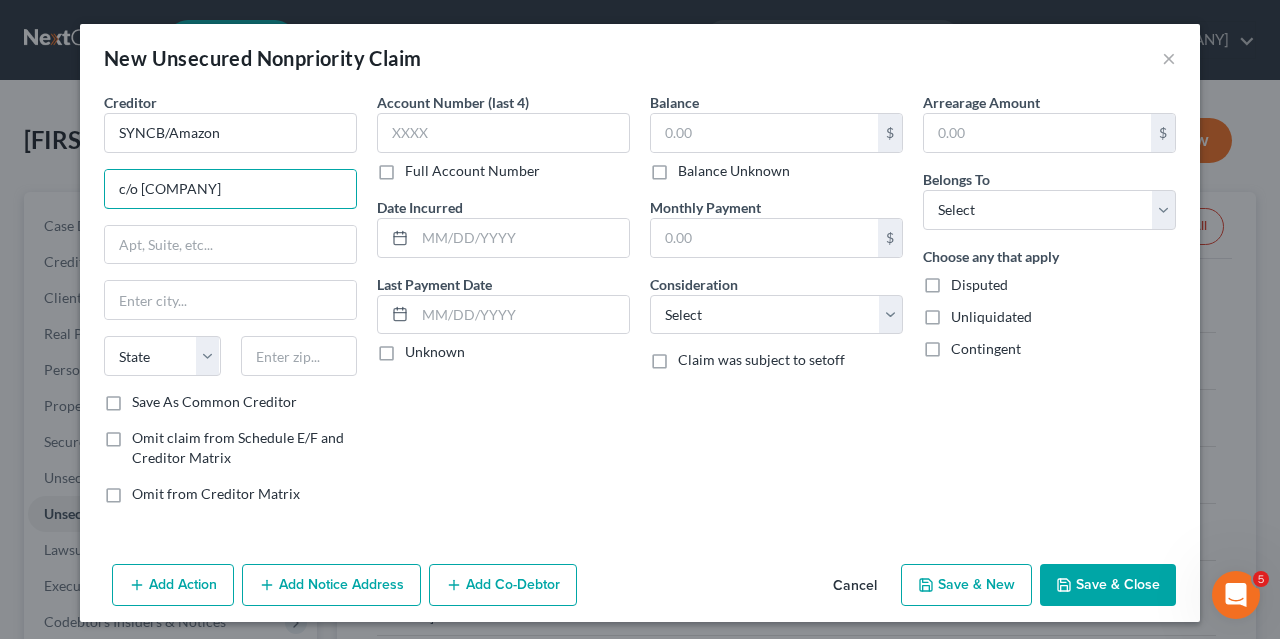 type on "c/o [COMPANY]" 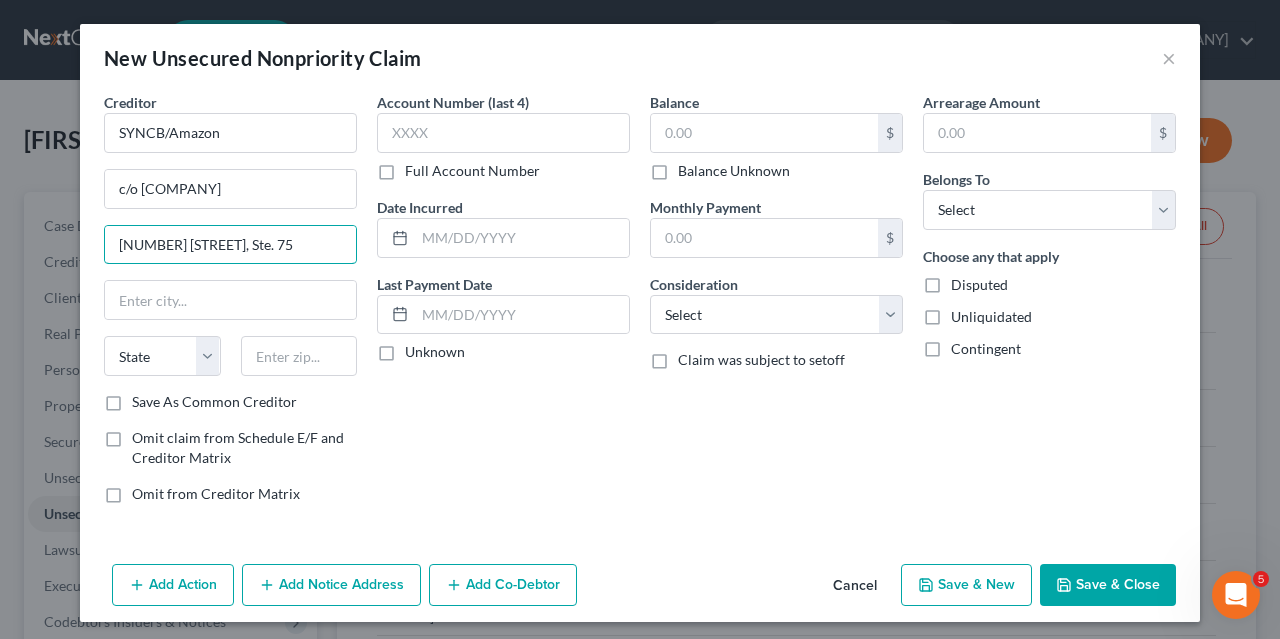type on "[NUMBER] [STREET], Ste. 75" 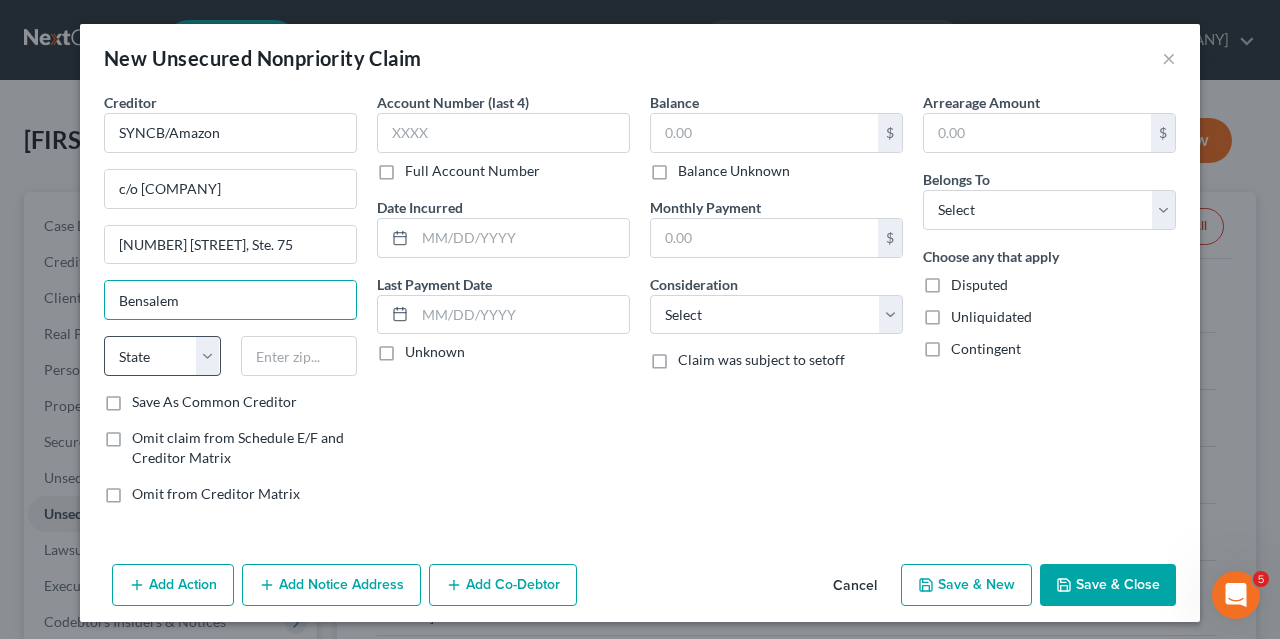 type on "Bensalem" 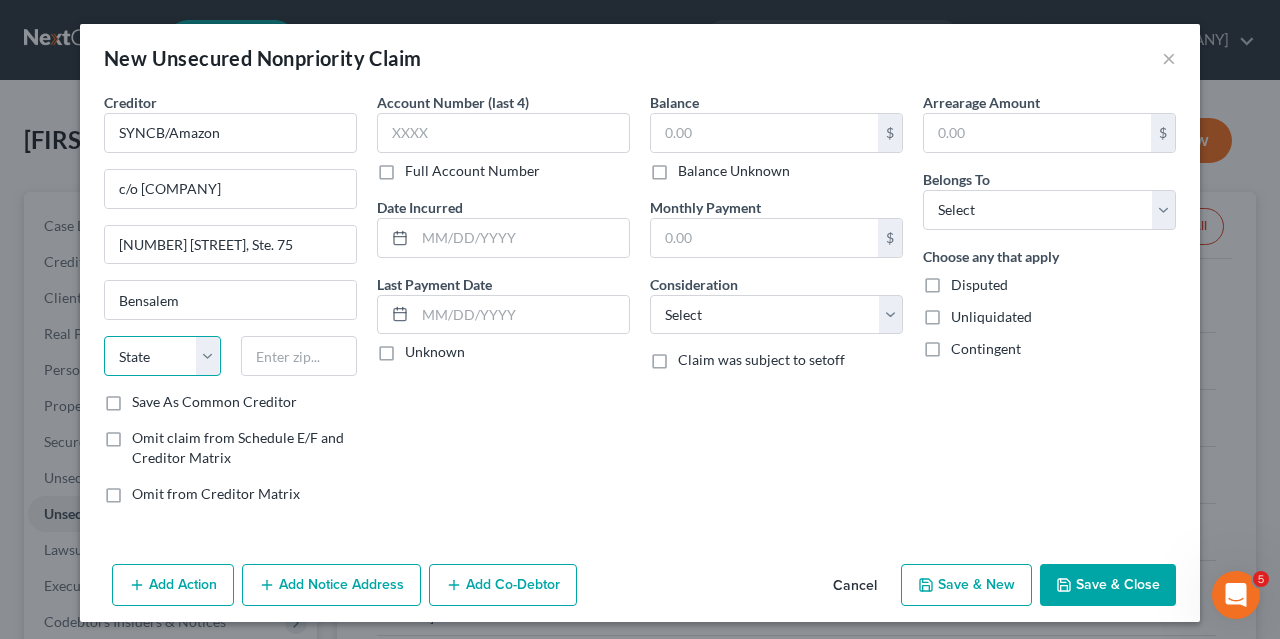 click on "State AL AK AR AZ CA CO CT DE DC FL GA GU HI ID IL IN IA KS KY LA ME MD MA MI MN MS MO MT NC ND NE NV NH NJ NM NY OH OK OR PA PR RI SC SD TN TX UT VI VA VT WA WV WI WY" at bounding box center (162, 356) 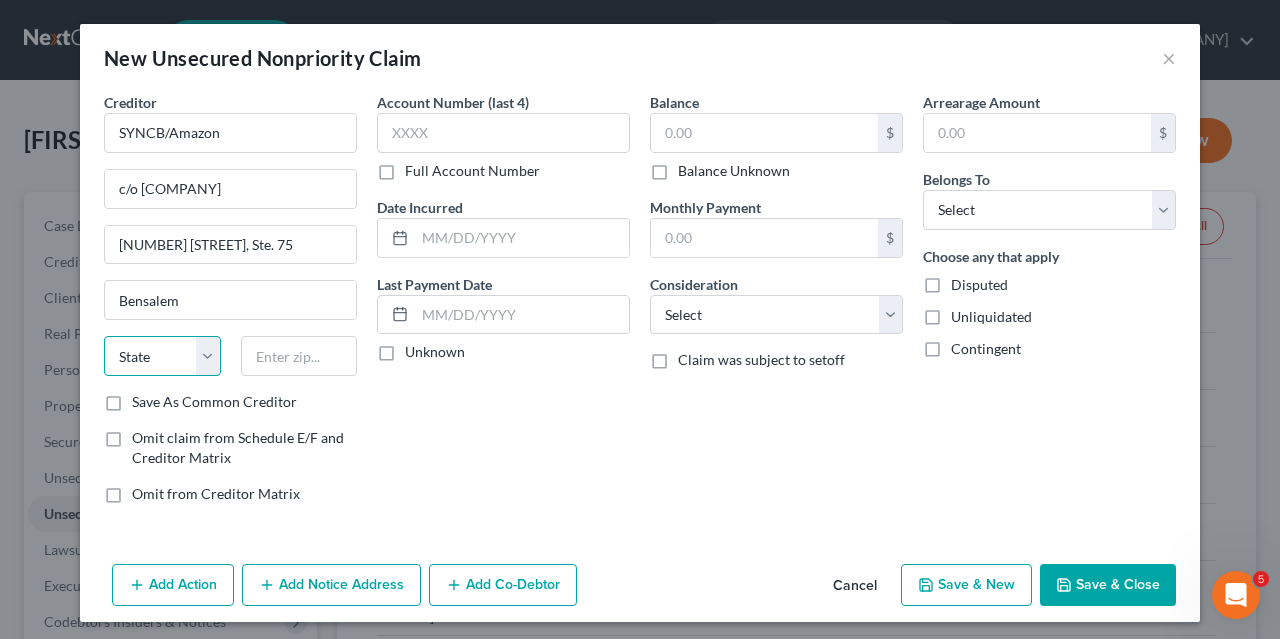 select on "39" 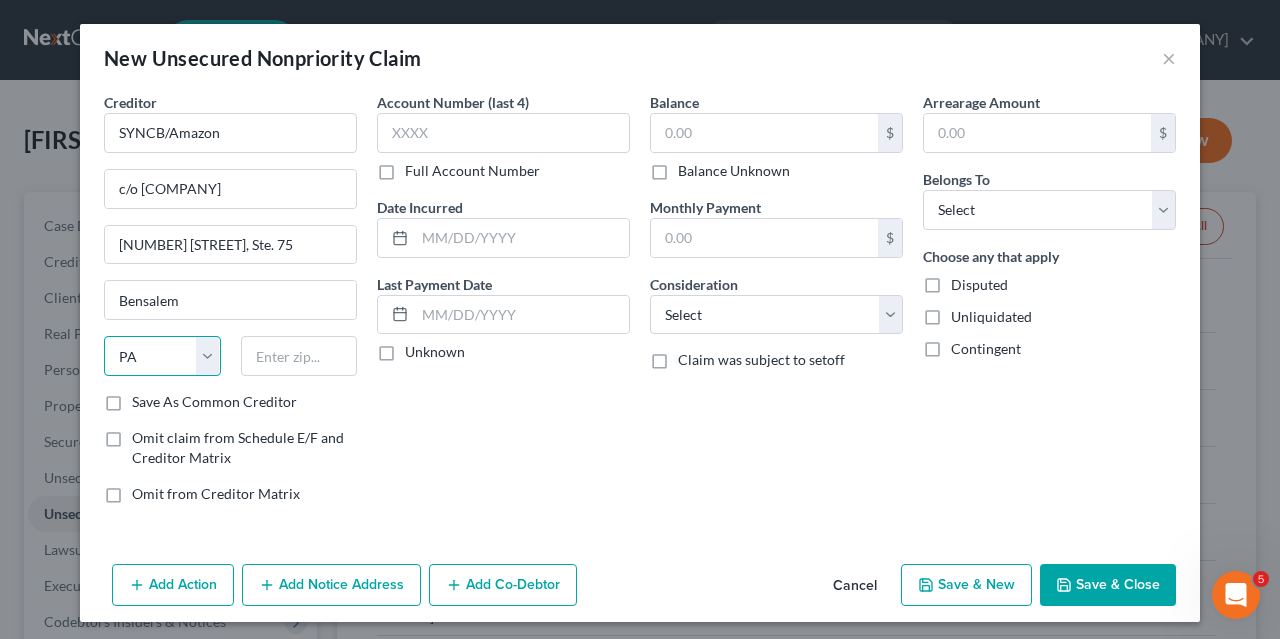 click on "PA" at bounding box center [0, 0] 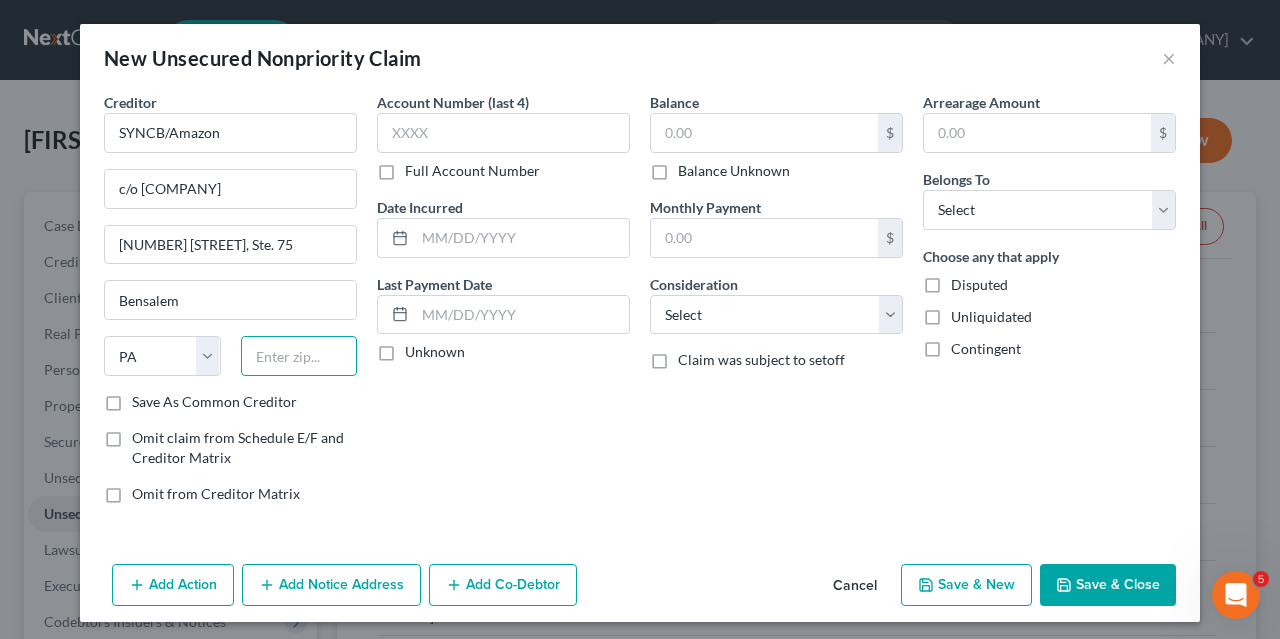 click at bounding box center (299, 356) 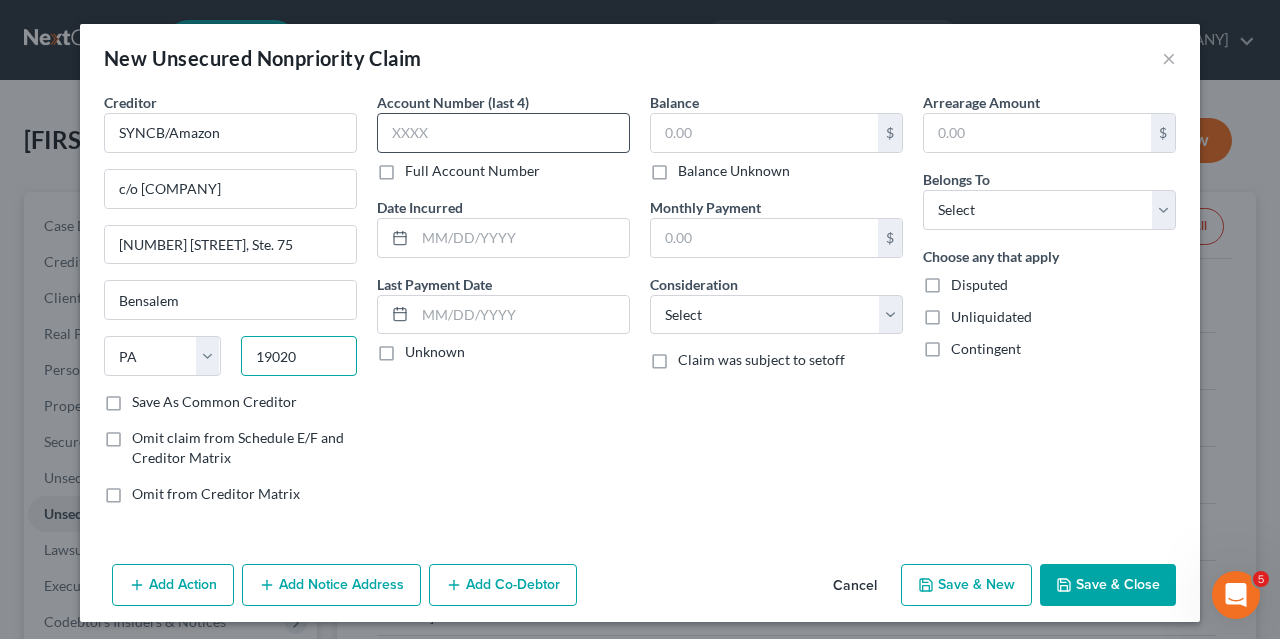 type on "19020" 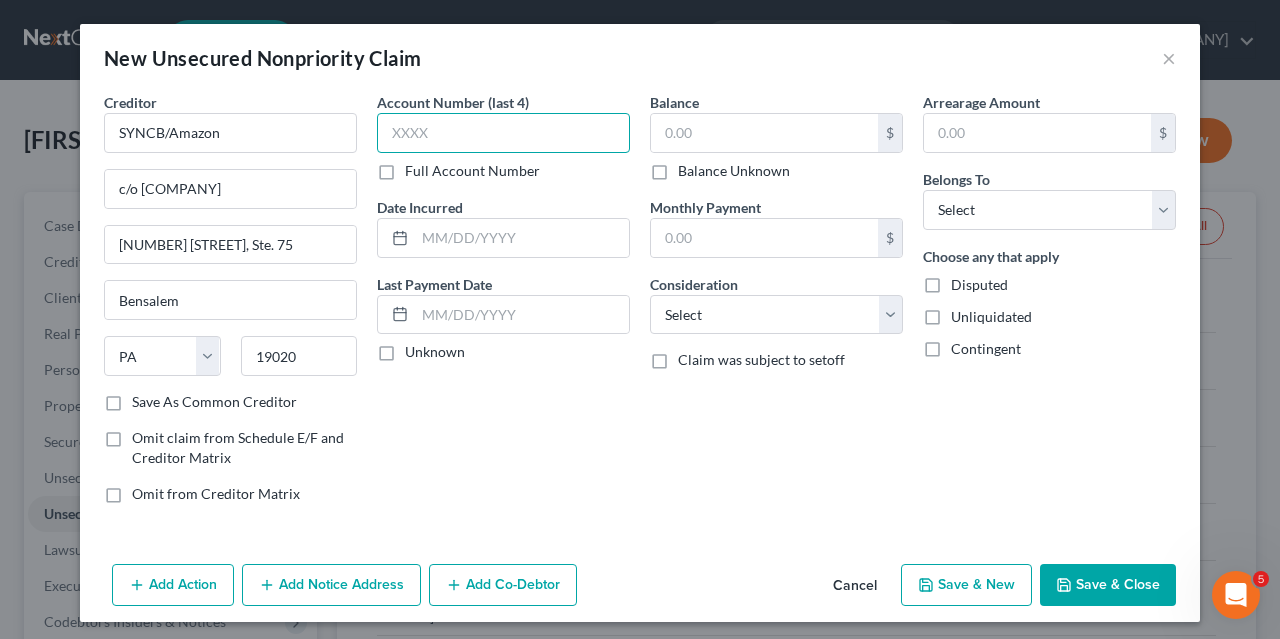 click at bounding box center [503, 133] 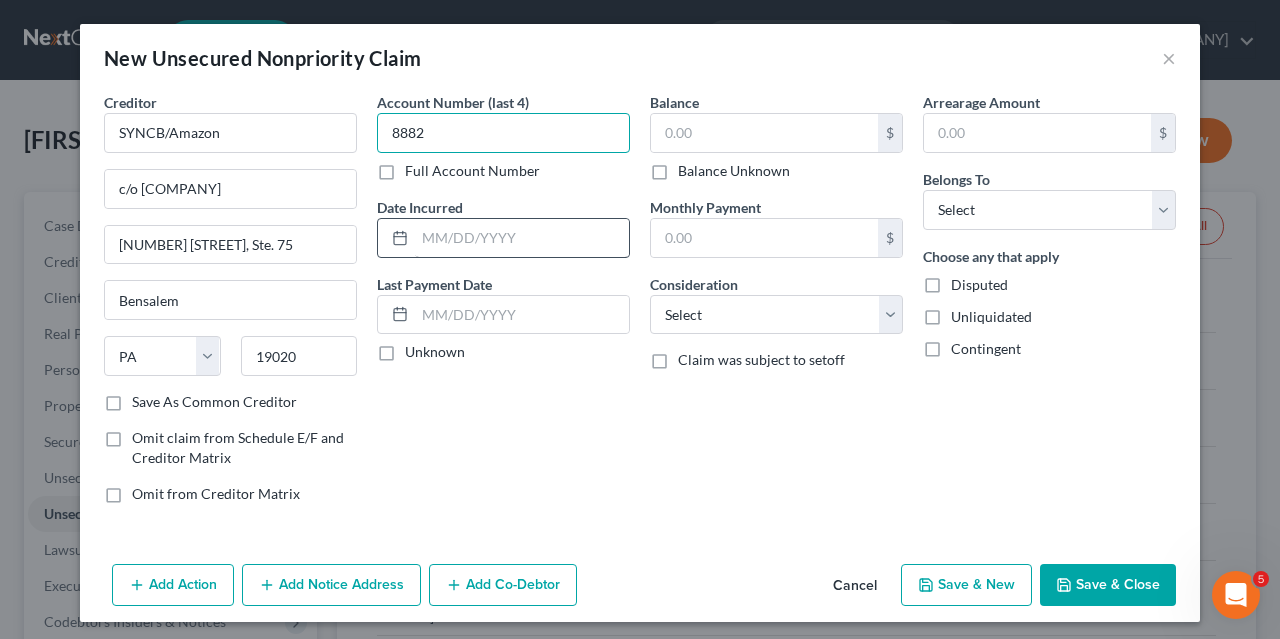 type on "8882" 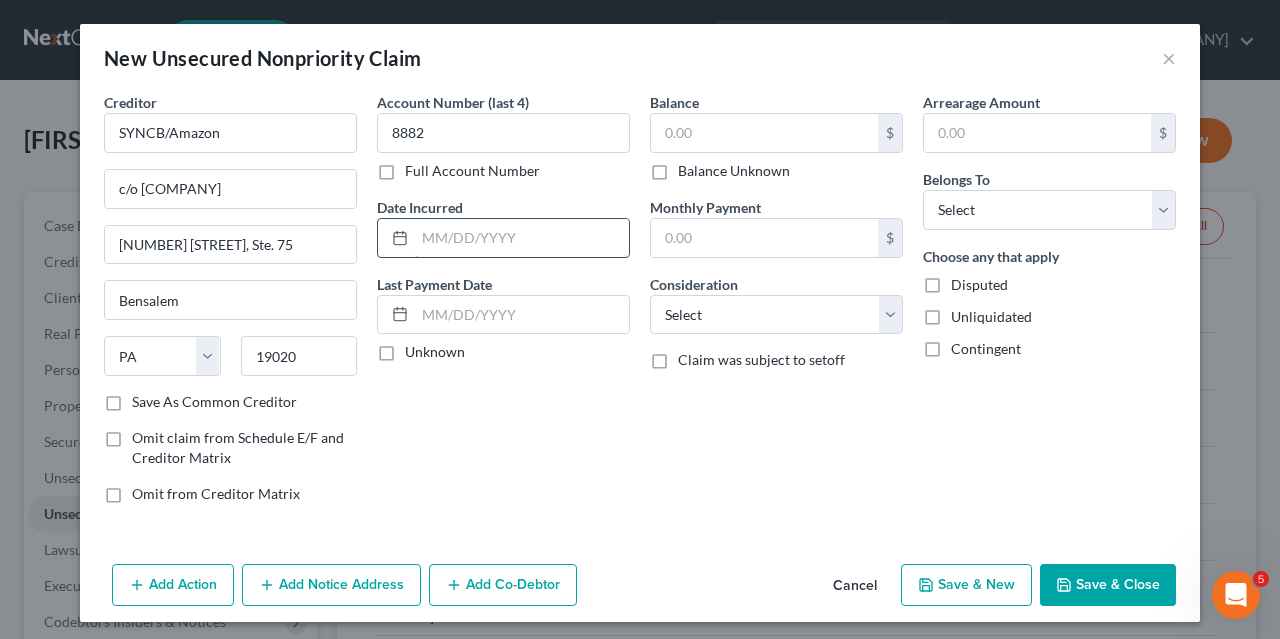 click at bounding box center [522, 238] 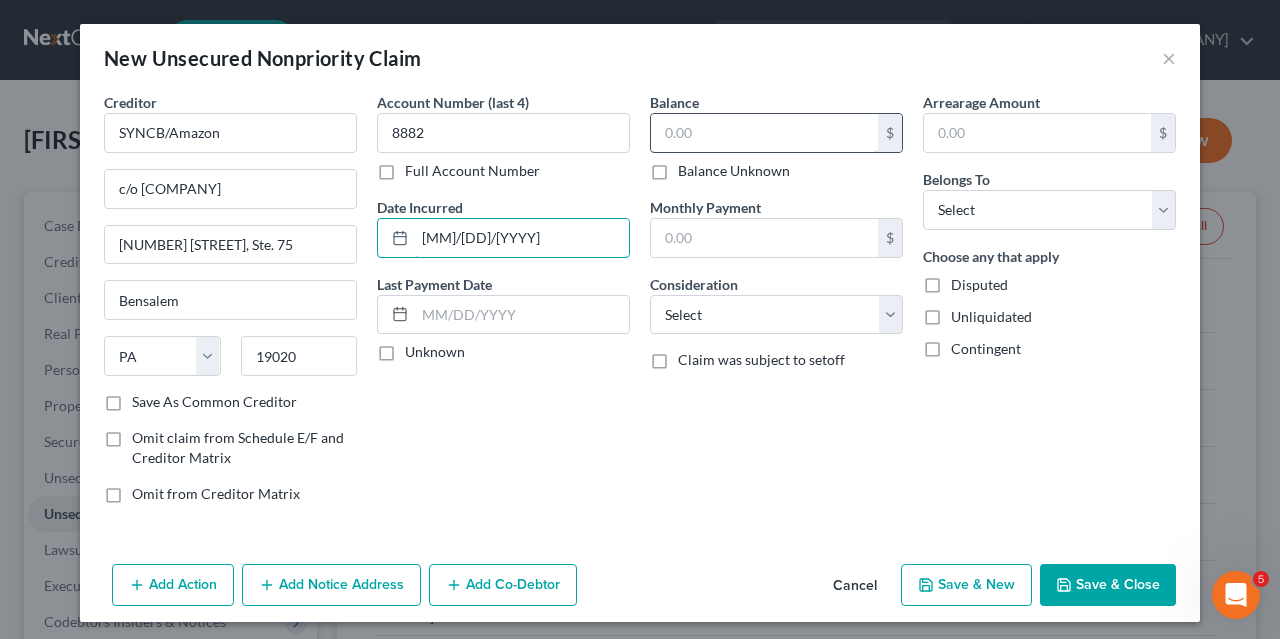 type on "[MM]/[DD]/[YYYY]" 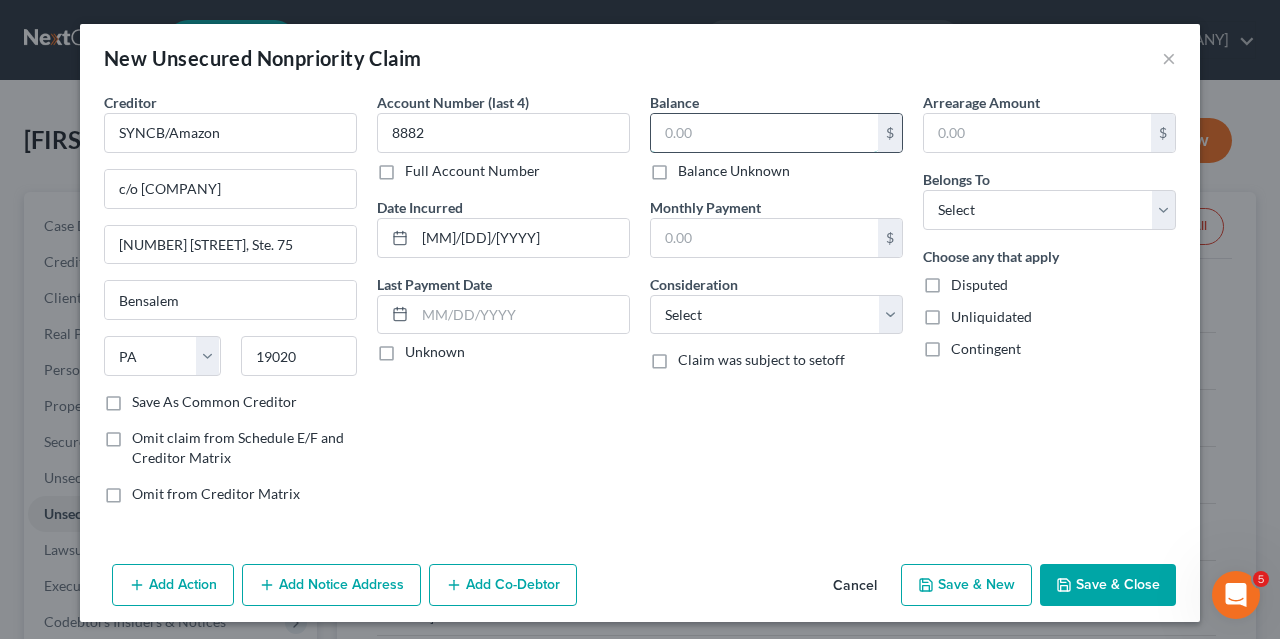 click at bounding box center (764, 133) 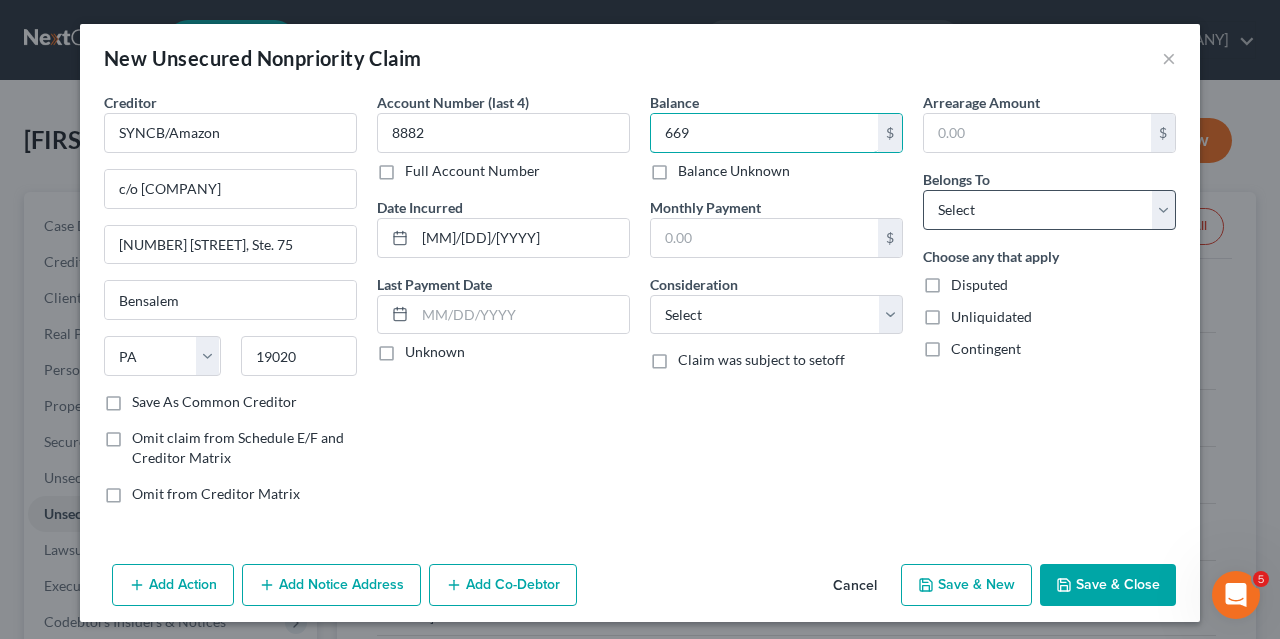 type on "669" 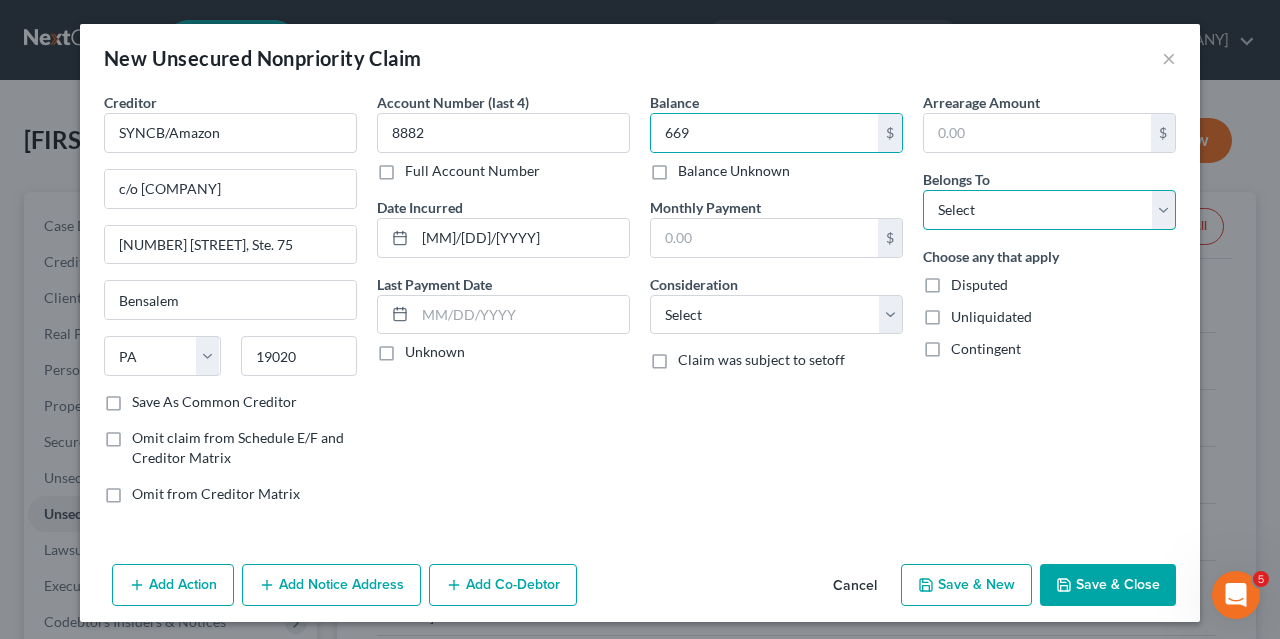 click on "Select Debtor 1 Only Debtor 2 Only Debtor 1 And Debtor 2 Only At Least One Of The Debtors And Another Community Property" at bounding box center [1049, 210] 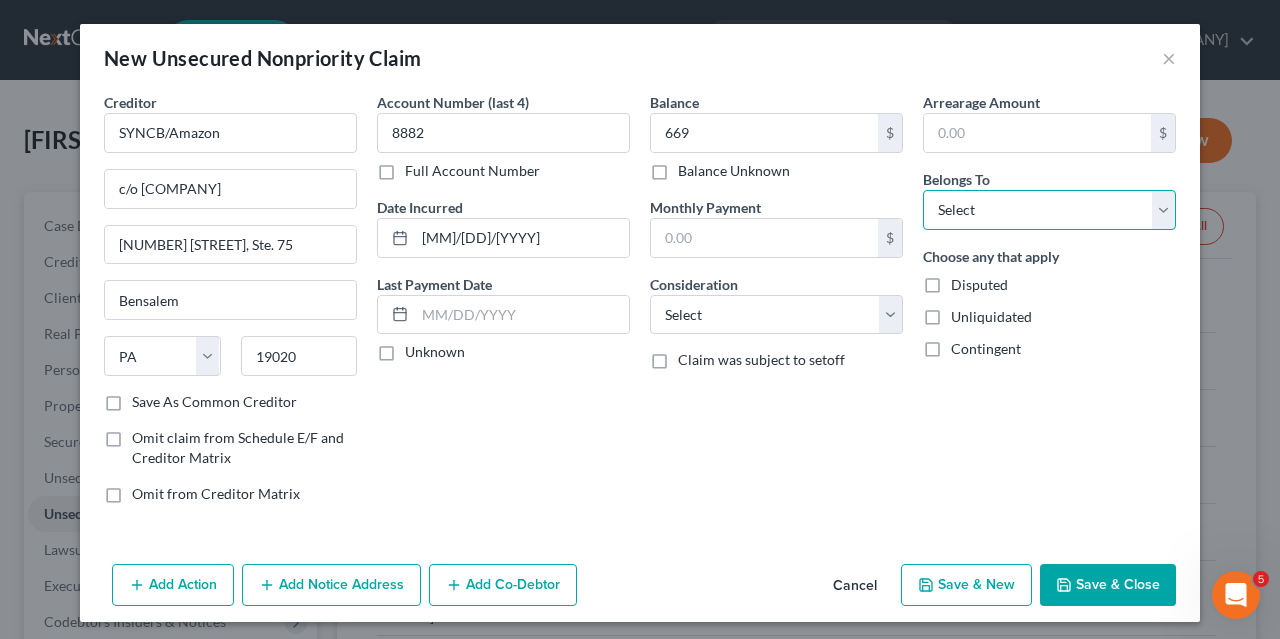 select on "0" 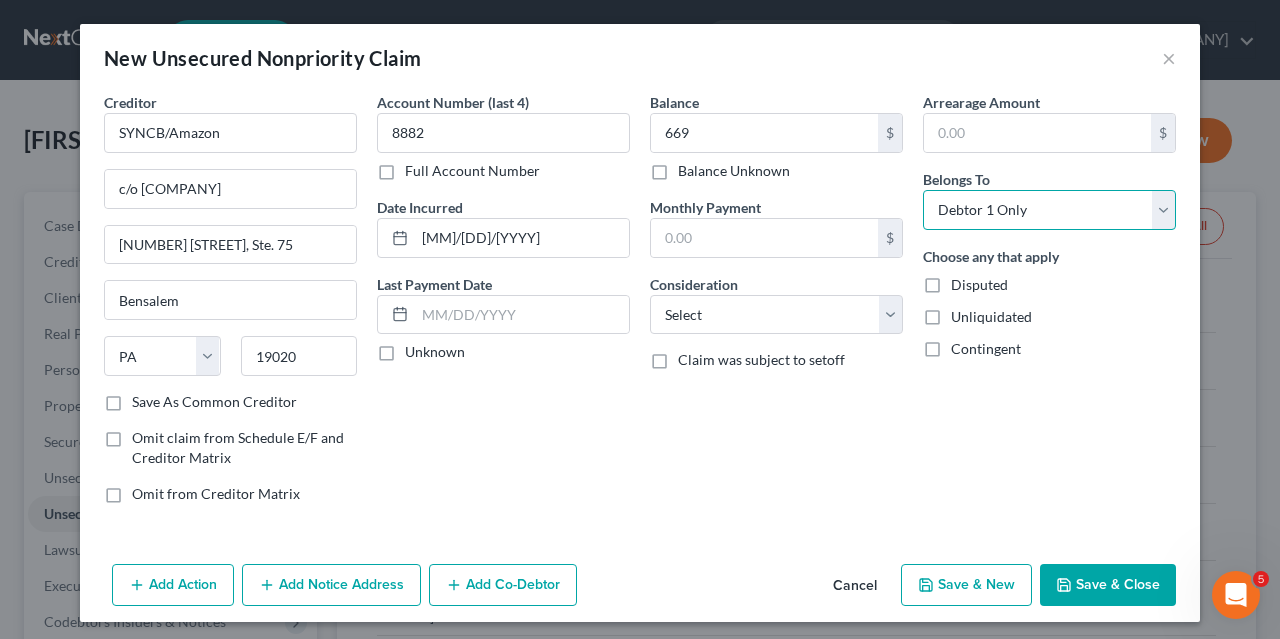 click on "Debtor 1 Only" at bounding box center (0, 0) 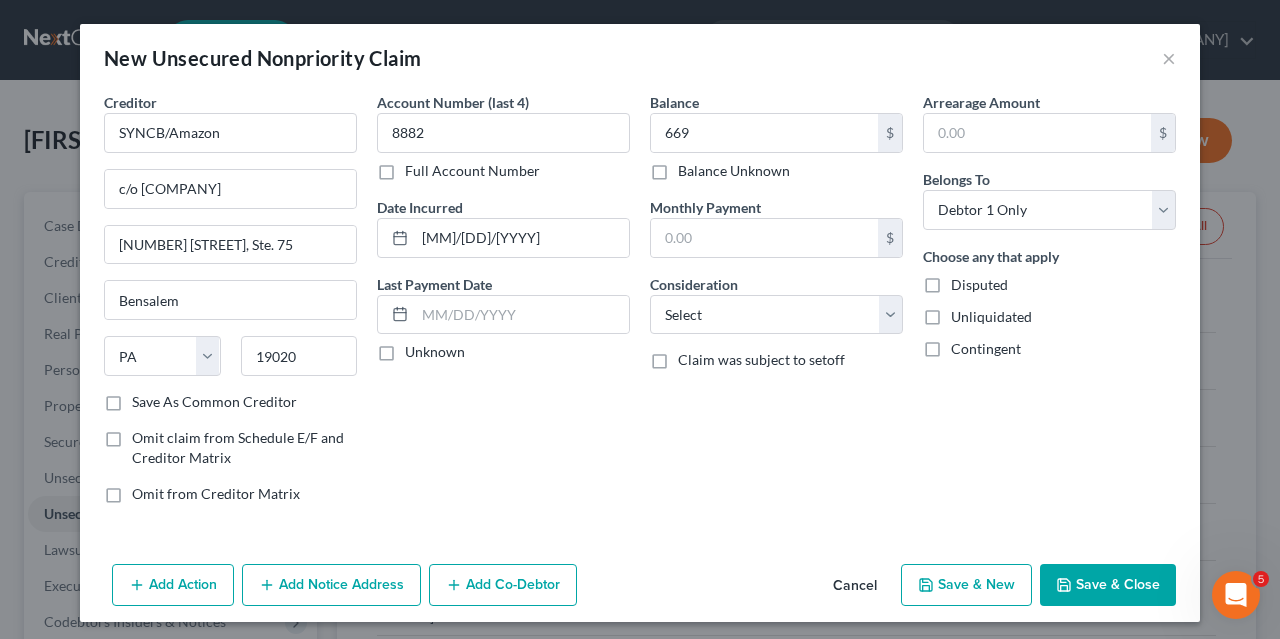 click on "Save & New" at bounding box center [966, 585] 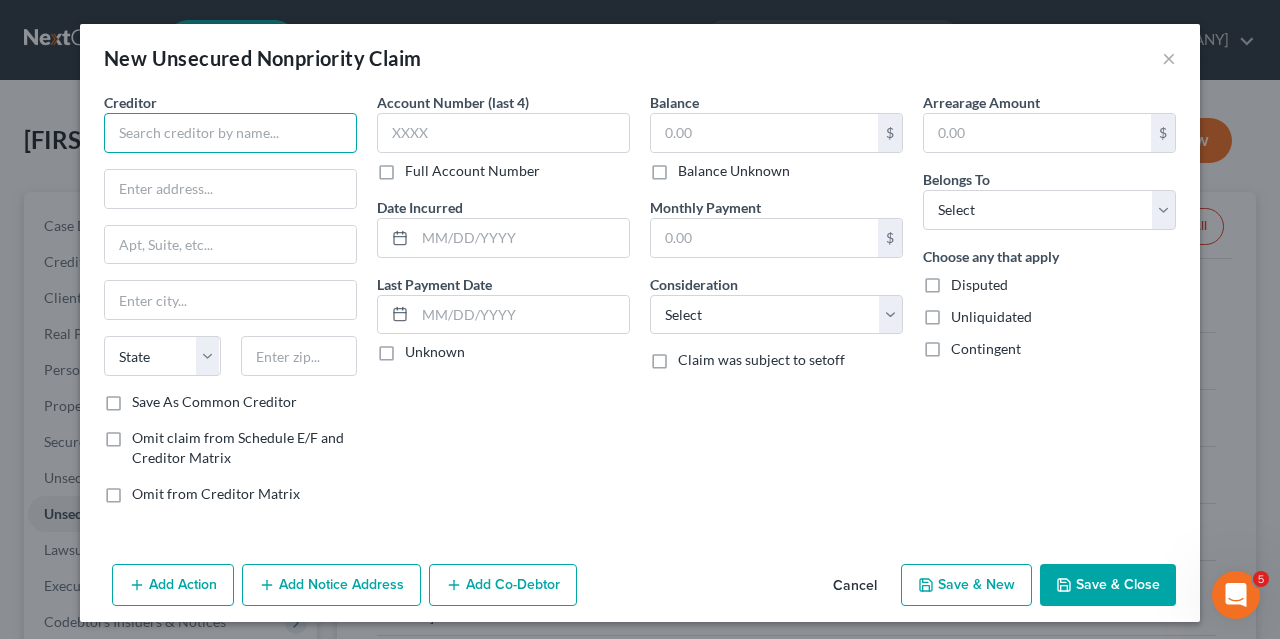 click at bounding box center [230, 133] 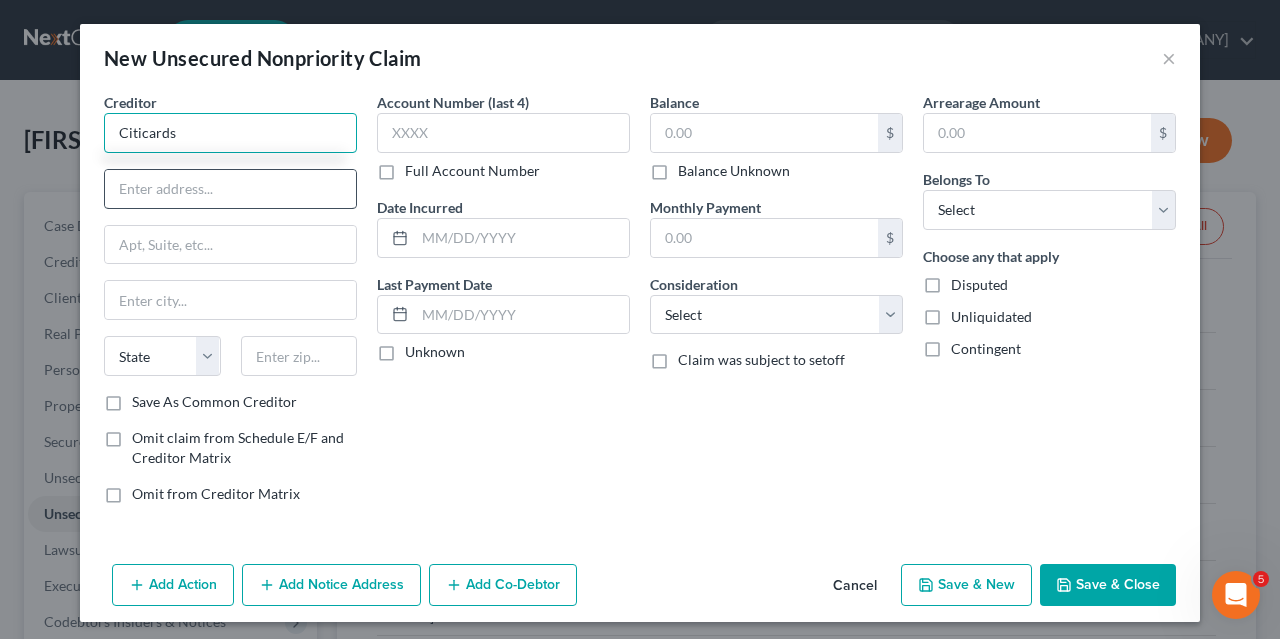 type on "Citicards" 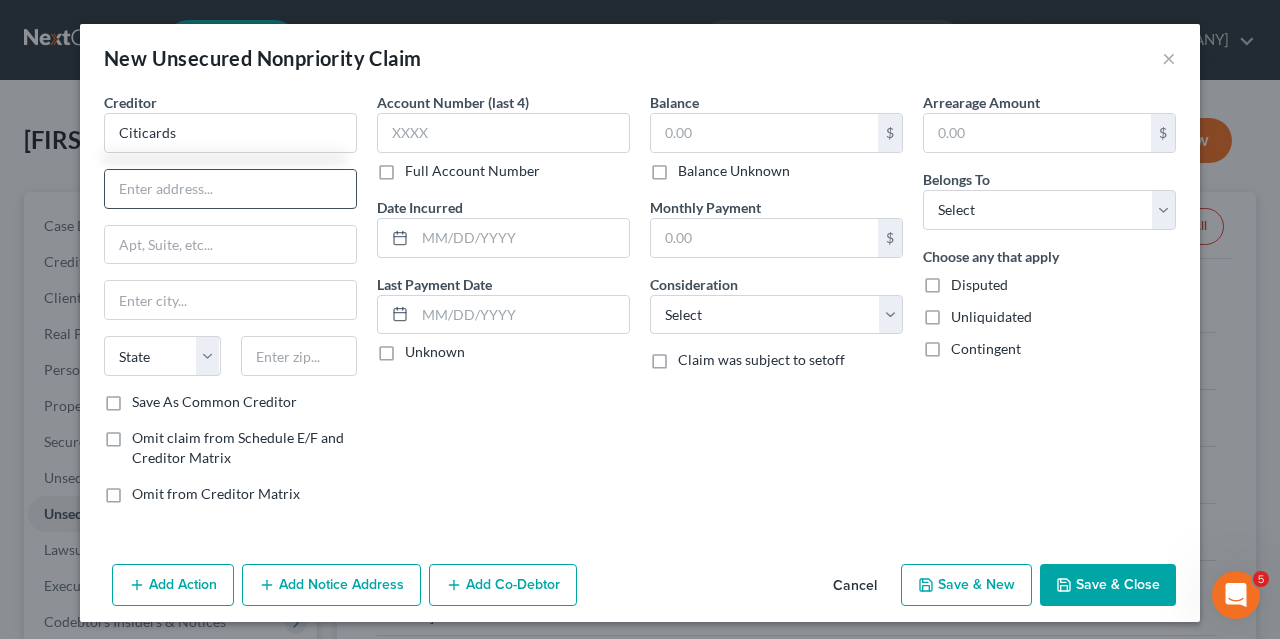 click at bounding box center (230, 189) 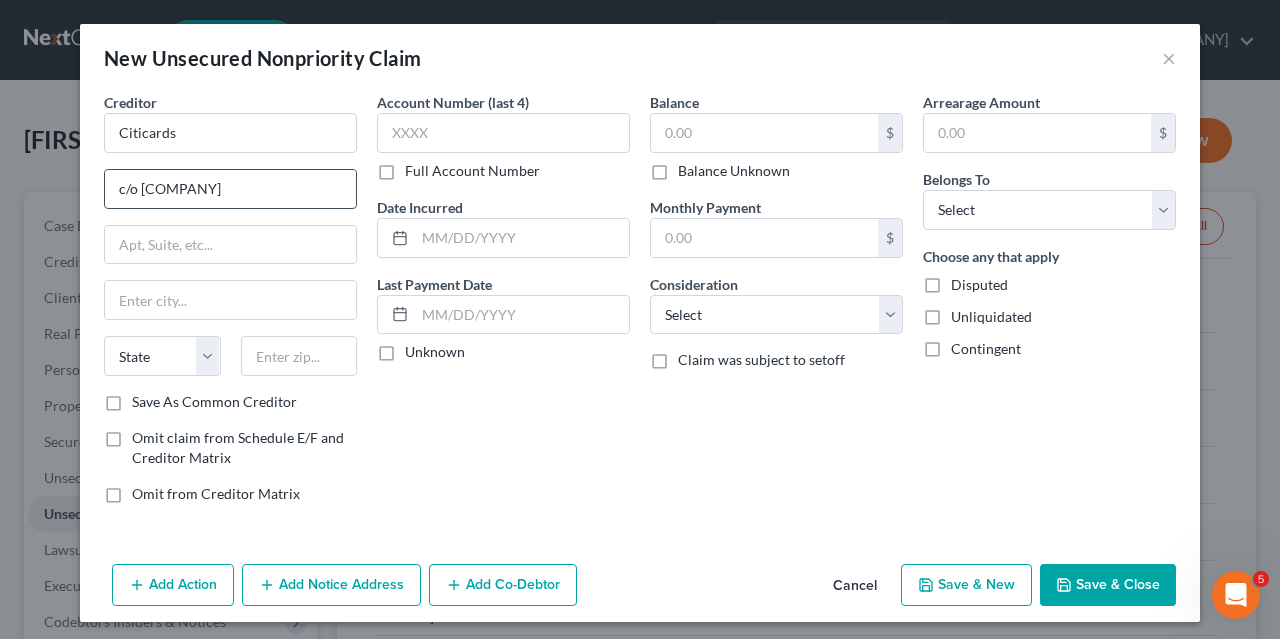 type on "c/o [COMPANY]" 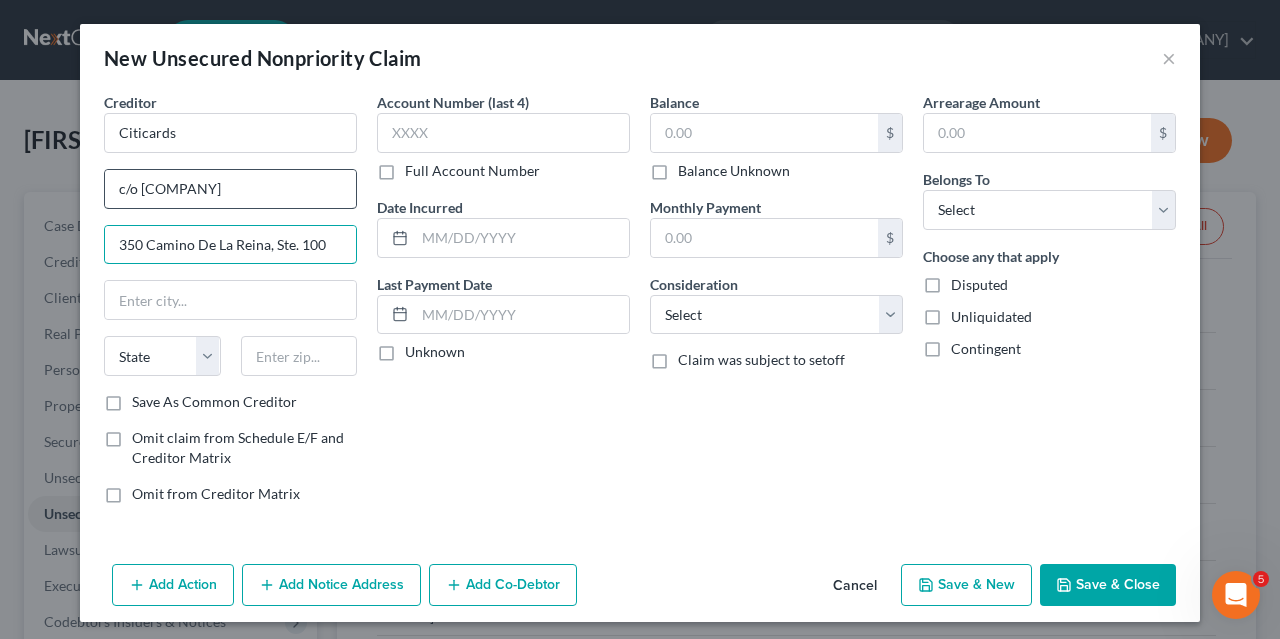 type on "350 Camino De La Reina, Ste. 100" 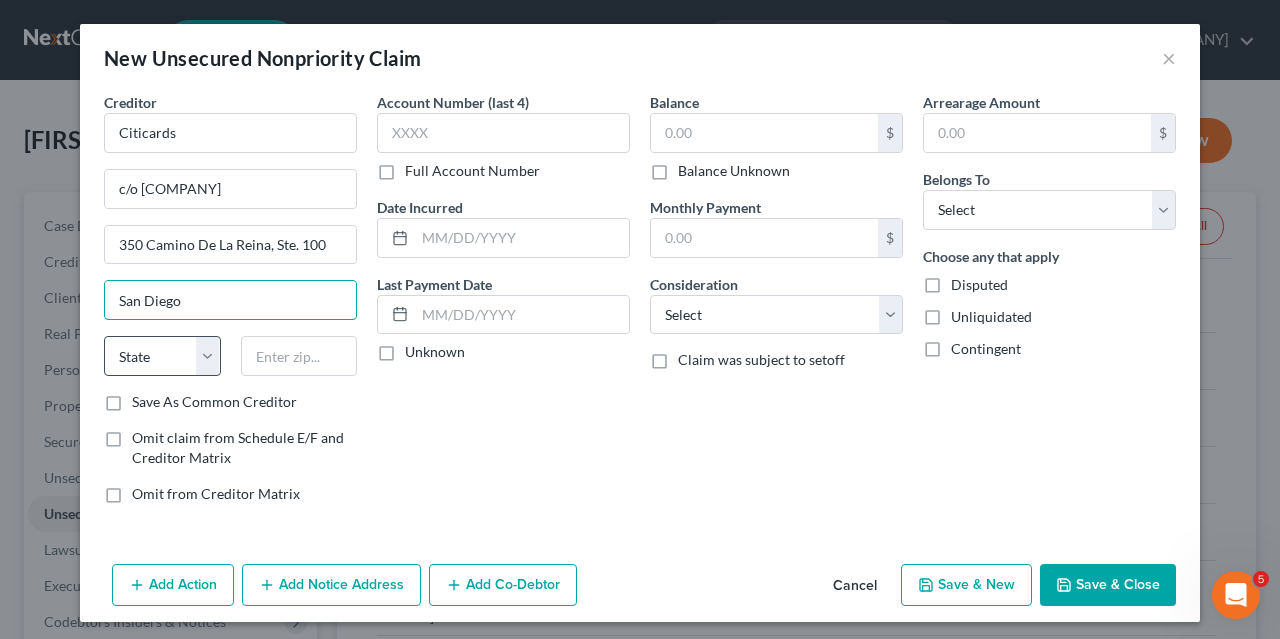 type on "San Diego" 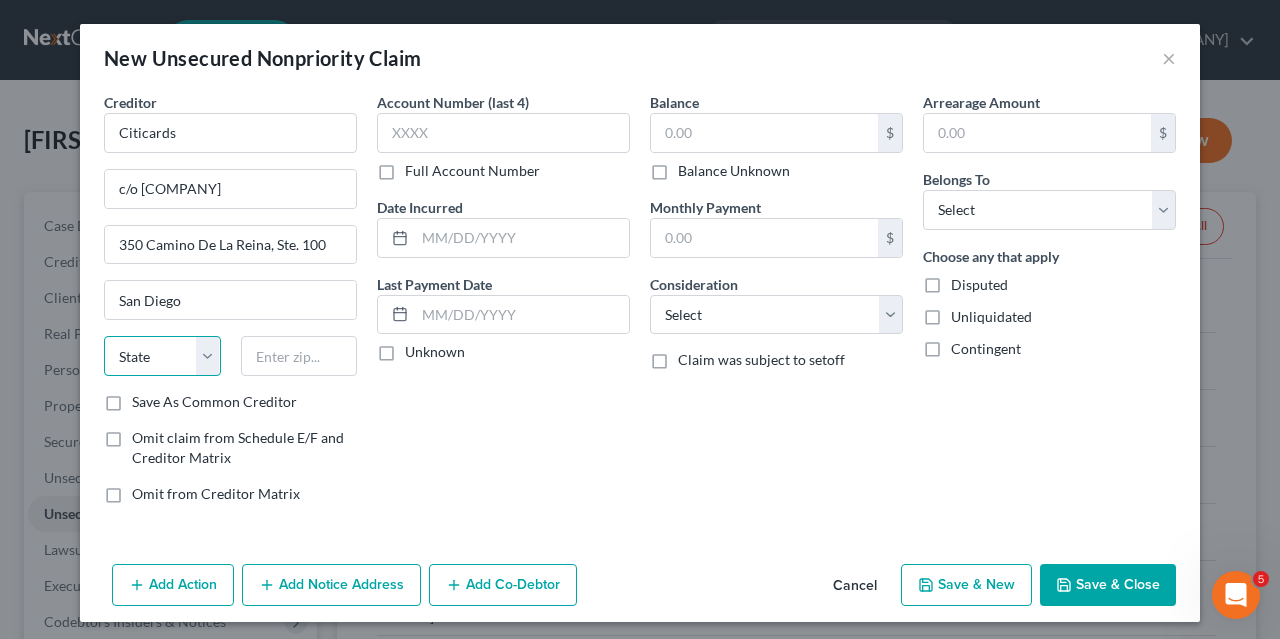click on "State AL AK AR AZ CA CO CT DE DC FL GA GU HI ID IL IN IA KS KY LA ME MD MA MI MN MS MO MT NC ND NE NV NH NJ NM NY OH OK OR PA PR RI SC SD TN TX UT VI VA VT WA WV WI WY" at bounding box center [162, 356] 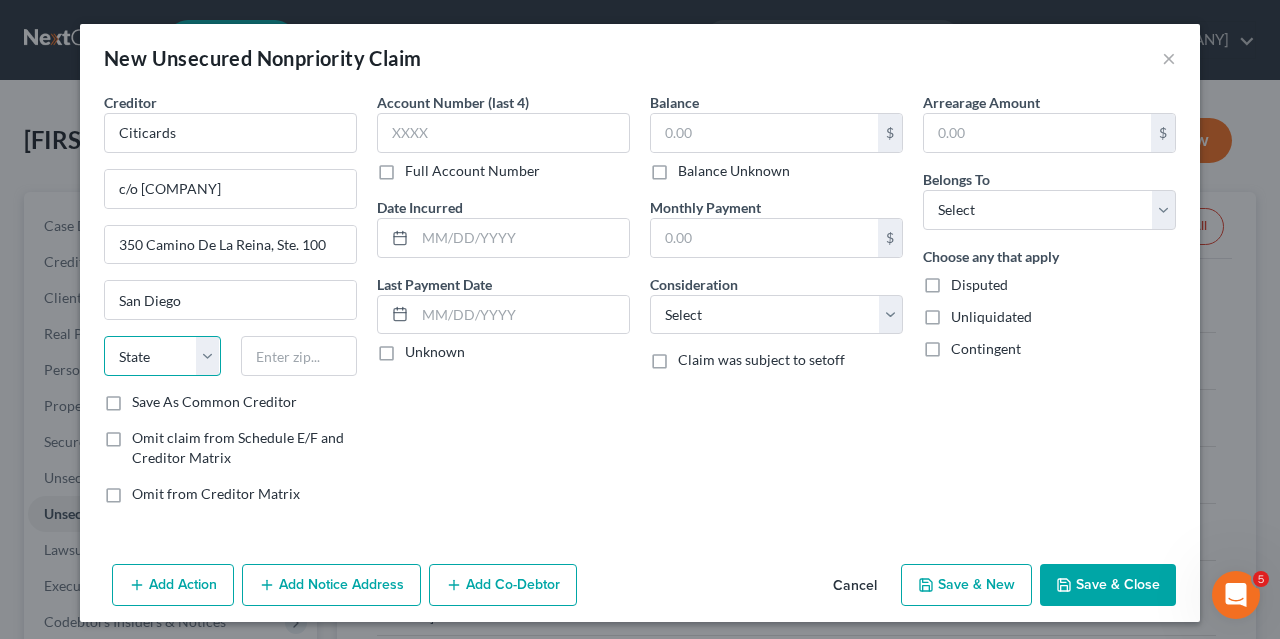 select on "4" 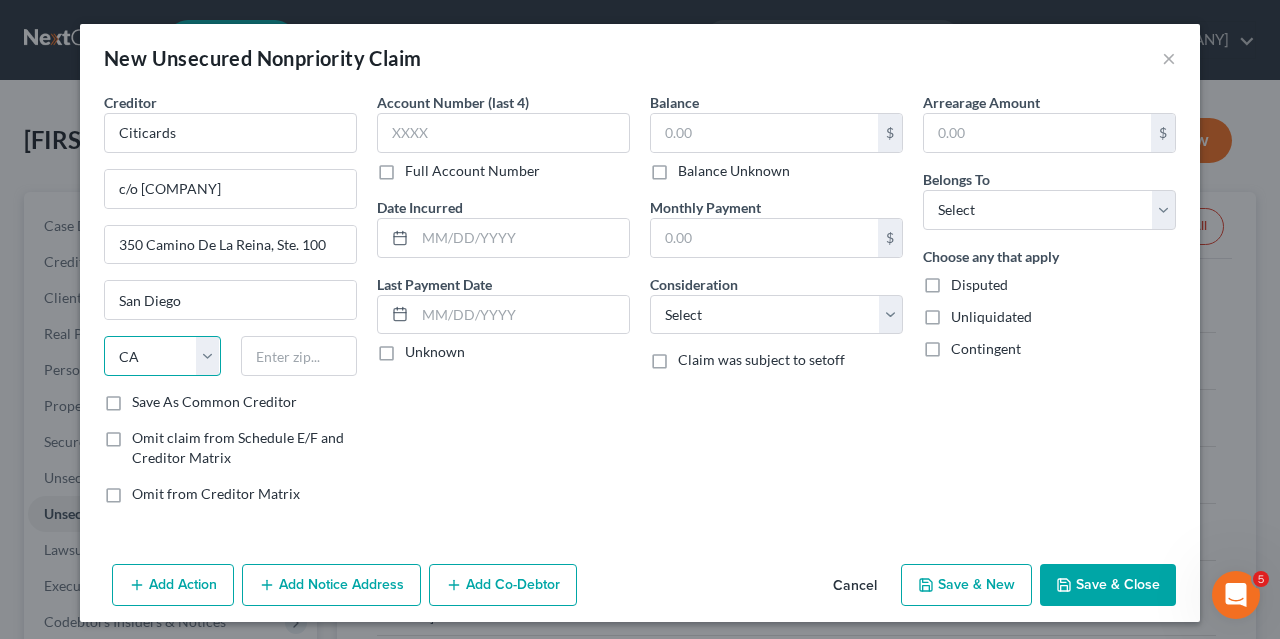 click on "CA" at bounding box center [0, 0] 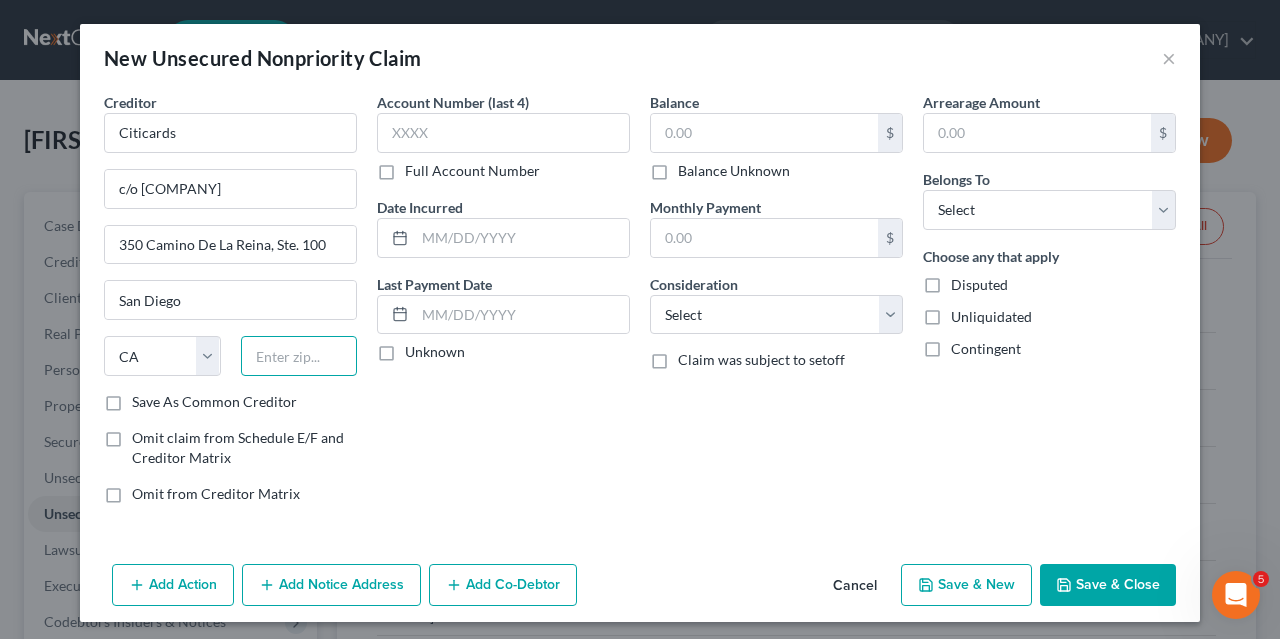 click at bounding box center (299, 356) 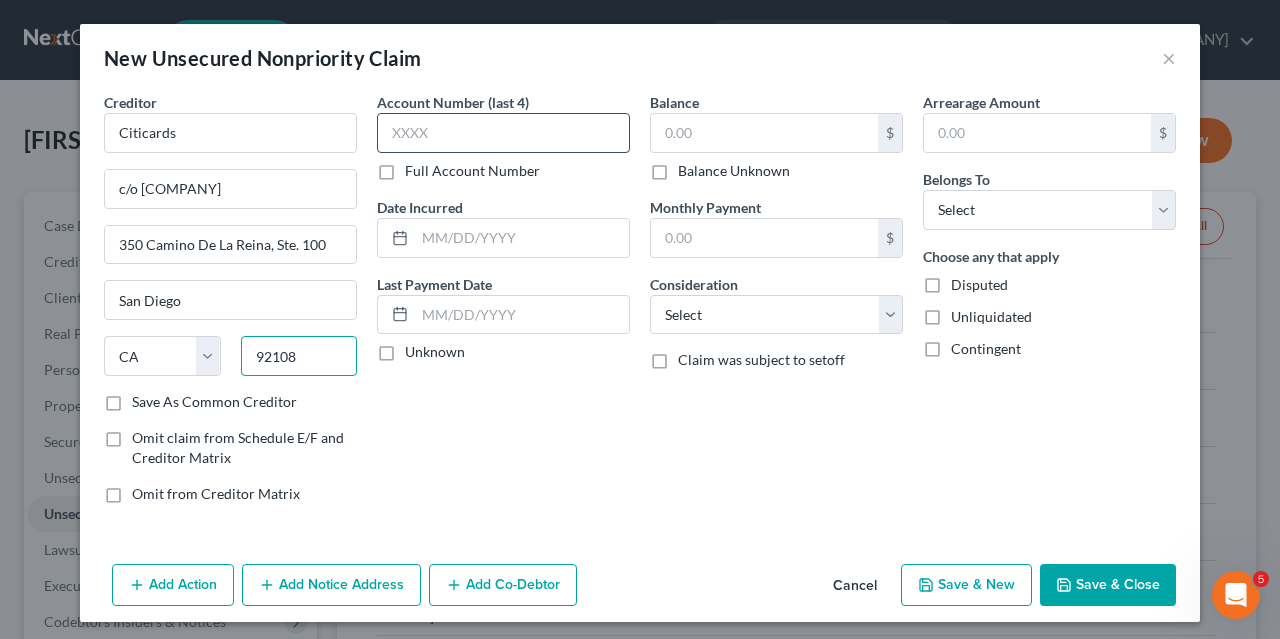 type on "92108" 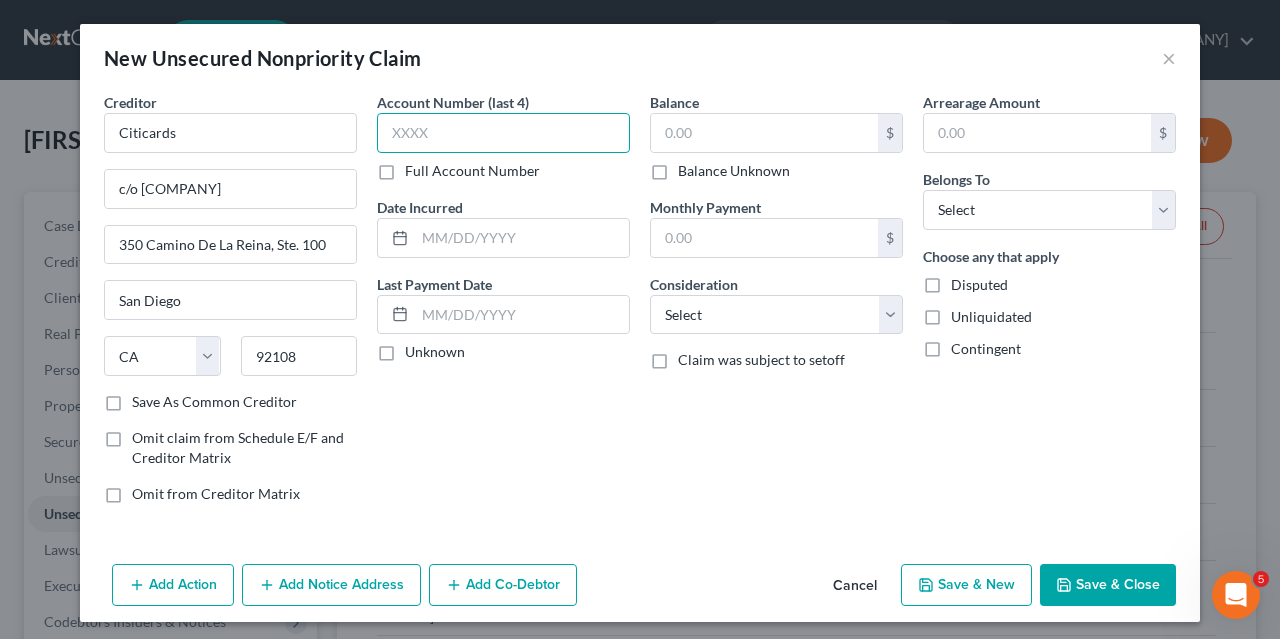 click at bounding box center [503, 133] 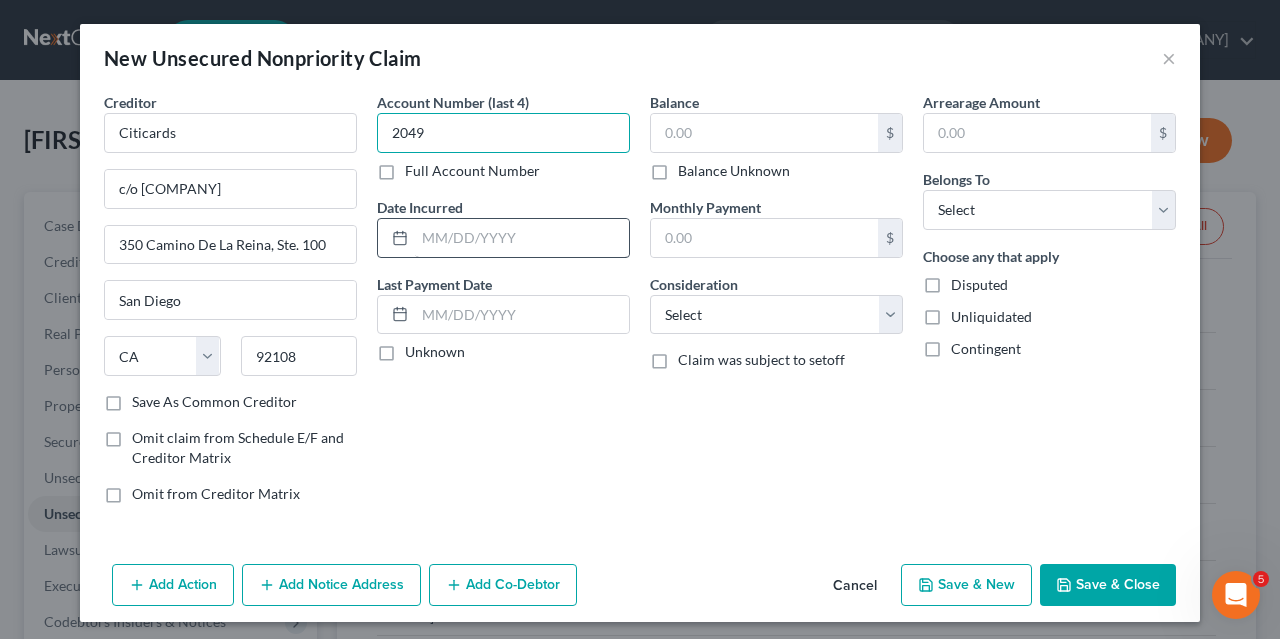 type on "2049" 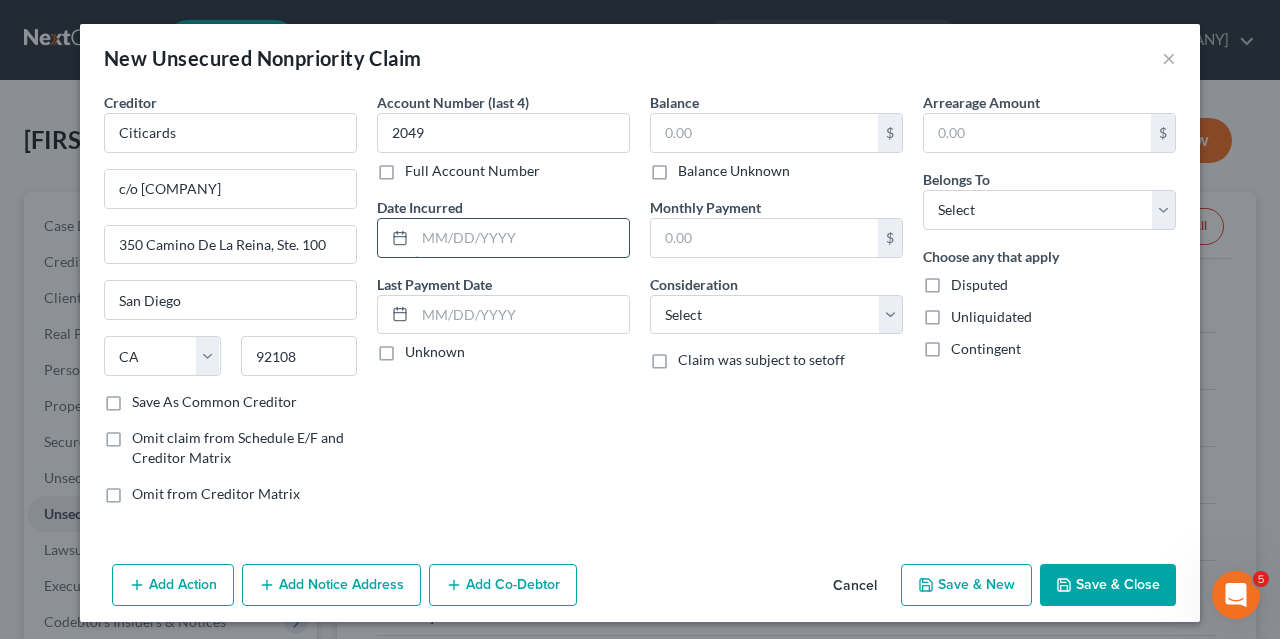 click at bounding box center (522, 238) 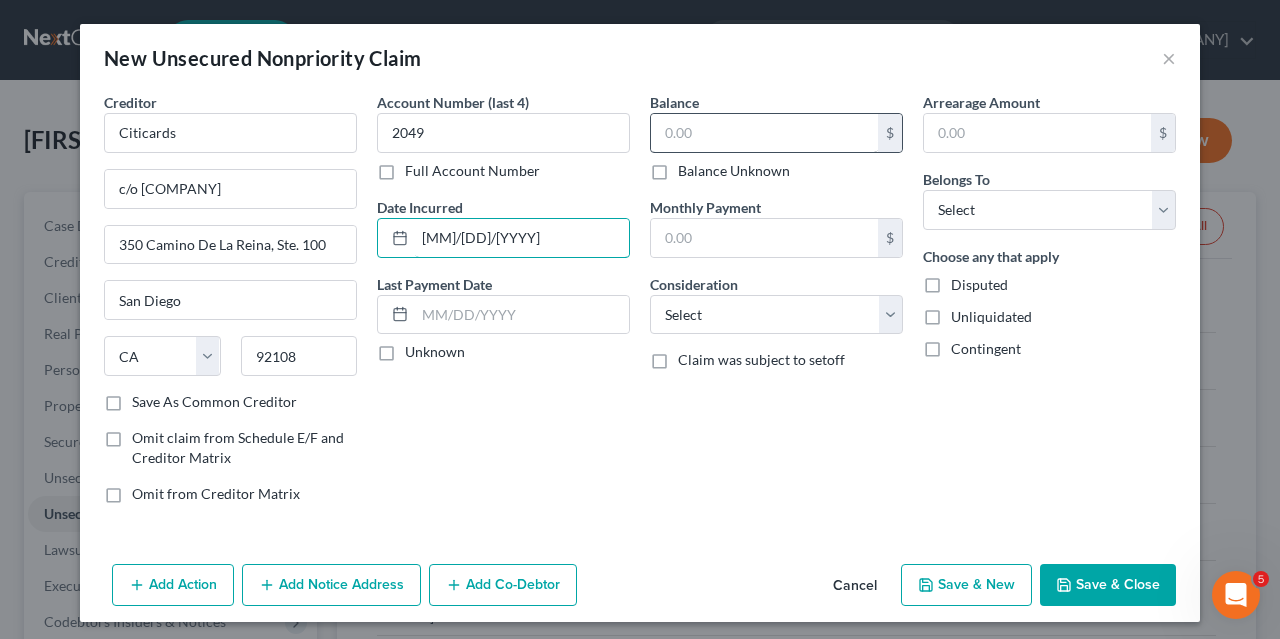 type on "[MM]/[DD]/[YYYY]" 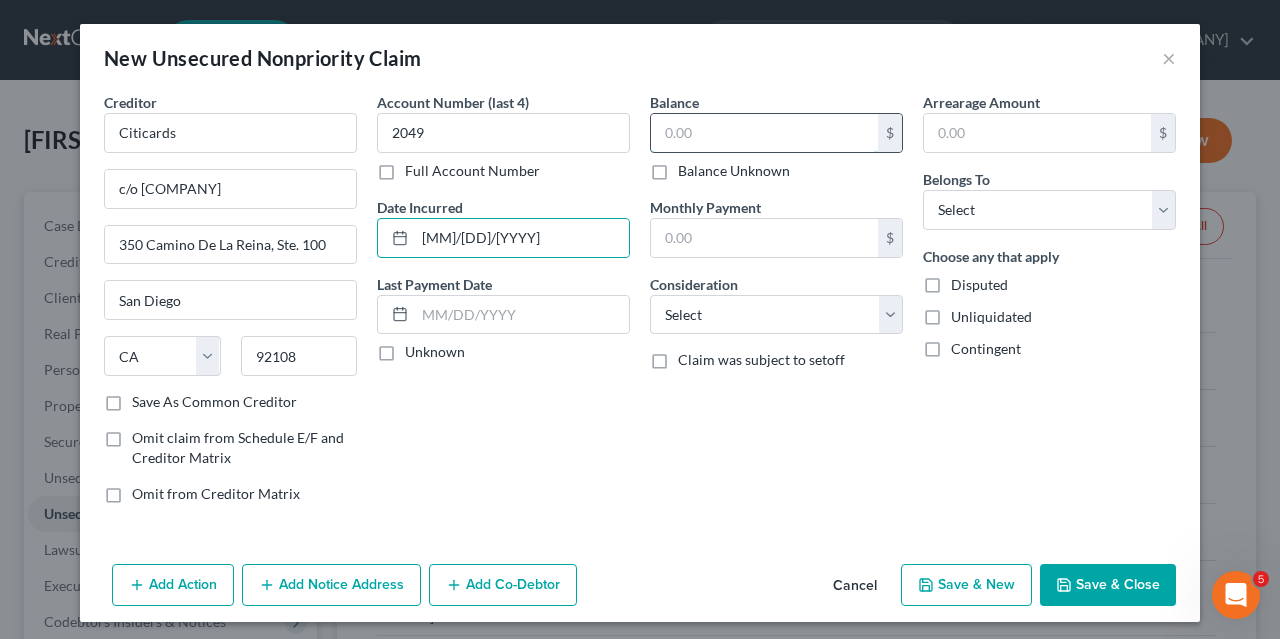 click at bounding box center [764, 133] 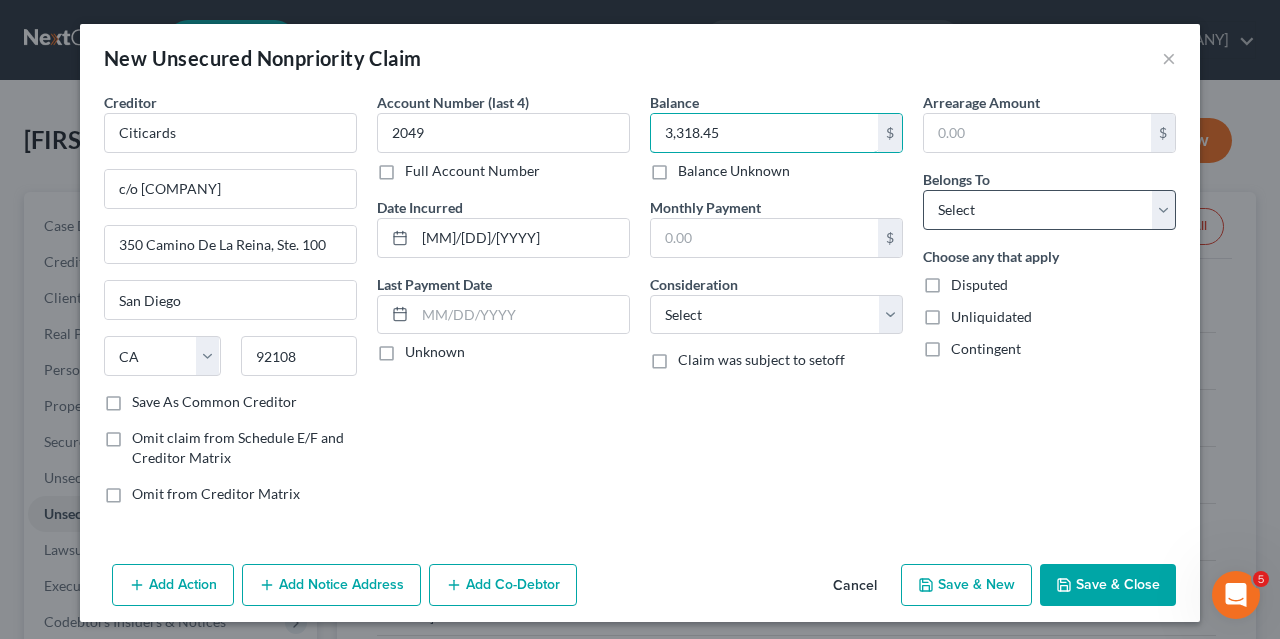 type on "3,318.45" 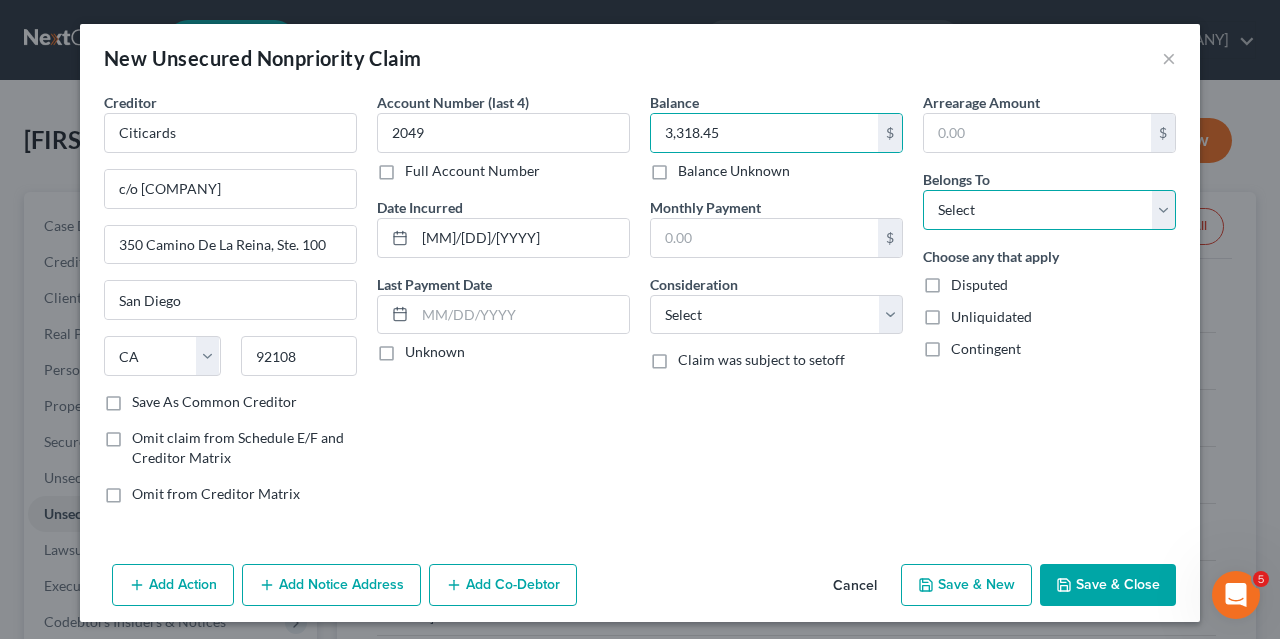 click on "Select Debtor 1 Only Debtor 2 Only Debtor 1 And Debtor 2 Only At Least One Of The Debtors And Another Community Property" at bounding box center (1049, 210) 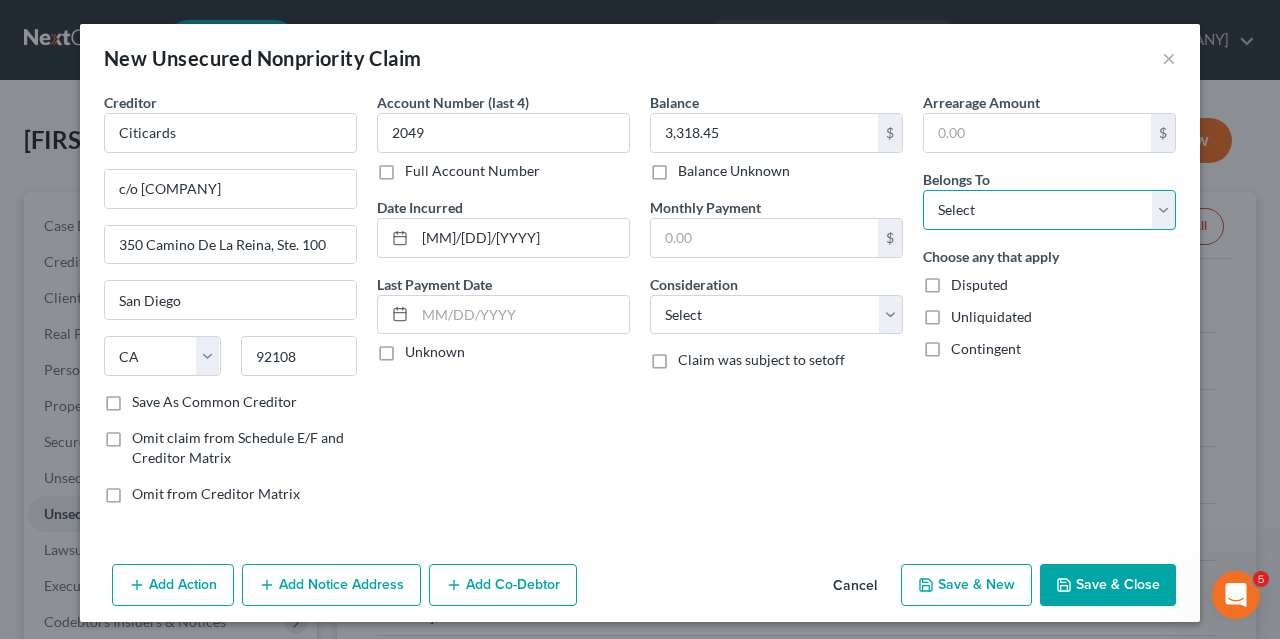 select on "0" 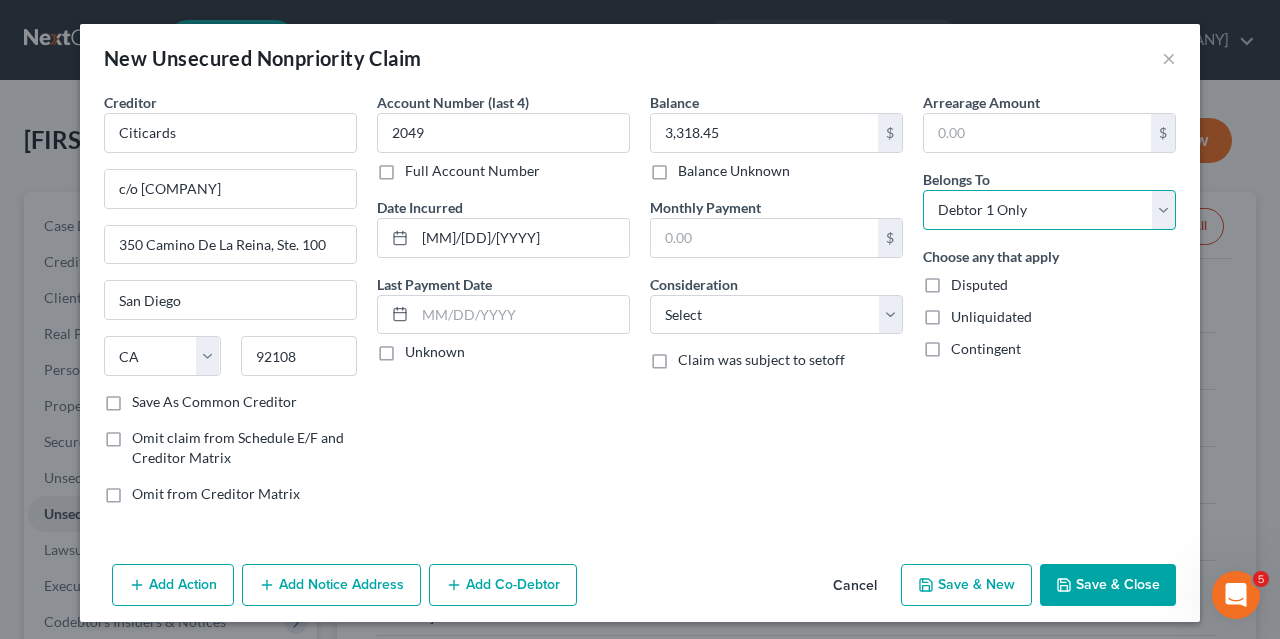 click on "Debtor 1 Only" at bounding box center [0, 0] 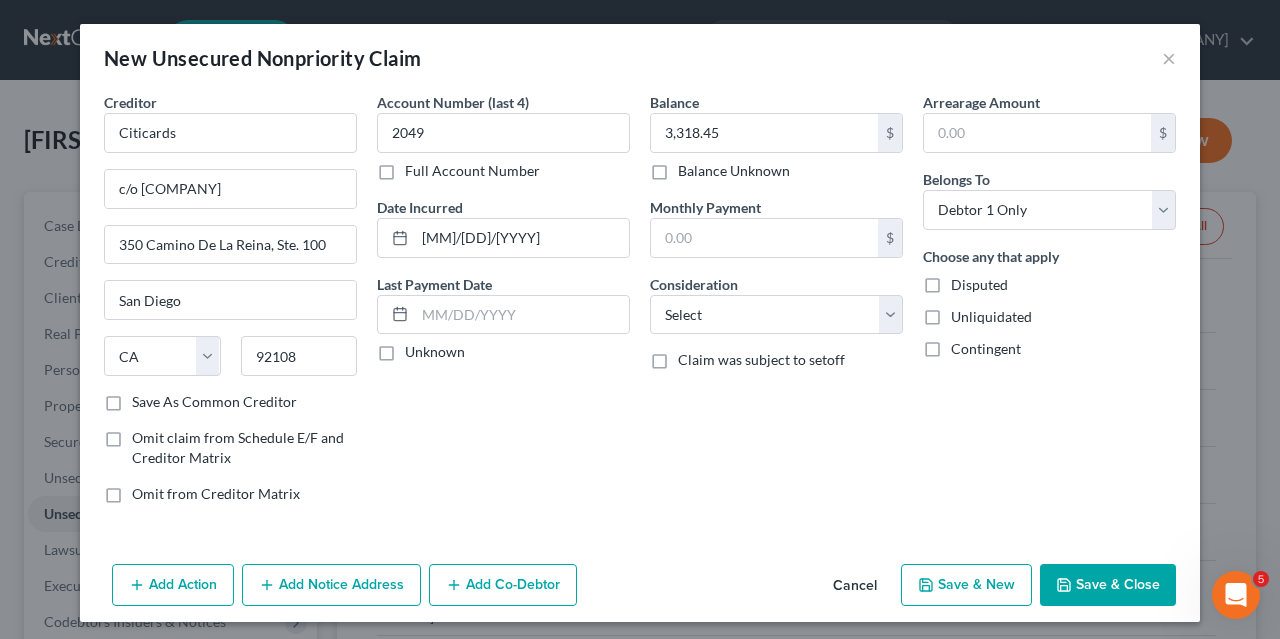 click on "Save & New" at bounding box center (966, 585) 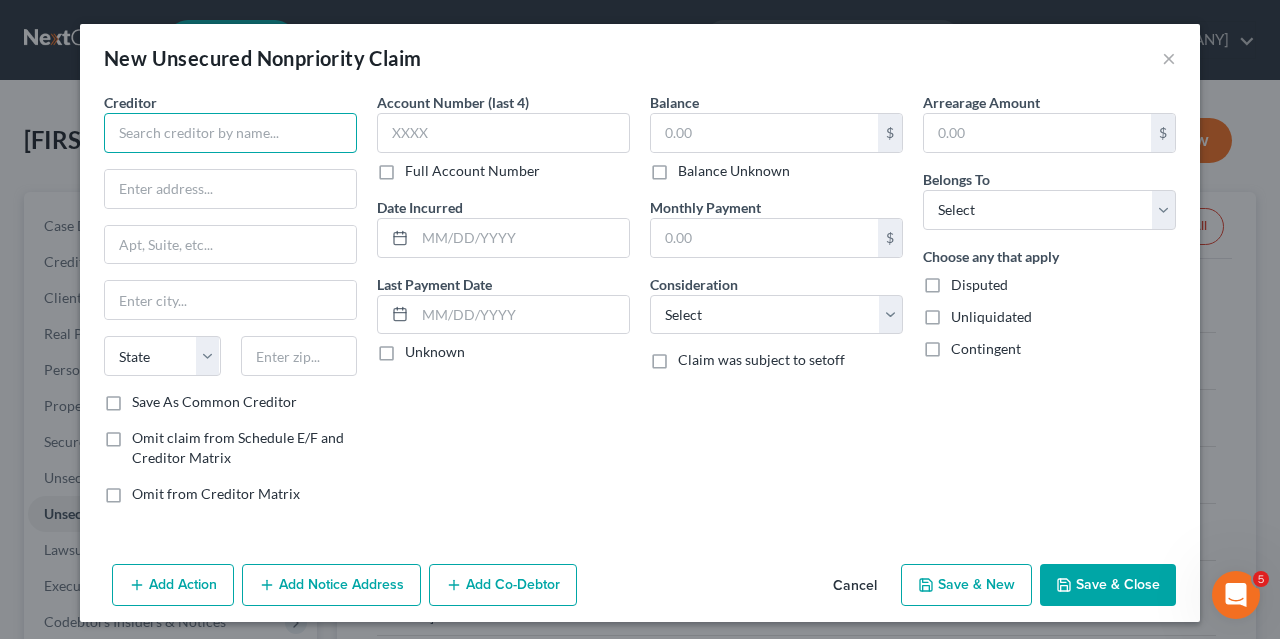 click at bounding box center [230, 133] 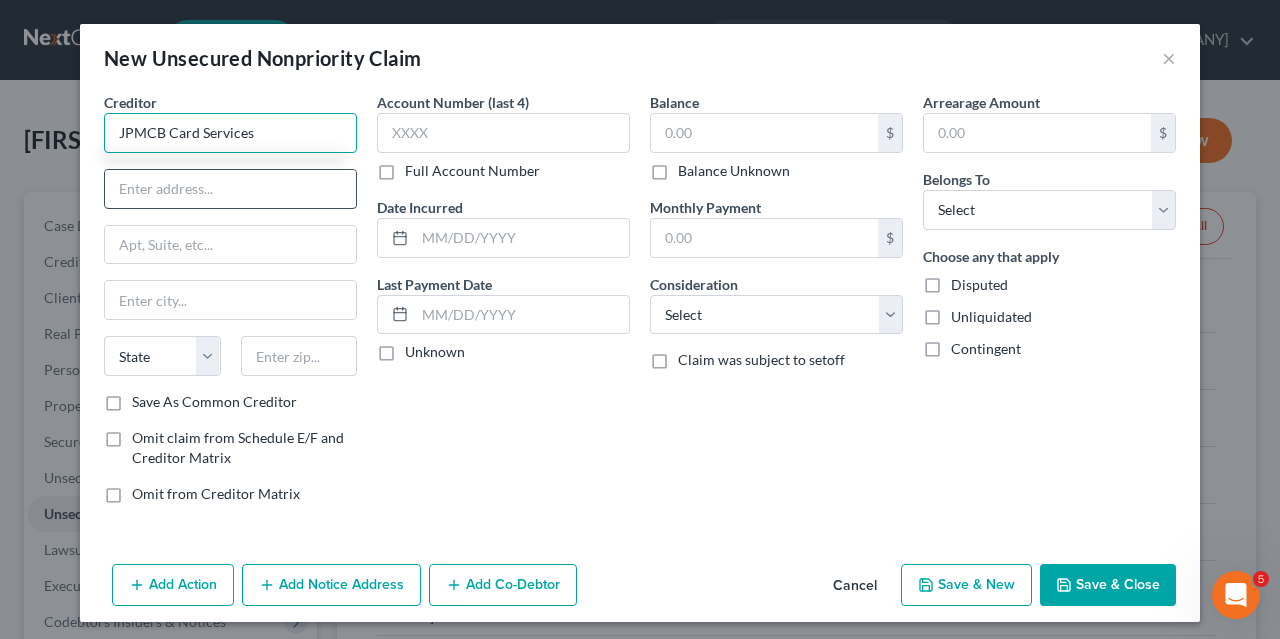type on "JPMCB Card Services" 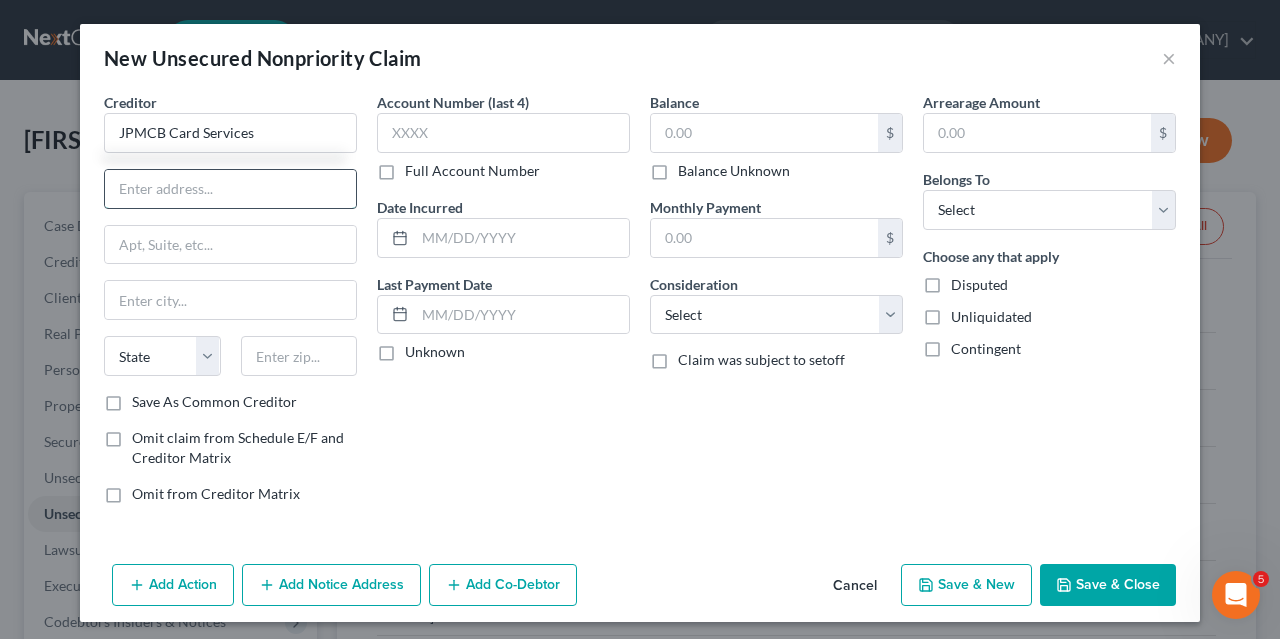 click at bounding box center [230, 189] 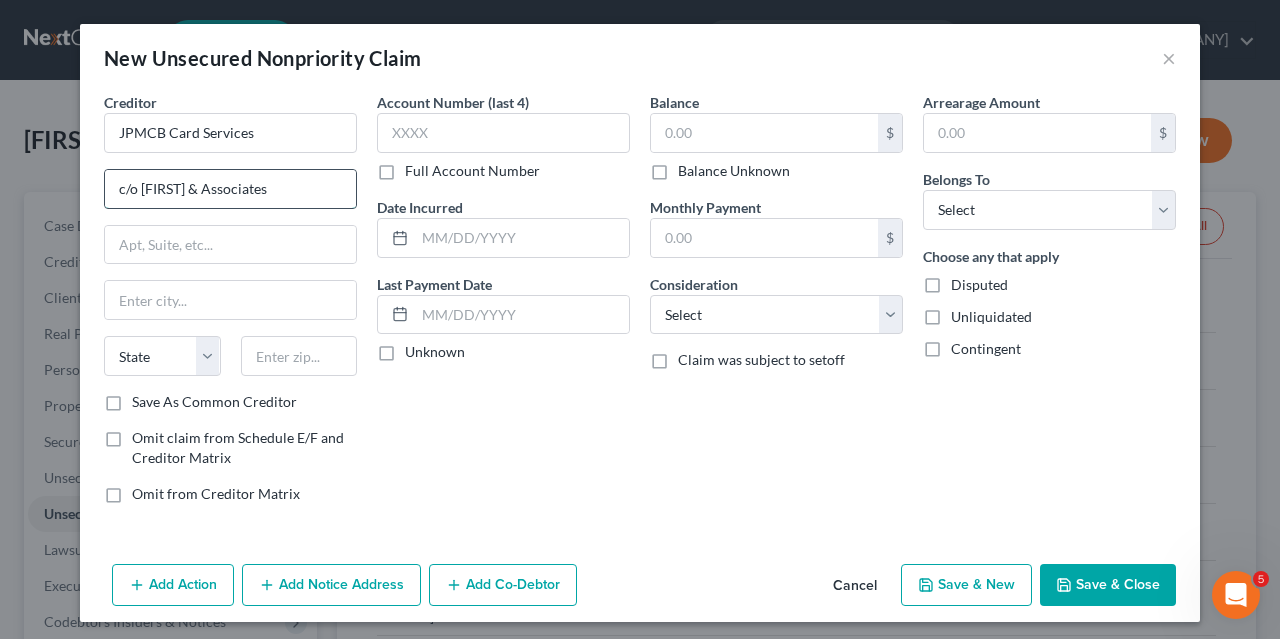 type on "c/o [FIRST] & Associates" 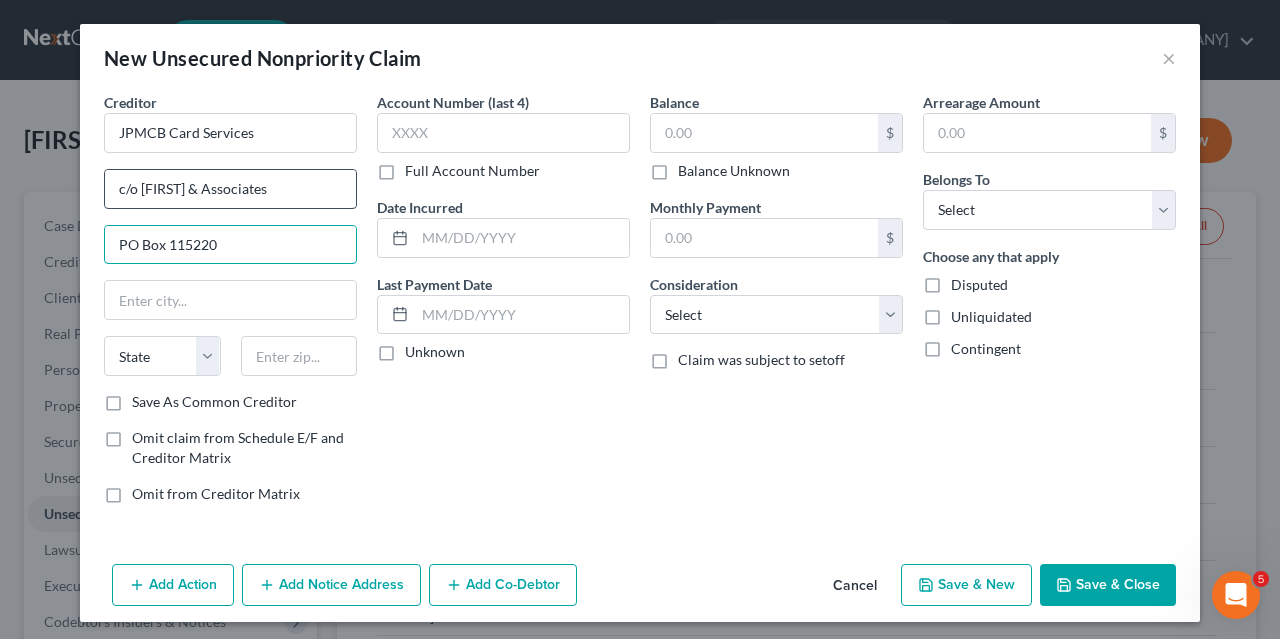 type on "PO Box 115220" 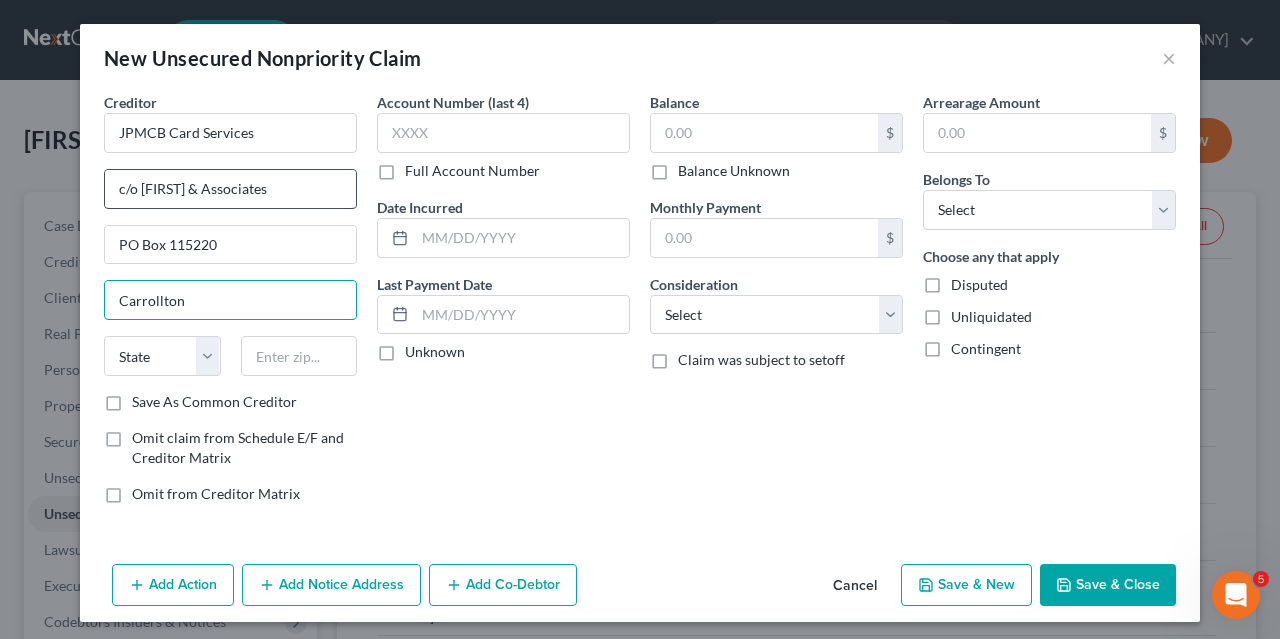 type on "Carrollton" 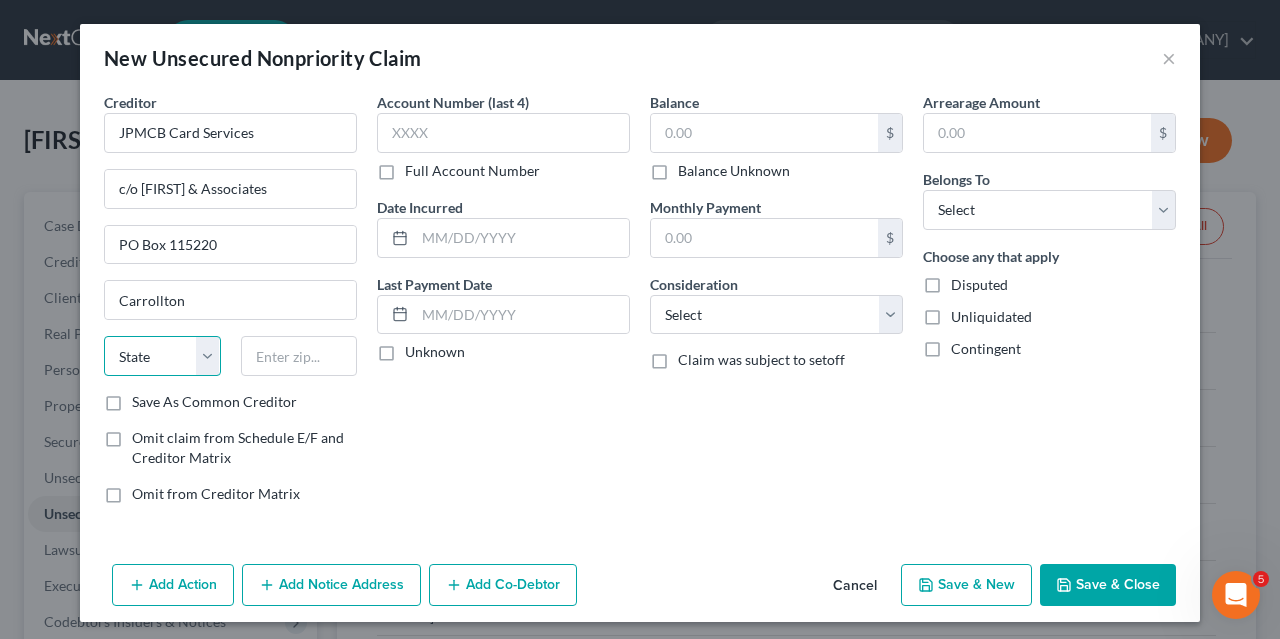 click on "State AL AK AR AZ CA CO CT DE DC FL GA GU HI ID IL IN IA KS KY LA ME MD MA MI MN MS MO MT NC ND NE NV NH NJ NM NY OH OK OR PA PR RI SC SD TN TX UT VI VA VT WA WV WI WY" at bounding box center [162, 356] 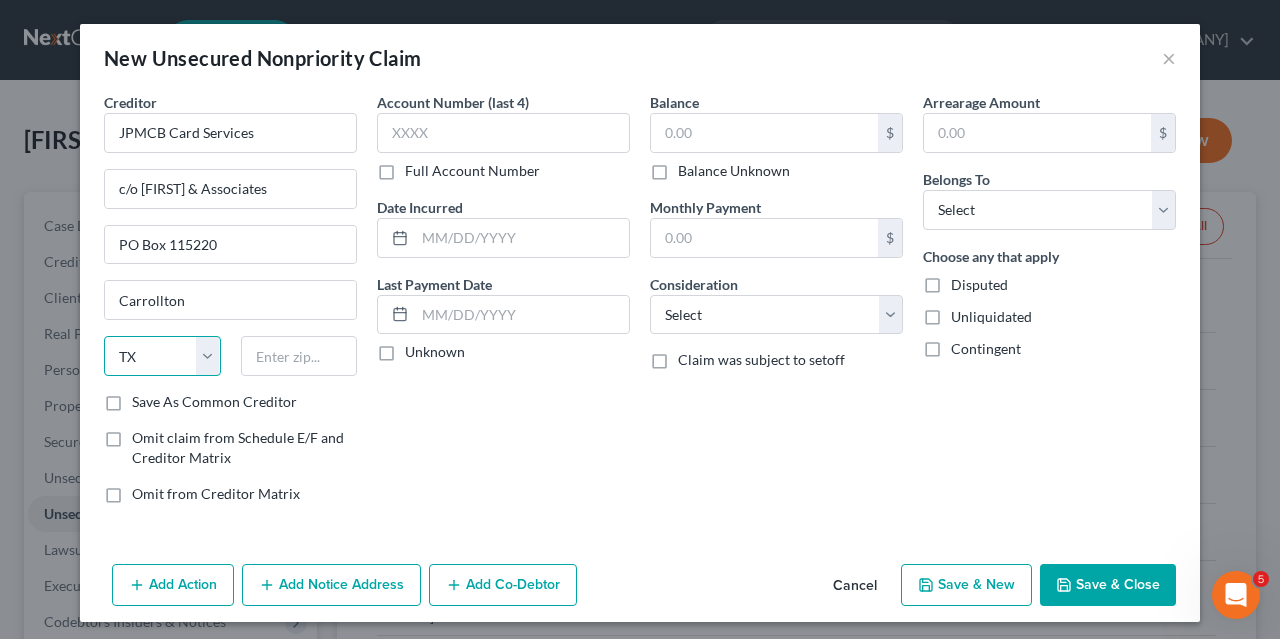 click on "TX" at bounding box center [0, 0] 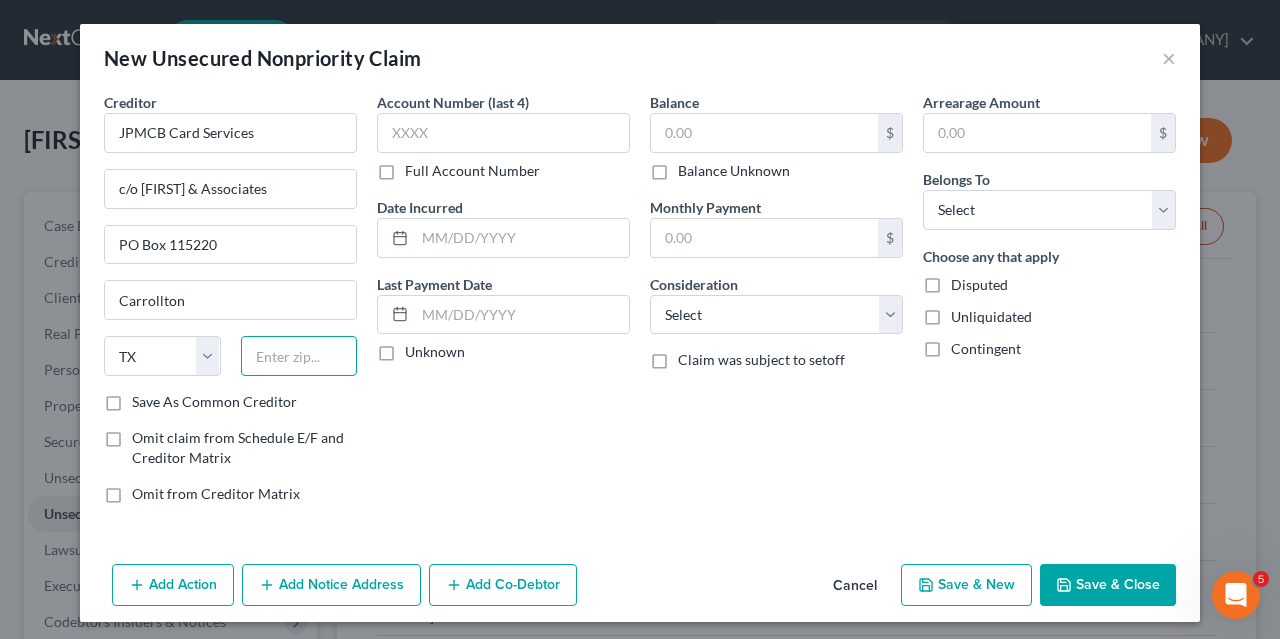 click at bounding box center [299, 356] 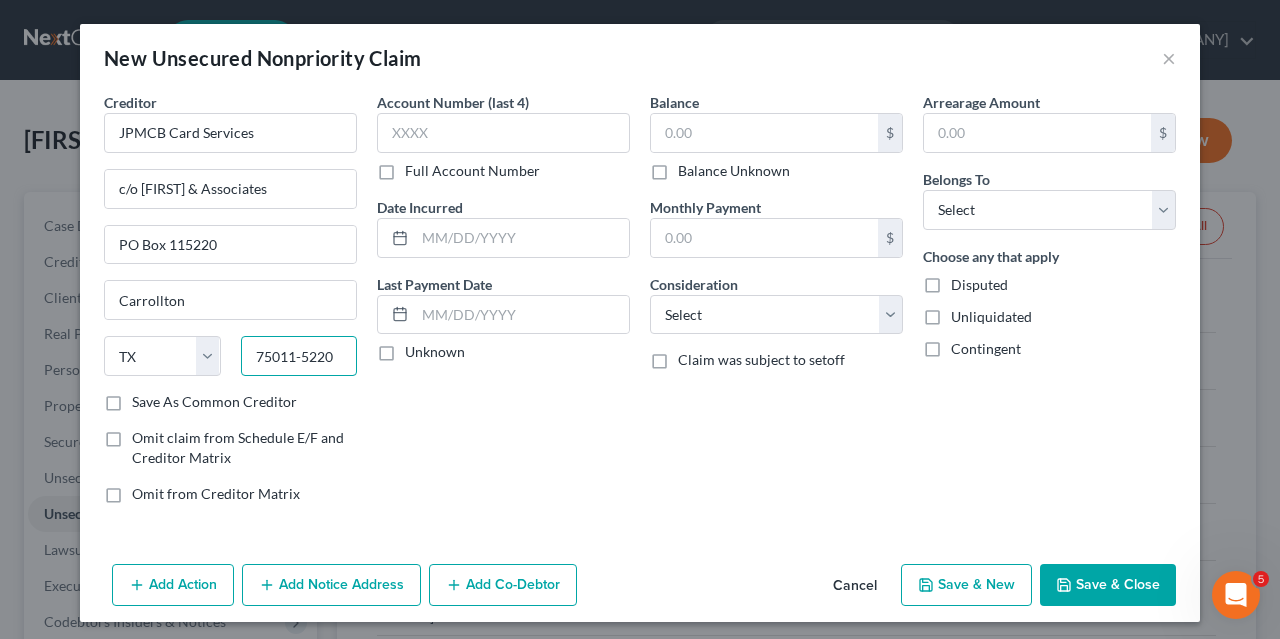 type on "75011-5220" 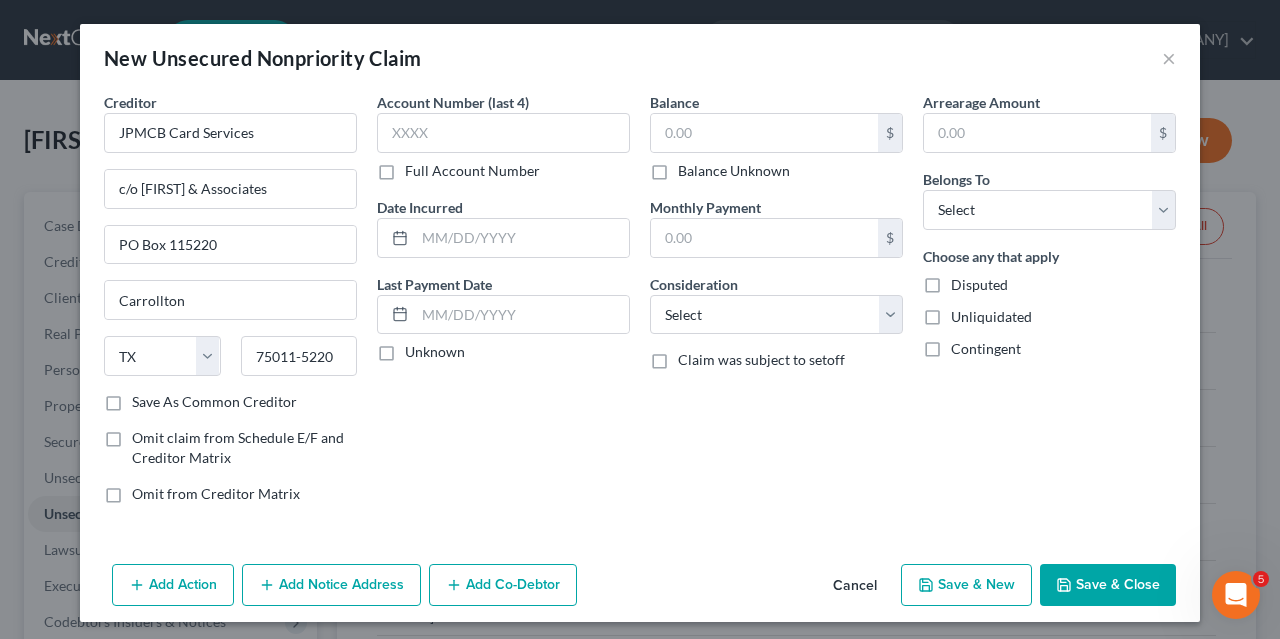 click on "Account Number (last 4)
Full Account Number
Date Incurred         Last Payment Date         Unknown" at bounding box center [503, 306] 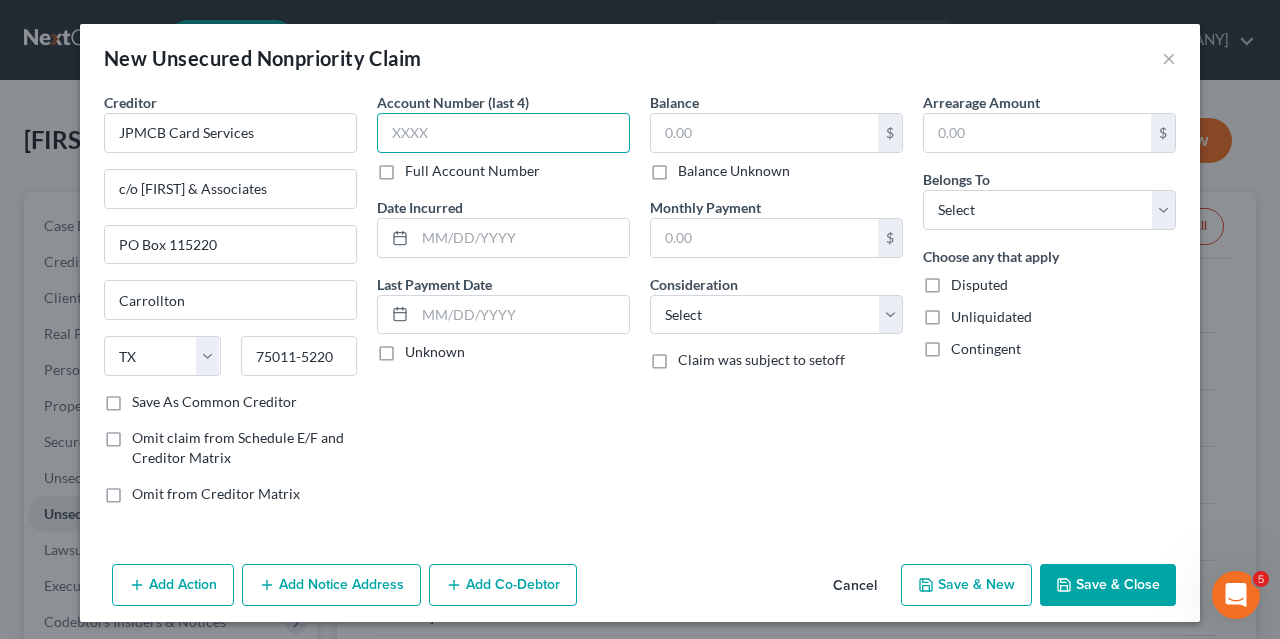 click at bounding box center [503, 133] 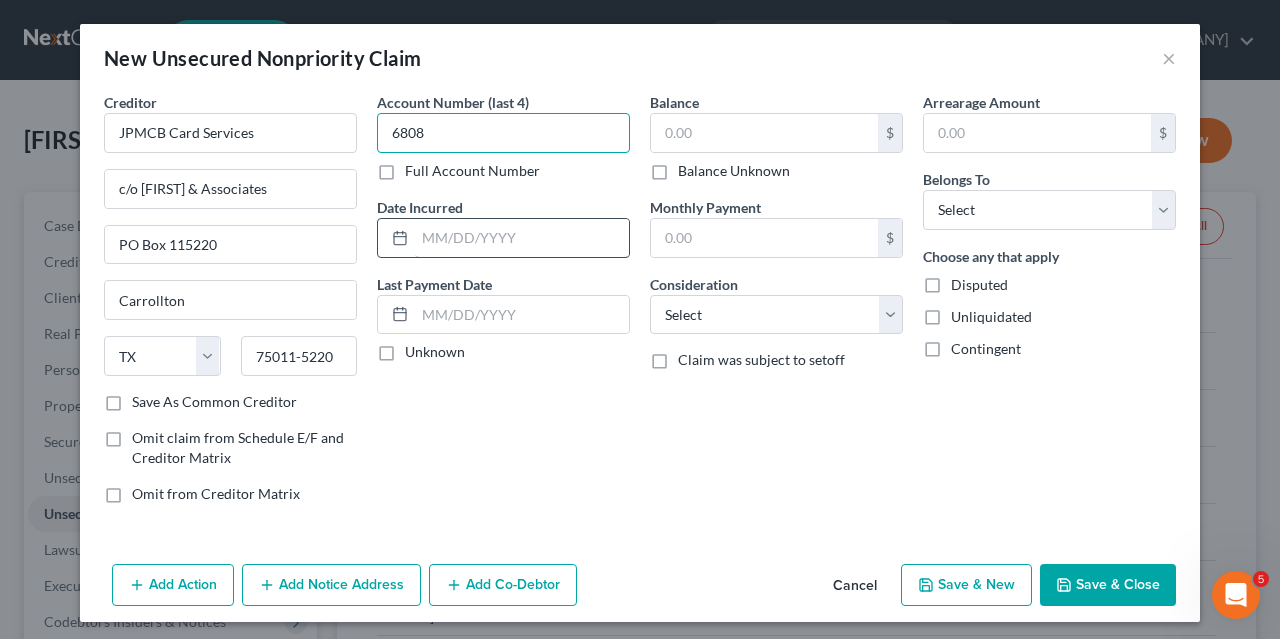 type on "6808" 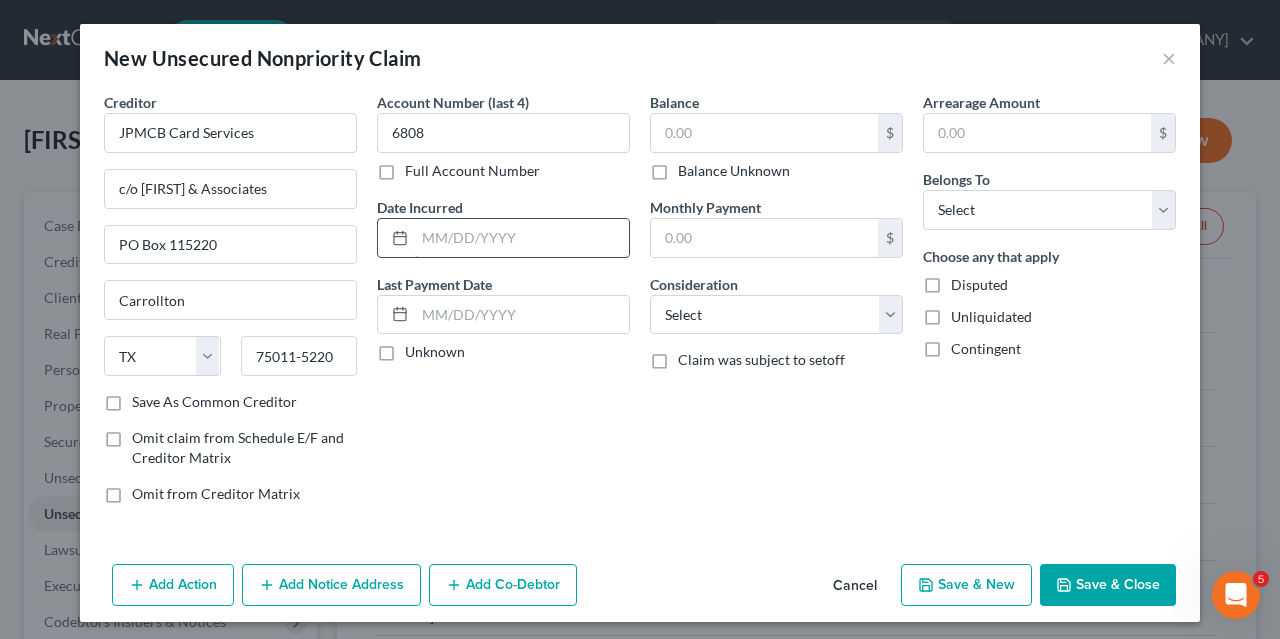 click at bounding box center (522, 238) 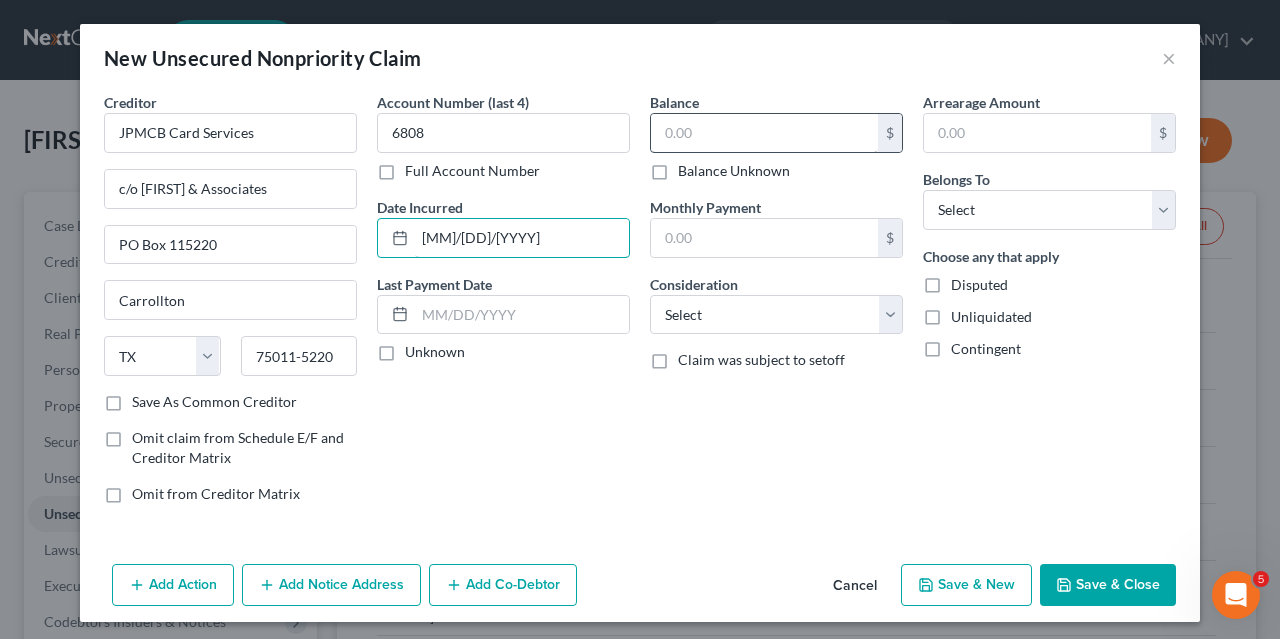 type on "[MM]/[DD]/[YYYY]" 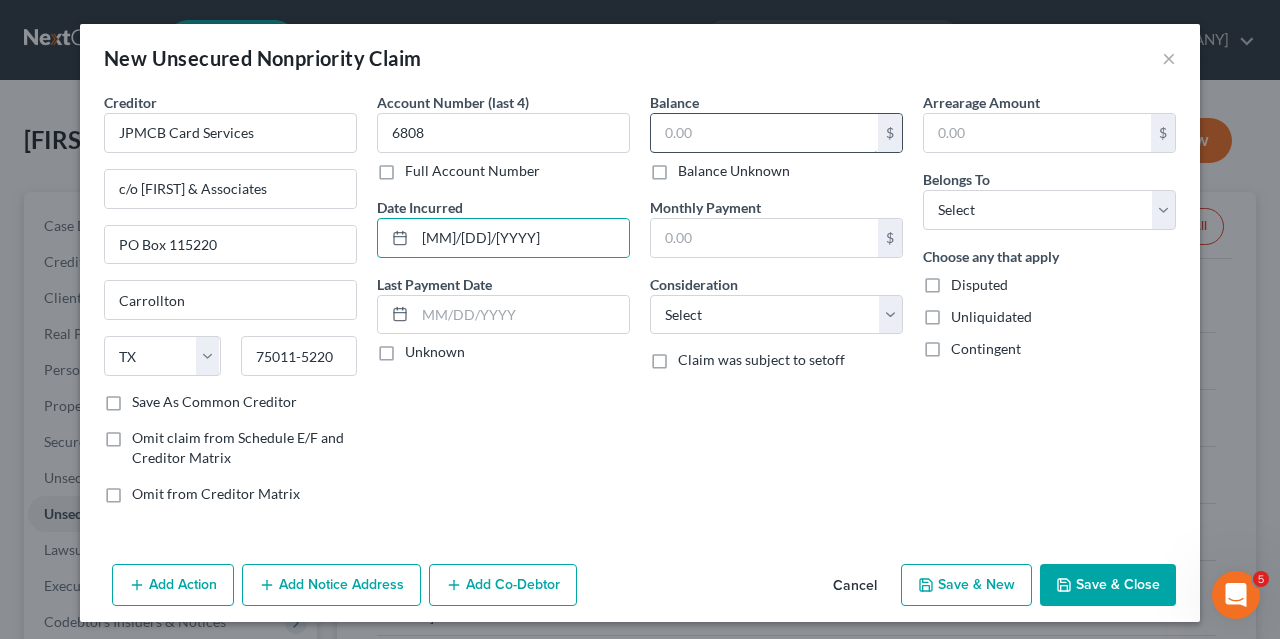 click at bounding box center (764, 133) 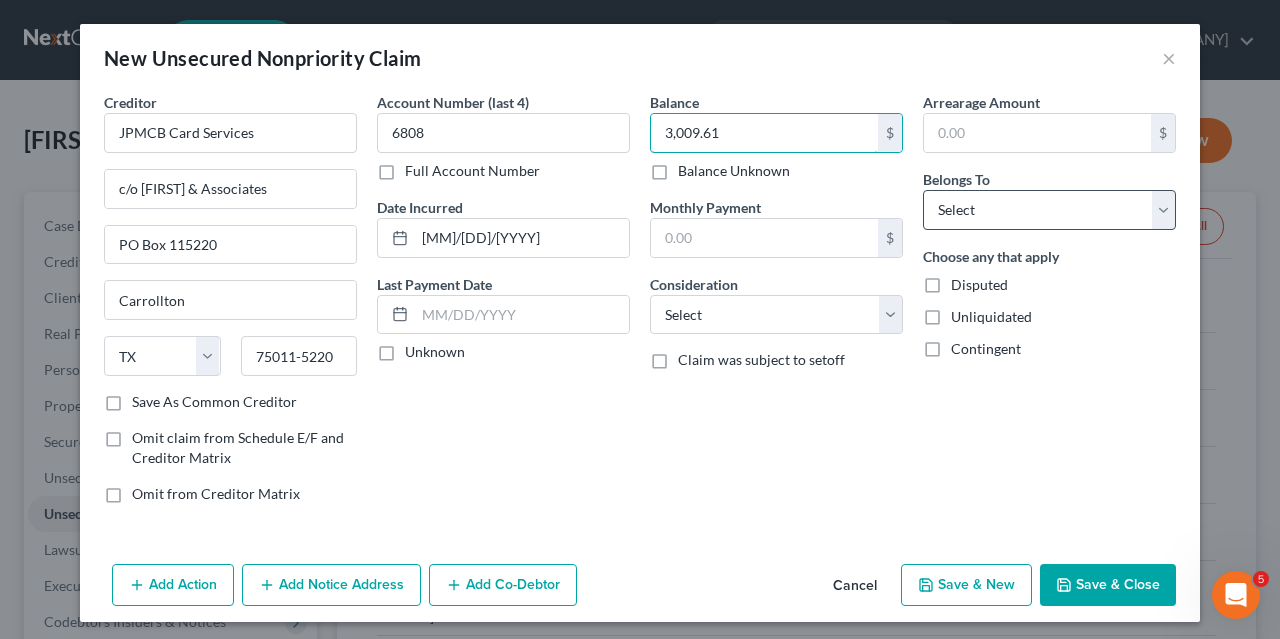 type on "3,009.61" 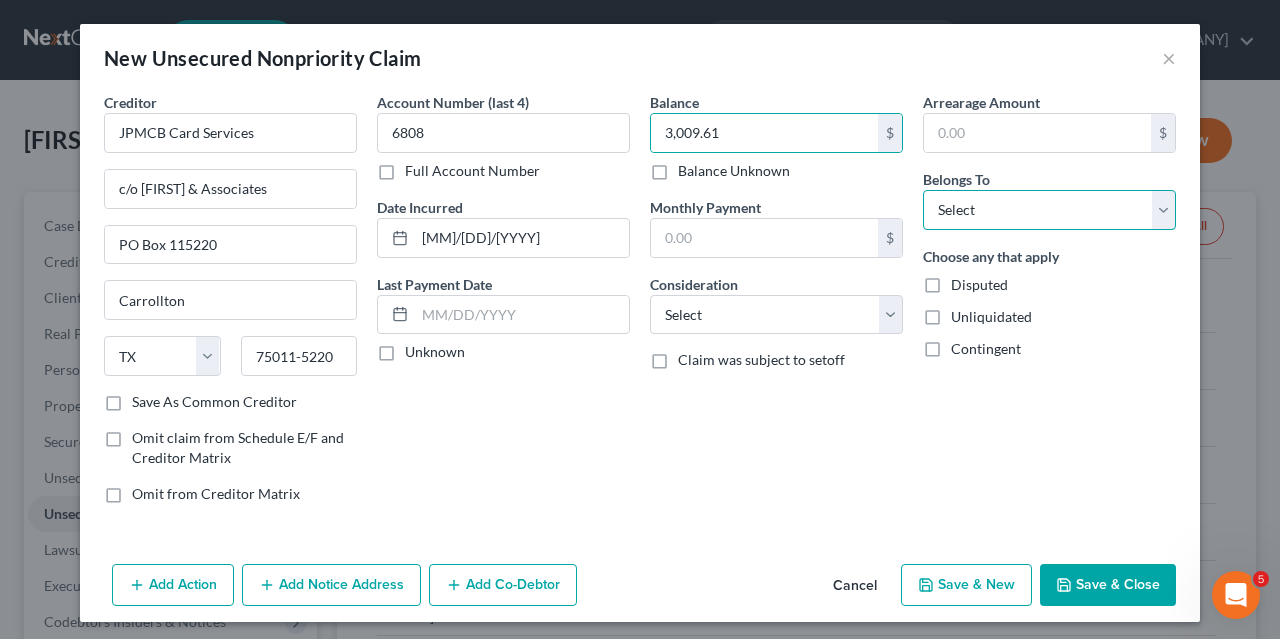 click on "Select Debtor 1 Only Debtor 2 Only Debtor 1 And Debtor 2 Only At Least One Of The Debtors And Another Community Property" at bounding box center [1049, 210] 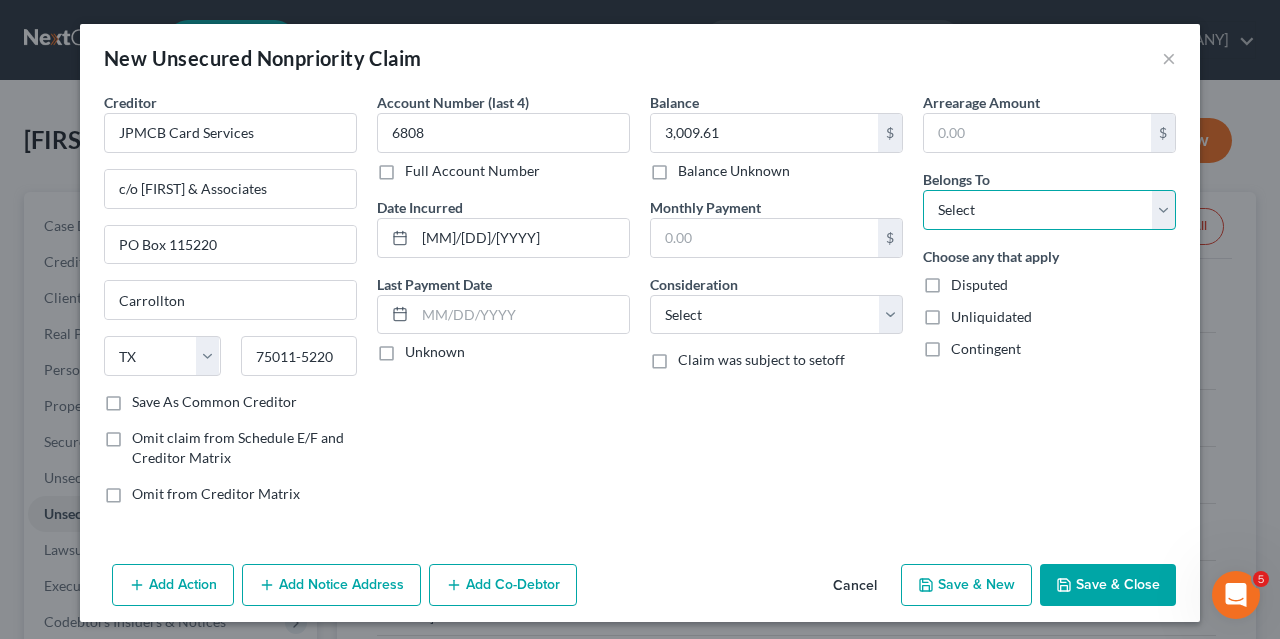 select on "0" 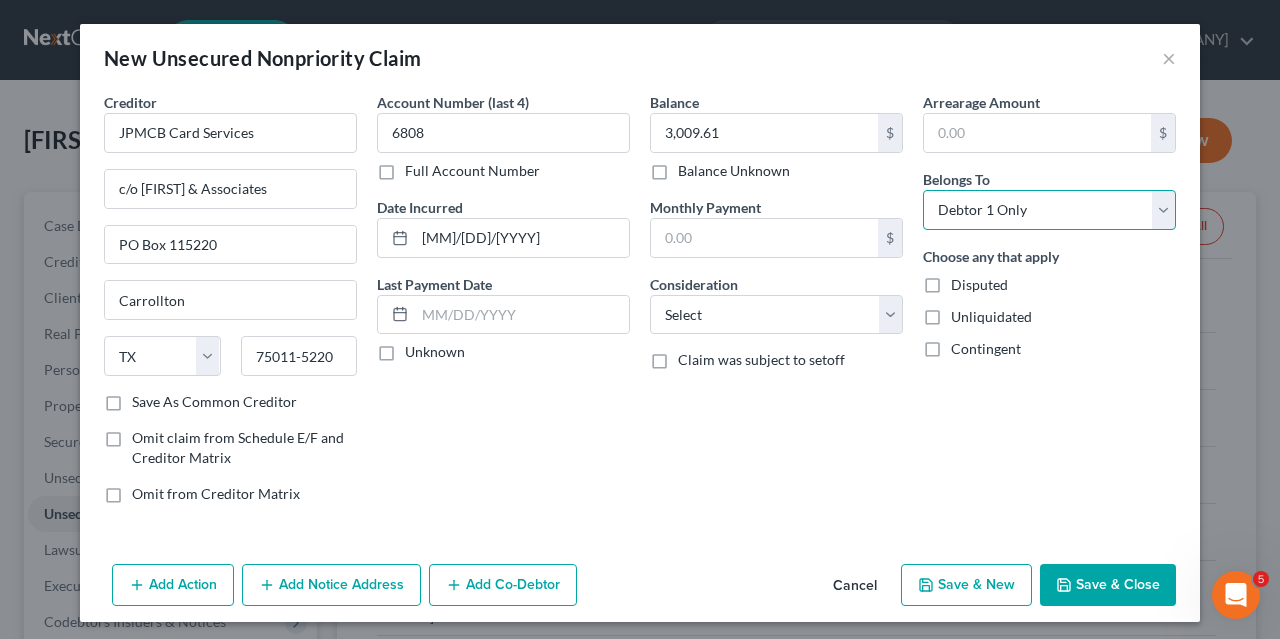 click on "Debtor 1 Only" at bounding box center (0, 0) 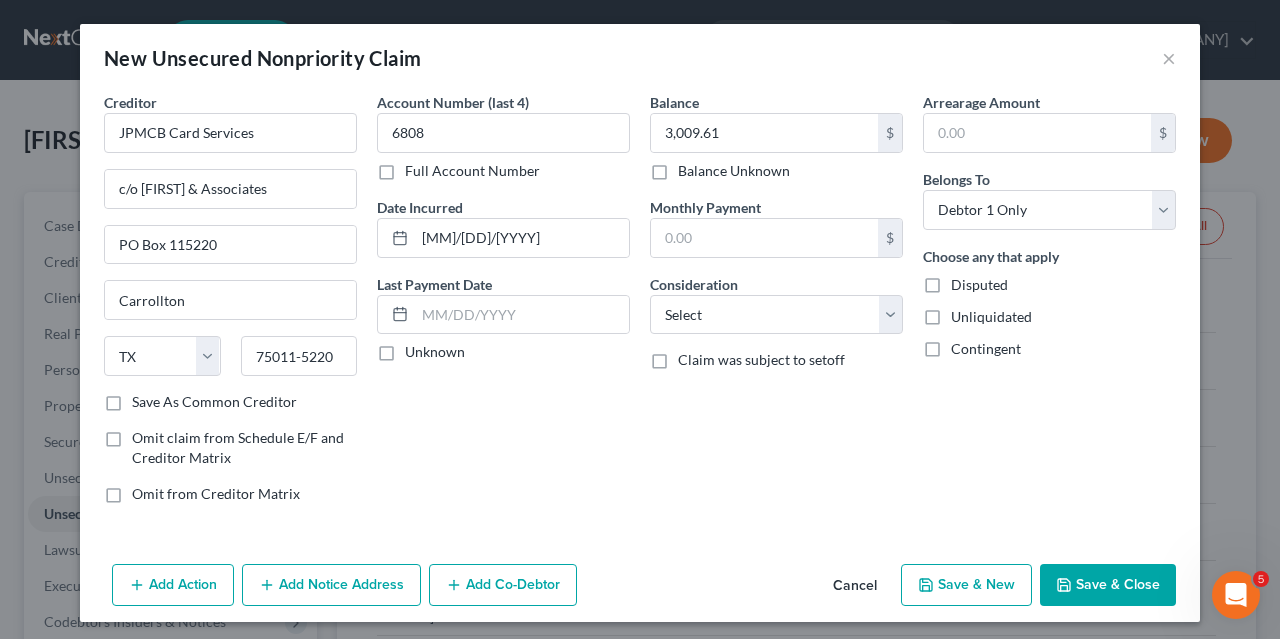 click on "Save & New" at bounding box center [966, 585] 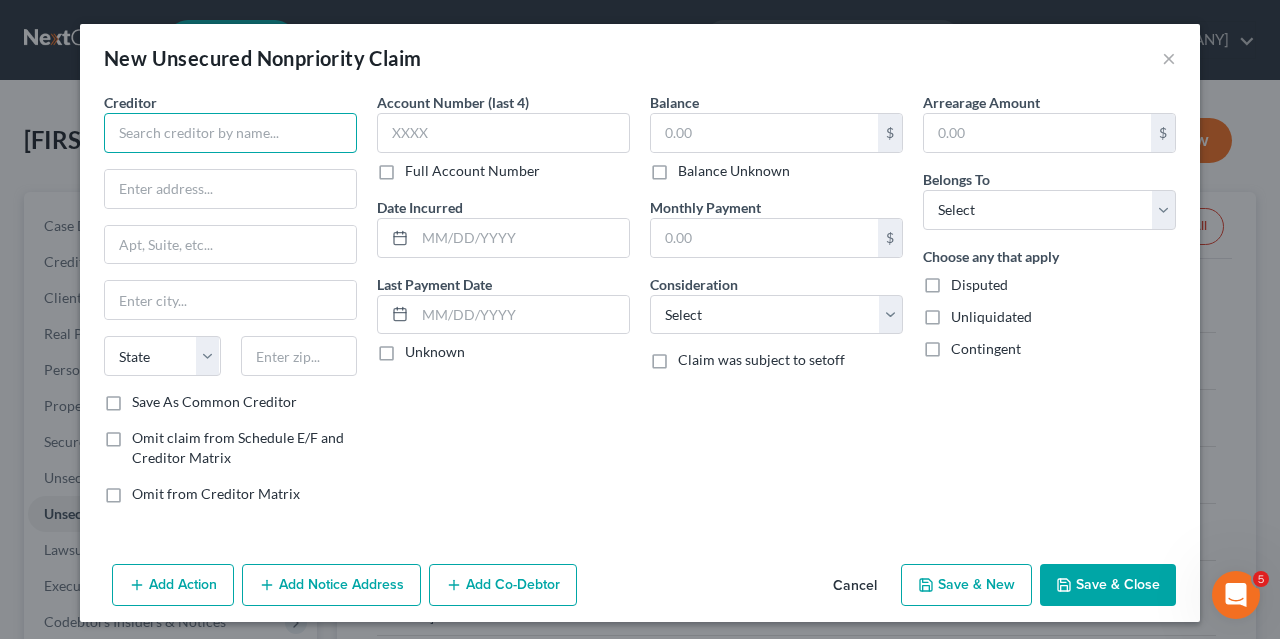 click at bounding box center (230, 133) 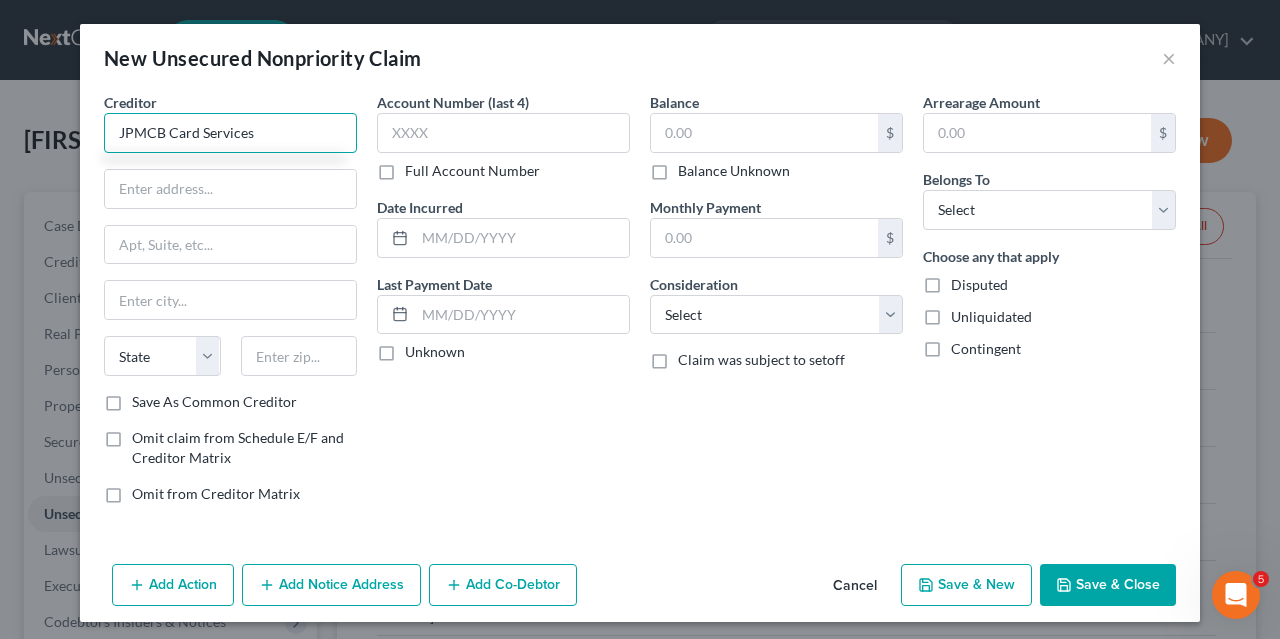 type on "JPMCB Card Services" 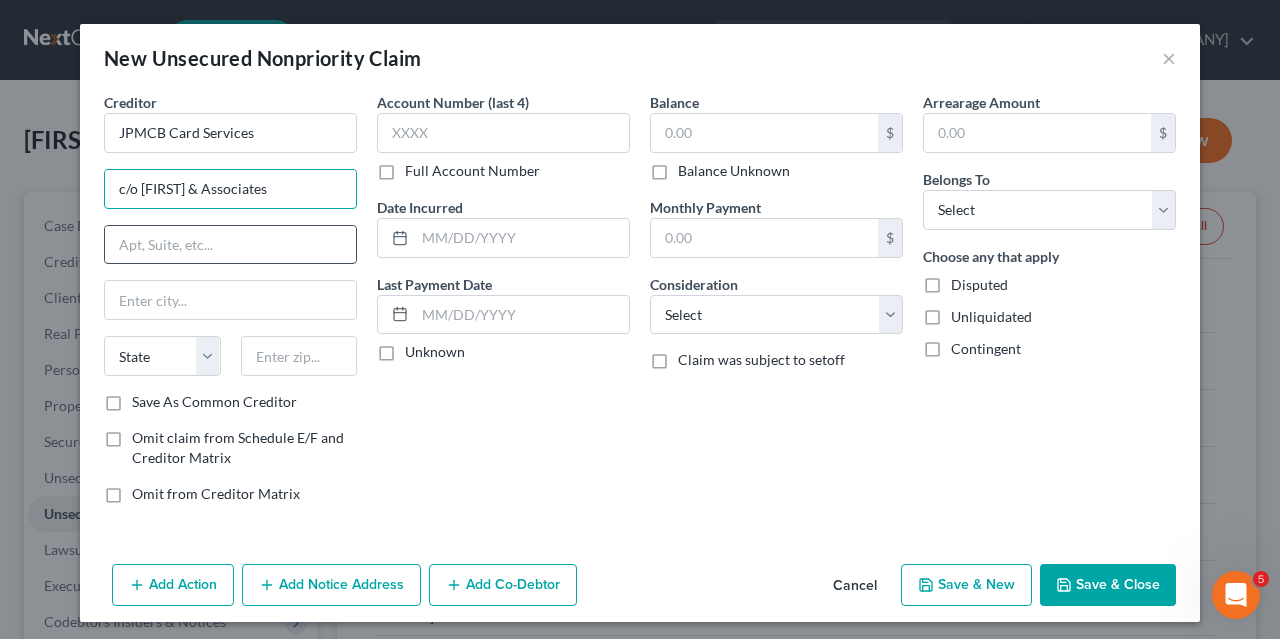 type on "c/o [FIRST] & Associates" 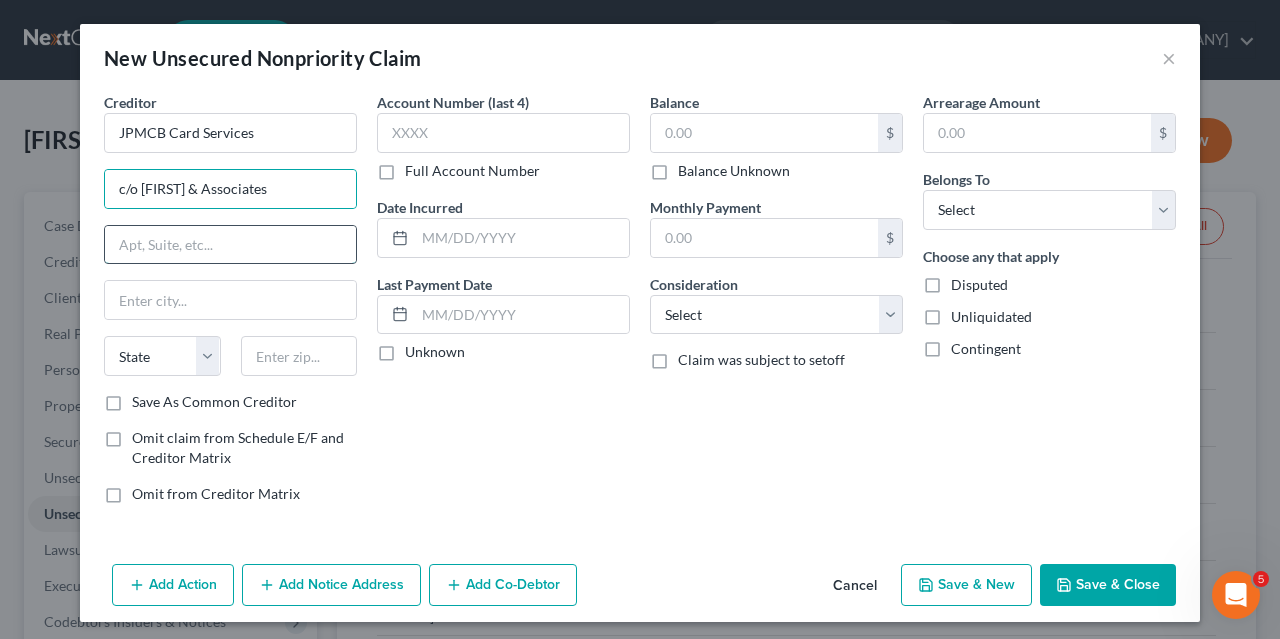 click at bounding box center (230, 245) 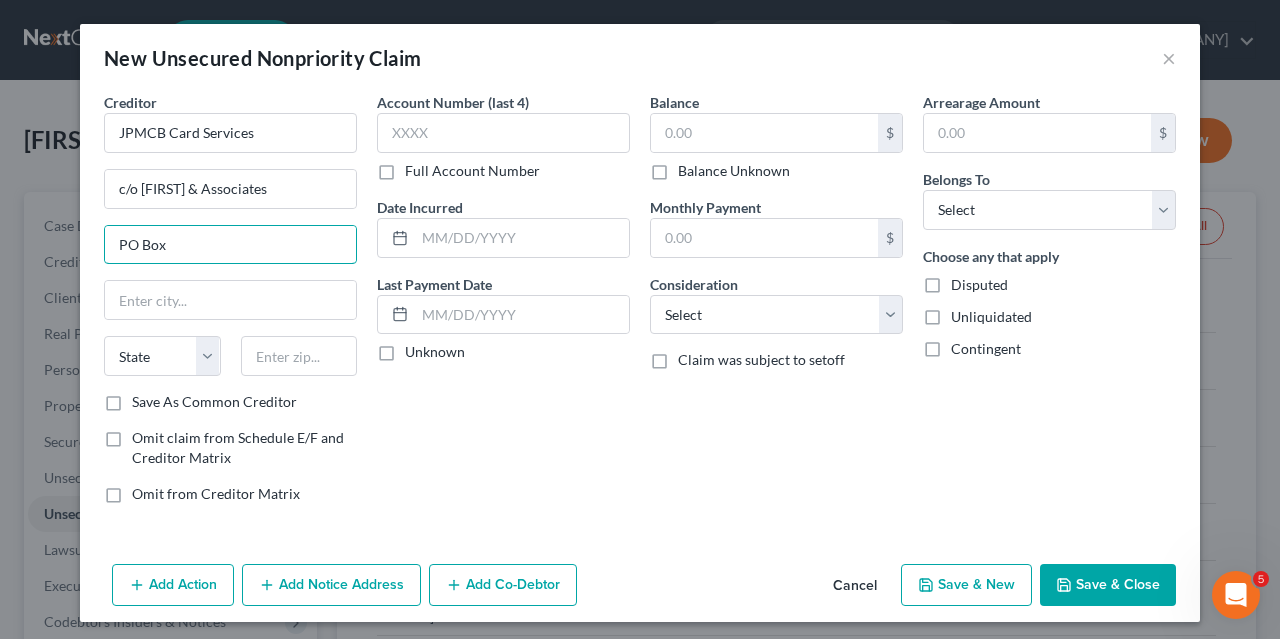 type on "PO Box 115220" 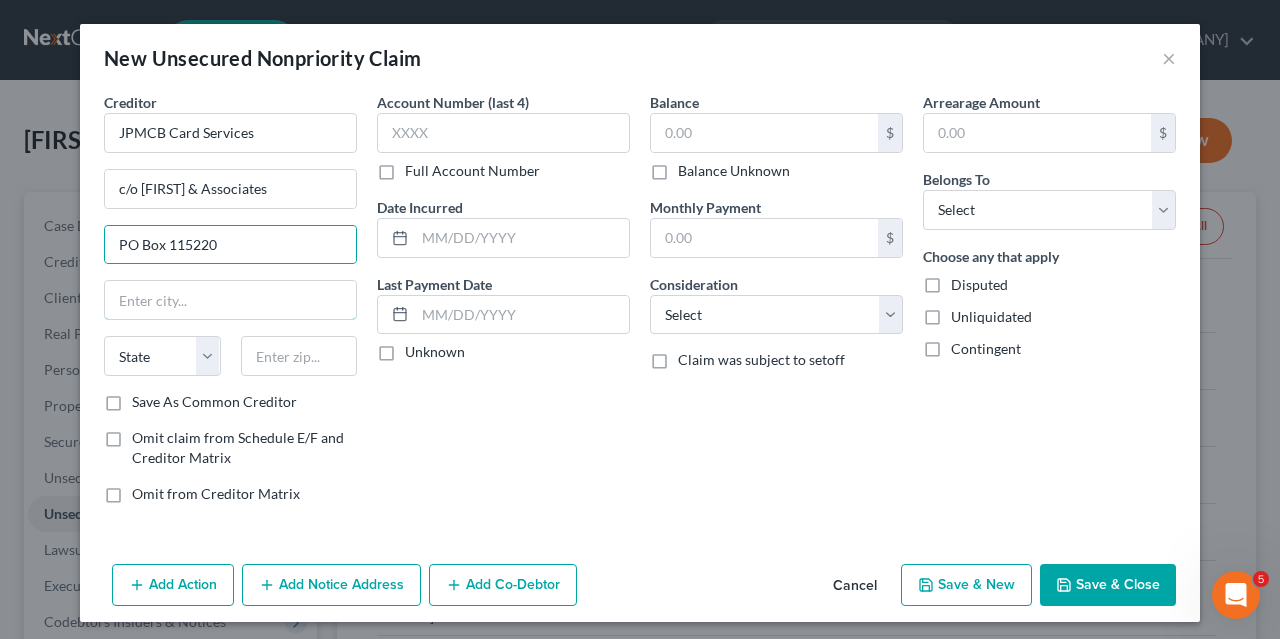 type on "Carrollton" 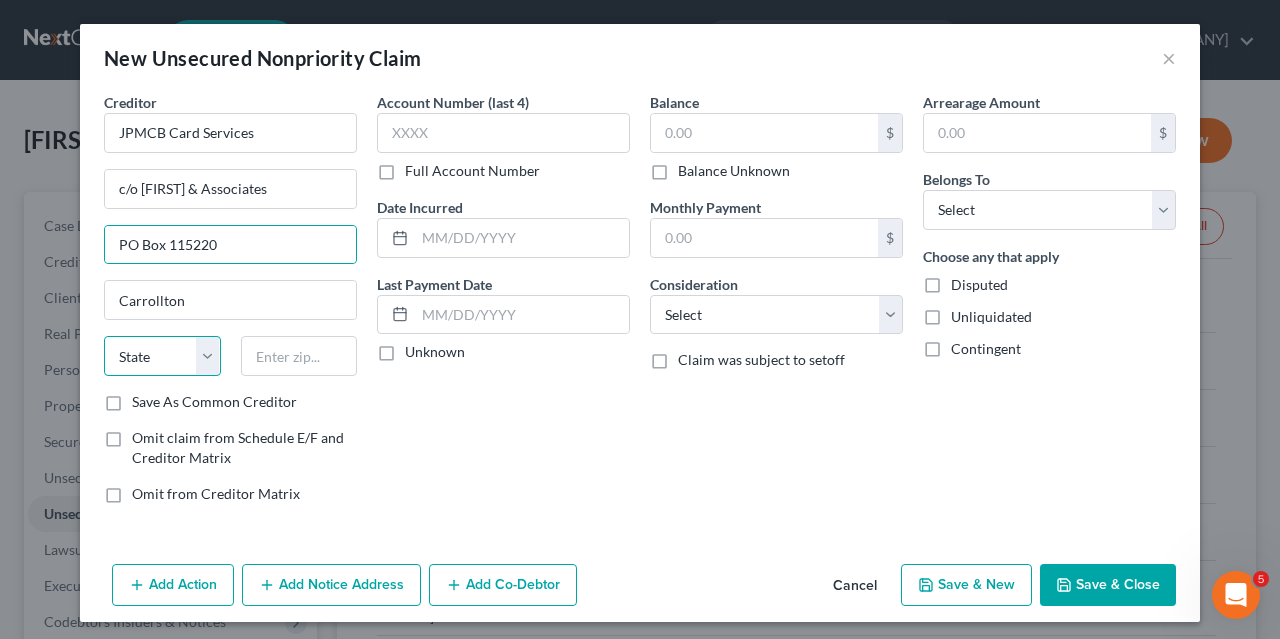 select on "45" 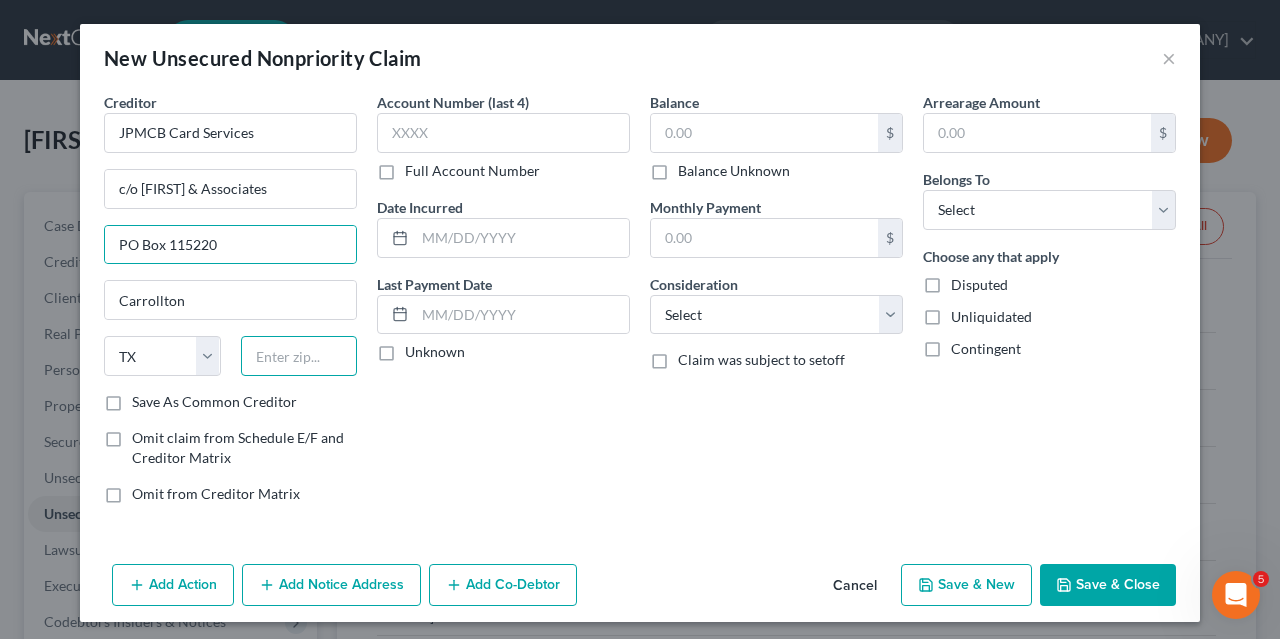 type on "75011-5220" 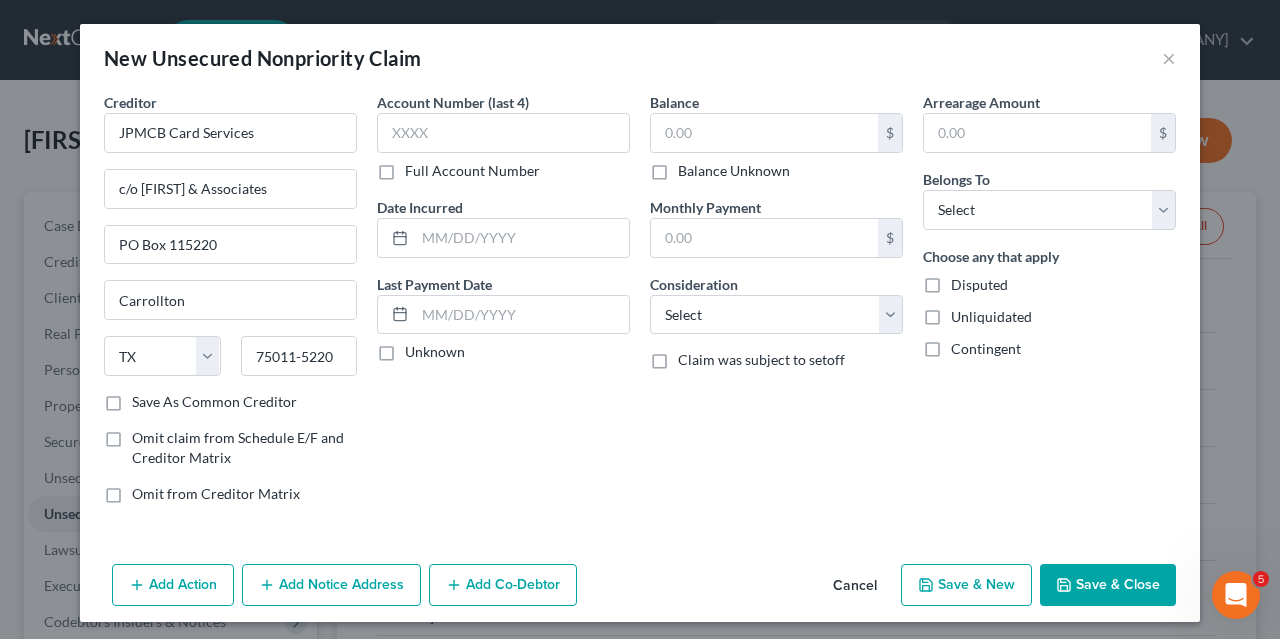 click on "Account Number (last 4)
Full Account Number
Date Incurred         Last Payment Date         Unknown" at bounding box center (503, 306) 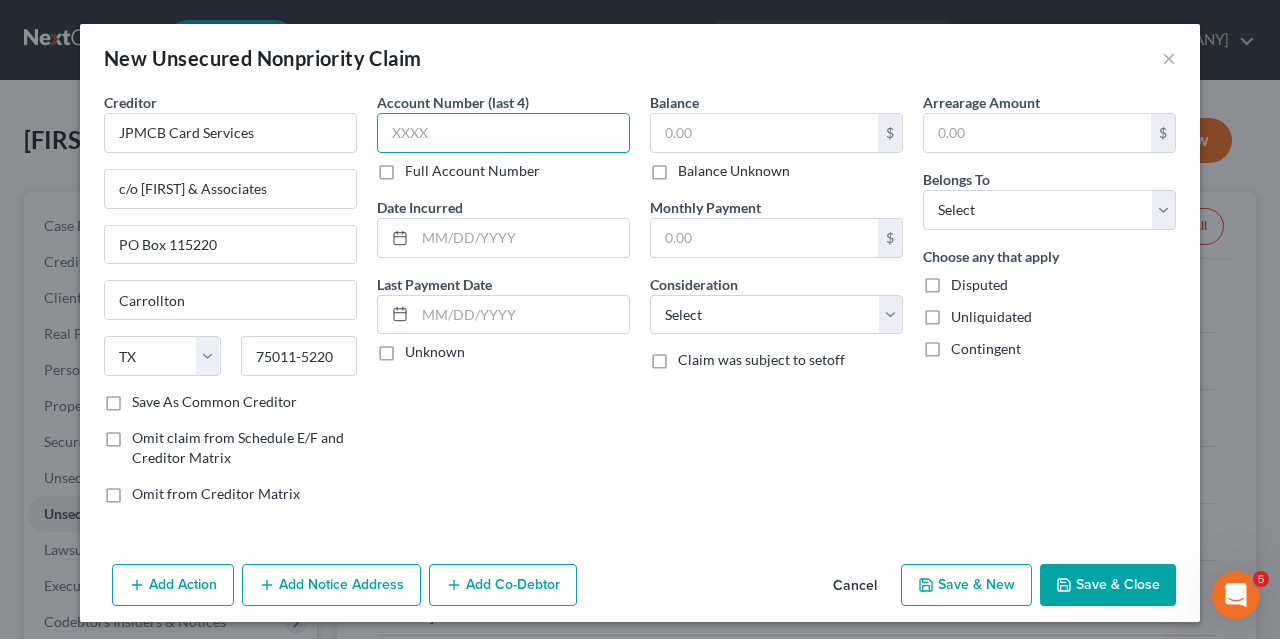 click at bounding box center [503, 133] 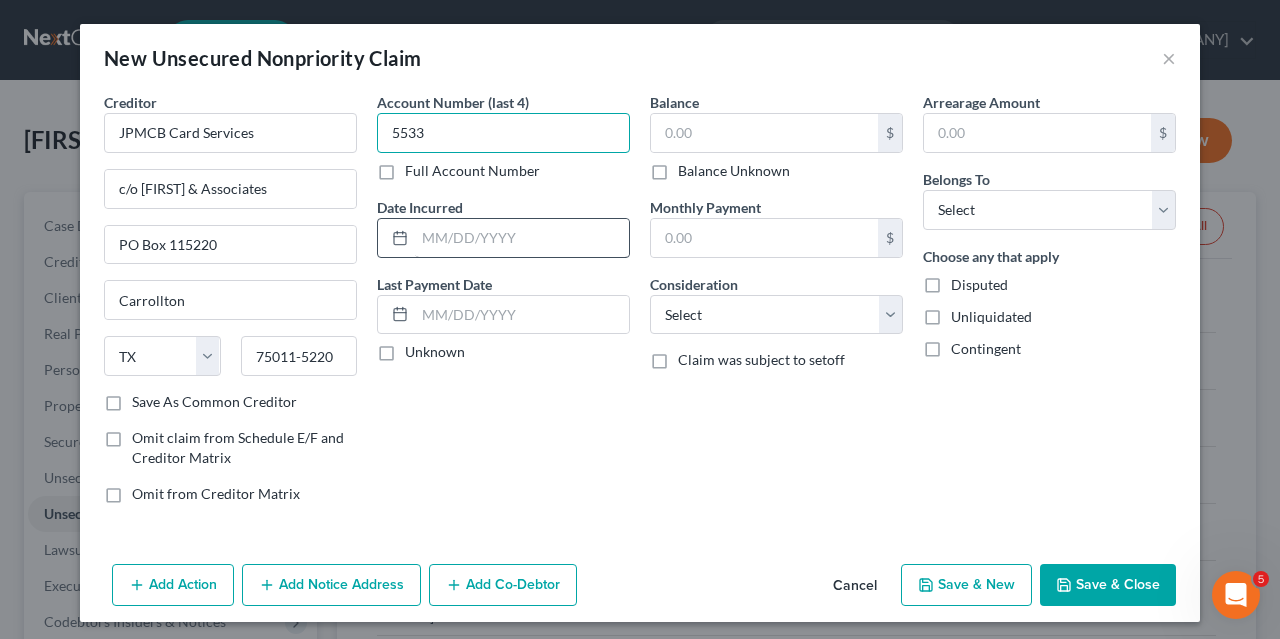 type on "5533" 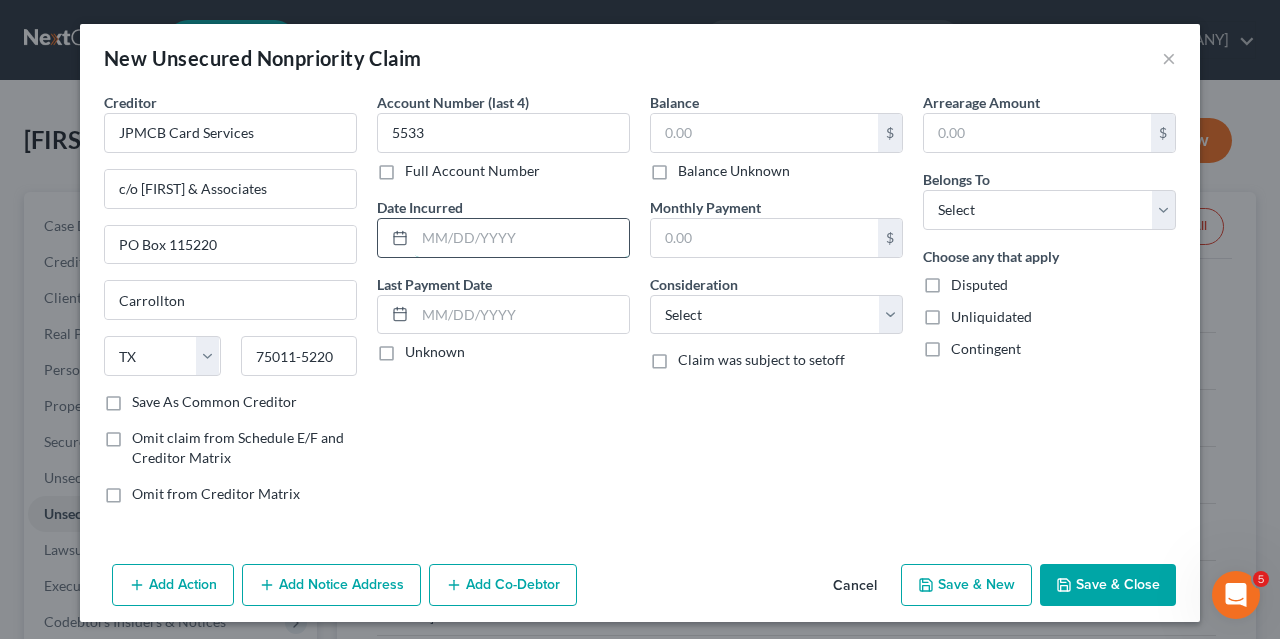 click at bounding box center [522, 238] 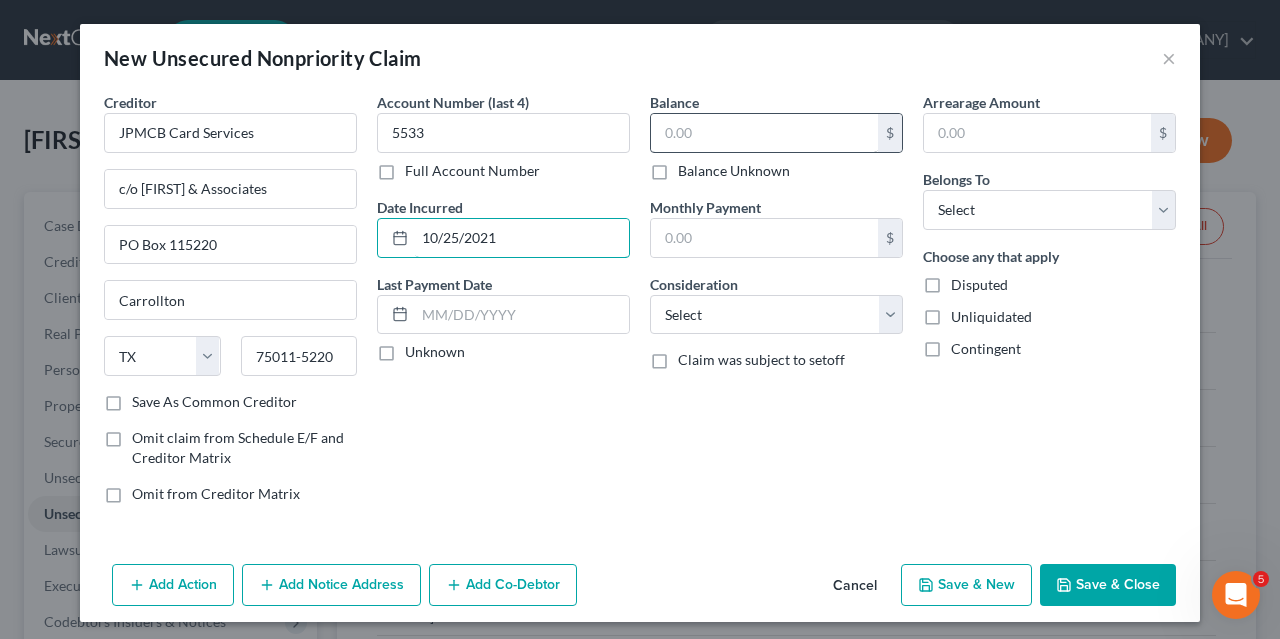 type on "10/25/2021" 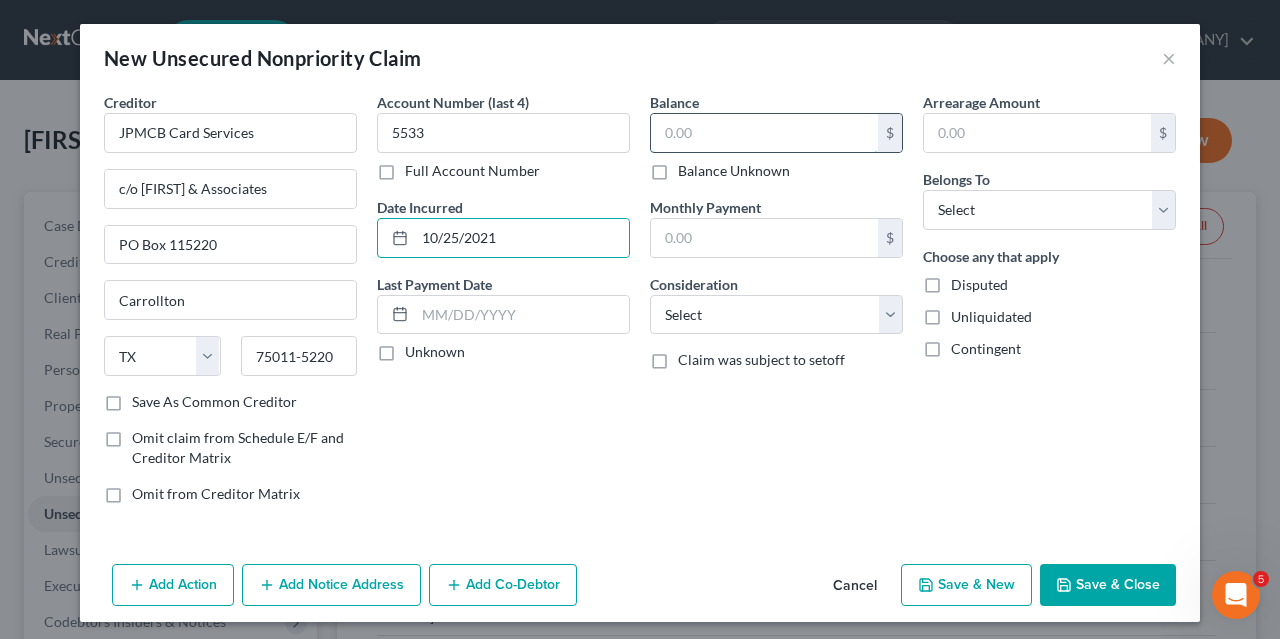 click at bounding box center [764, 133] 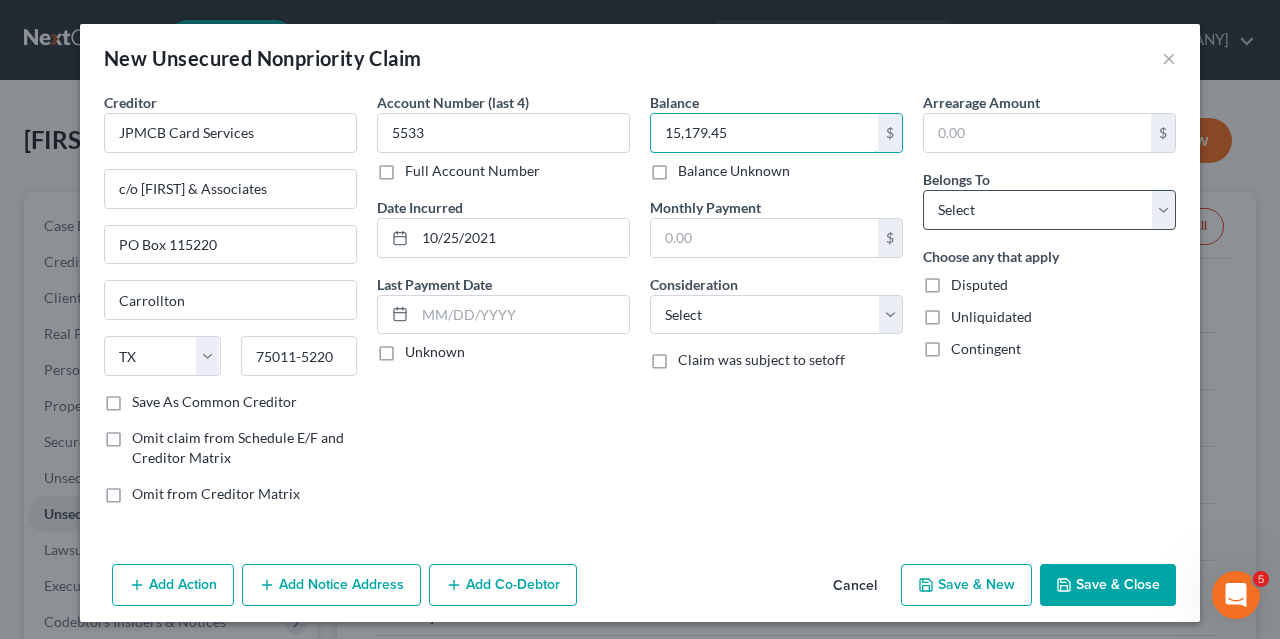 type on "15,179.45" 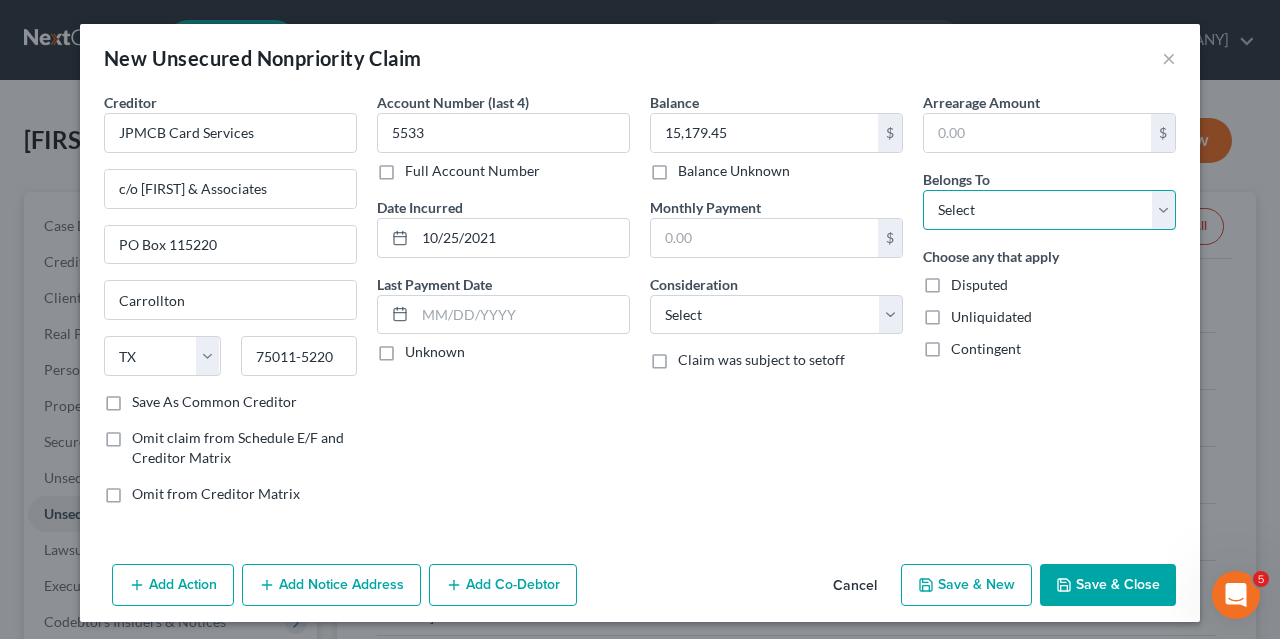 click on "Select Debtor 1 Only Debtor 2 Only Debtor 1 And Debtor 2 Only At Least One Of The Debtors And Another Community Property" at bounding box center (1049, 210) 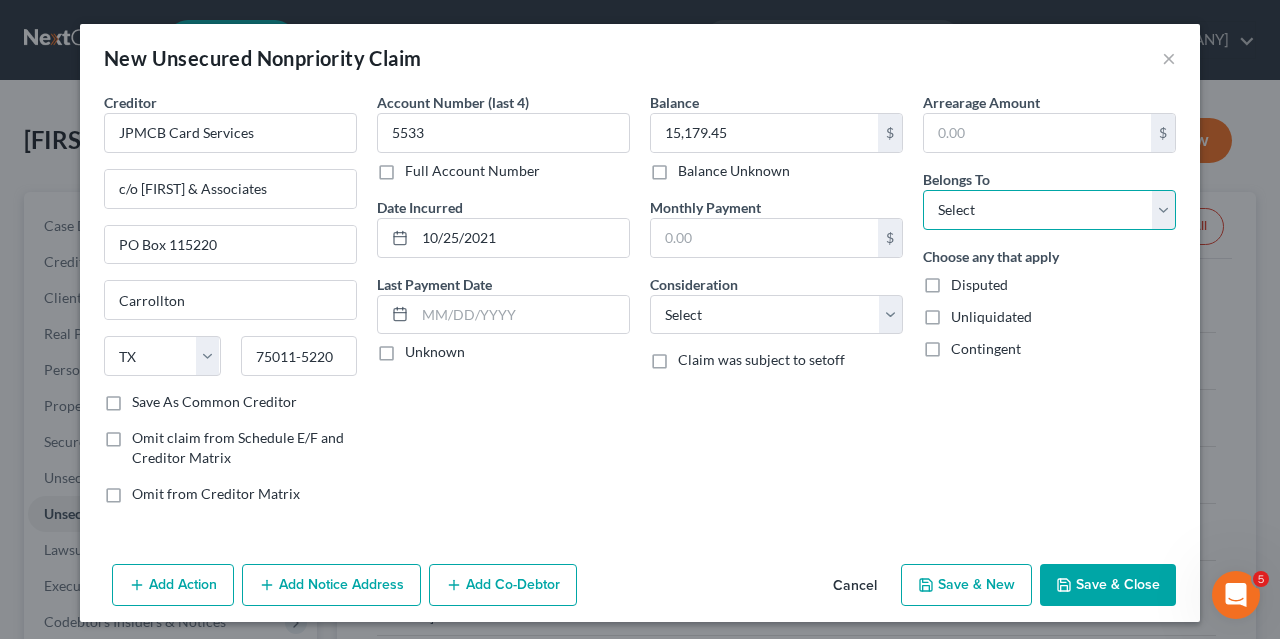 select on "0" 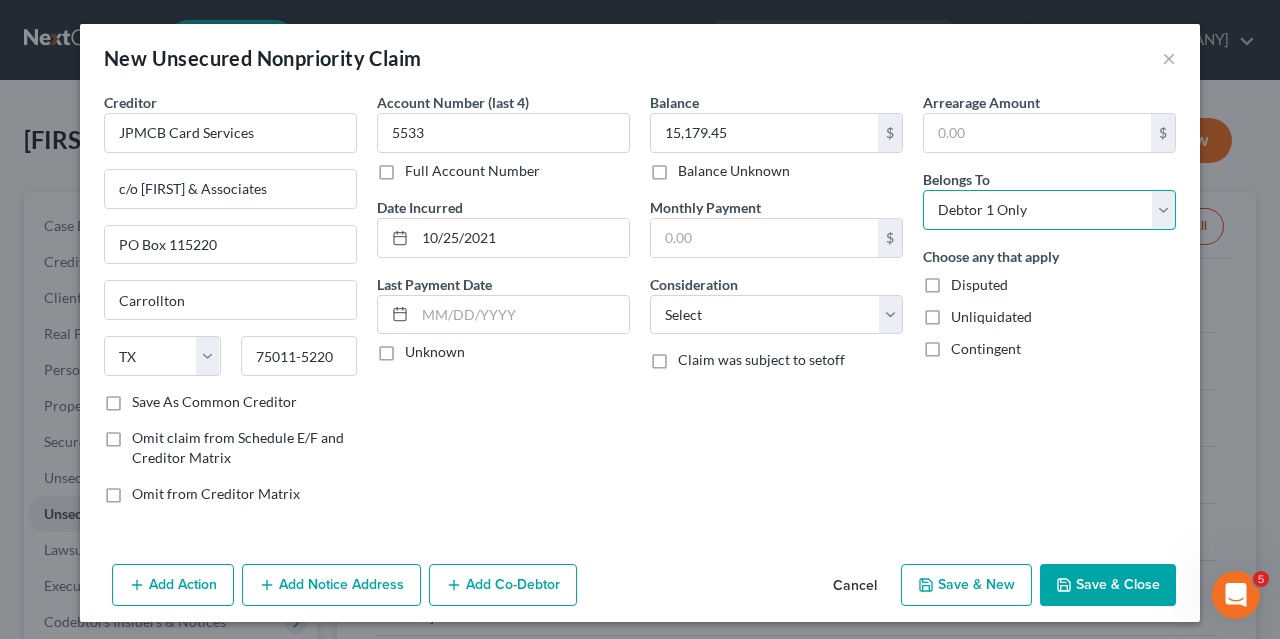 click on "Debtor 1 Only" at bounding box center [0, 0] 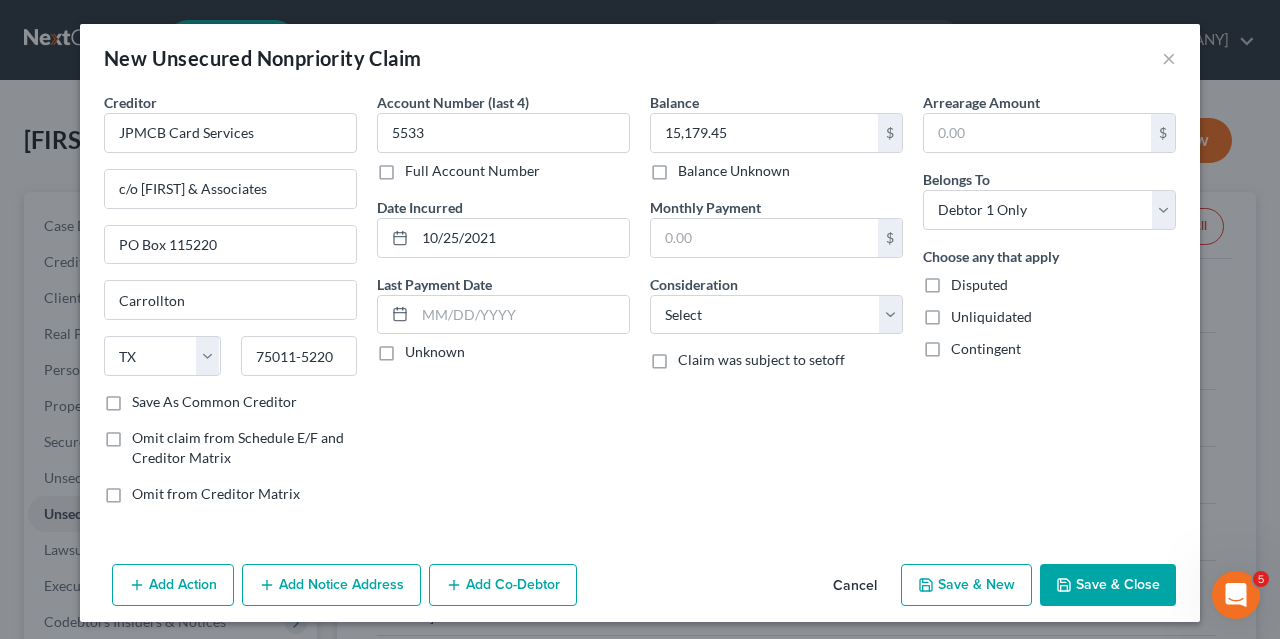 click on "Account Number (last 4)
[NUMBER]
Full Account Number
Date Incurred         [MM]/[DD]/[YYYY] Last Payment Date         Unknown" at bounding box center [503, 306] 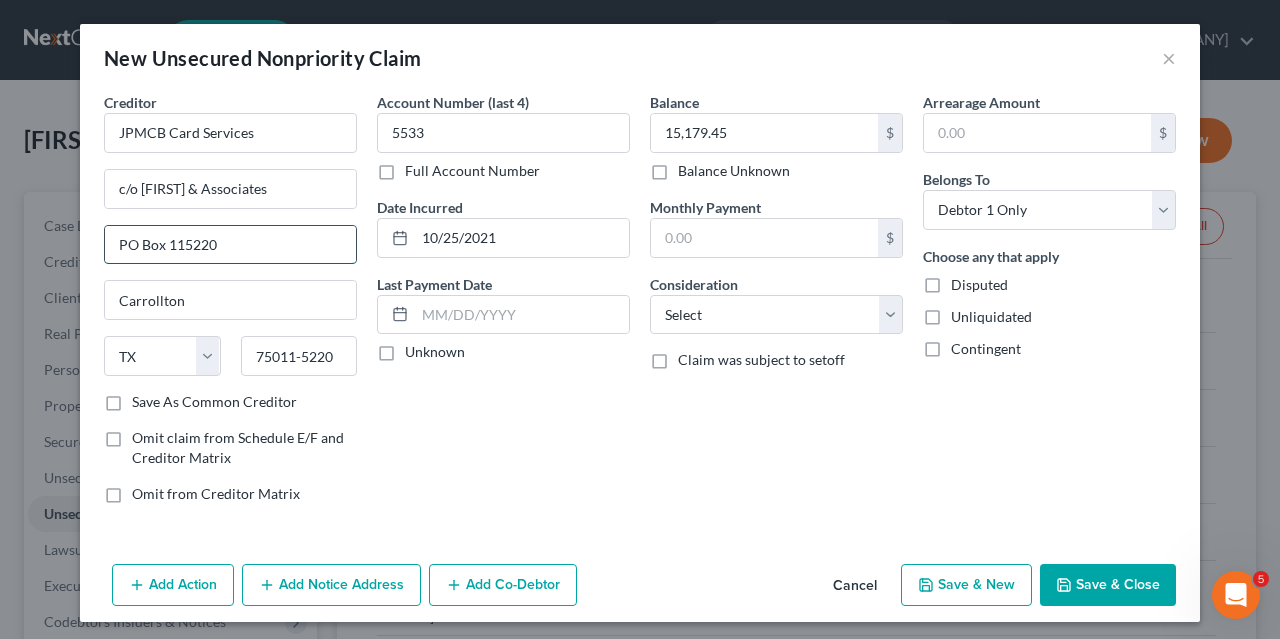 click on "PO Box 115220" at bounding box center (230, 245) 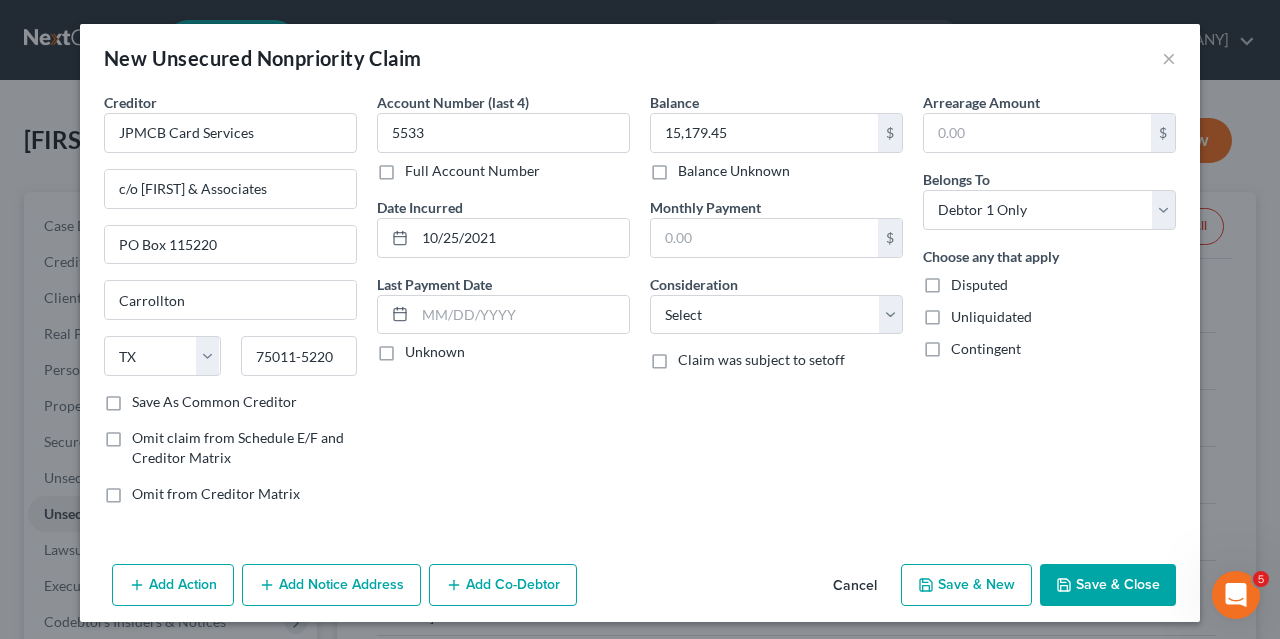 click on "Account Number (last 4)
[NUMBER]
Full Account Number
Date Incurred         [MM]/[DD]/[YYYY] Last Payment Date         Unknown" at bounding box center (503, 306) 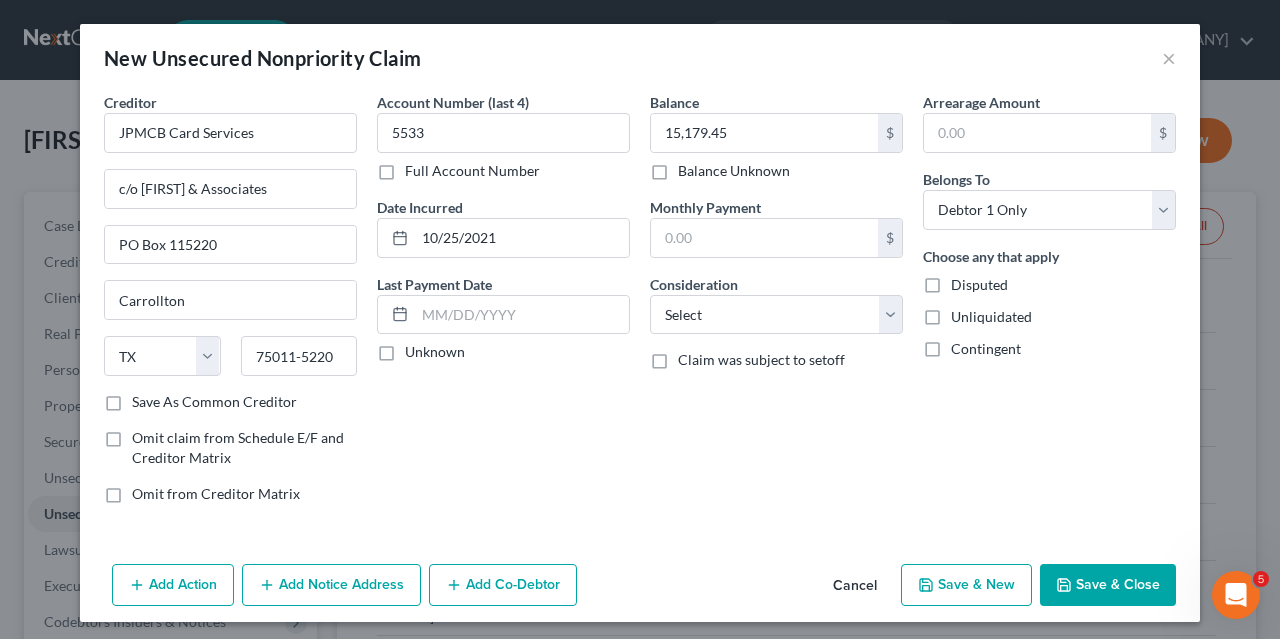click on "Save & New" at bounding box center (966, 585) 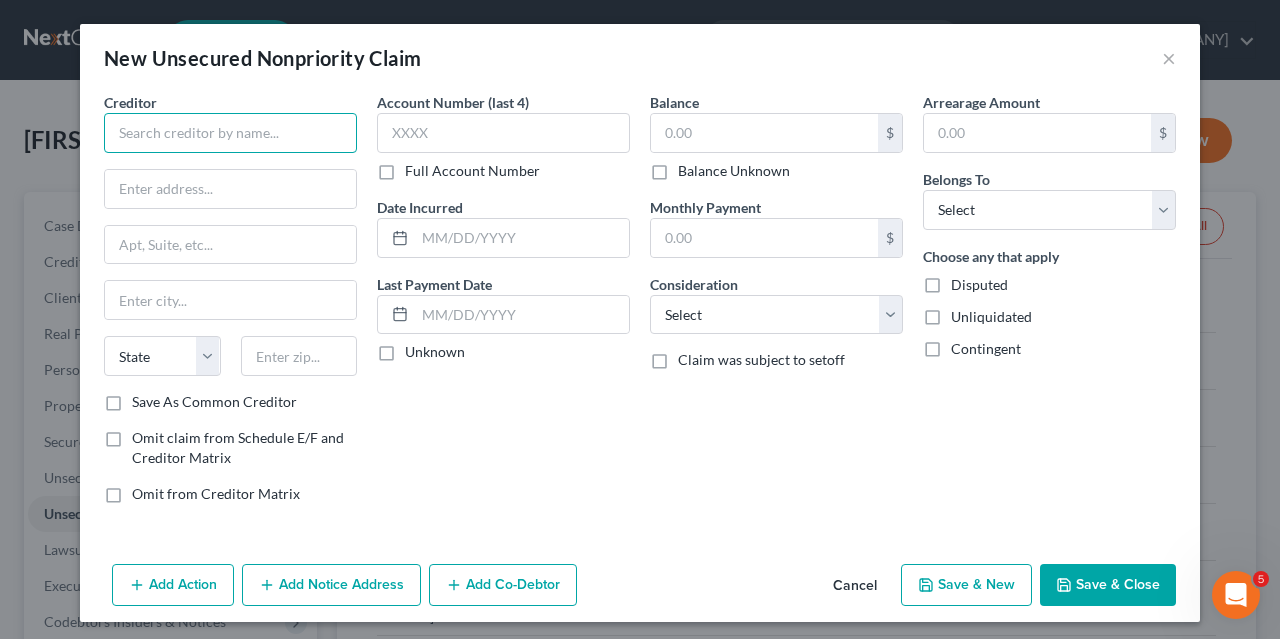 click at bounding box center (230, 133) 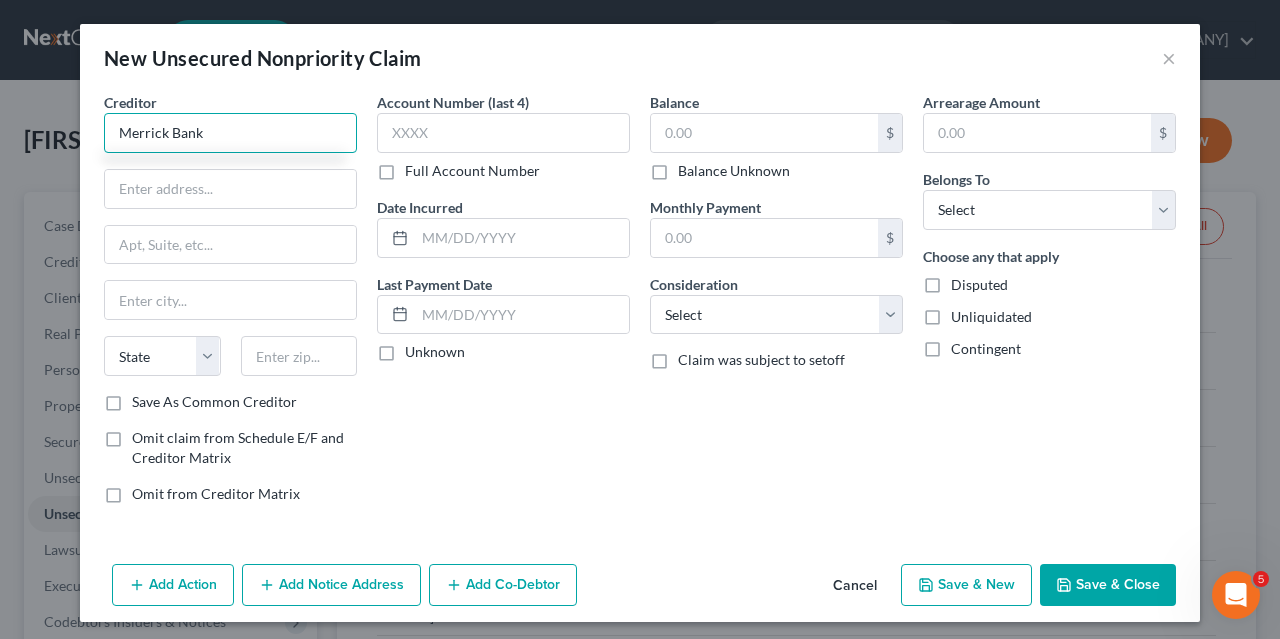 type on "Merrick Bank" 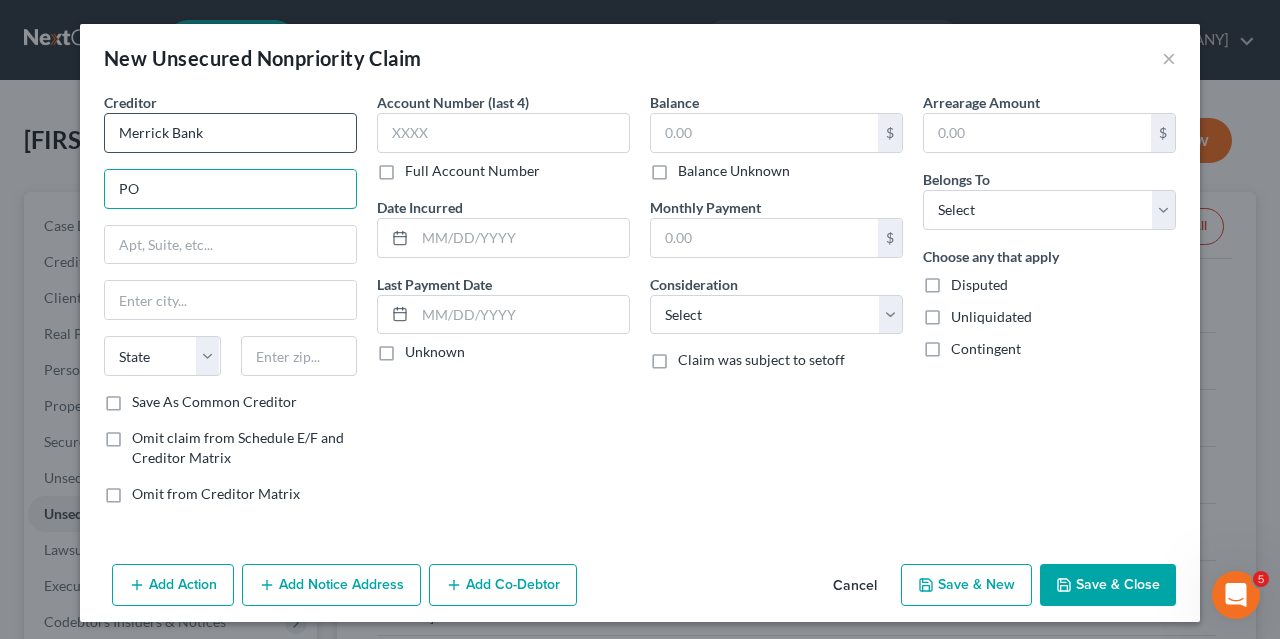 type on "P" 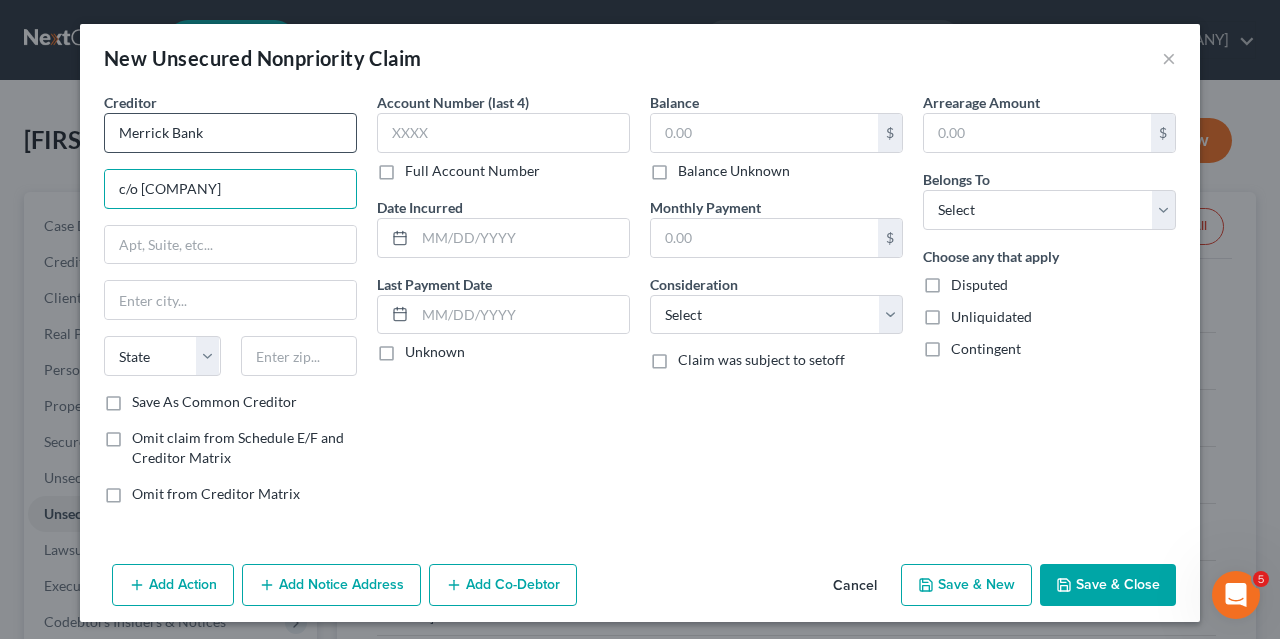 type on "c/o [COMPANY]" 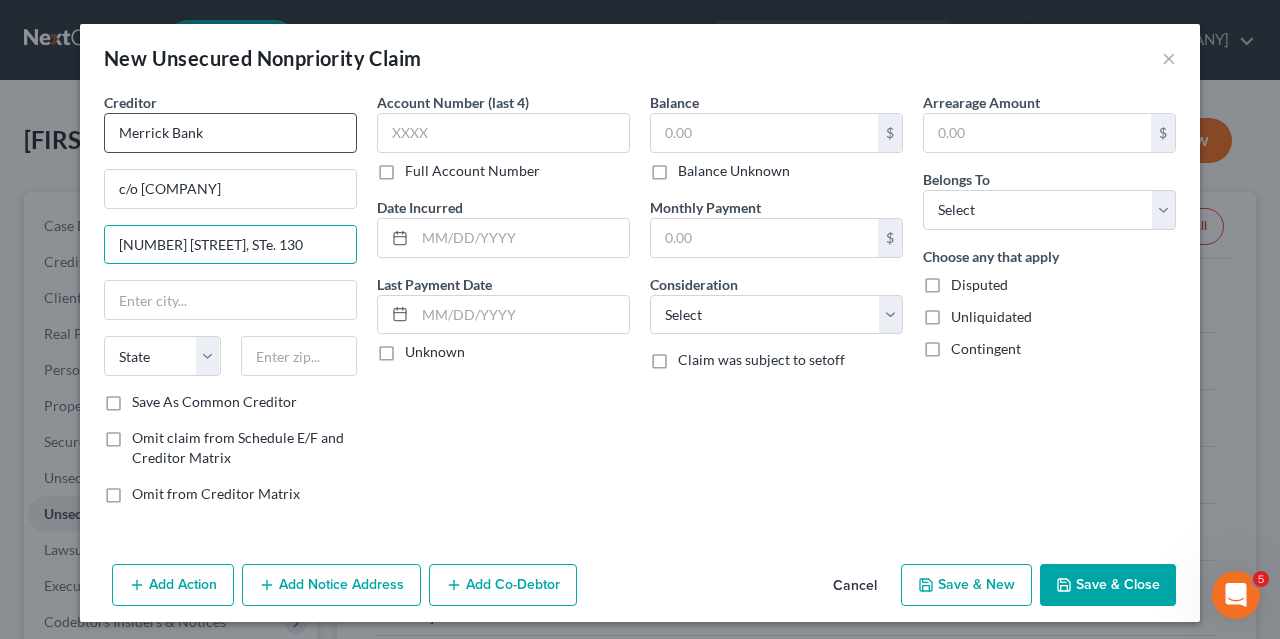 type on "[NUMBER] [STREET], STe. 130" 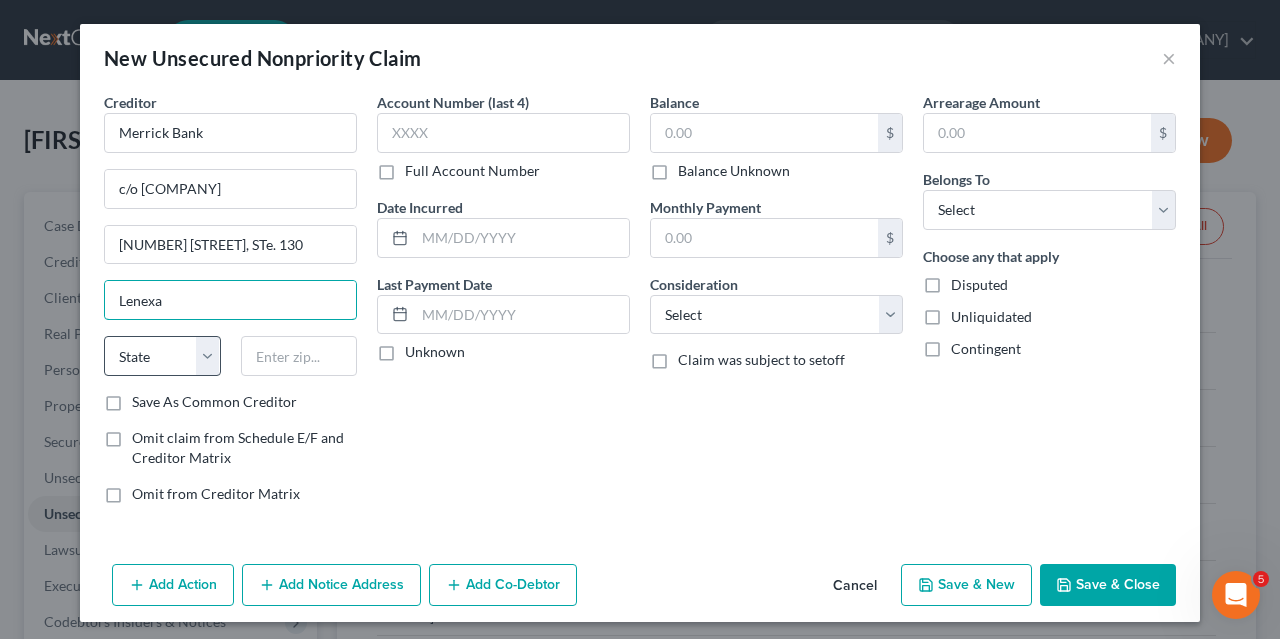 type on "Lenexa" 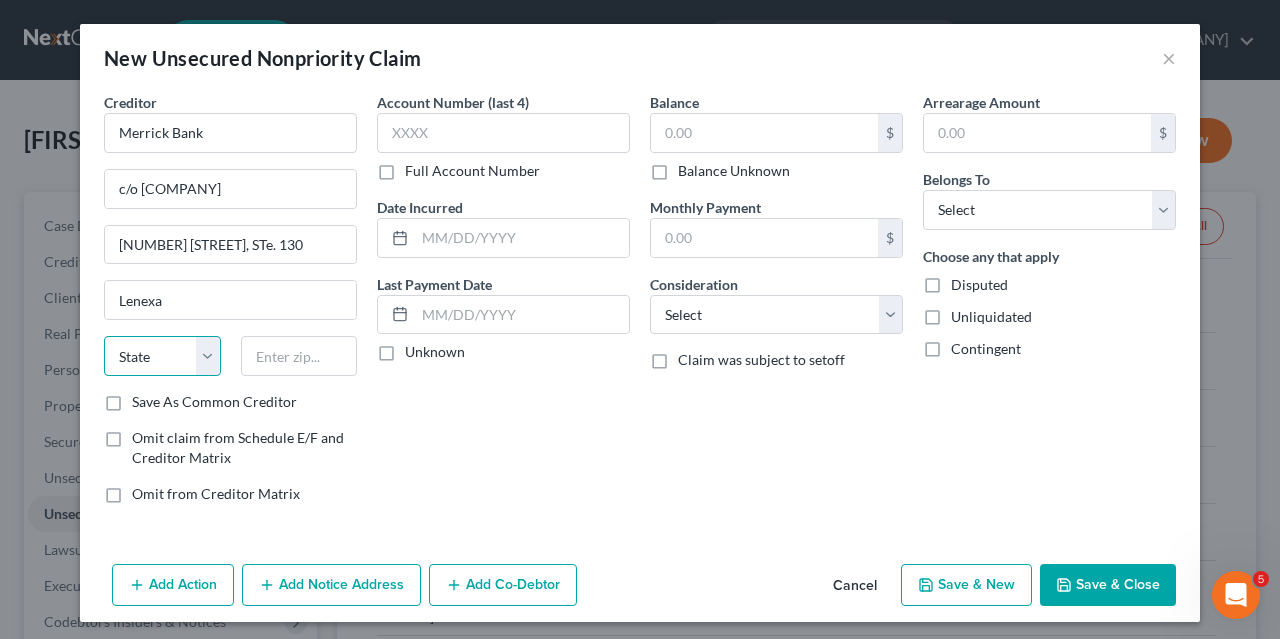click on "State AL AK AR AZ CA CO CT DE DC FL GA GU HI ID IL IN IA KS KY LA ME MD MA MI MN MS MO MT NC ND NE NV NH NJ NM NY OH OK OR PA PR RI SC SD TN TX UT VI VA VT WA WV WI WY" at bounding box center [162, 356] 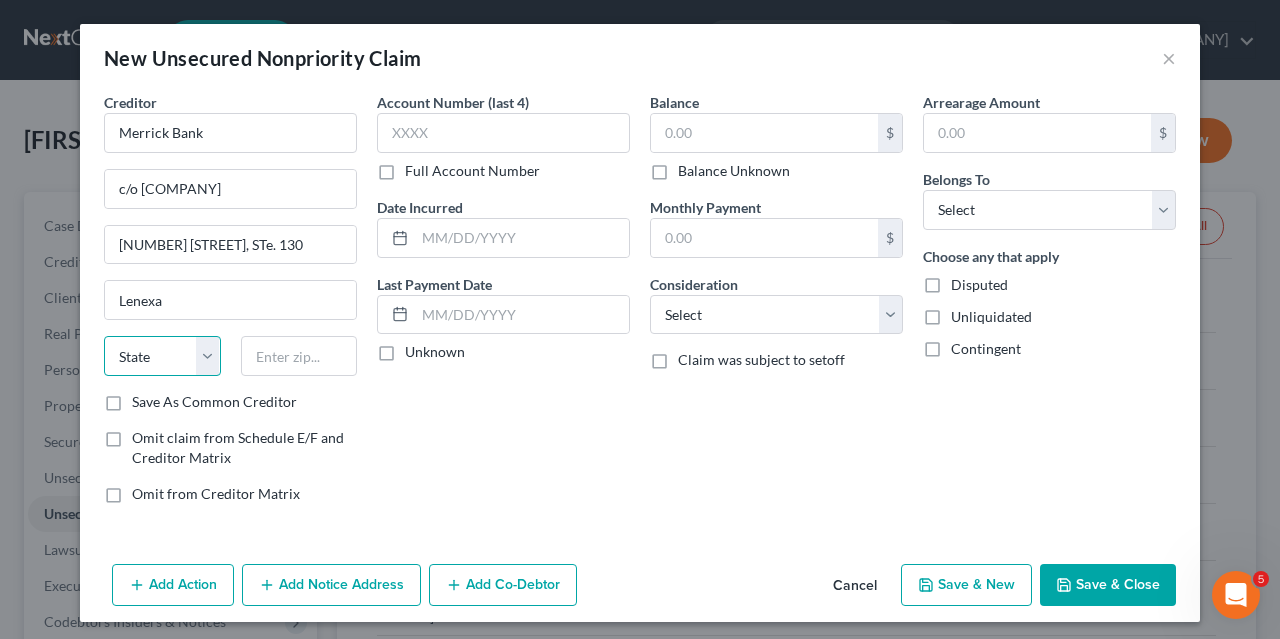 select on "17" 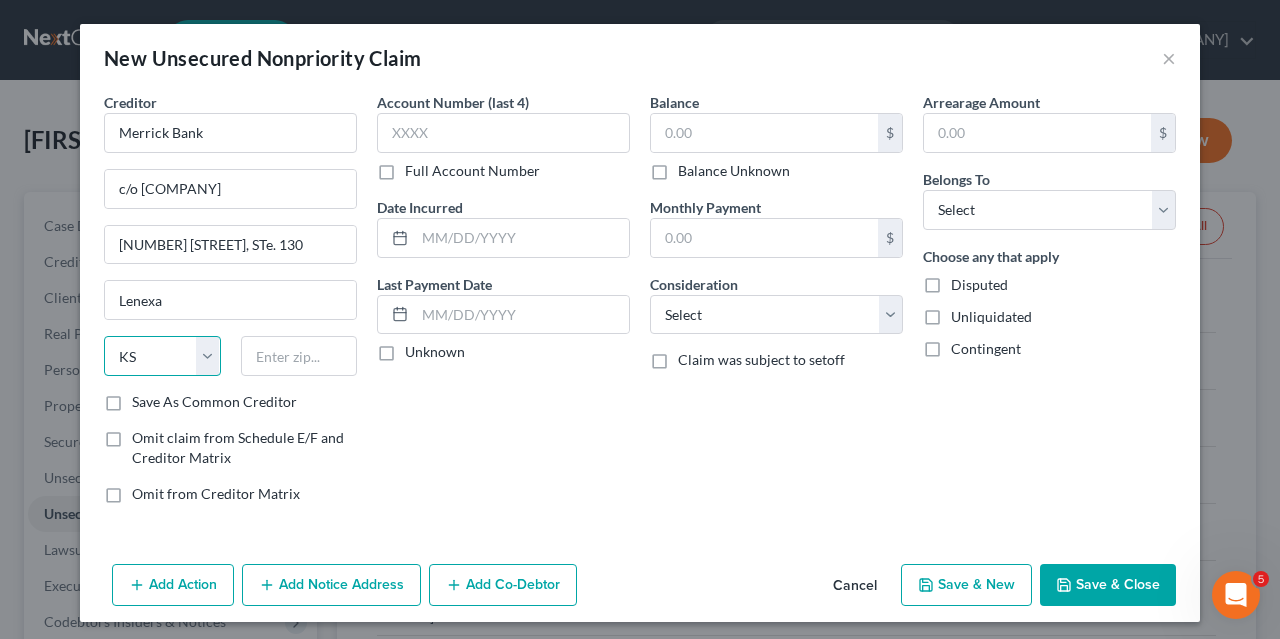 click on "KS" at bounding box center (0, 0) 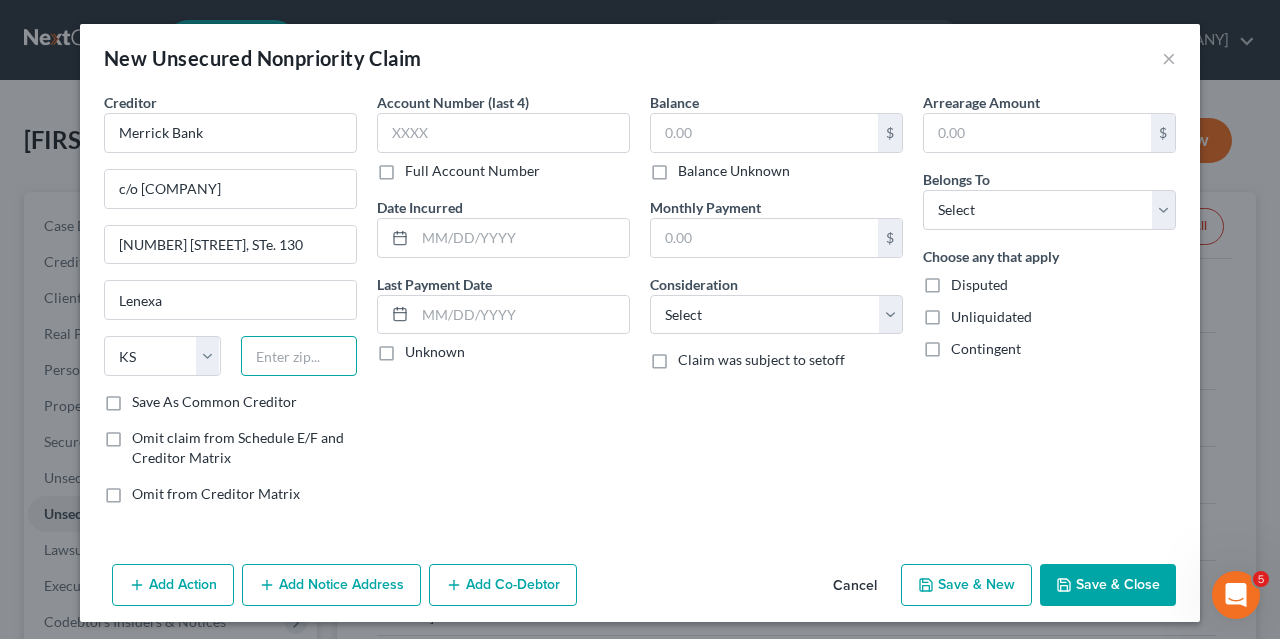 click at bounding box center [299, 356] 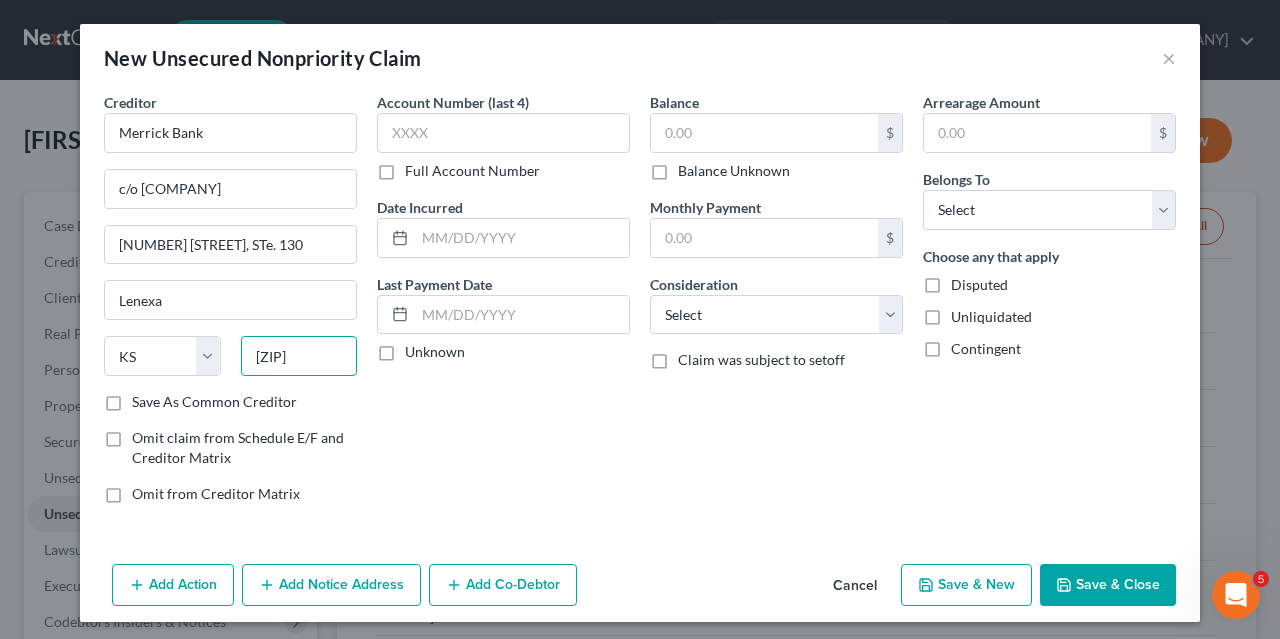 type on "[ZIP]" 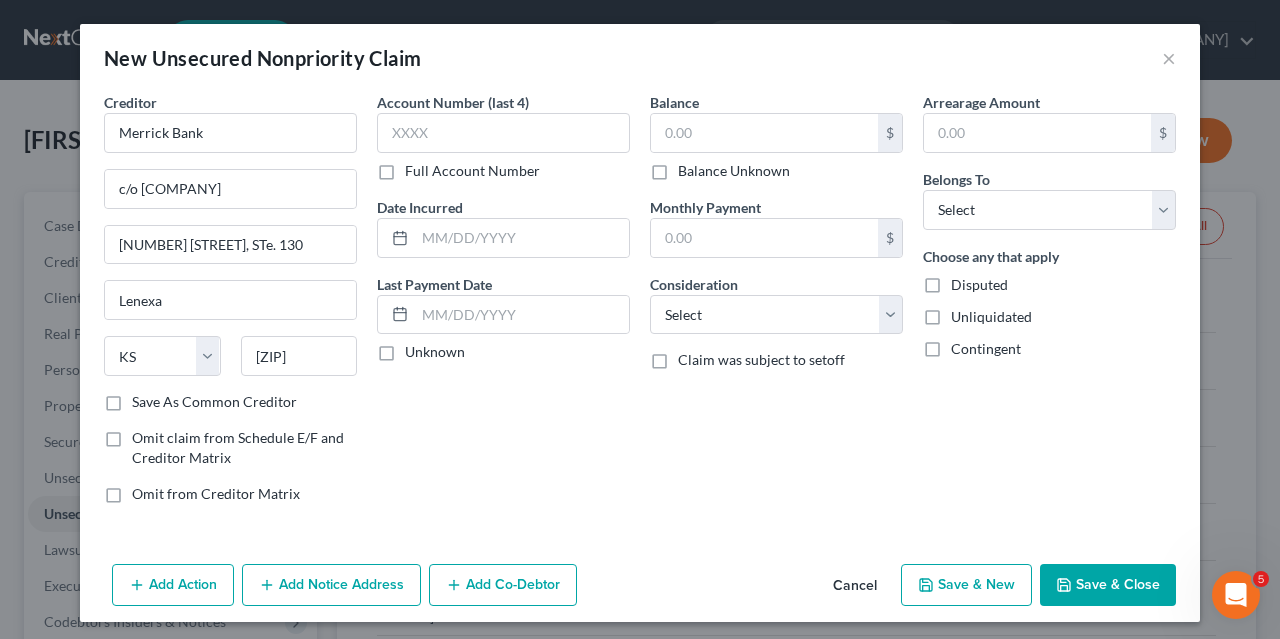 click on "Account Number (last 4)
Full Account Number
Date Incurred         Last Payment Date         Unknown" at bounding box center (503, 306) 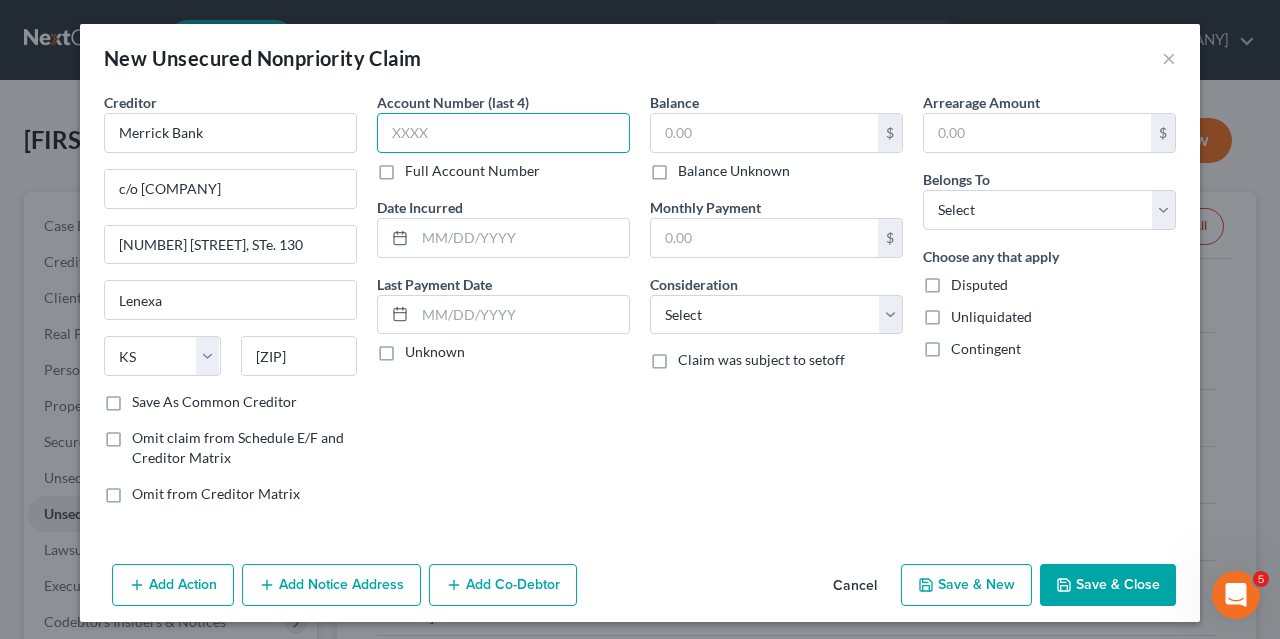 click at bounding box center [503, 133] 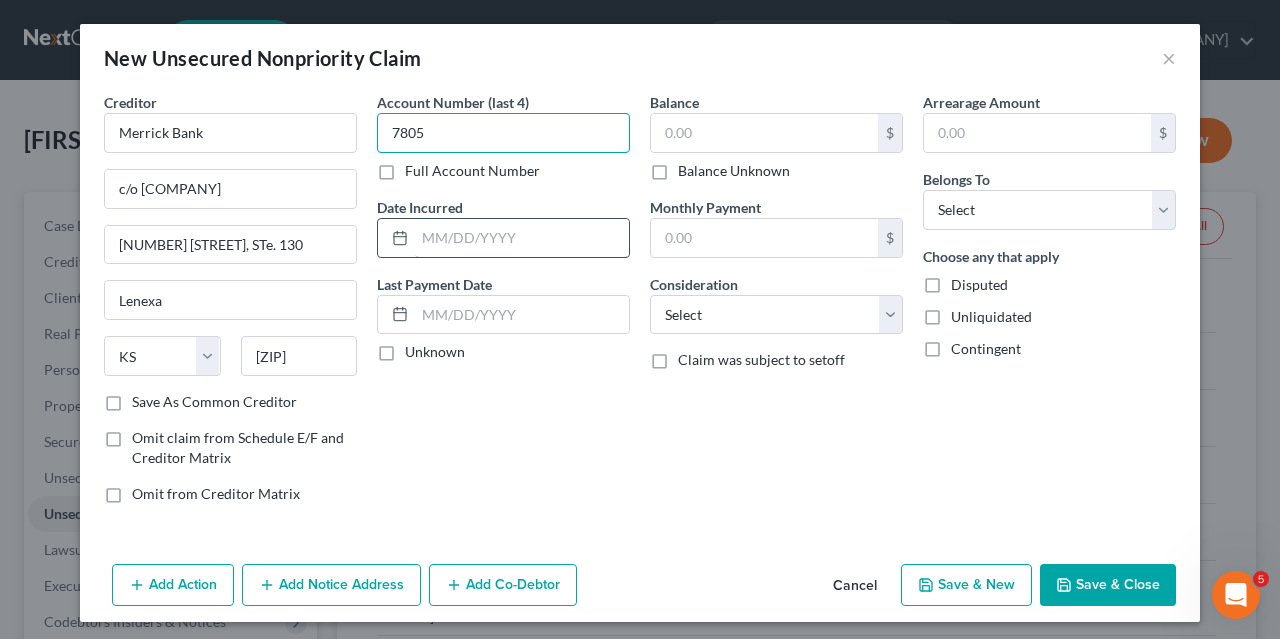 type on "7805" 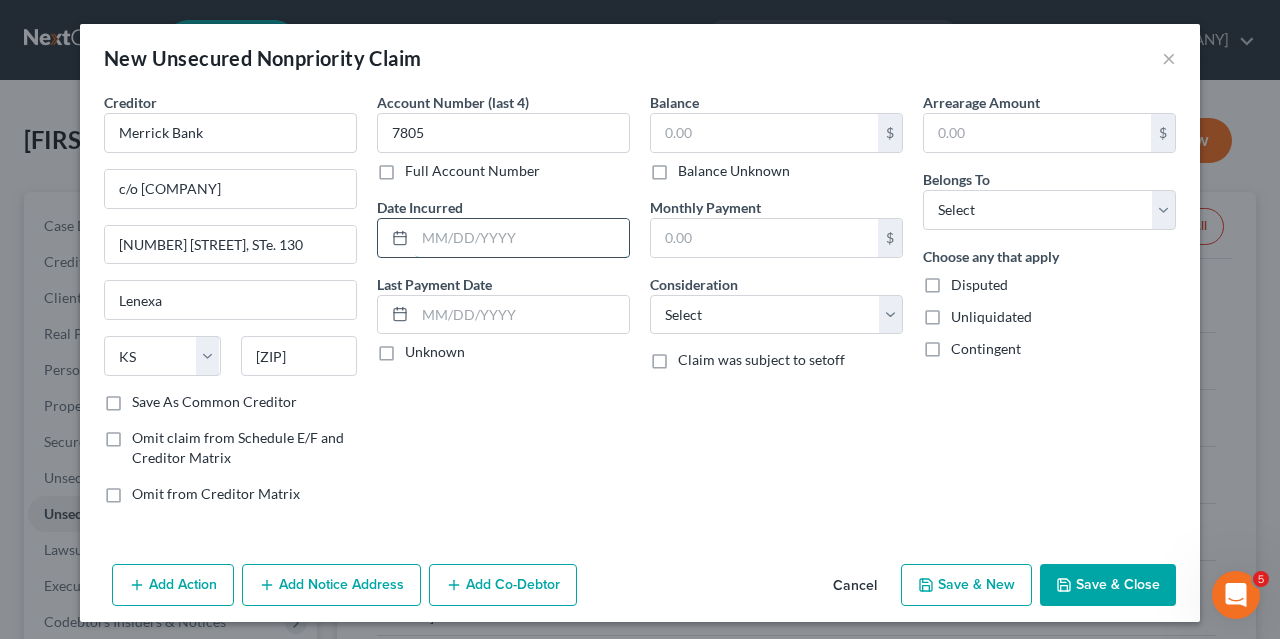 click at bounding box center (522, 238) 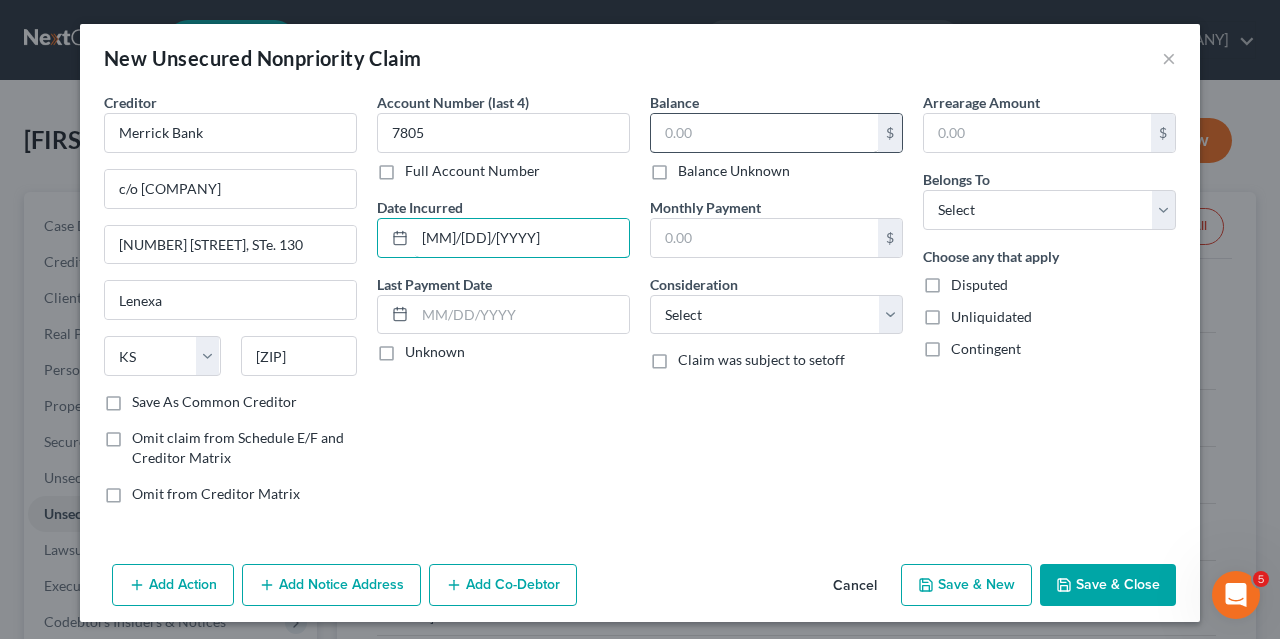 type on "[MM]/[DD]/[YYYY]" 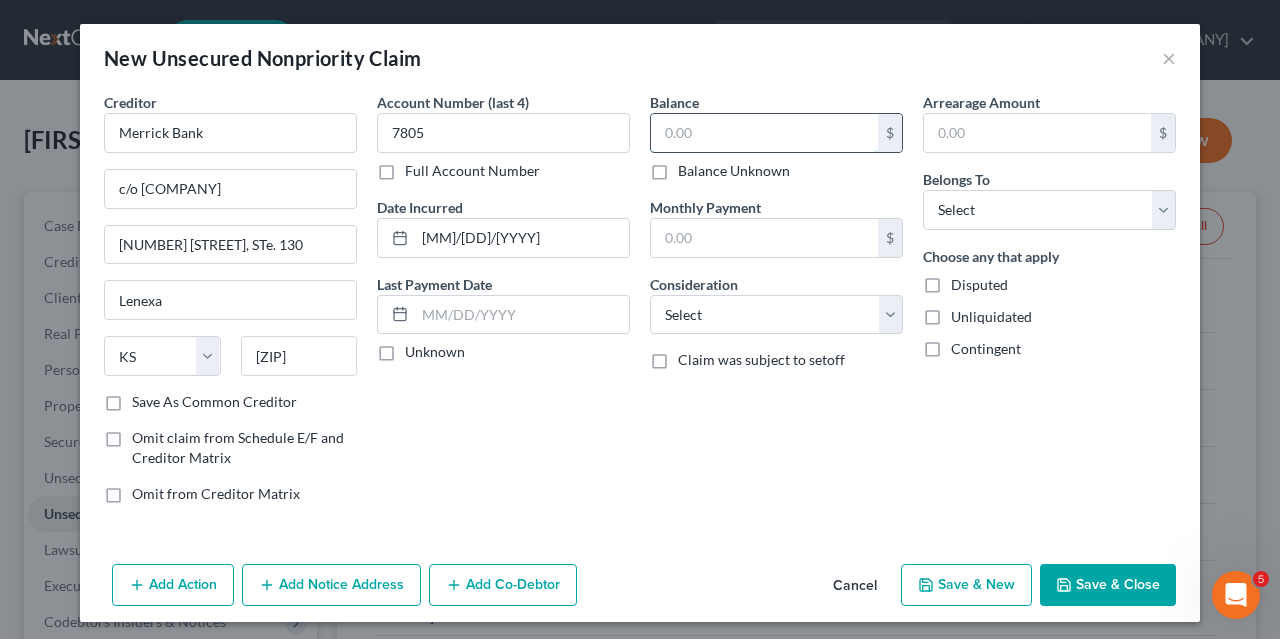 click at bounding box center (764, 133) 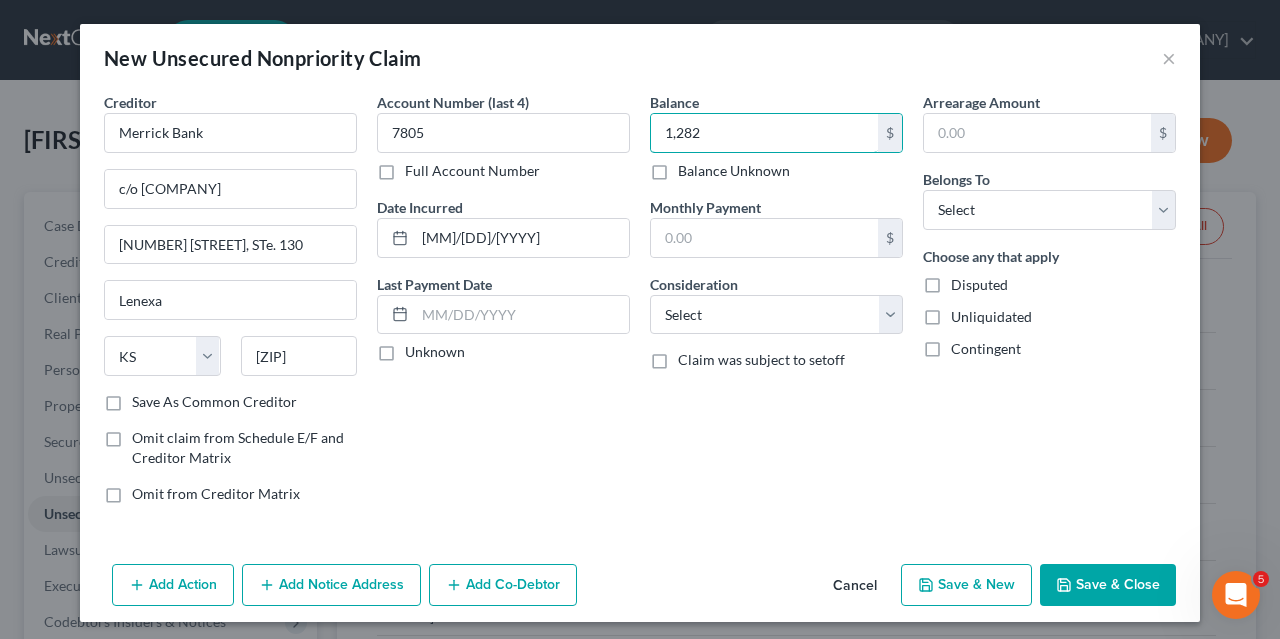 type on "1,282" 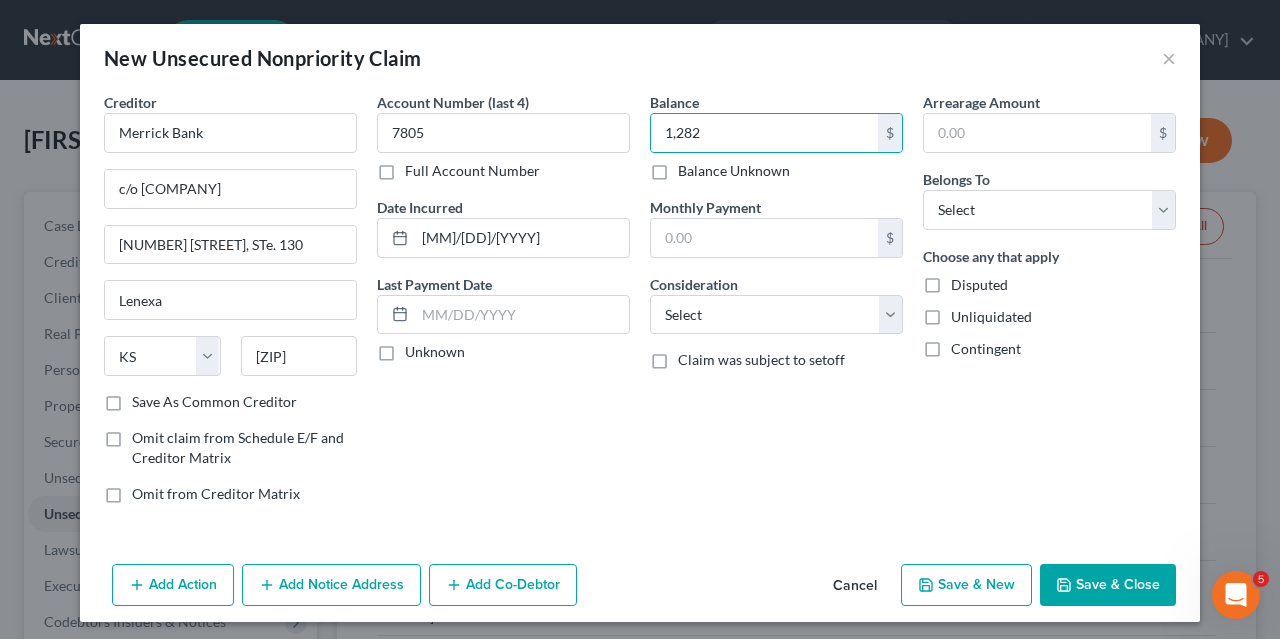 click on "Save & New" at bounding box center [966, 585] 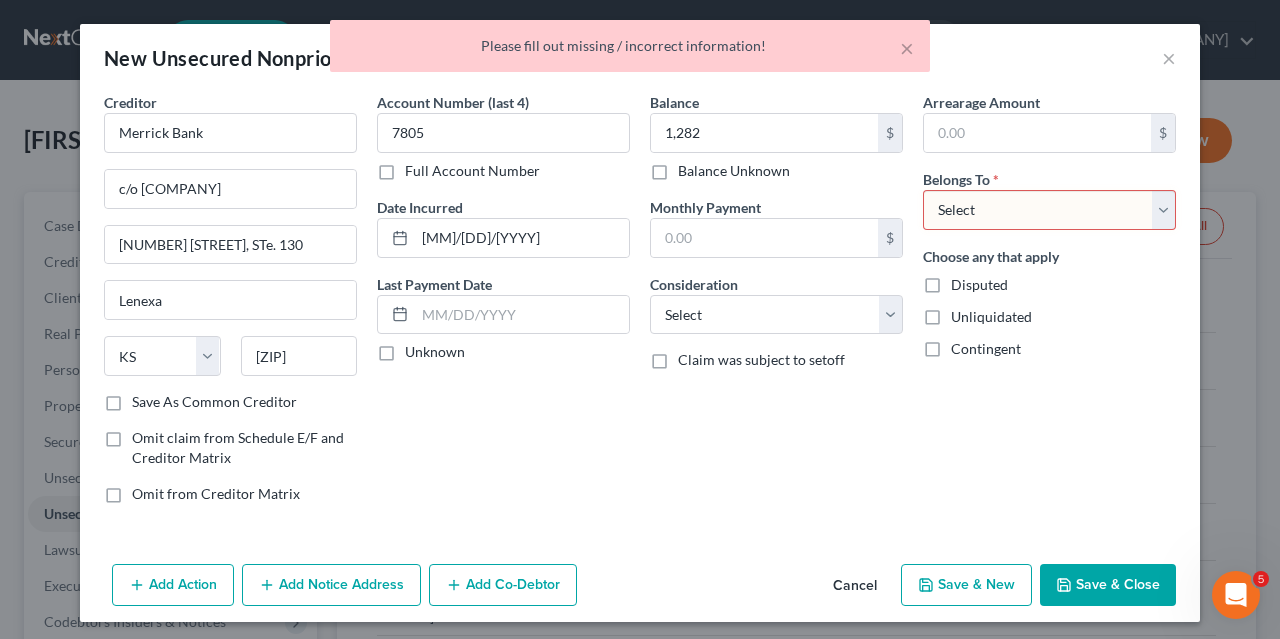 click on "Select Debtor 1 Only Debtor 2 Only Debtor 1 And Debtor 2 Only At Least One Of The Debtors And Another Community Property" at bounding box center (1049, 210) 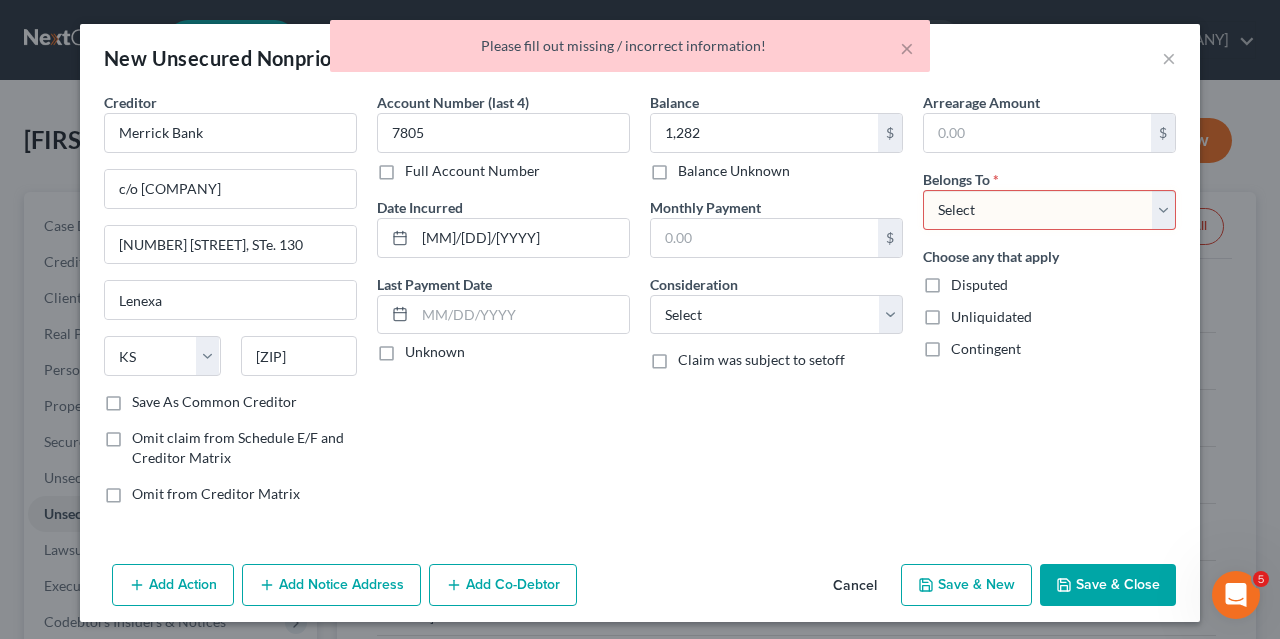 select on "0" 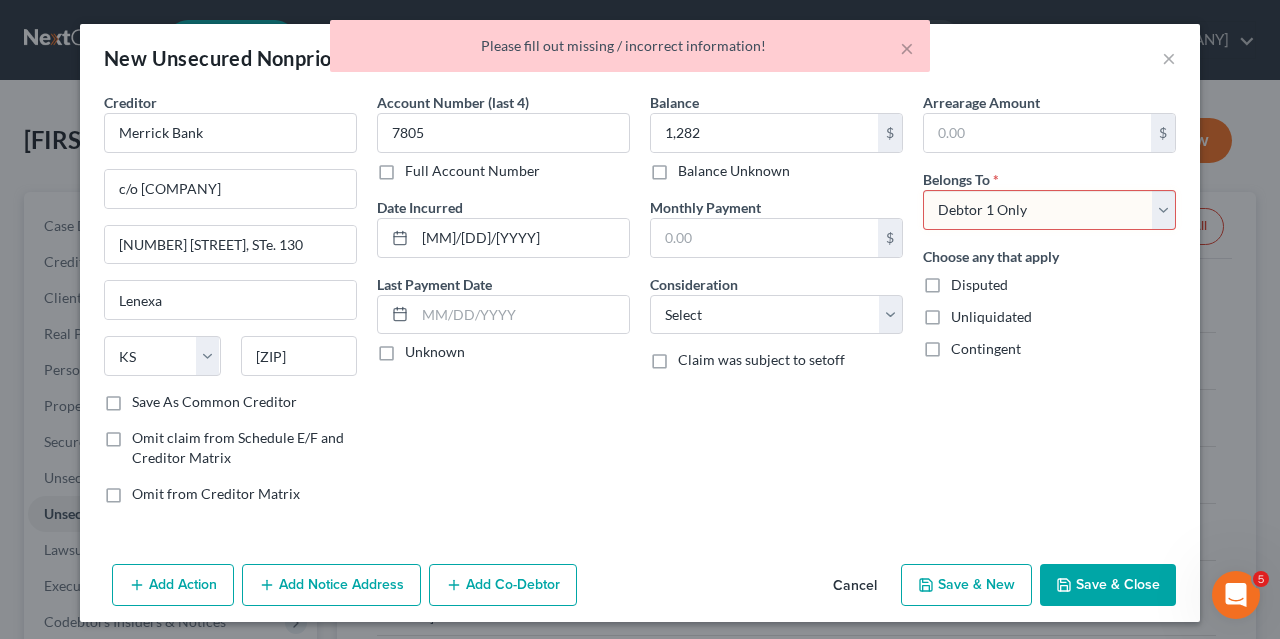 click on "Debtor 1 Only" at bounding box center (0, 0) 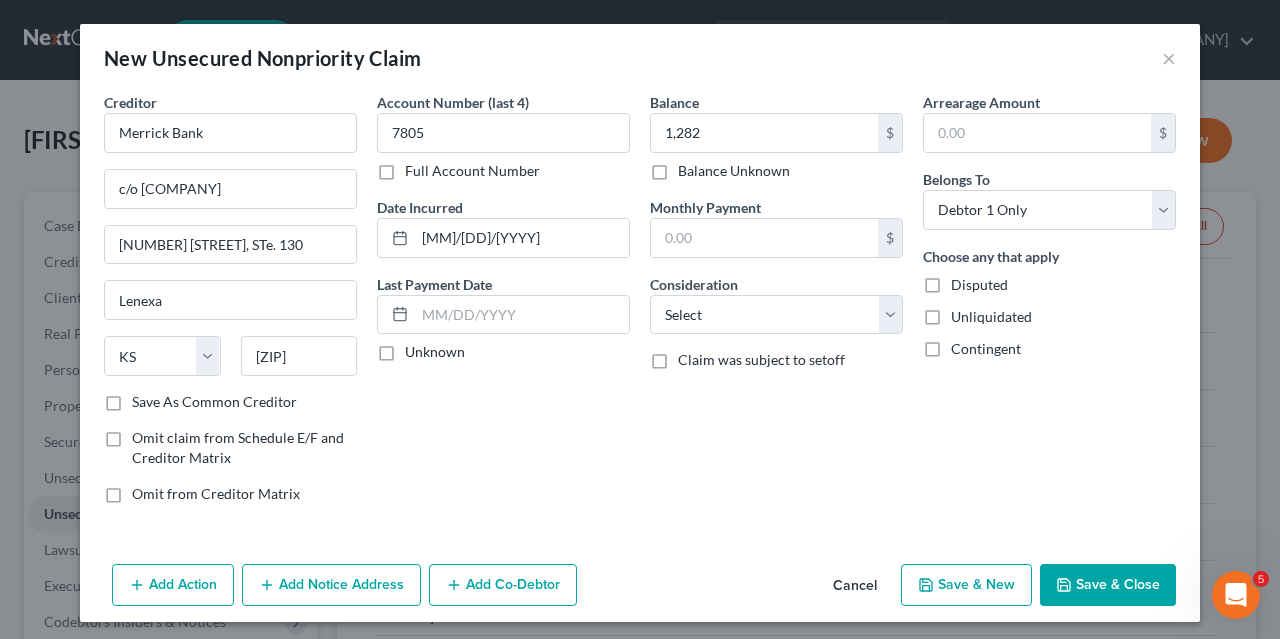 click on "Save & New" at bounding box center (966, 585) 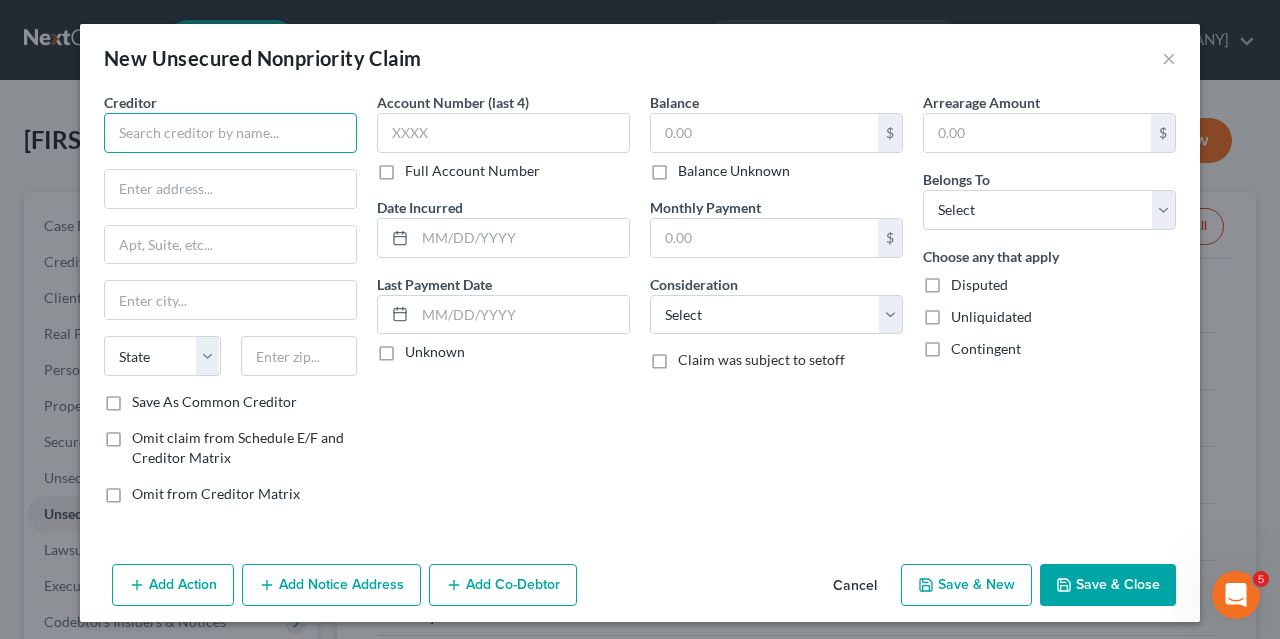 click at bounding box center [230, 133] 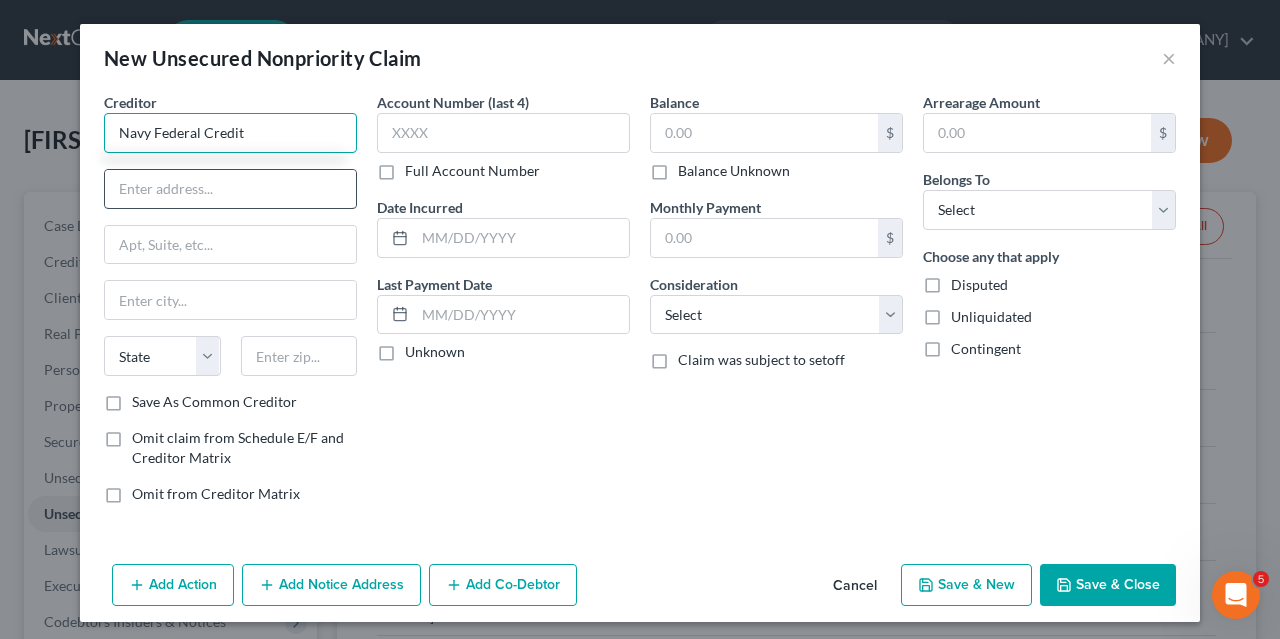 type on "Navy Federal Credit" 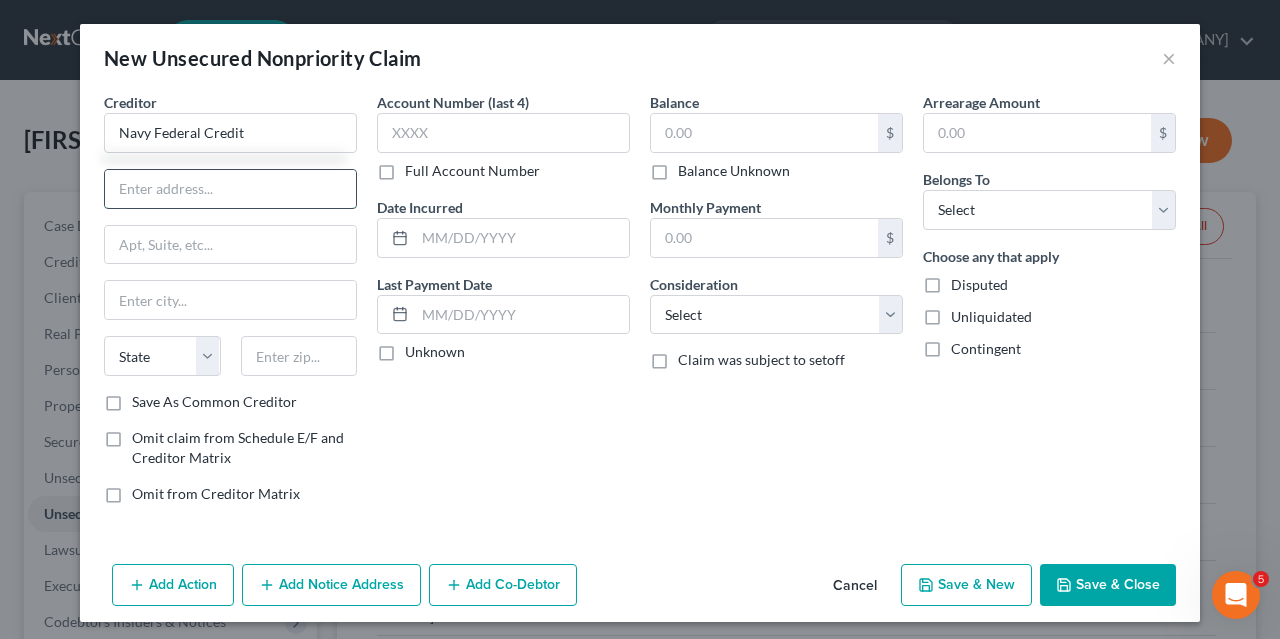 click at bounding box center [230, 189] 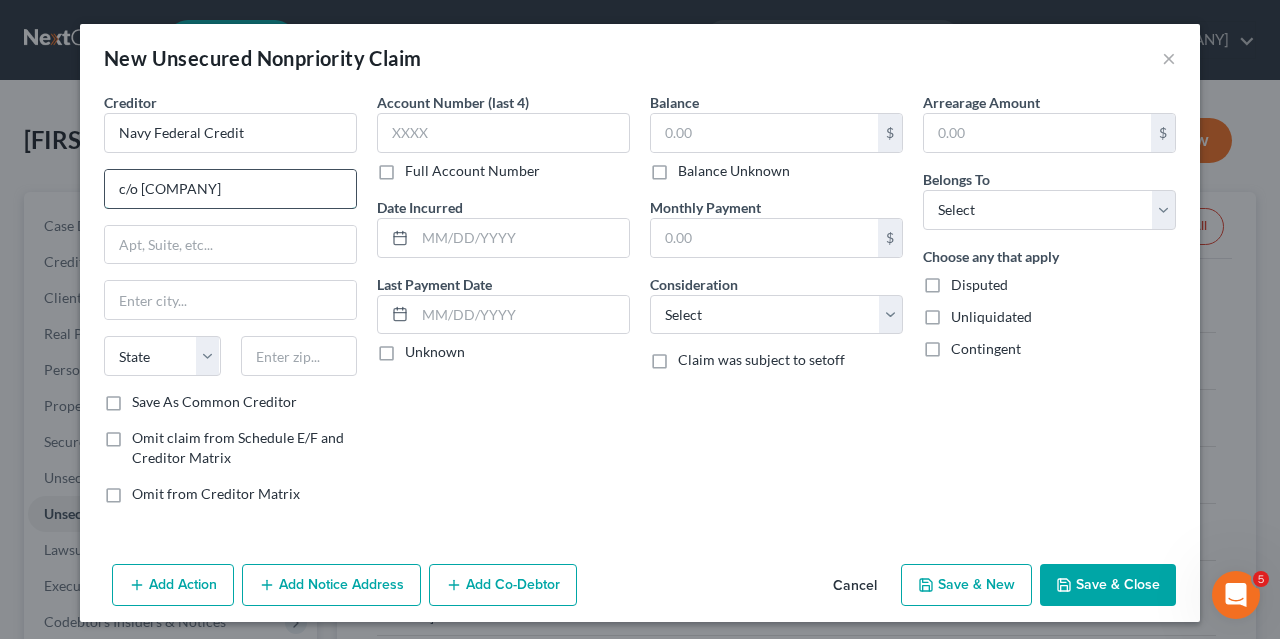 type on "c/o [COMPANY]" 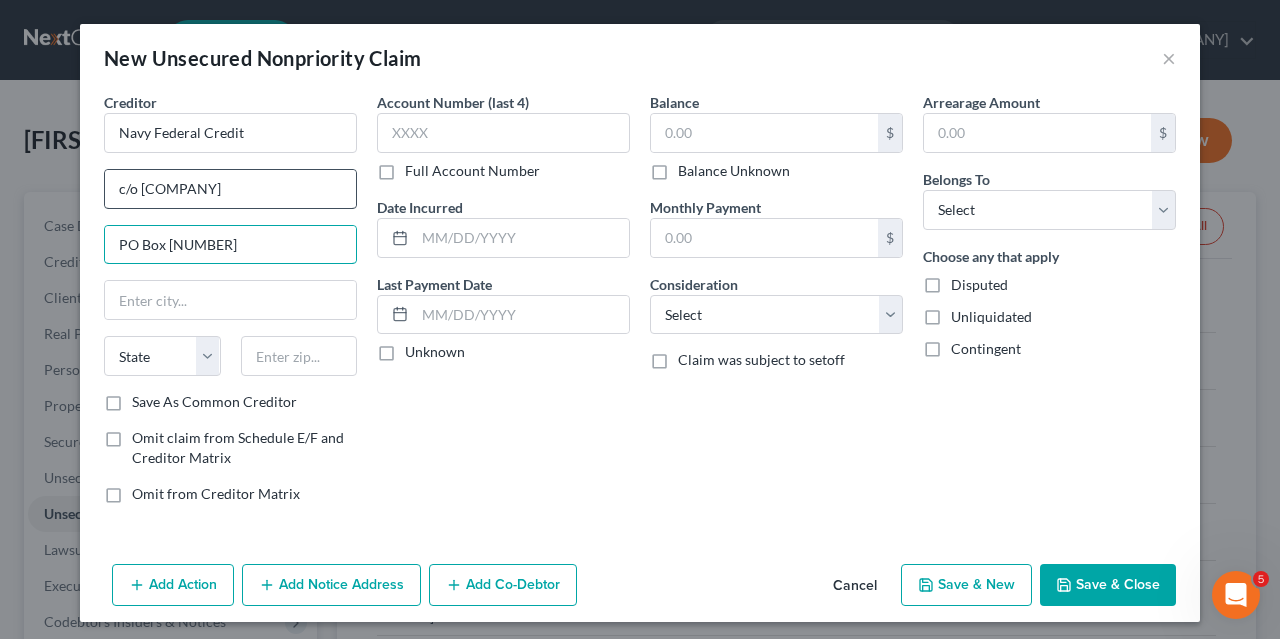 type on "PO Box [NUMBER]" 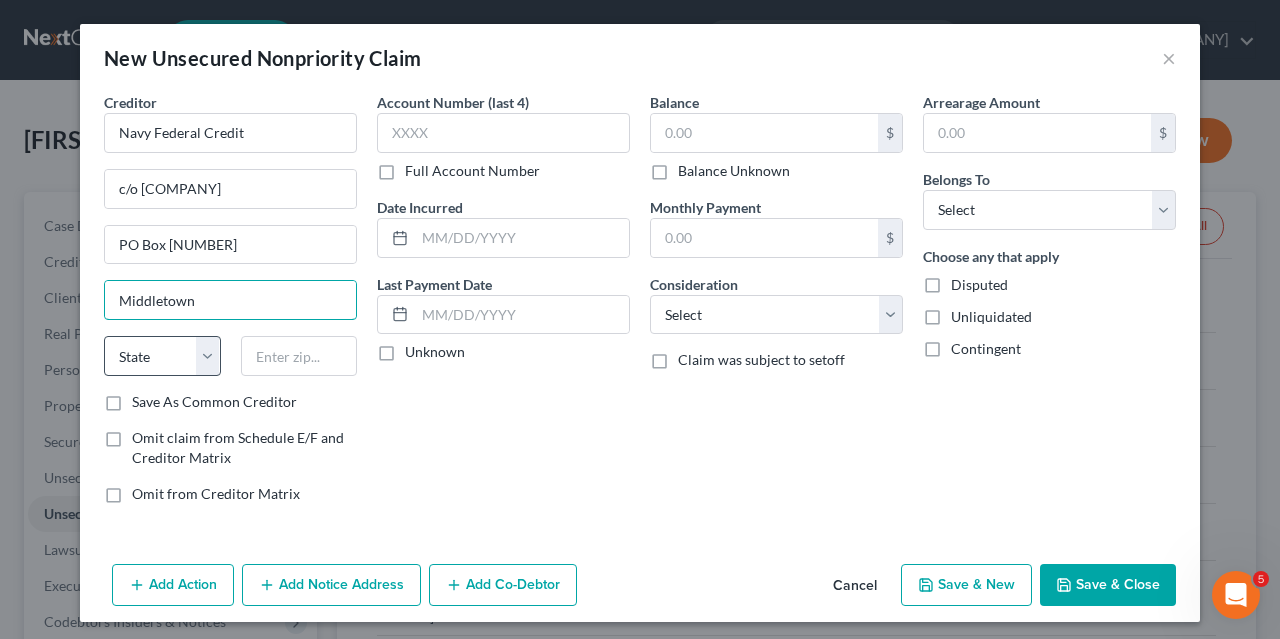 type on "Middletown" 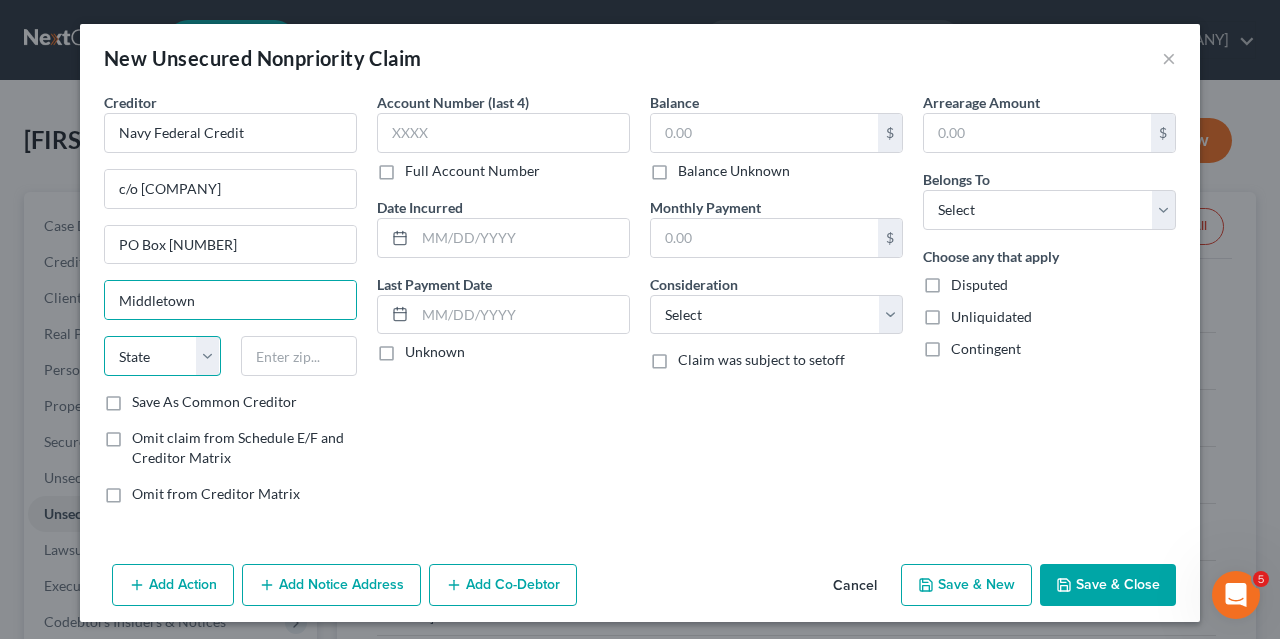 click on "State AL AK AR AZ CA CO CT DE DC FL GA GU HI ID IL IN IA KS KY LA ME MD MA MI MN MS MO MT NC ND NE NV NH NJ NM NY OH OK OR PA PR RI SC SD TN TX UT VI VA VT WA WV WI WY" at bounding box center [162, 356] 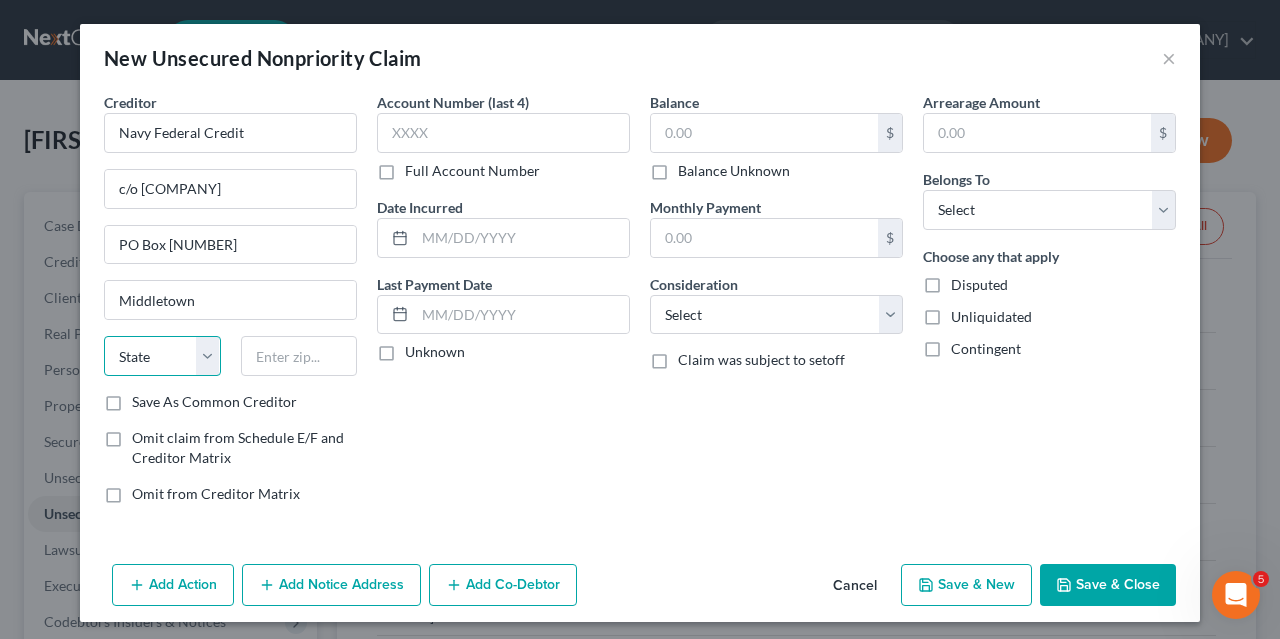 select on "36" 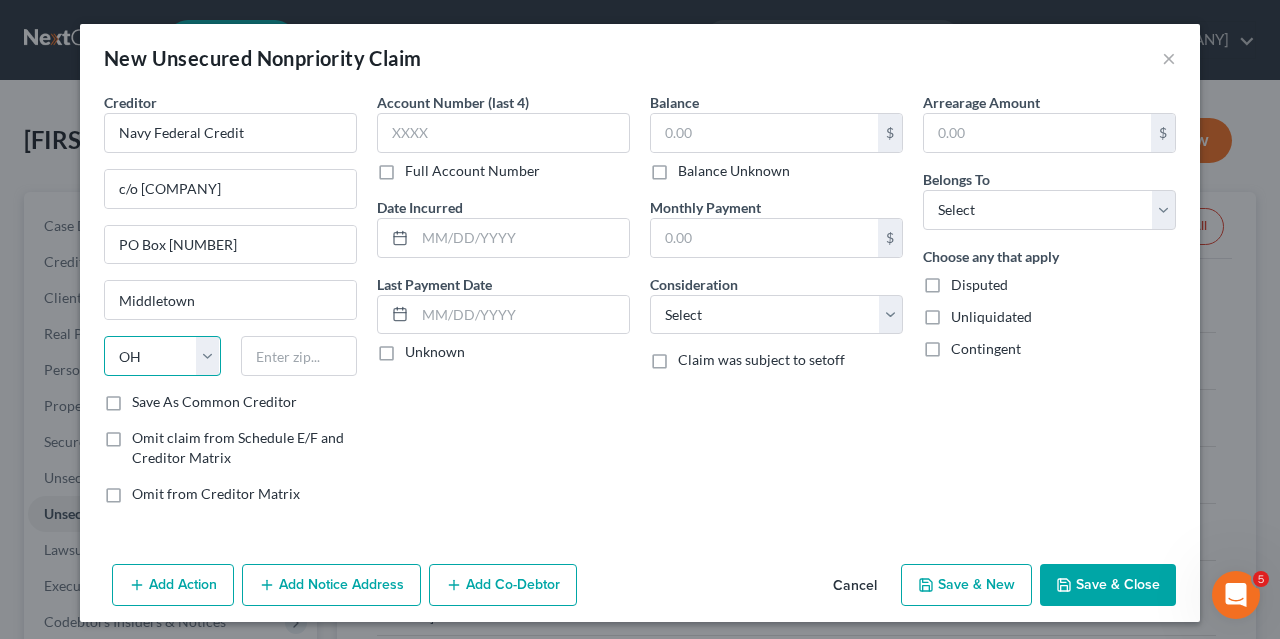 click on "OH" at bounding box center [0, 0] 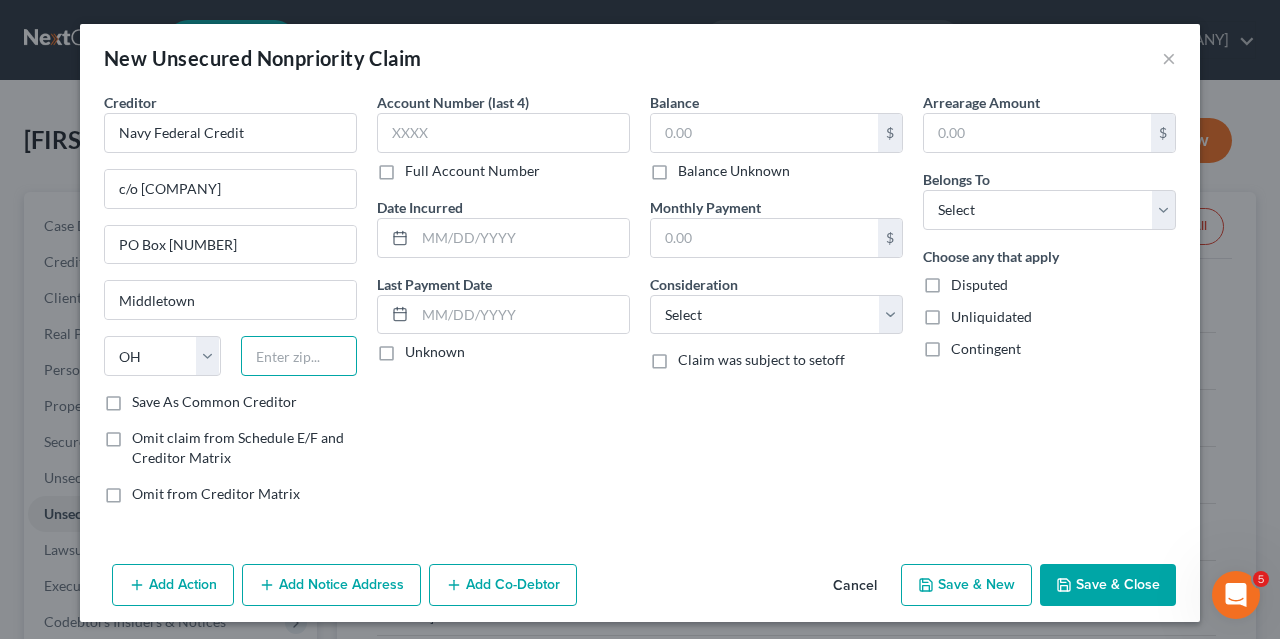 click at bounding box center (299, 356) 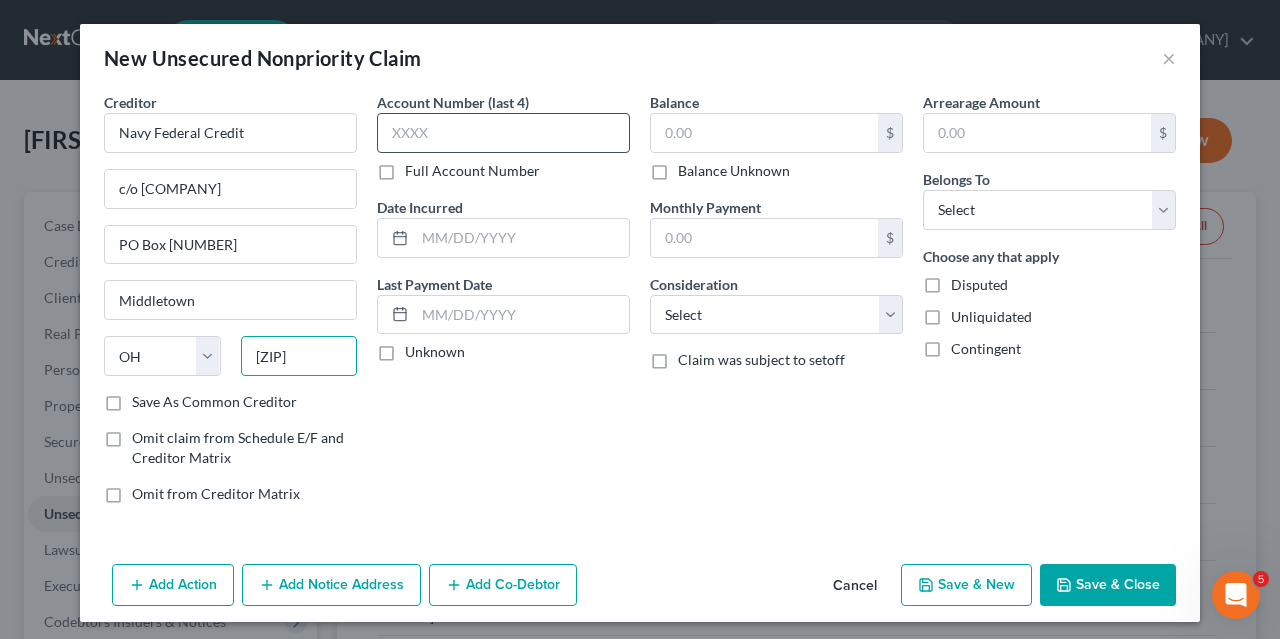 type on "[ZIP]" 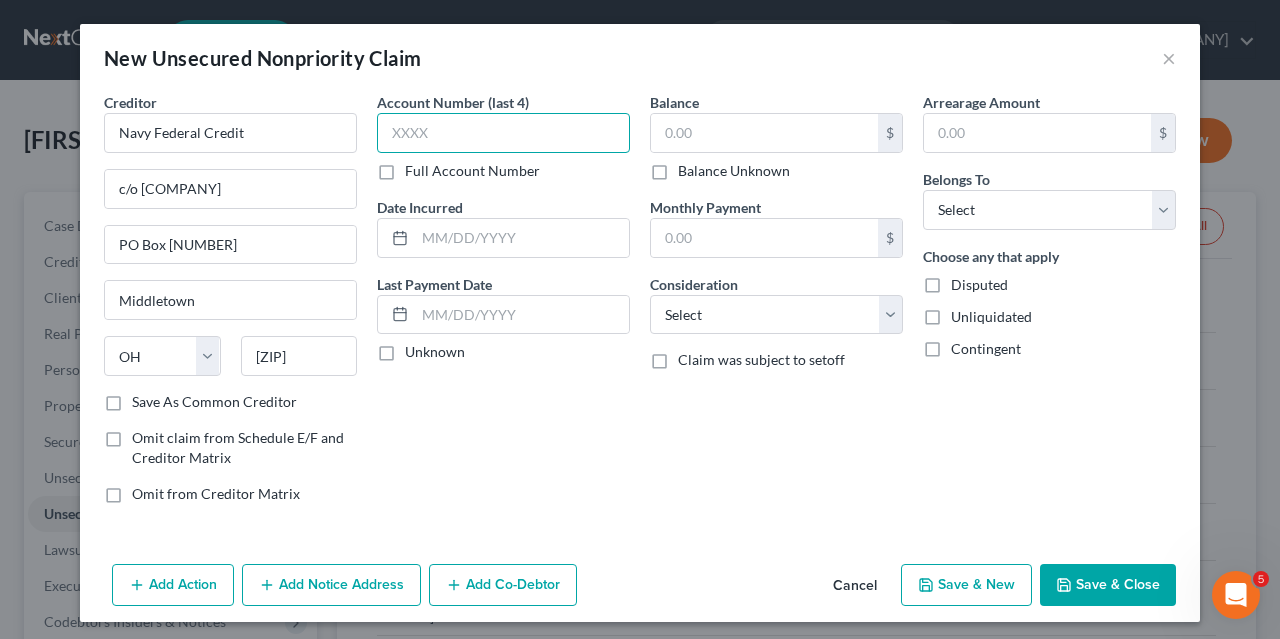click at bounding box center (503, 133) 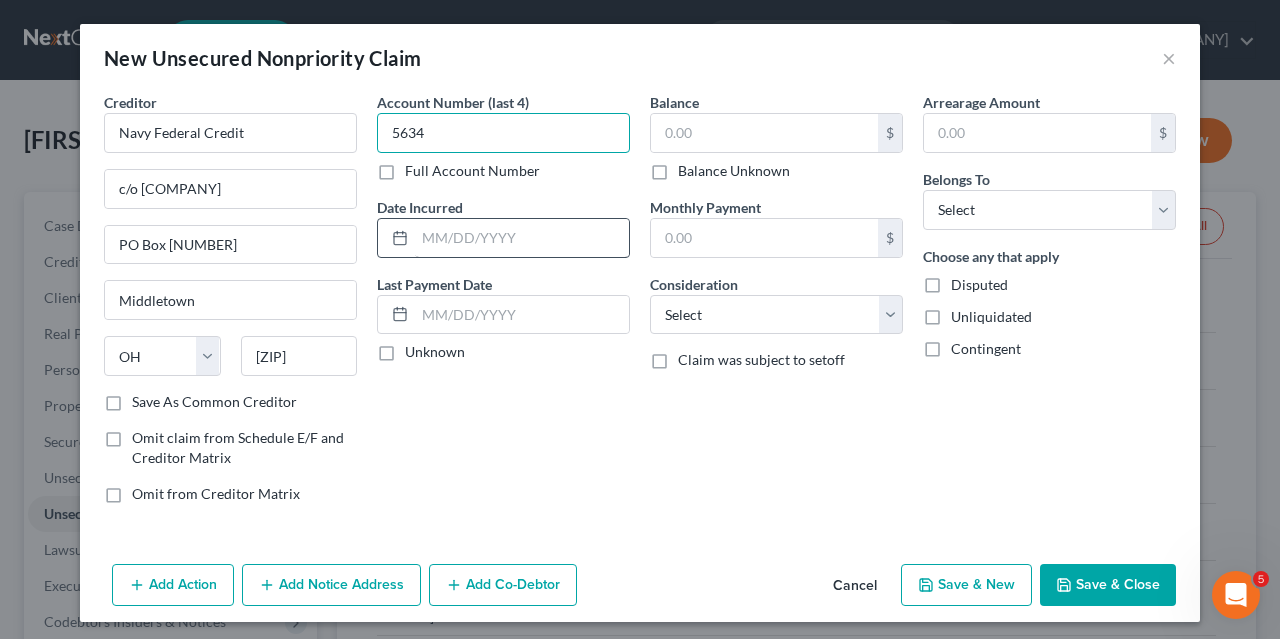 type on "5634" 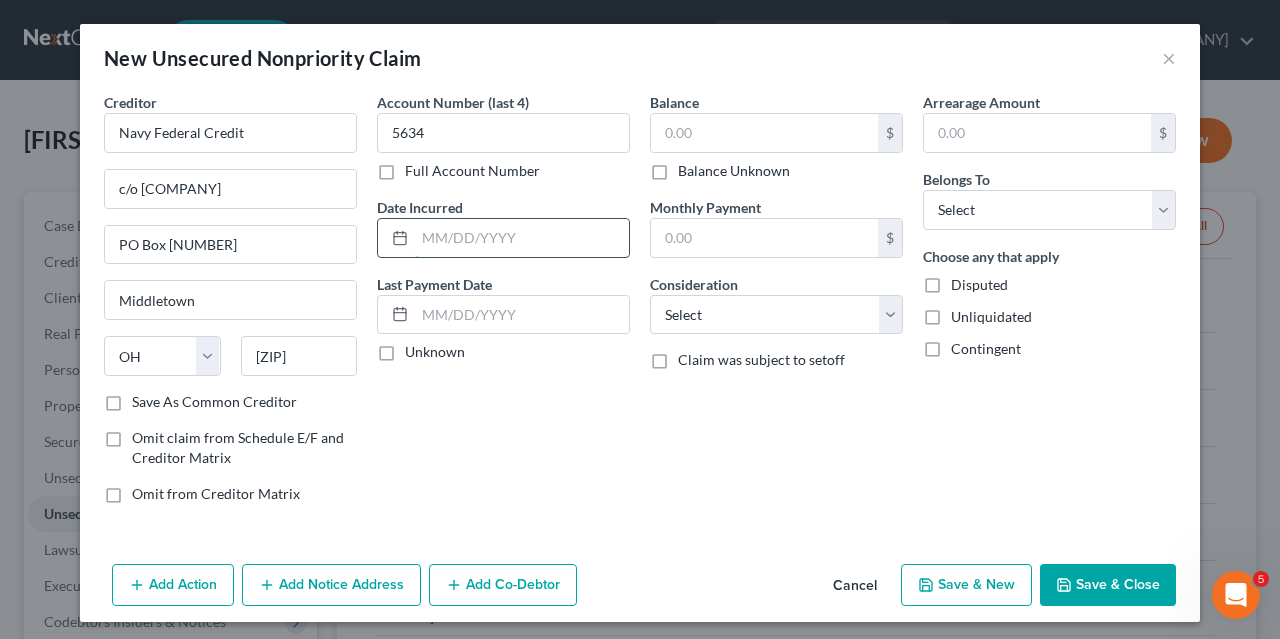 click at bounding box center [522, 238] 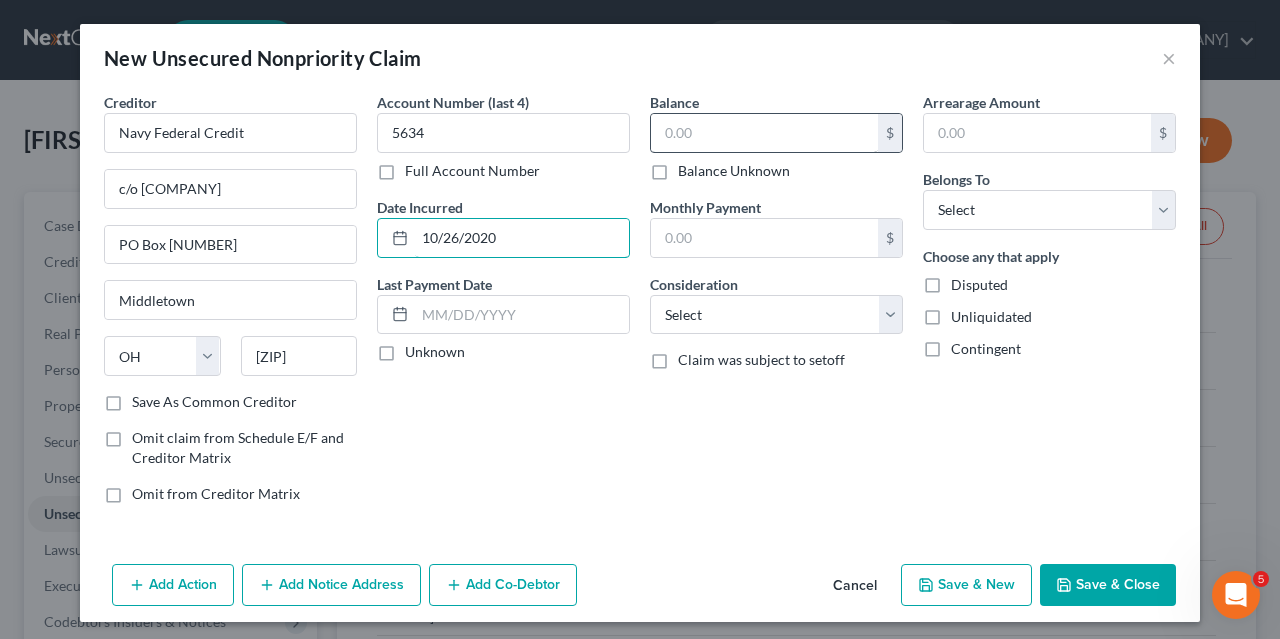 type on "10/26/2020" 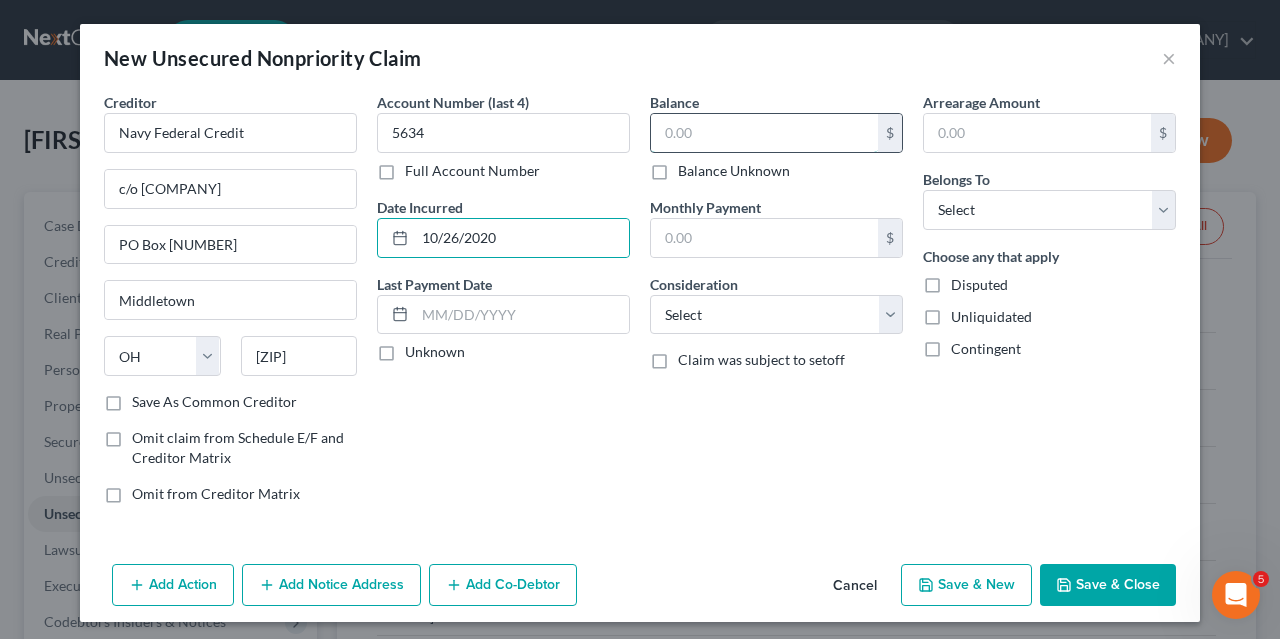 click at bounding box center (764, 133) 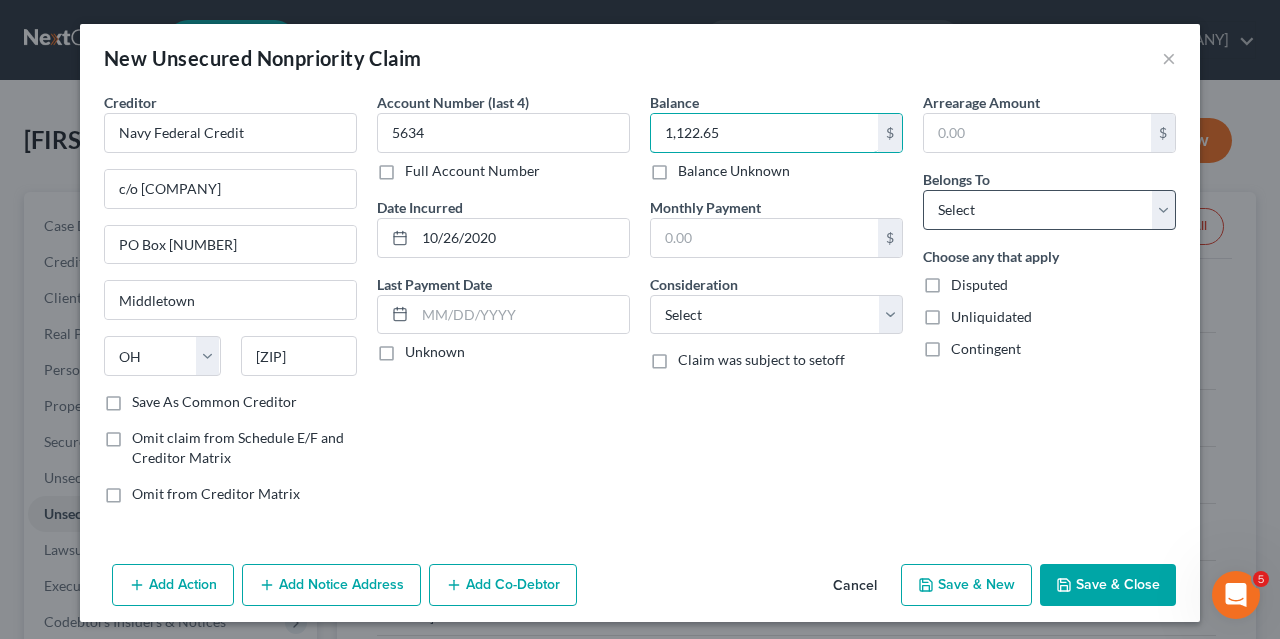 type on "1,122.65" 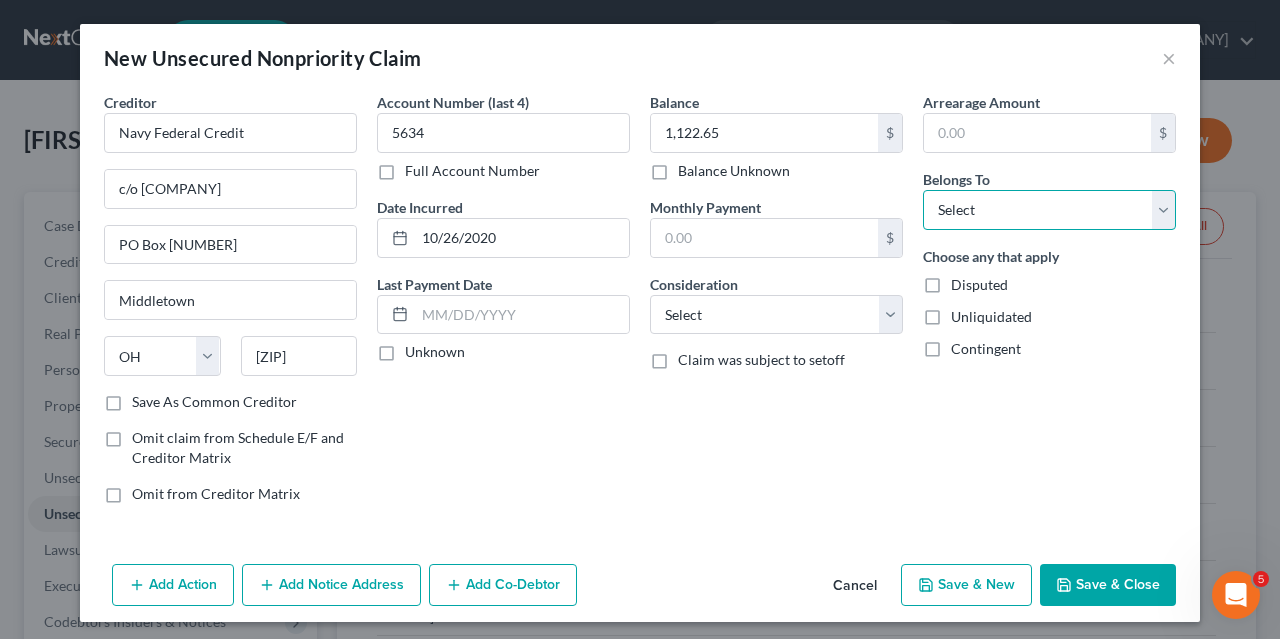 click on "Select Debtor 1 Only Debtor 2 Only Debtor 1 And Debtor 2 Only At Least One Of The Debtors And Another Community Property" at bounding box center [1049, 210] 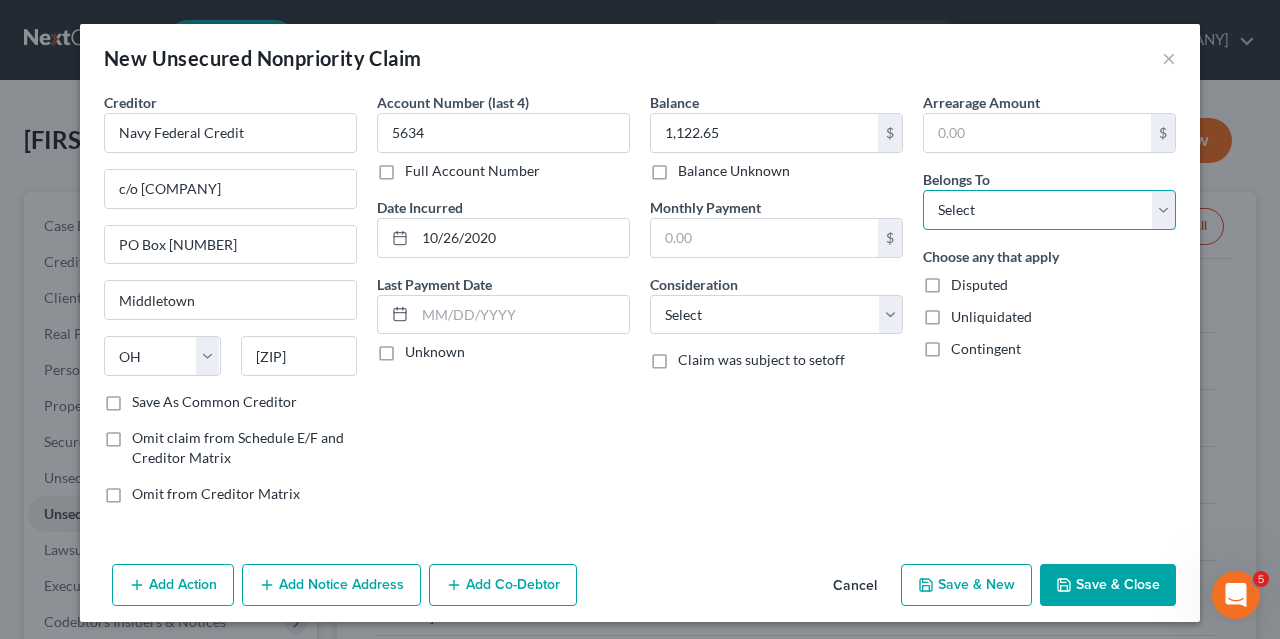 select on "0" 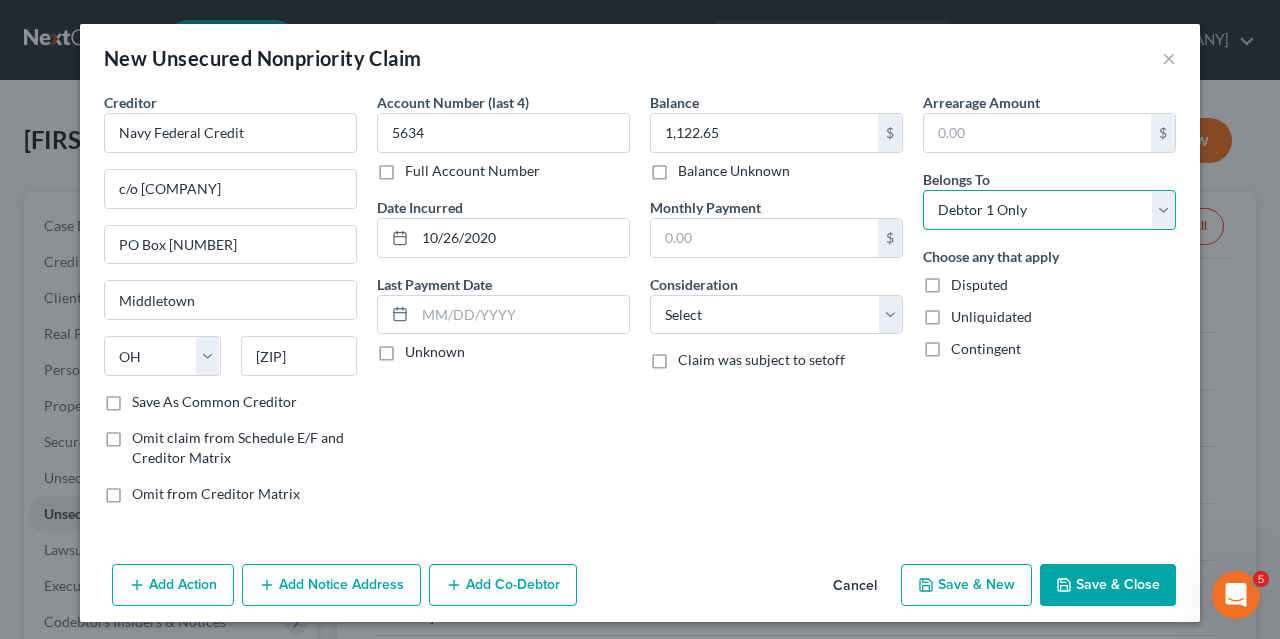click on "Debtor 1 Only" at bounding box center [0, 0] 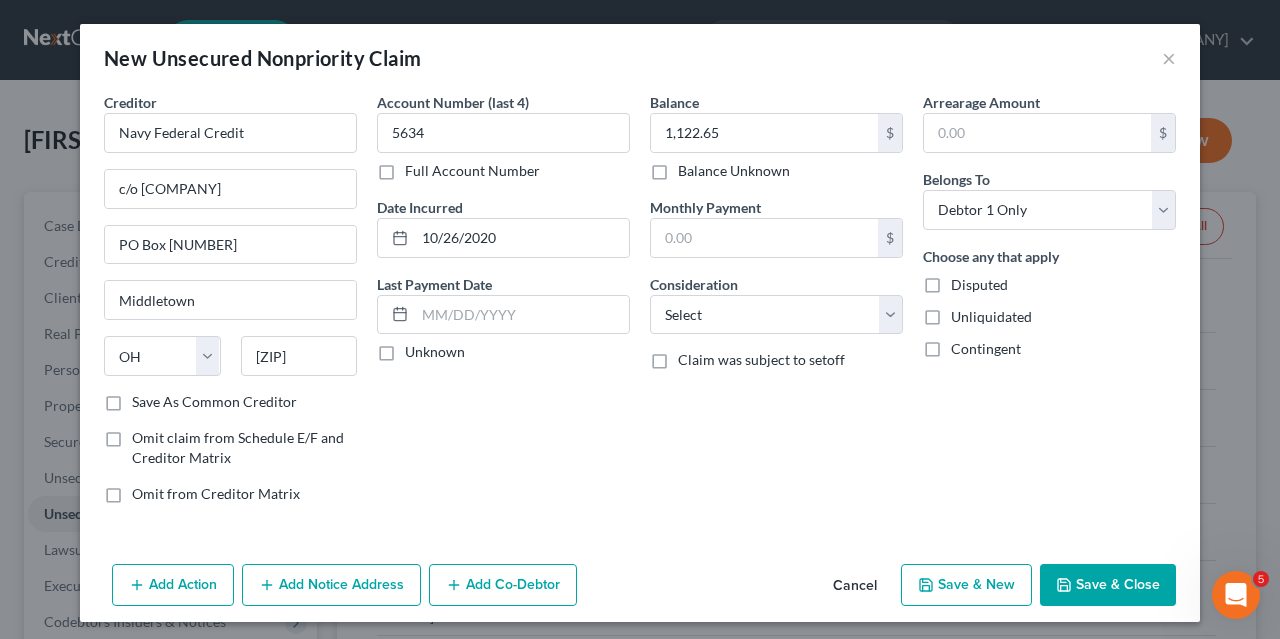 click on "Save & New" at bounding box center [966, 585] 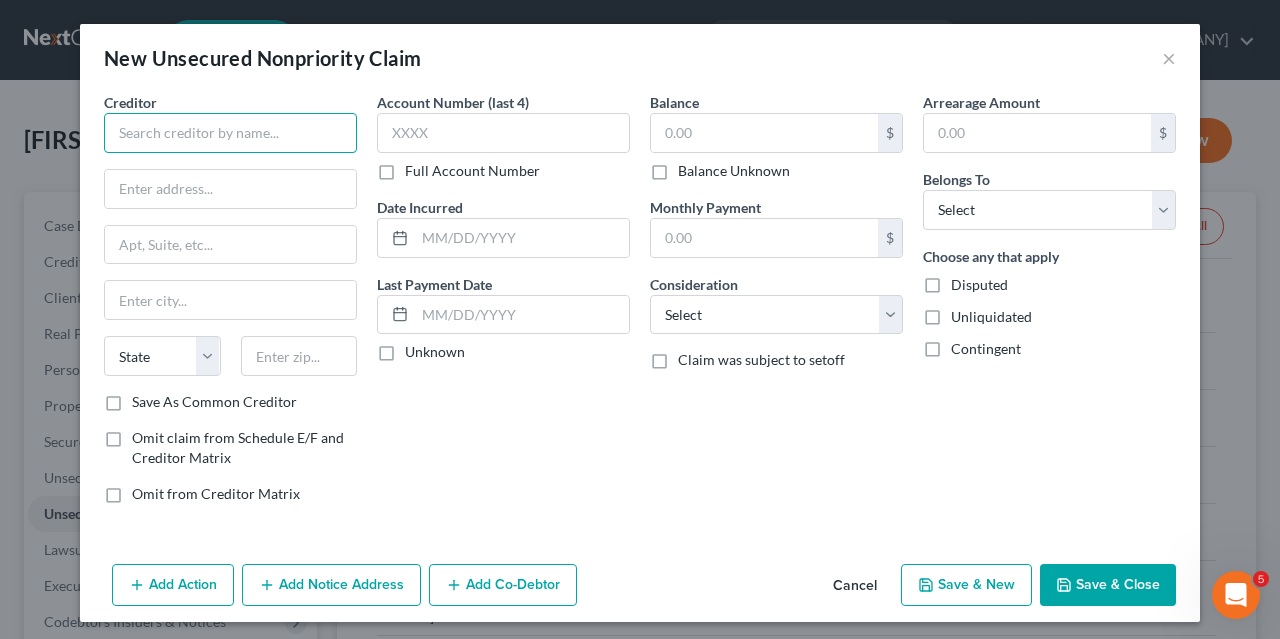 click at bounding box center [230, 133] 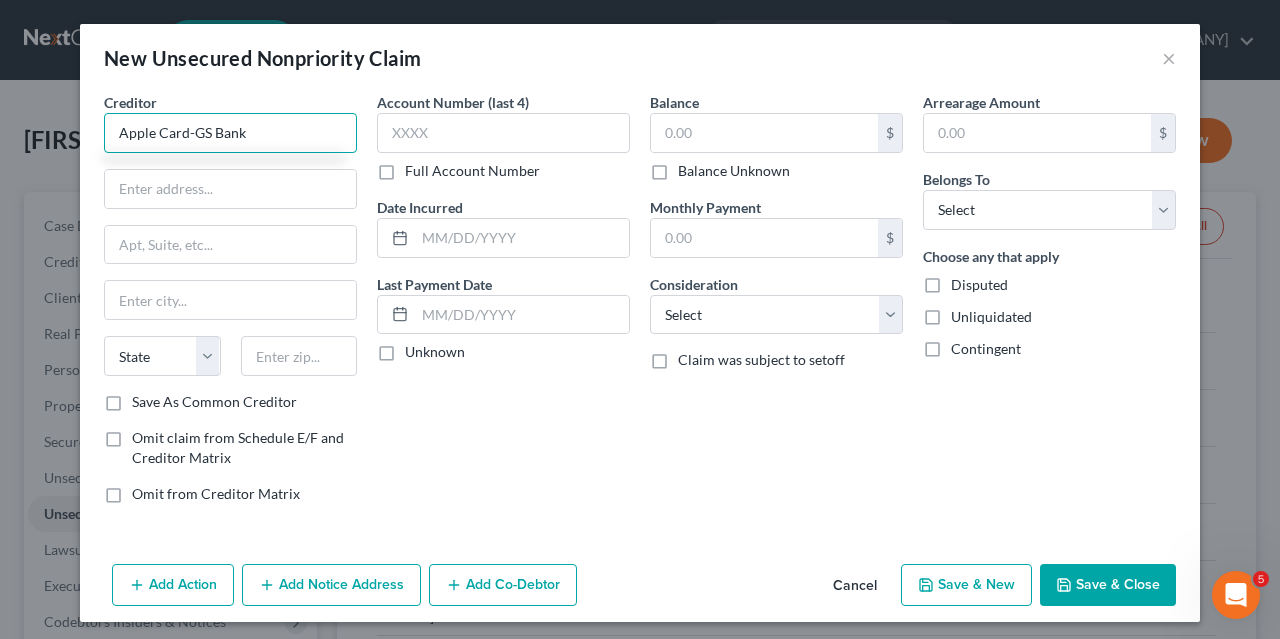 type on "Apple Card-GS Bank" 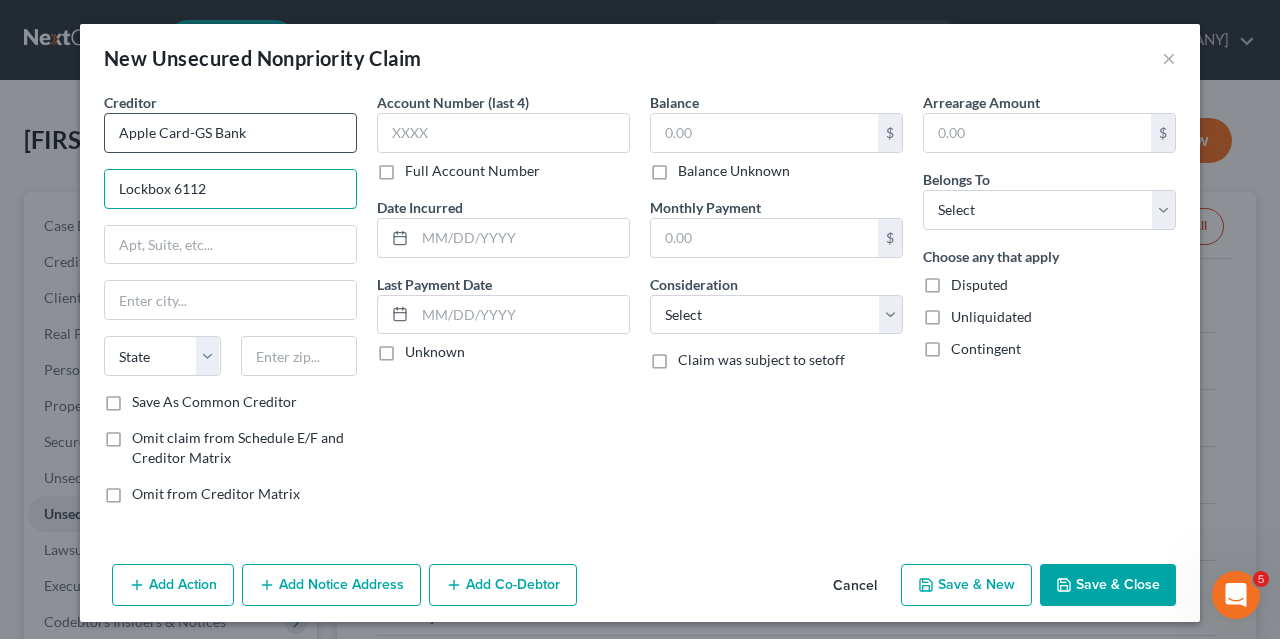 type on "Lockbox 6112" 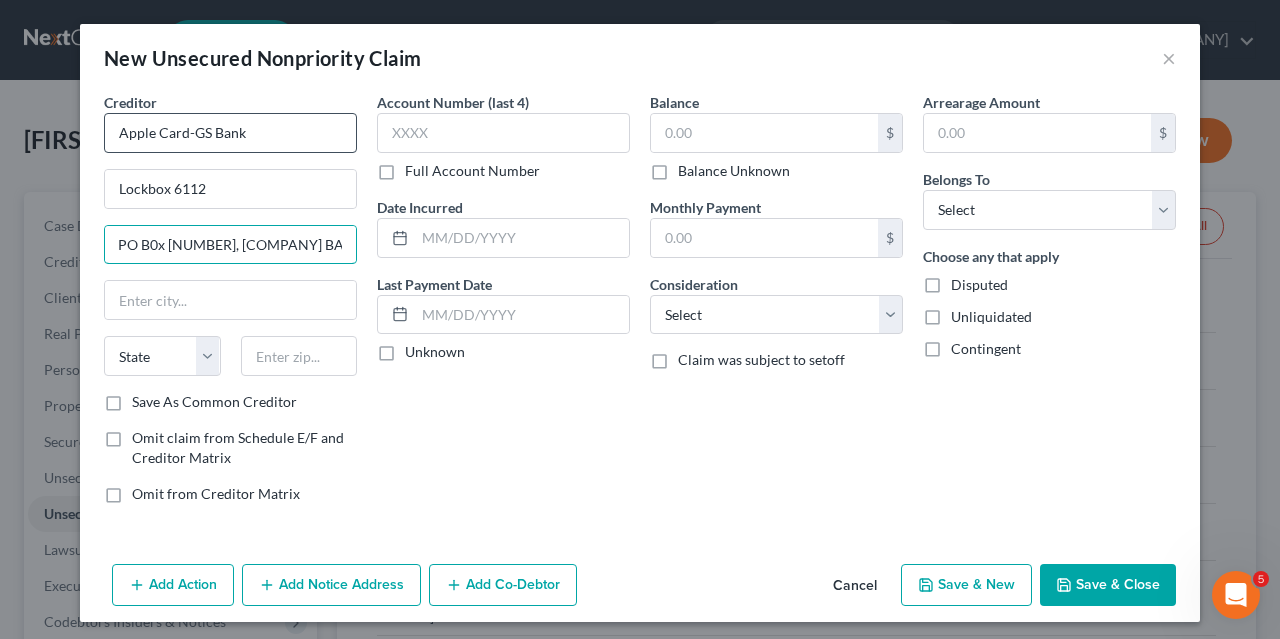 scroll, scrollTop: 0, scrollLeft: 0, axis: both 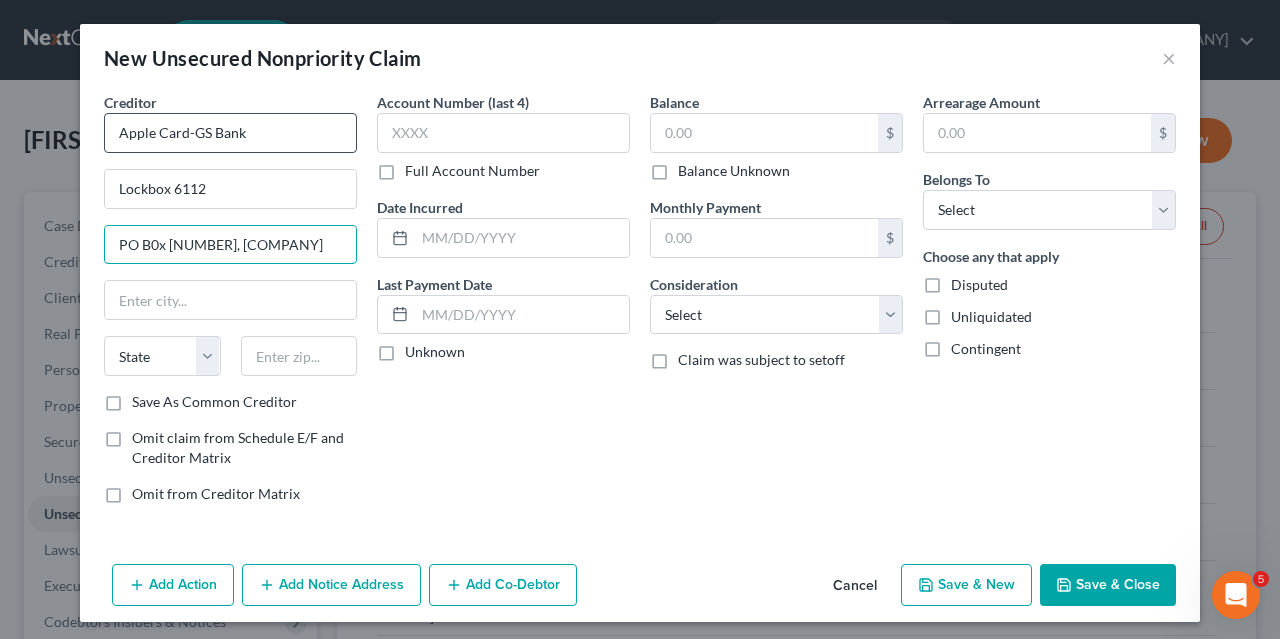 type on "PO B0x [NUMBER], [COMPANY]" 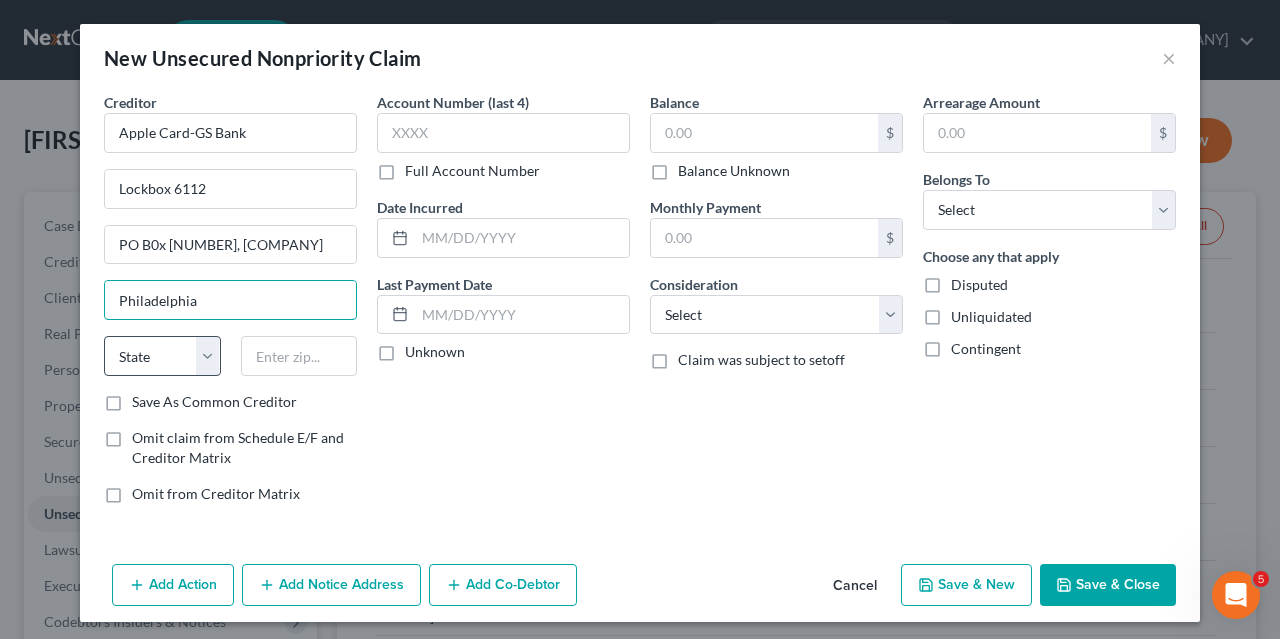 type on "Philadelphia" 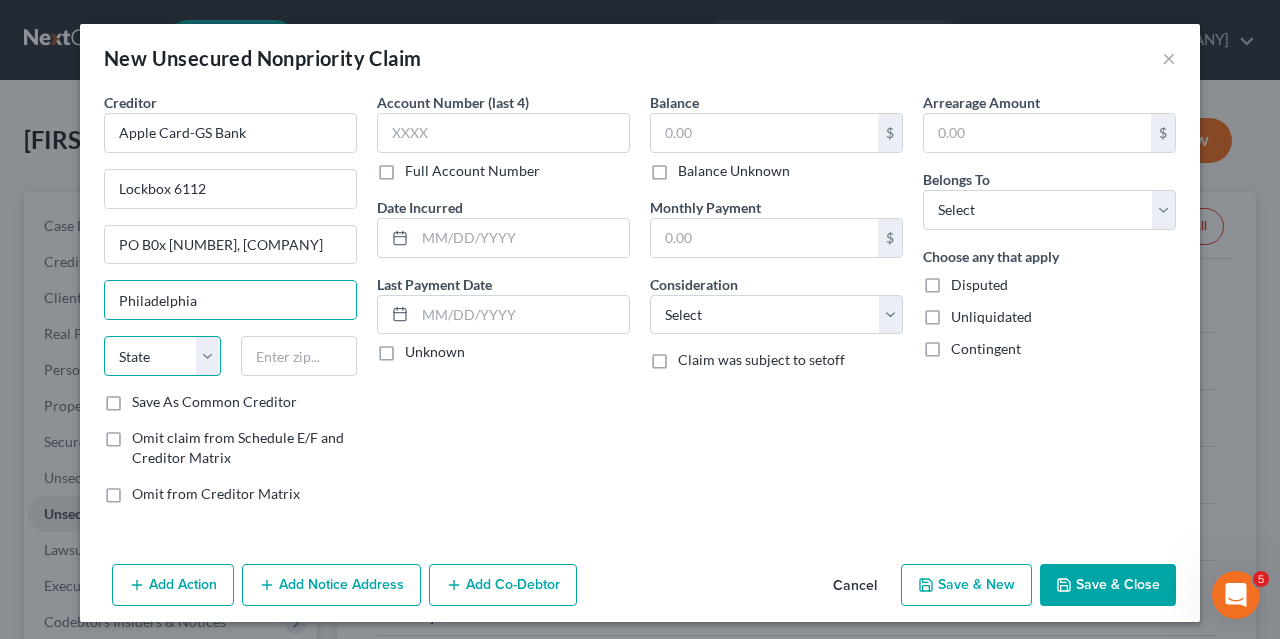 click on "State AL AK AR AZ CA CO CT DE DC FL GA GU HI ID IL IN IA KS KY LA ME MD MA MI MN MS MO MT NC ND NE NV NH NJ NM NY OH OK OR PA PR RI SC SD TN TX UT VI VA VT WA WV WI WY" at bounding box center (162, 356) 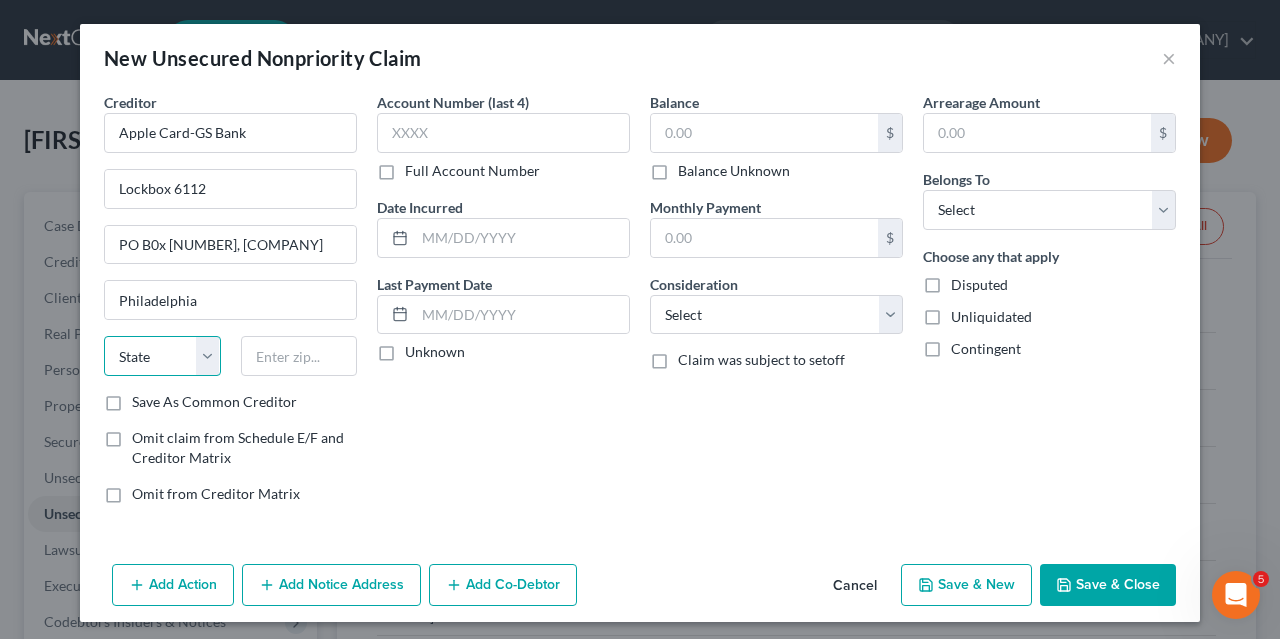 select on "39" 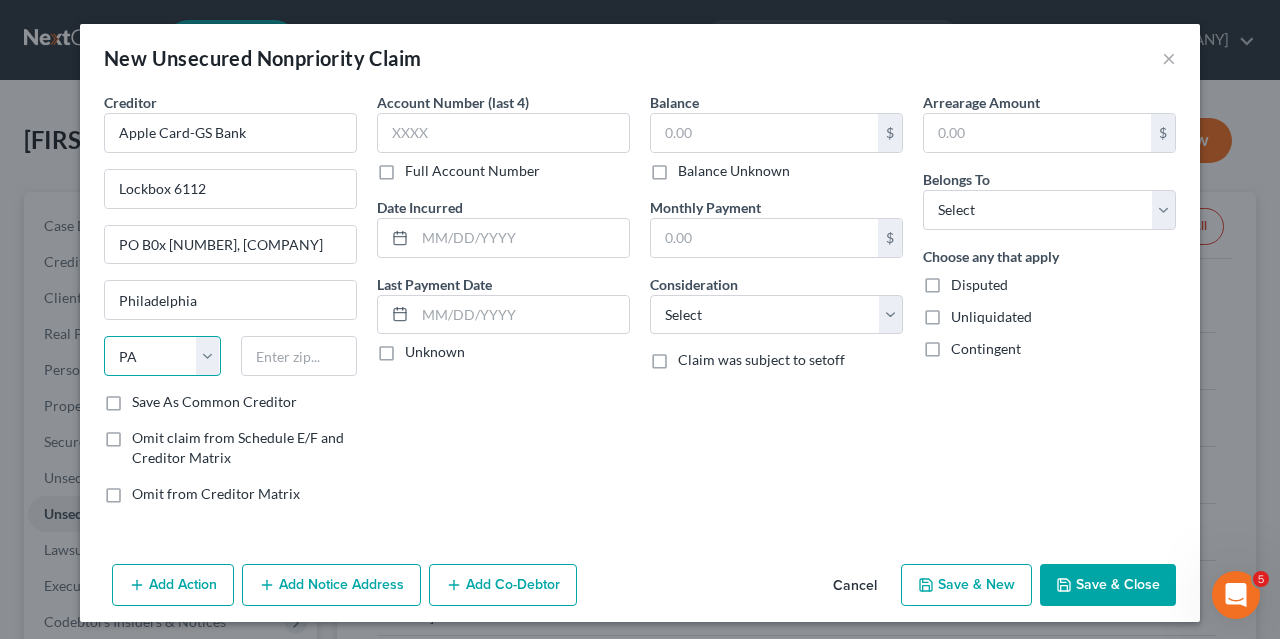 click on "PA" at bounding box center (0, 0) 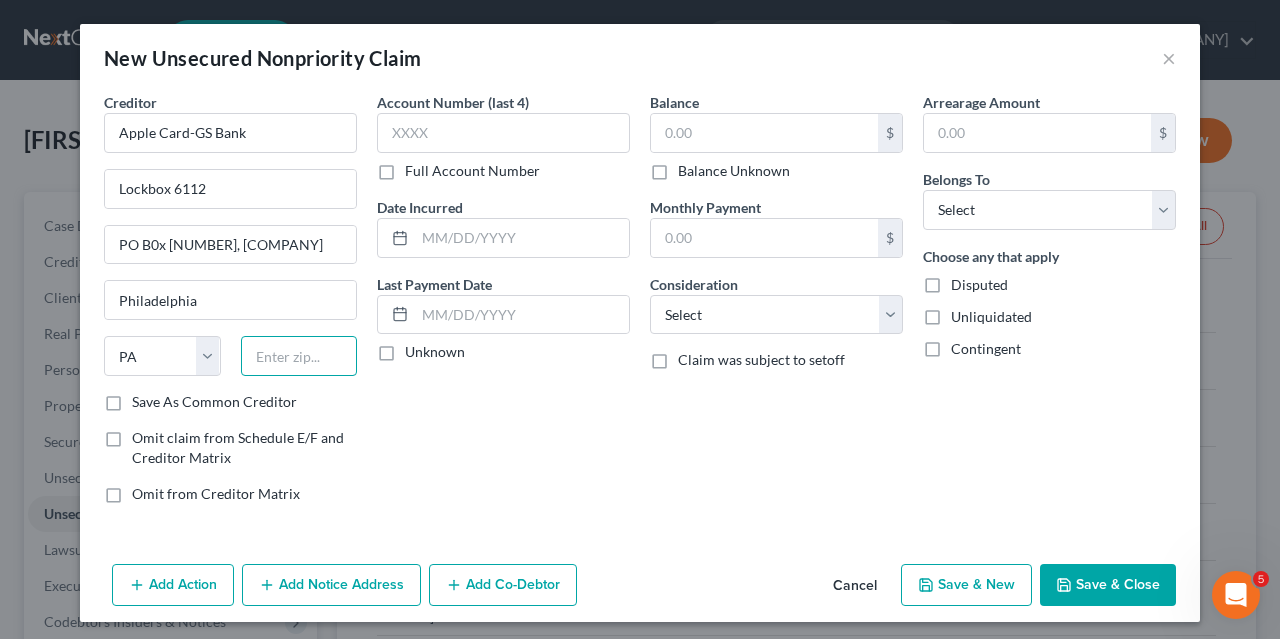 click at bounding box center (299, 356) 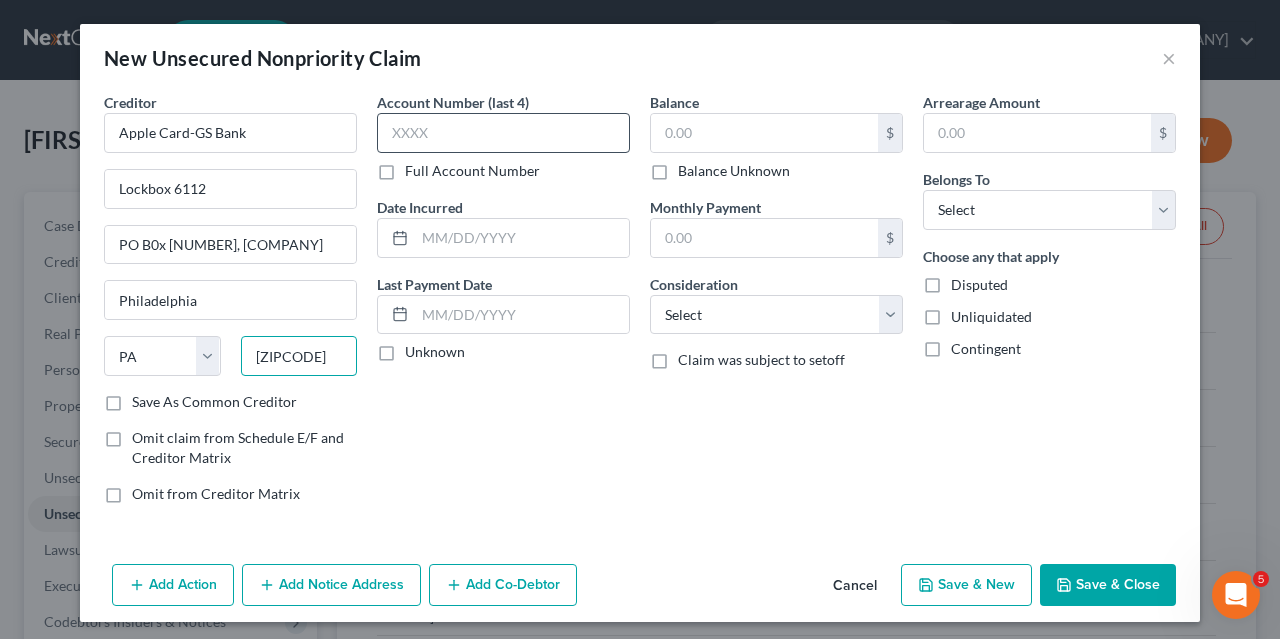 type on "[ZIPCODE]" 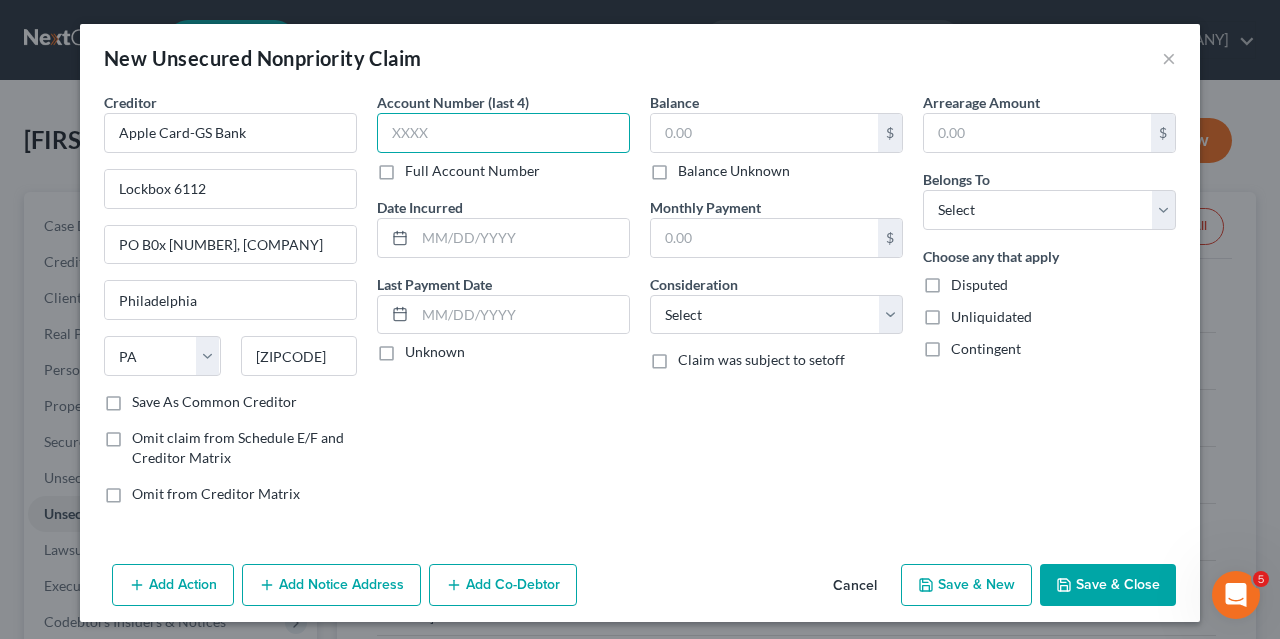 click at bounding box center [503, 133] 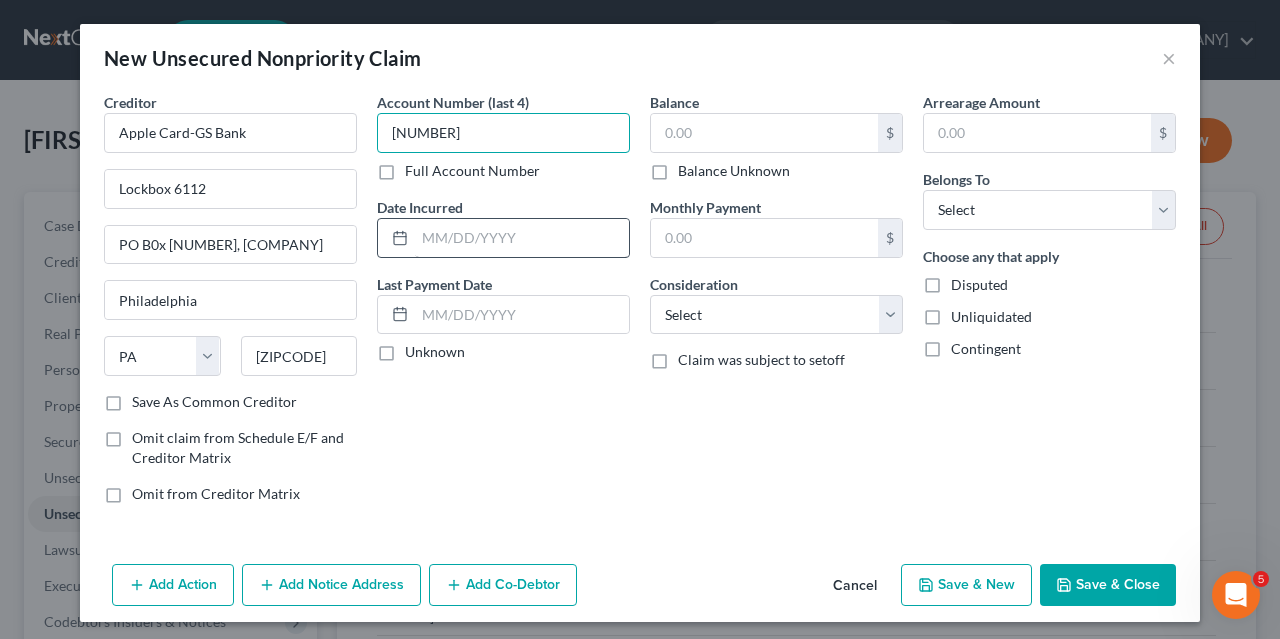 type on "[NUMBER]" 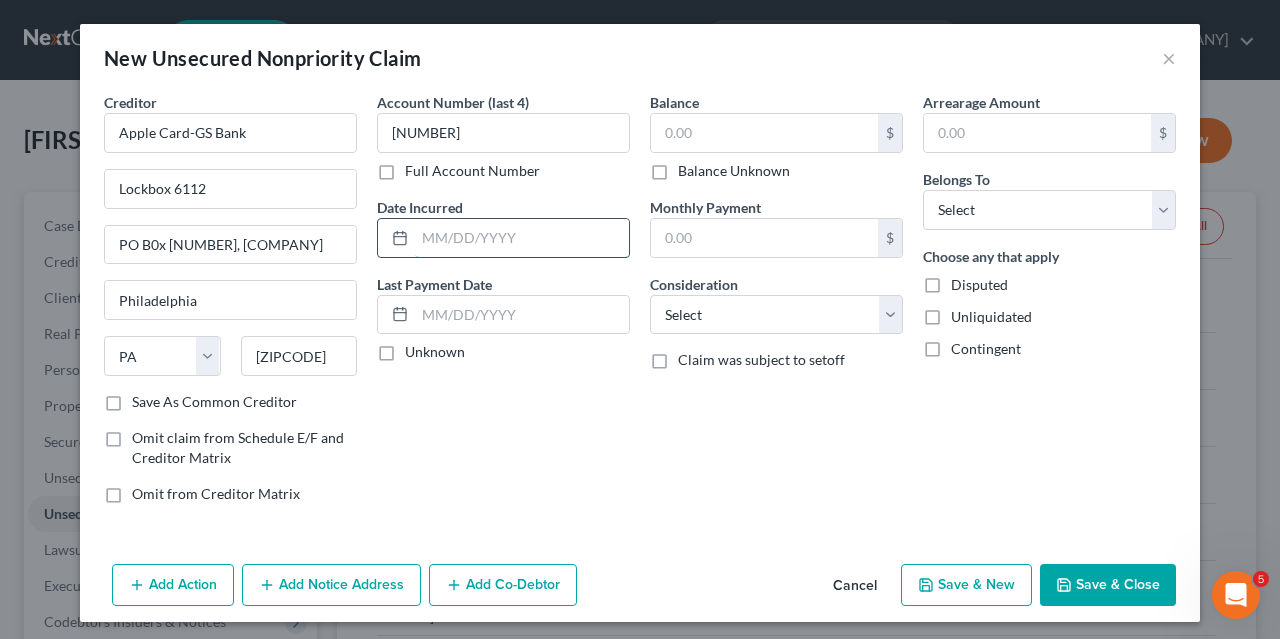 click at bounding box center (522, 238) 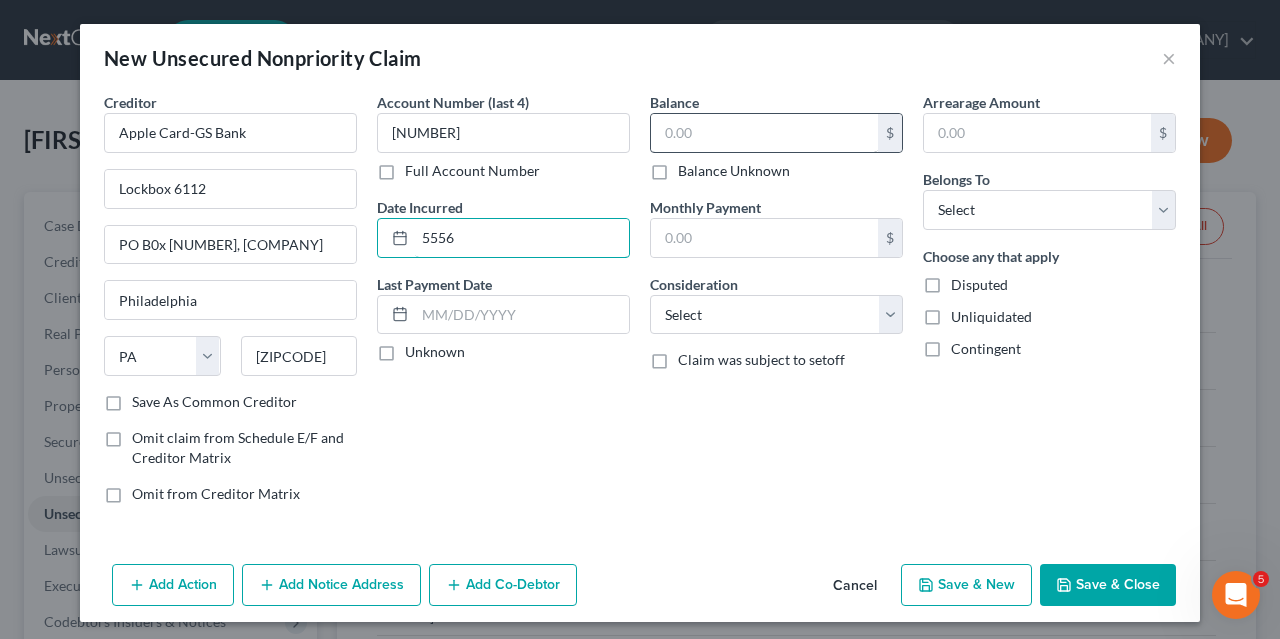 type on "5556" 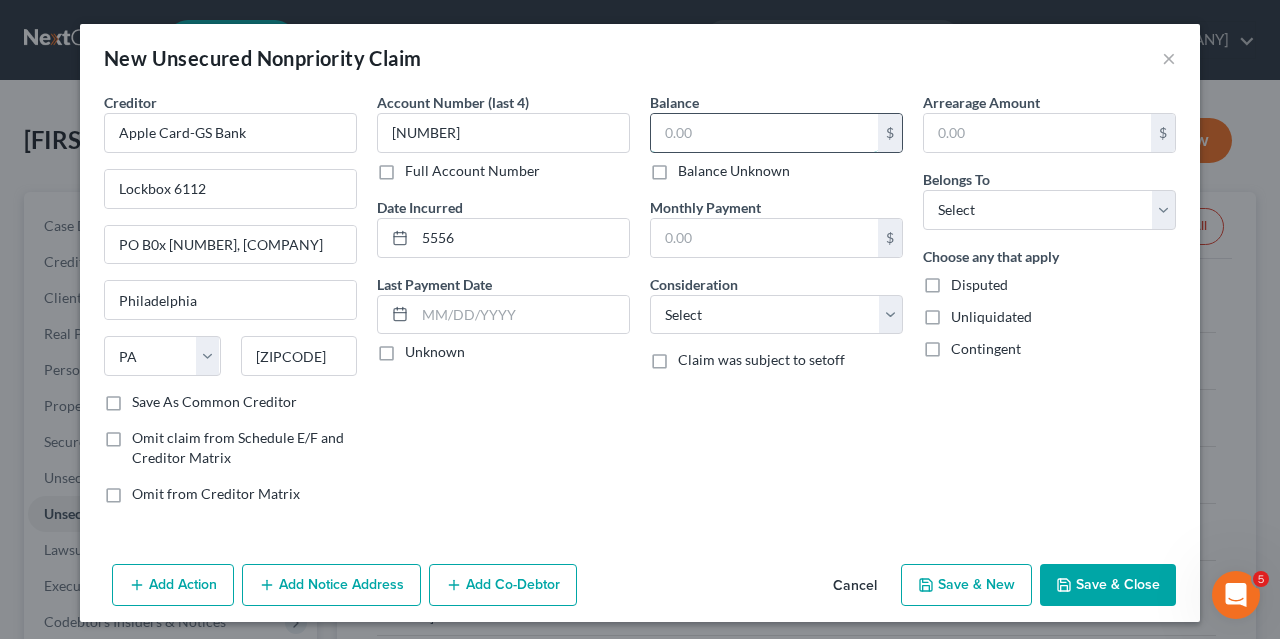 click at bounding box center [764, 133] 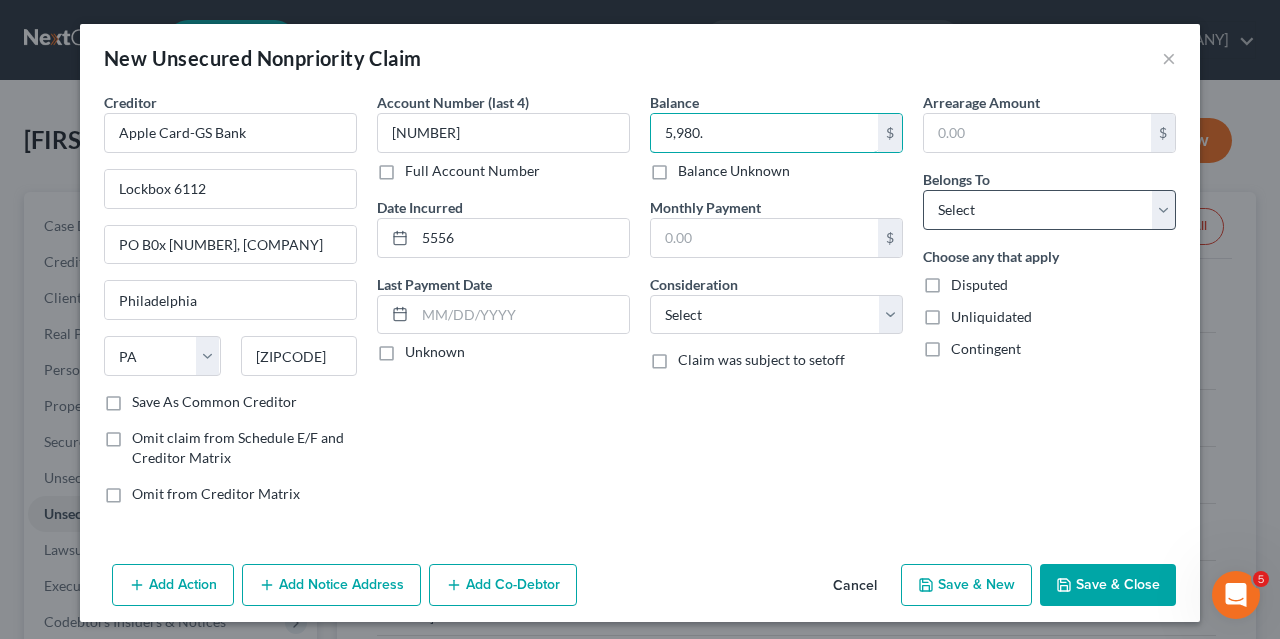 type on "5,980." 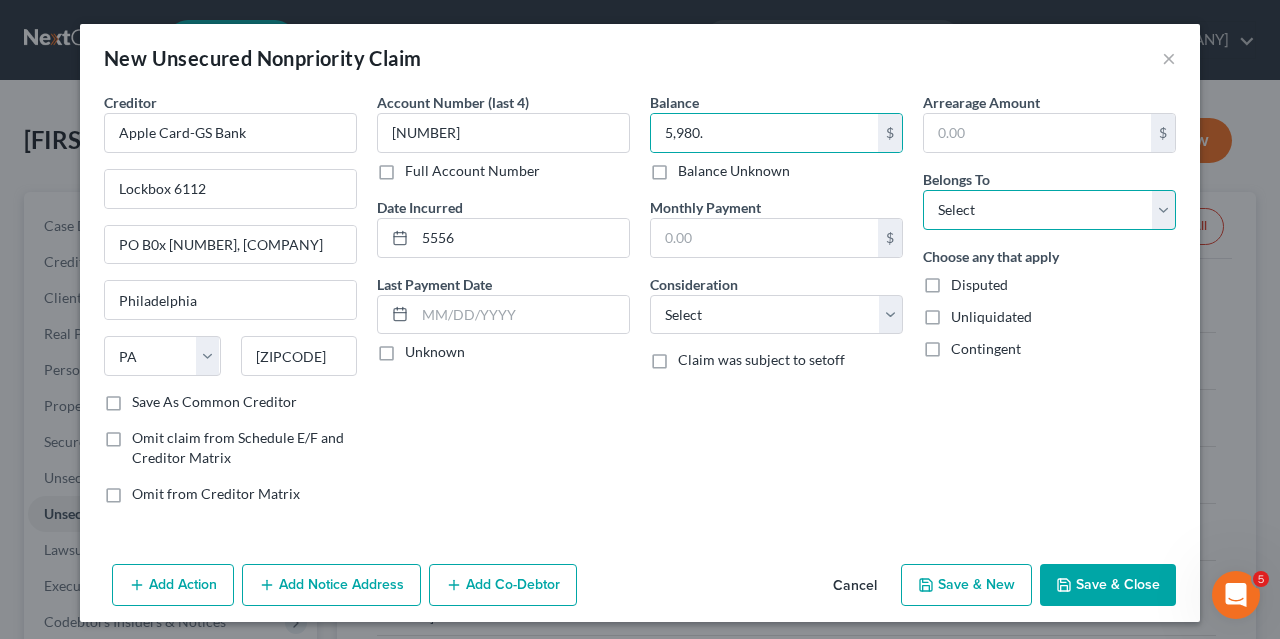 click on "Select Debtor 1 Only Debtor 2 Only Debtor 1 And Debtor 2 Only At Least One Of The Debtors And Another Community Property" at bounding box center [1049, 210] 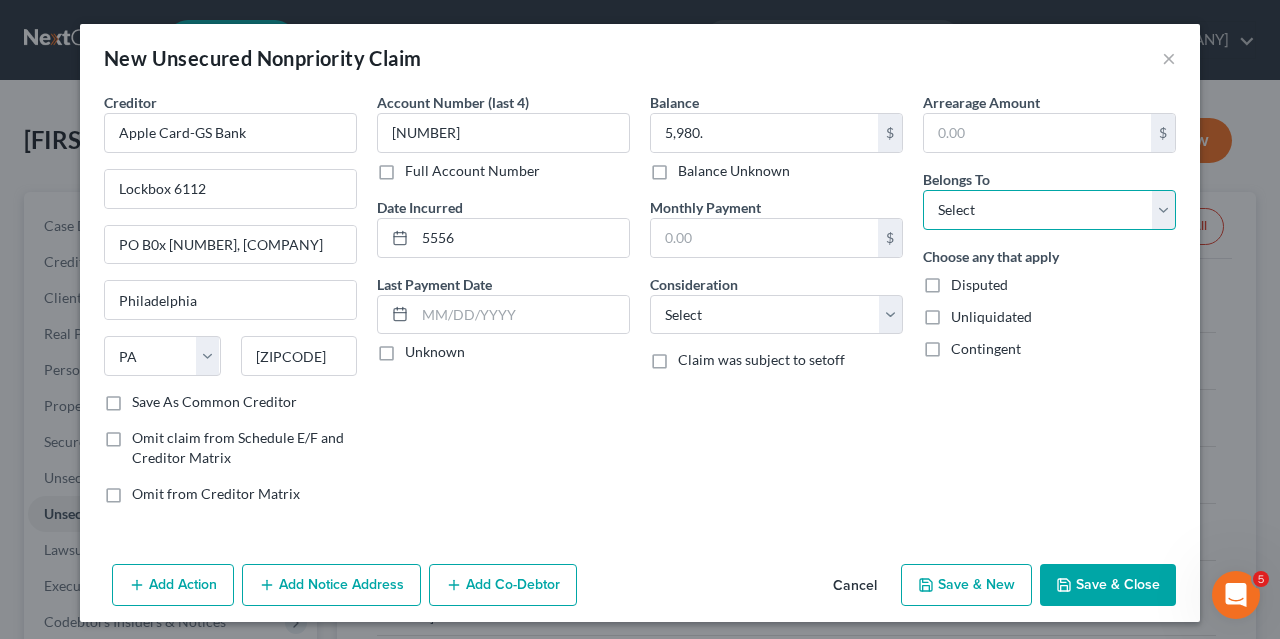 select on "0" 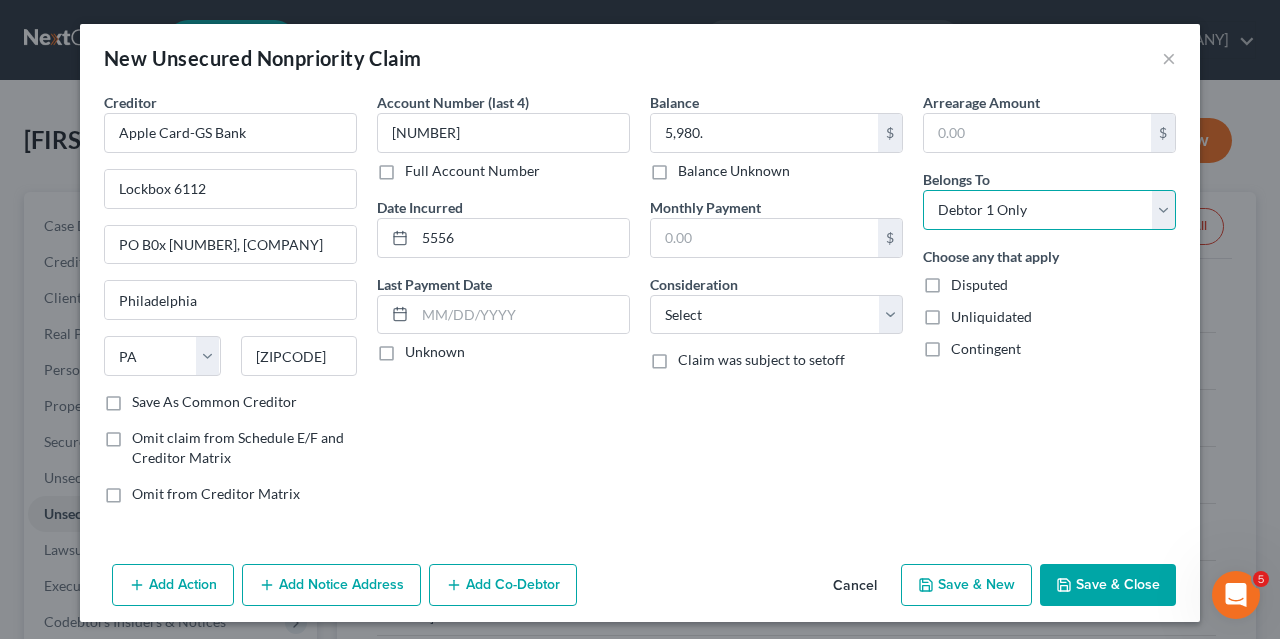 click on "Debtor 1 Only" at bounding box center (0, 0) 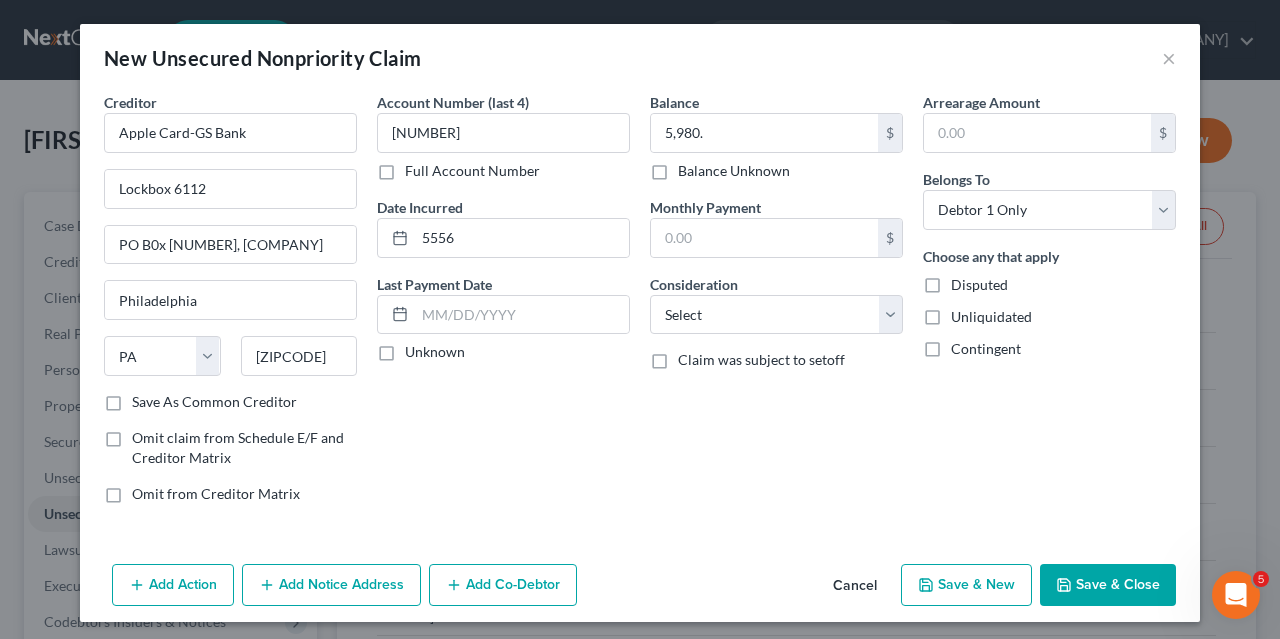 click on "Save & New" at bounding box center (966, 585) 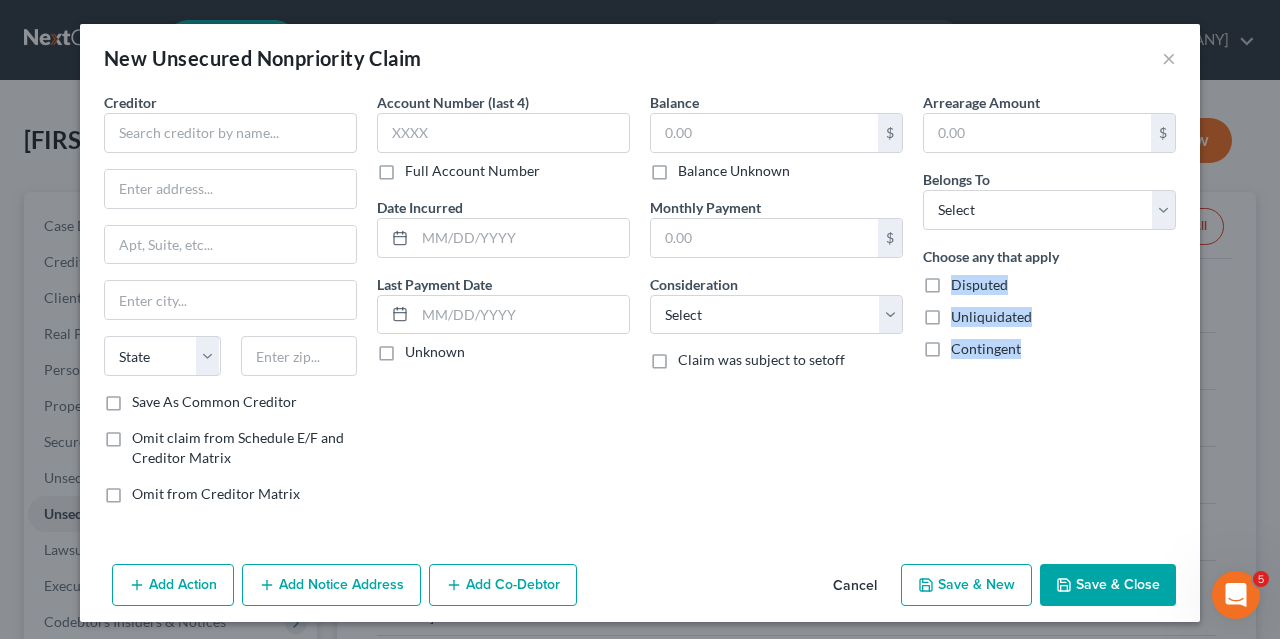 drag, startPoint x: 1144, startPoint y: 378, endPoint x: 1117, endPoint y: 235, distance: 145.52663 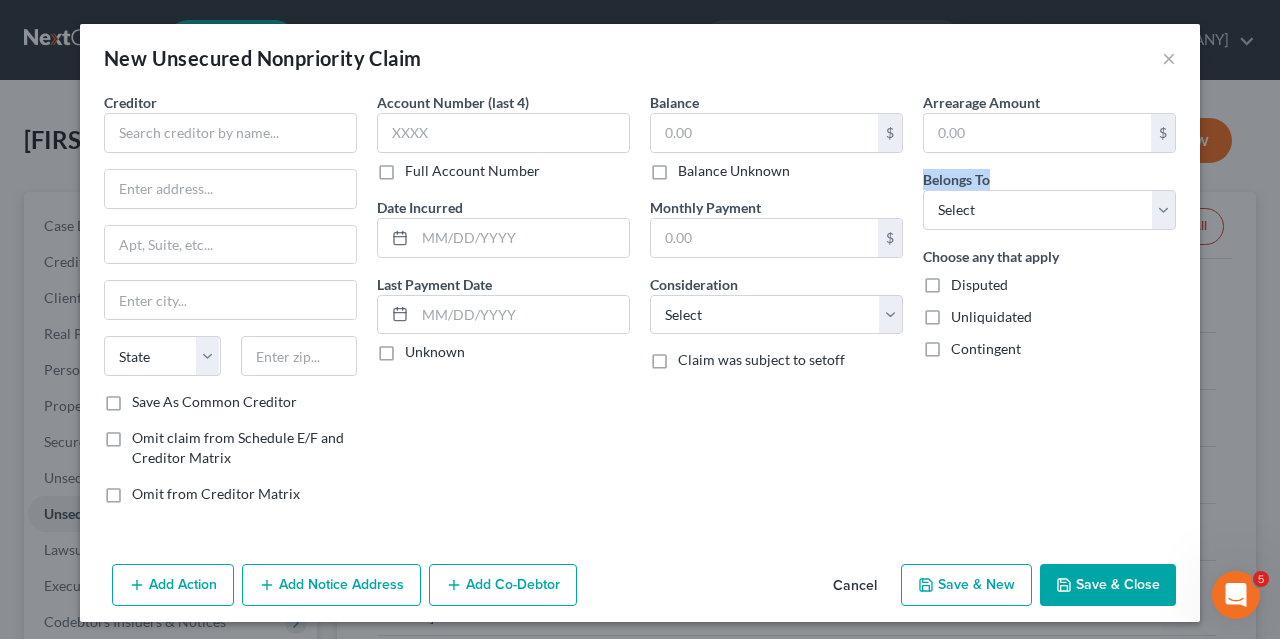 click on "Arrearage Amount $
Belongs To
*
Select Debtor 1 Only Debtor 2 Only Debtor 1 And Debtor 2 Only At Least One Of The Debtors And Another Community Property Choose any that apply Disputed Unliquidated Contingent" at bounding box center (1049, 306) 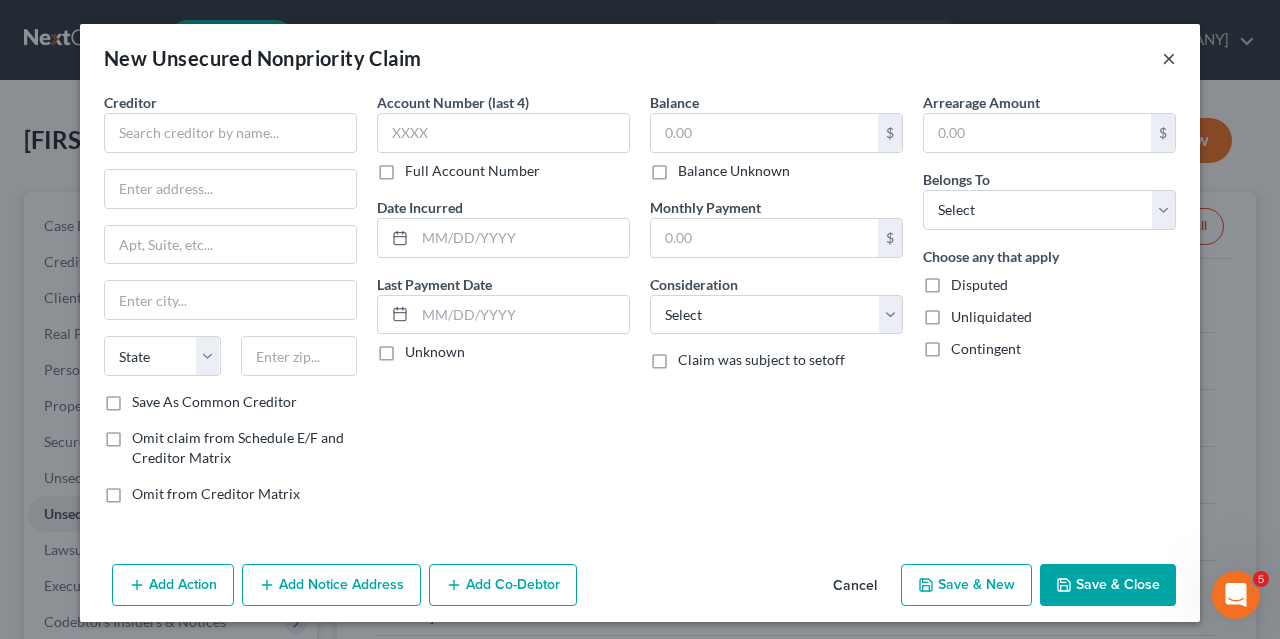 click on "×" at bounding box center [1169, 58] 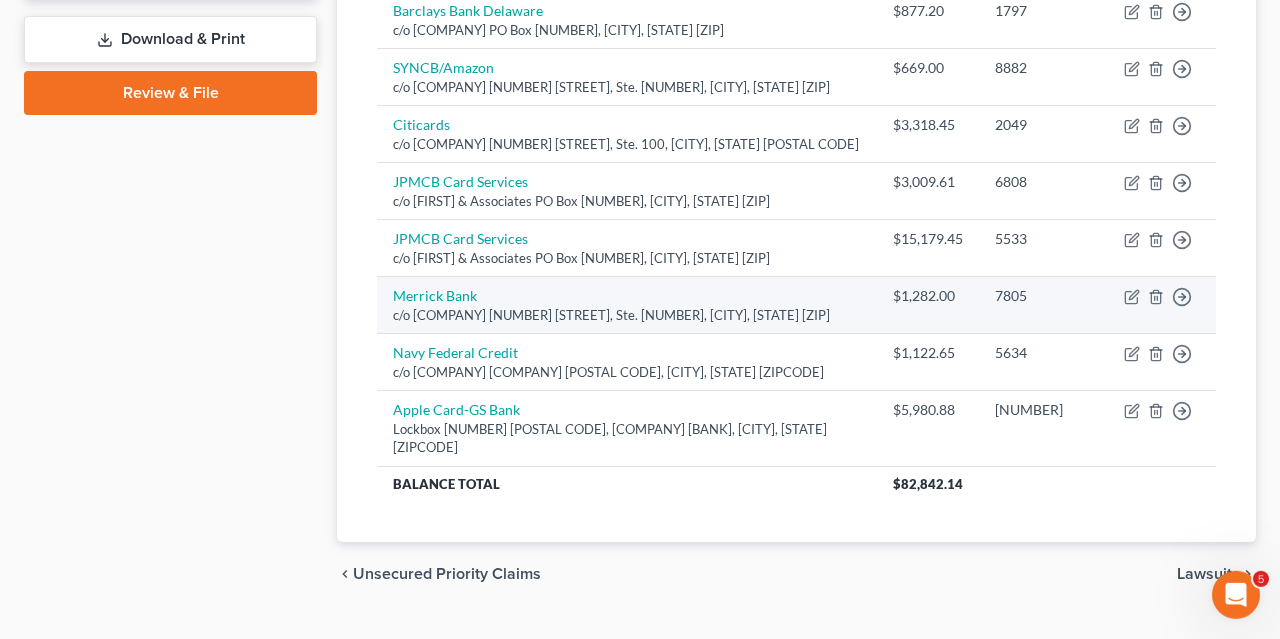 scroll, scrollTop: 0, scrollLeft: 0, axis: both 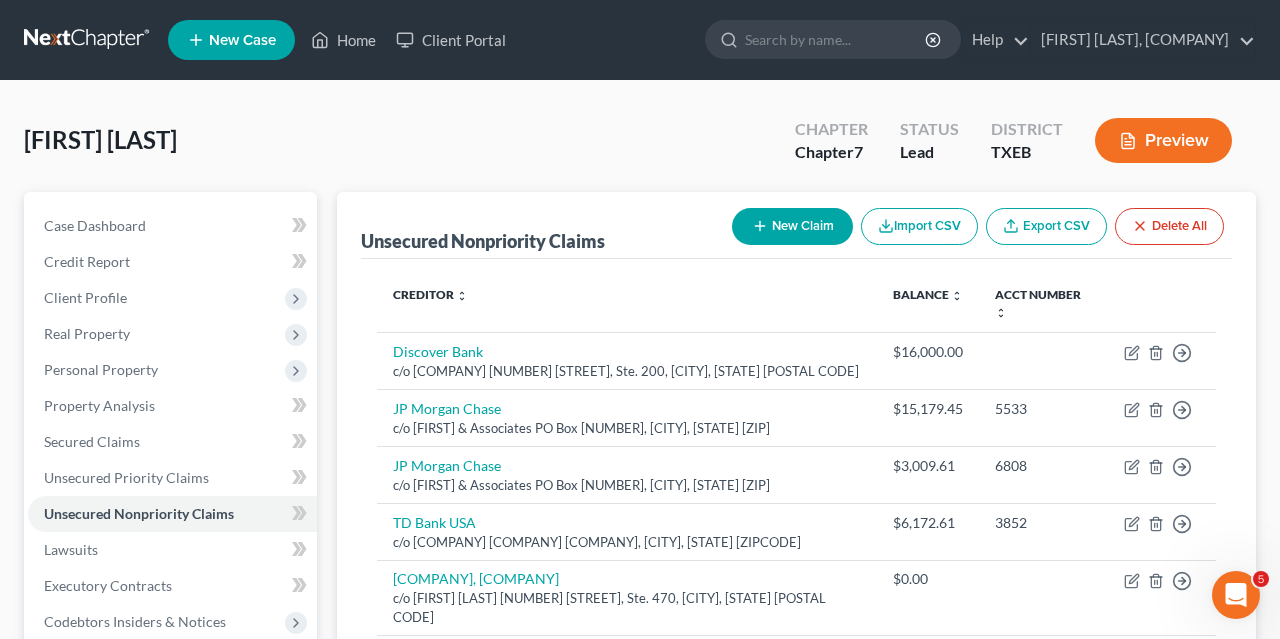 click on "New Claim" at bounding box center [792, 226] 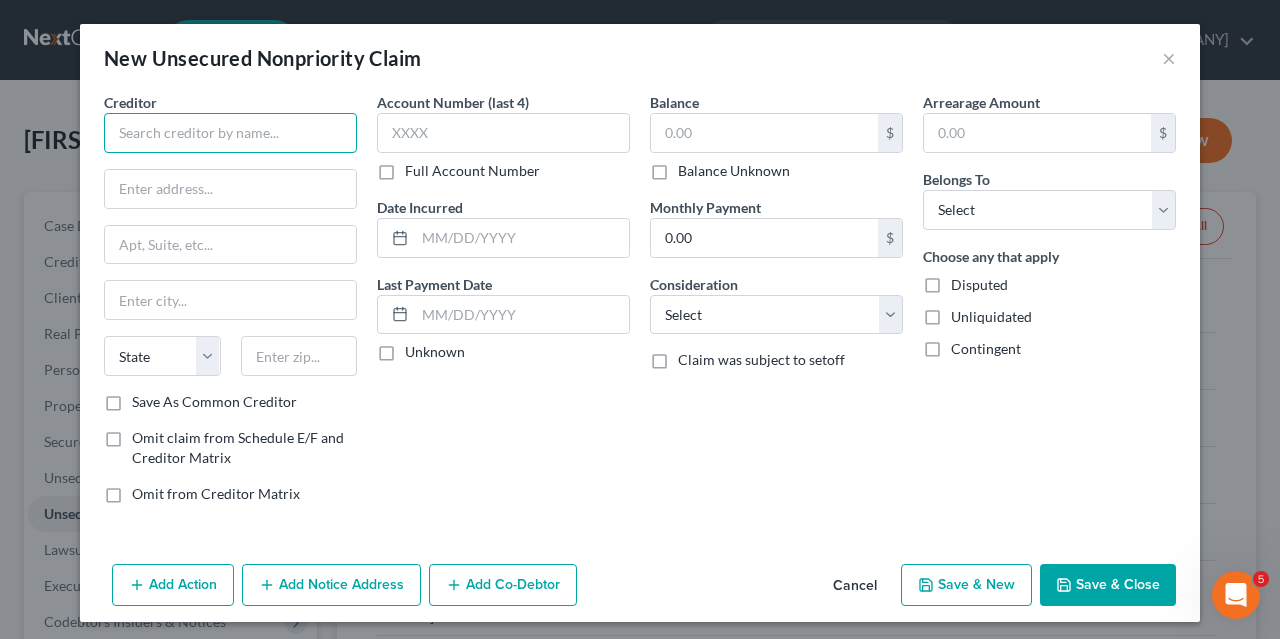 click at bounding box center (230, 133) 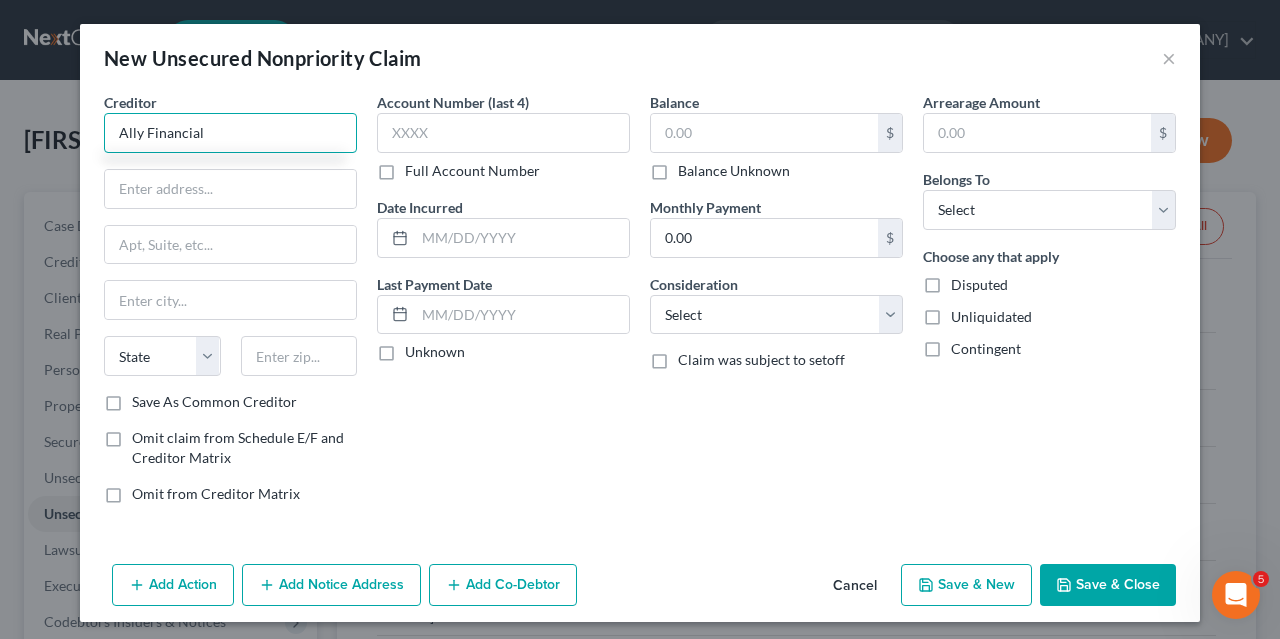 type on "Ally Financial" 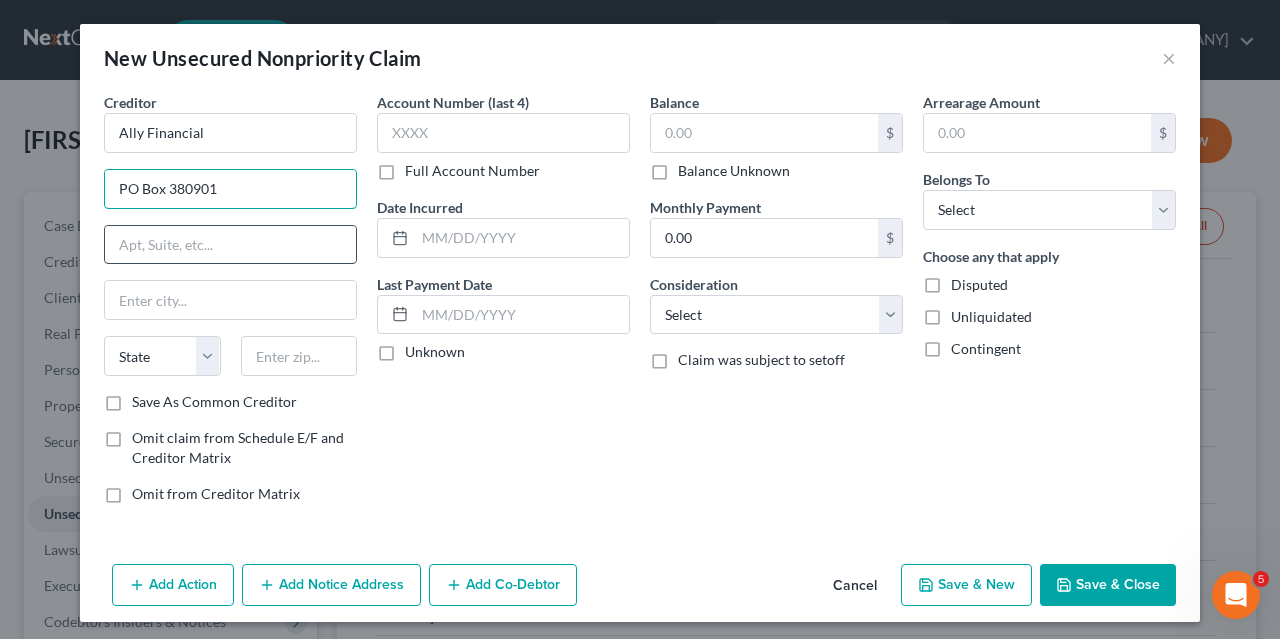 type on "PO Box 380901" 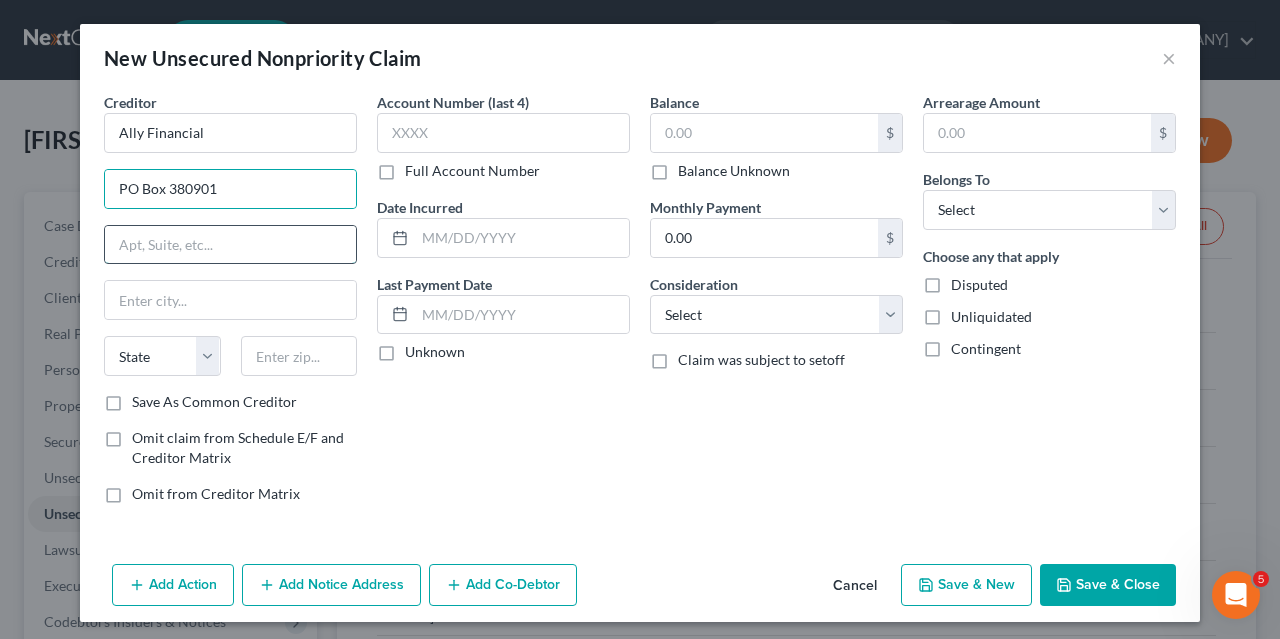 click at bounding box center [230, 245] 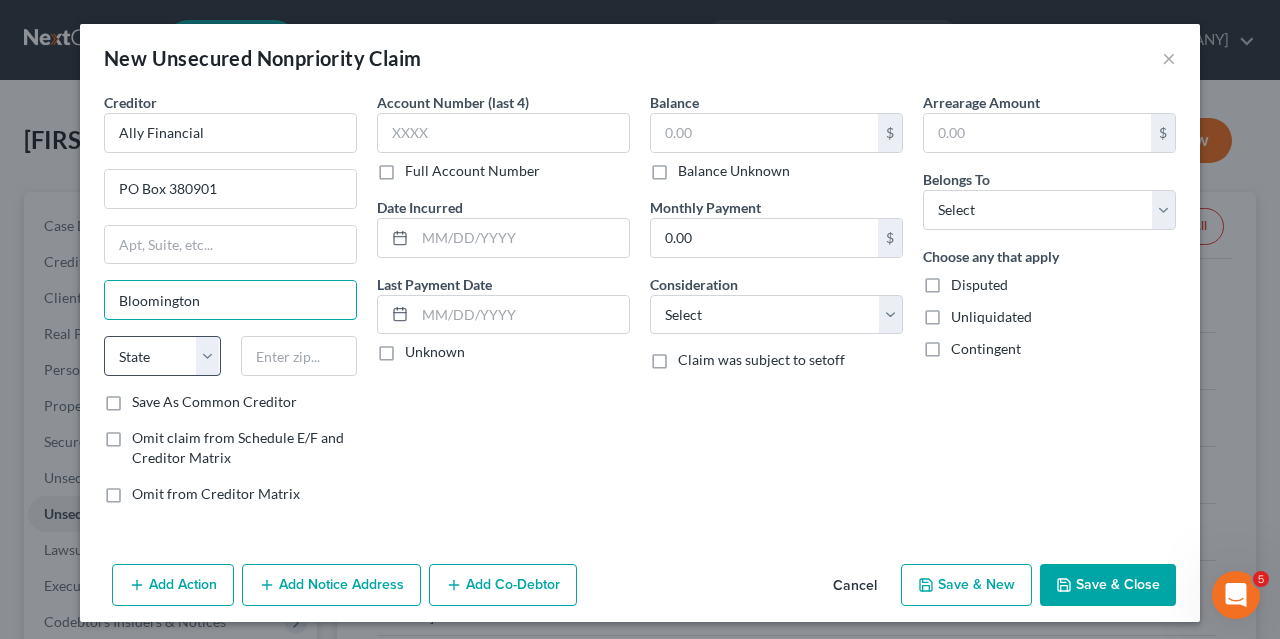 type on "Bloomington" 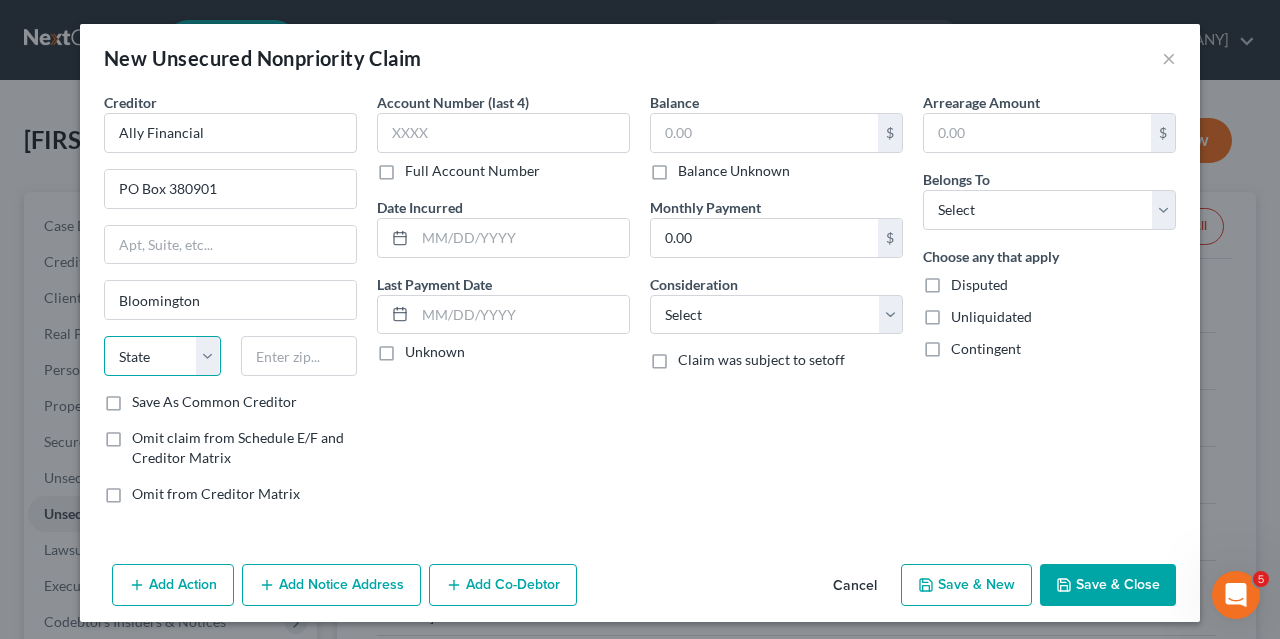 click on "State AL AK AR AZ CA CO CT DE DC FL GA GU HI ID IL IN IA KS KY LA ME MD MA MI MN MS MO MT NC ND NE NV NH NJ NM NY OH OK OR PA PR RI SC SD TN TX UT VI VA VT WA WV WI WY" at bounding box center (162, 356) 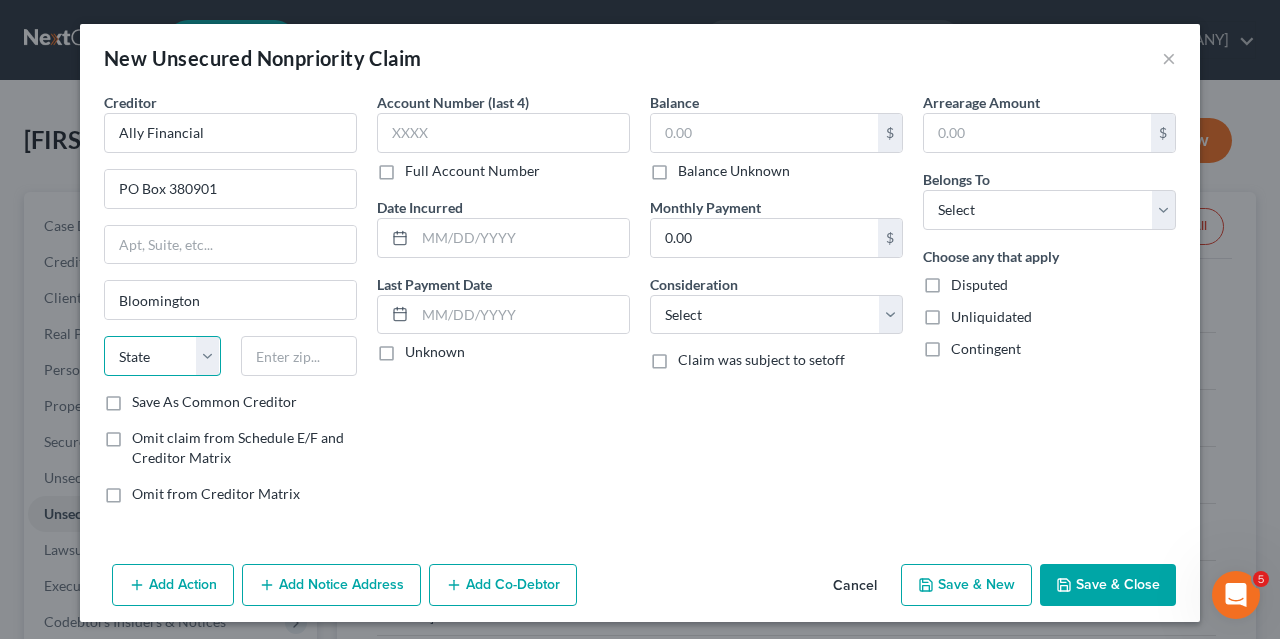 select on "24" 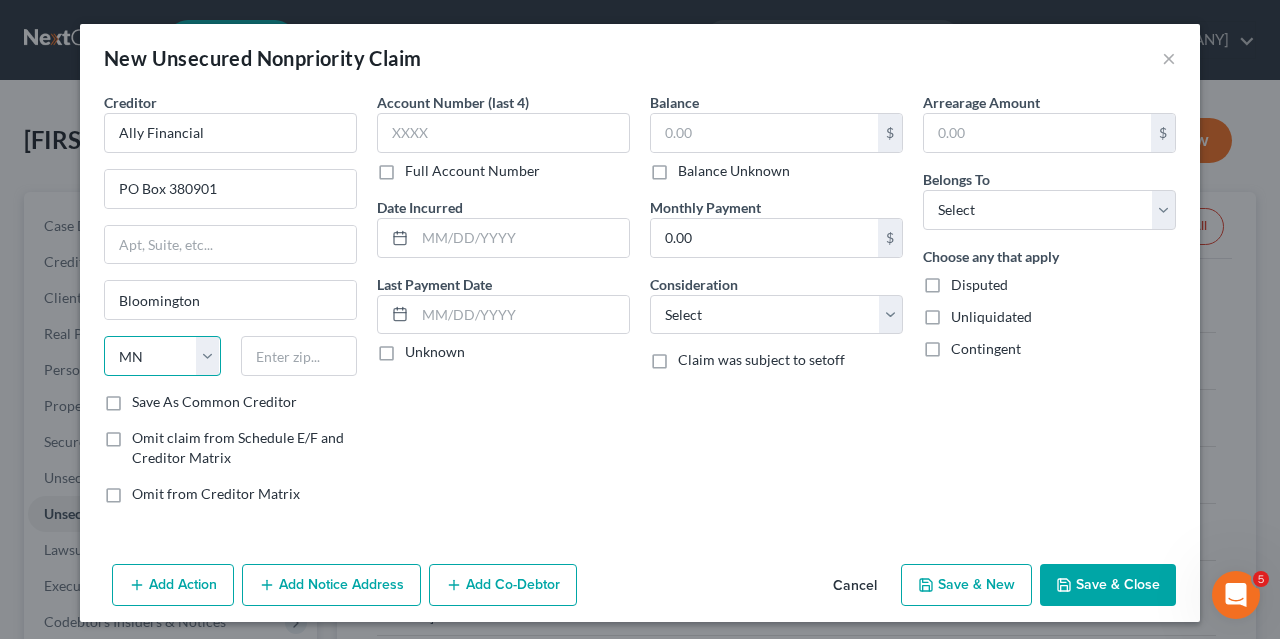 click on "MN" at bounding box center [0, 0] 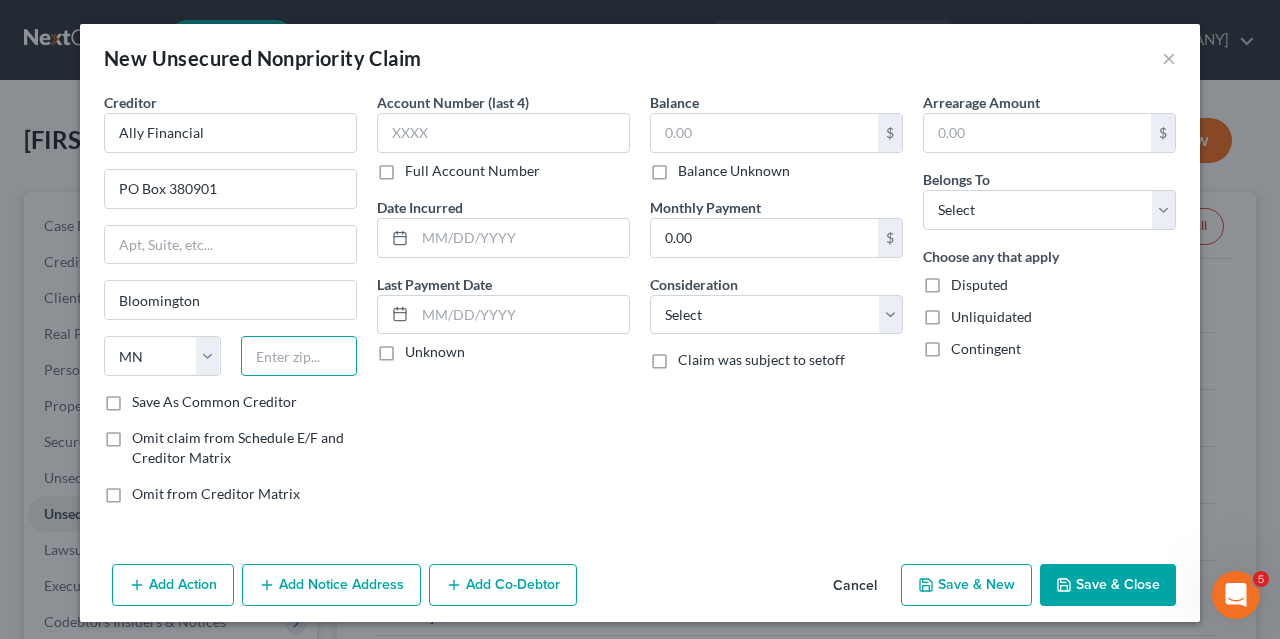 click at bounding box center [299, 356] 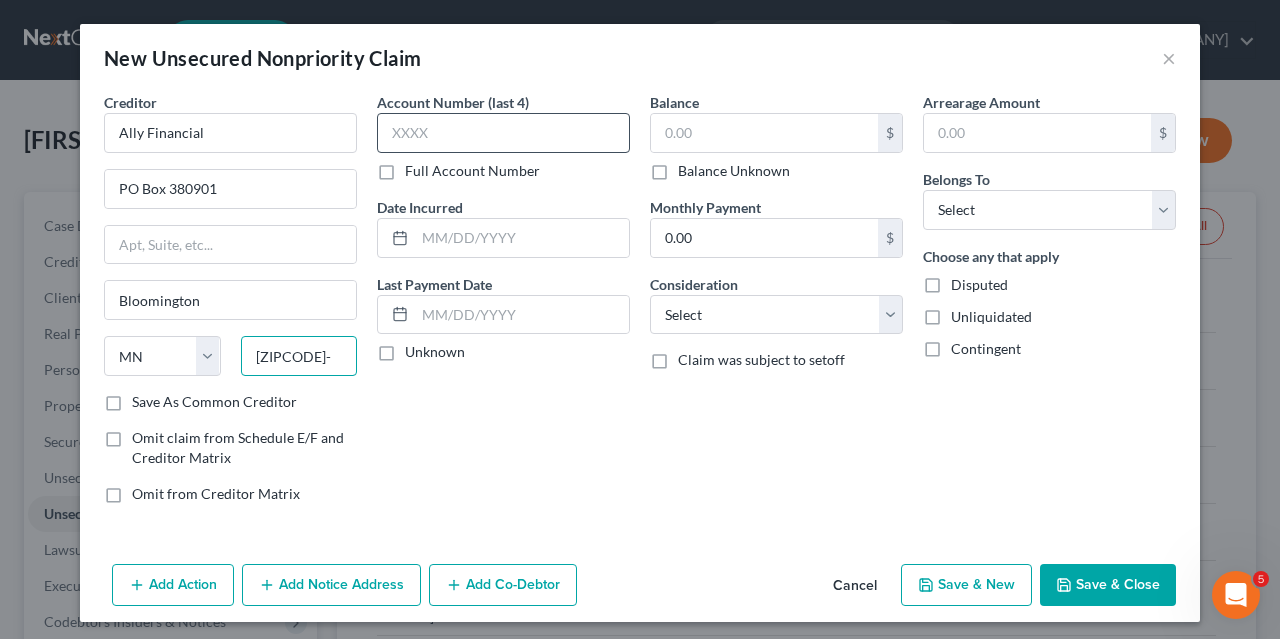 type on "[ZIPCODE]-" 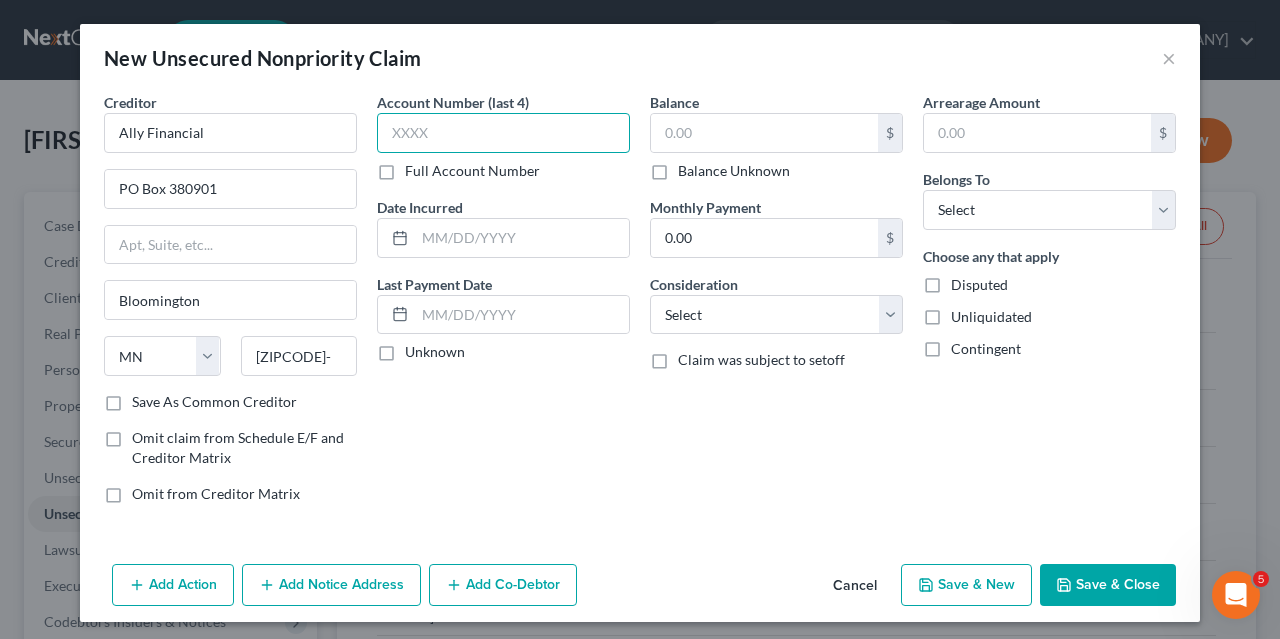 click at bounding box center (503, 133) 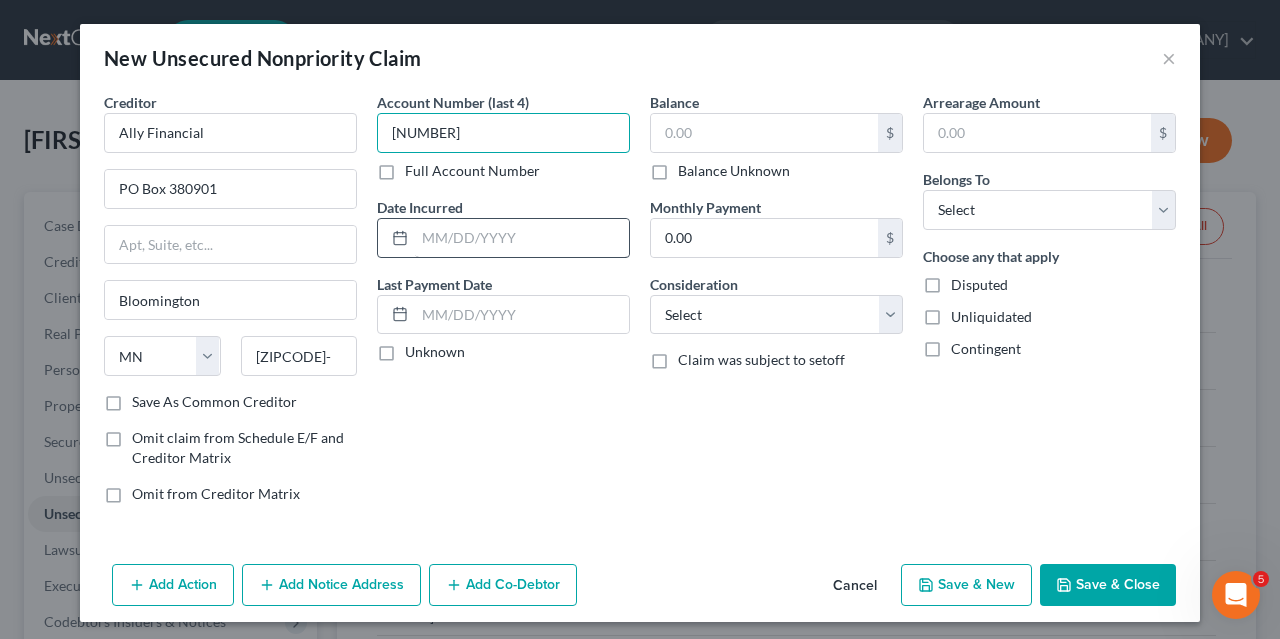 type on "[NUMBER]" 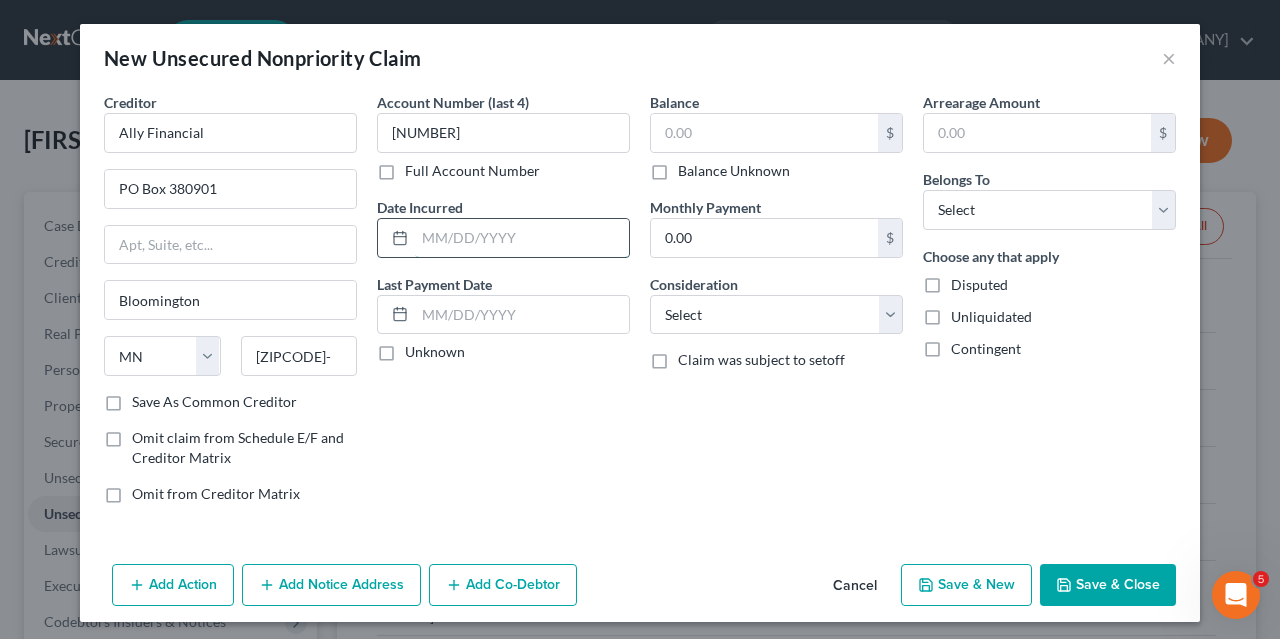 click at bounding box center [522, 238] 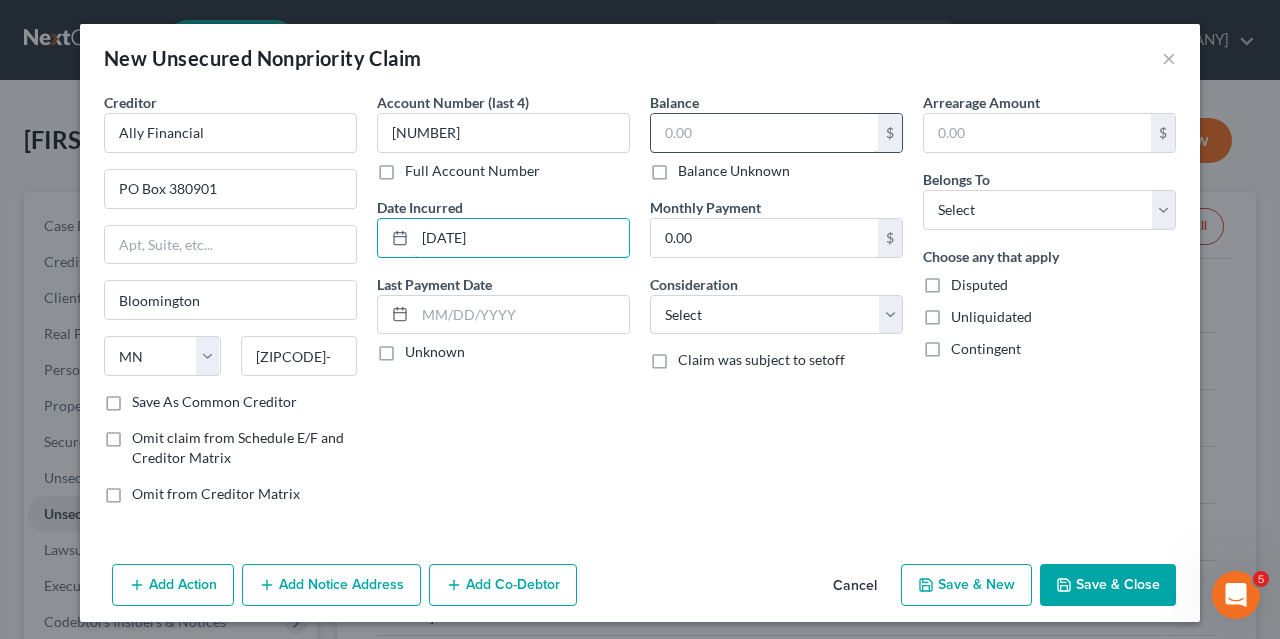 type on "[DATE]" 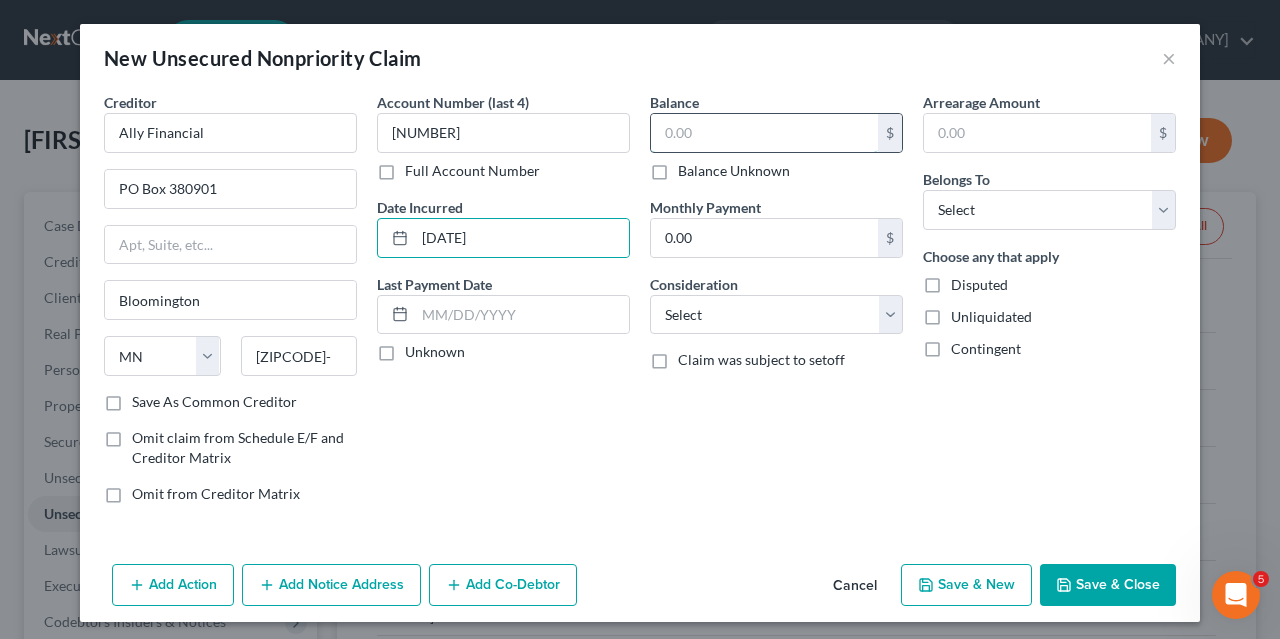 click at bounding box center [764, 133] 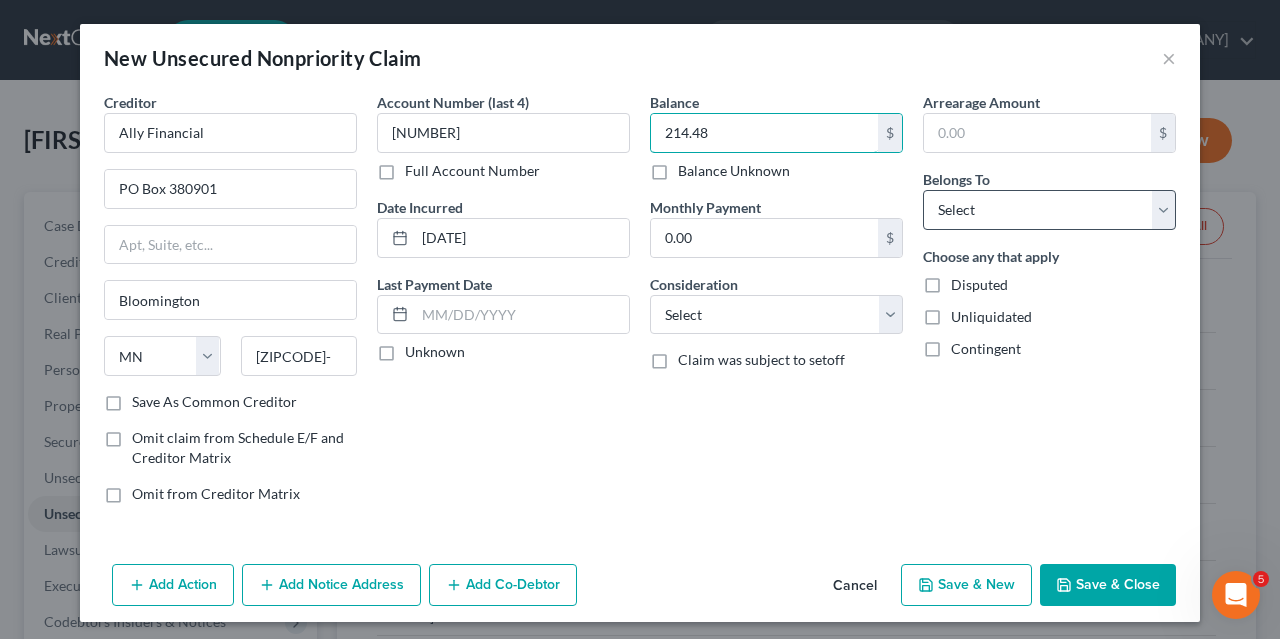type on "214.48" 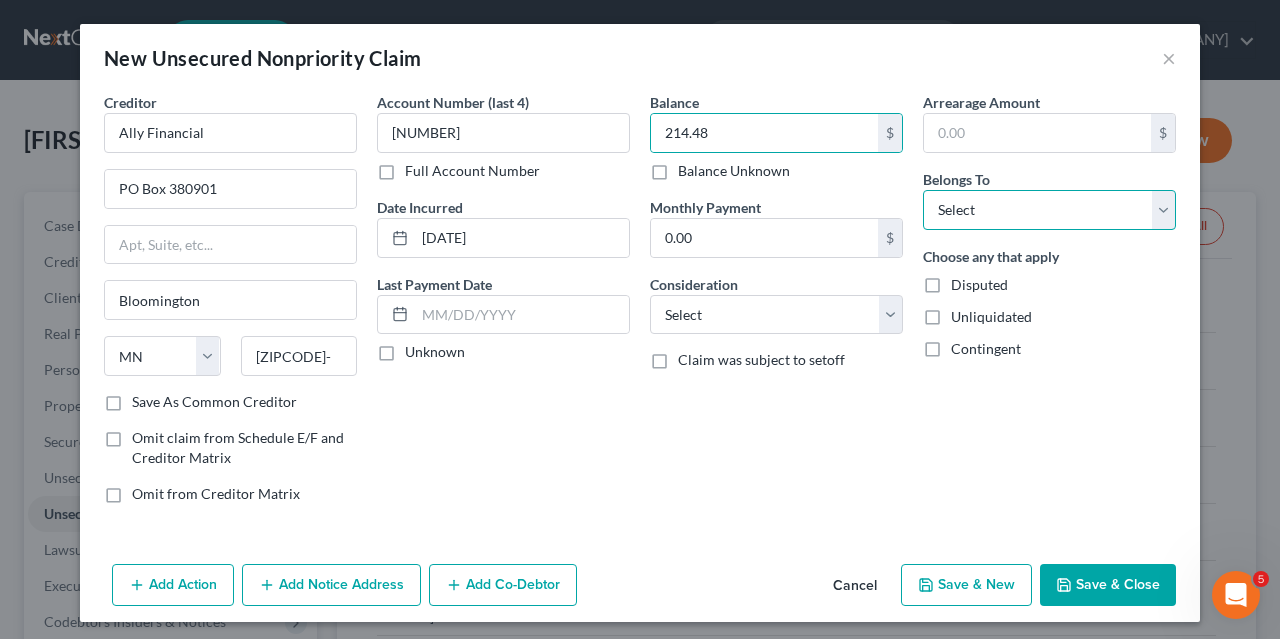 click on "Select Debtor 1 Only Debtor 2 Only Debtor 1 And Debtor 2 Only At Least One Of The Debtors And Another Community Property" at bounding box center (1049, 210) 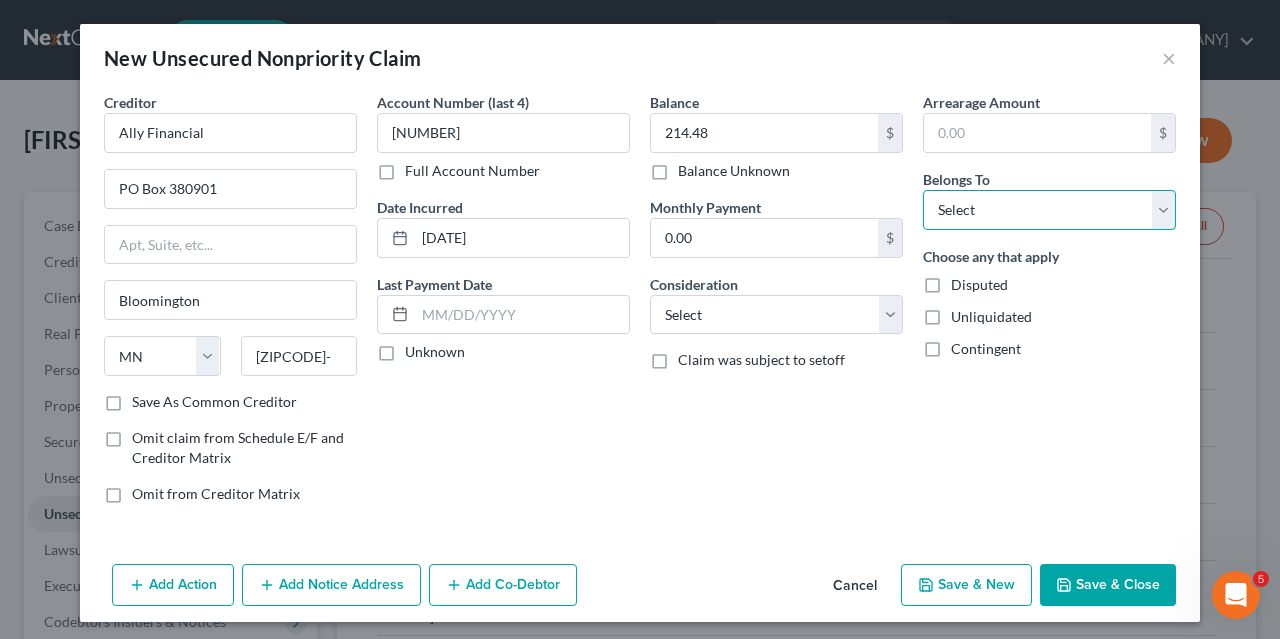 select on "0" 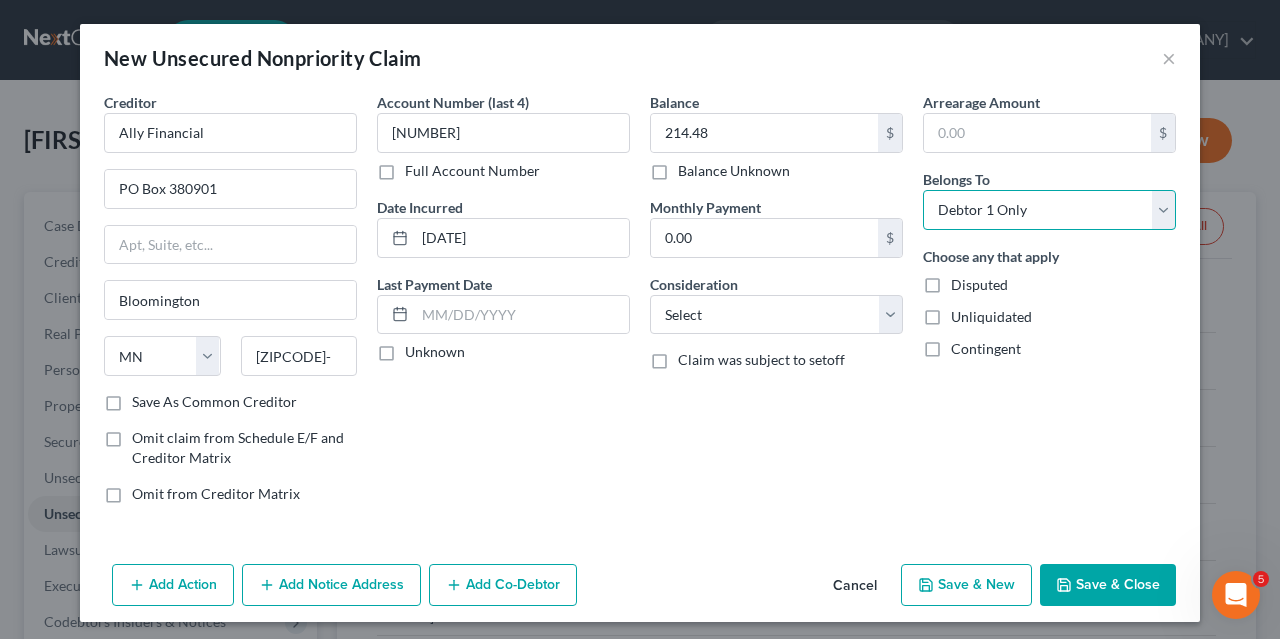click on "Debtor 1 Only" at bounding box center (0, 0) 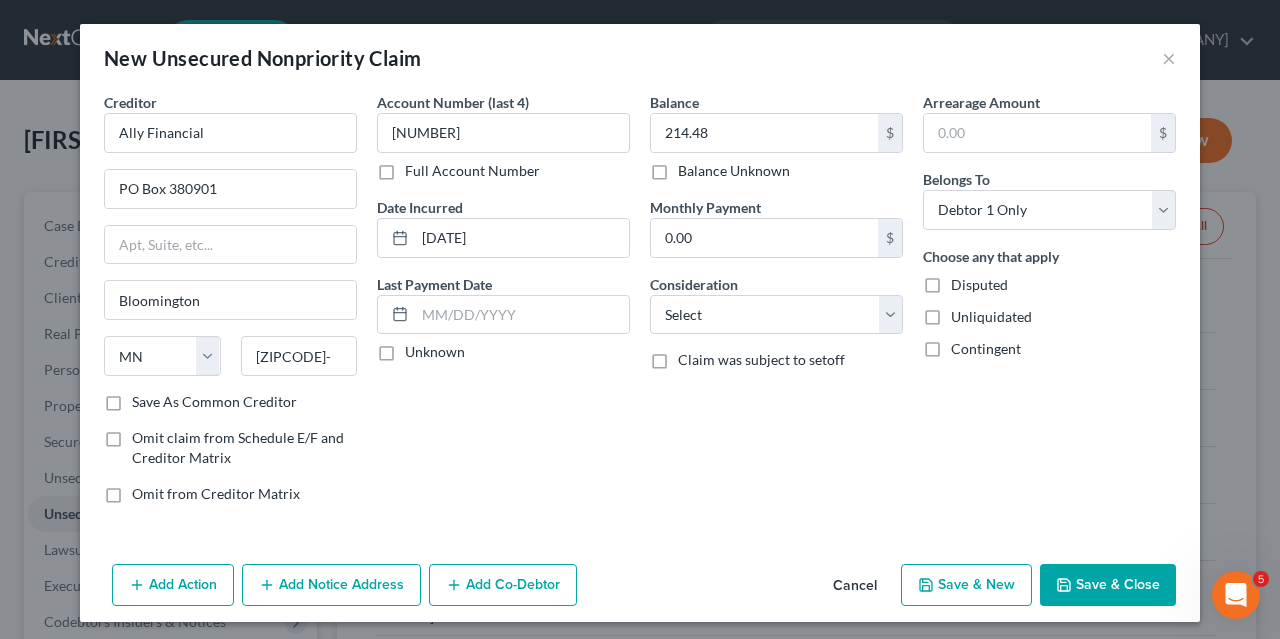 click on "Save & New" at bounding box center [966, 585] 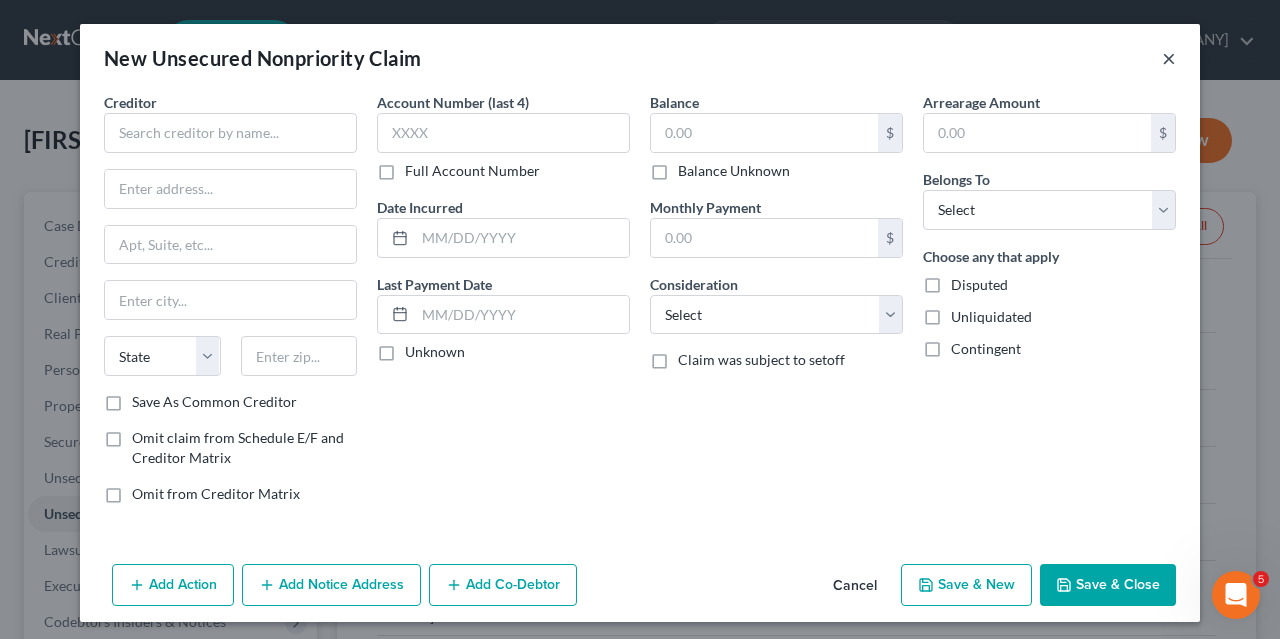 click on "×" at bounding box center (1169, 58) 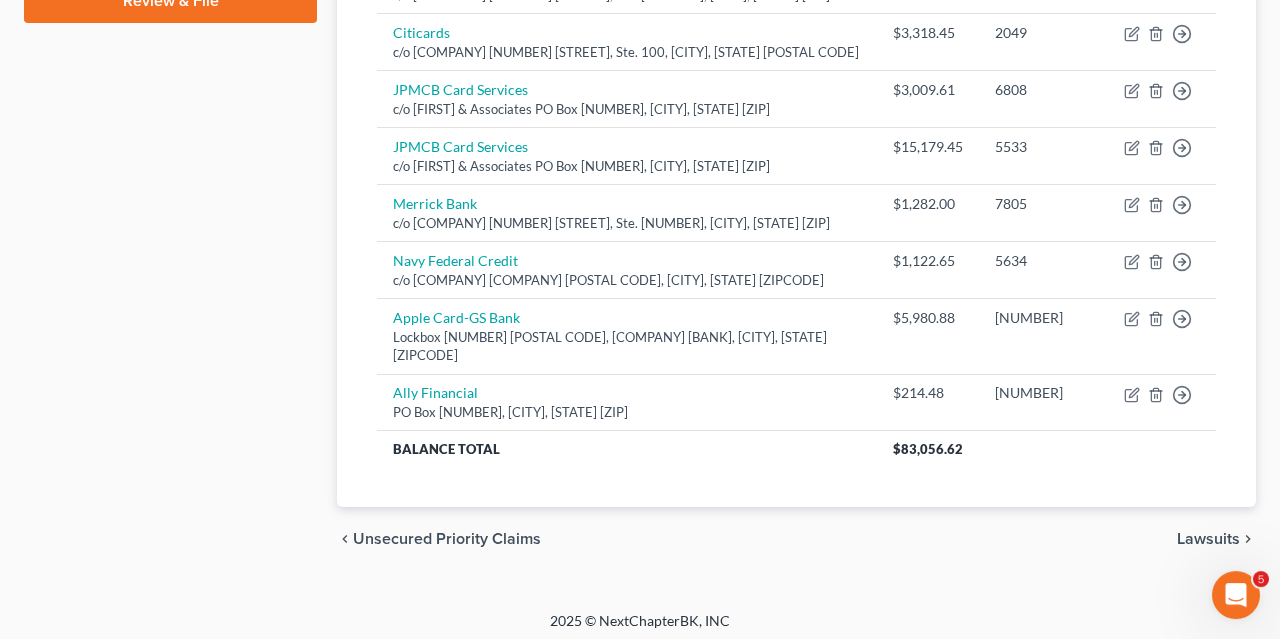scroll, scrollTop: 964, scrollLeft: 0, axis: vertical 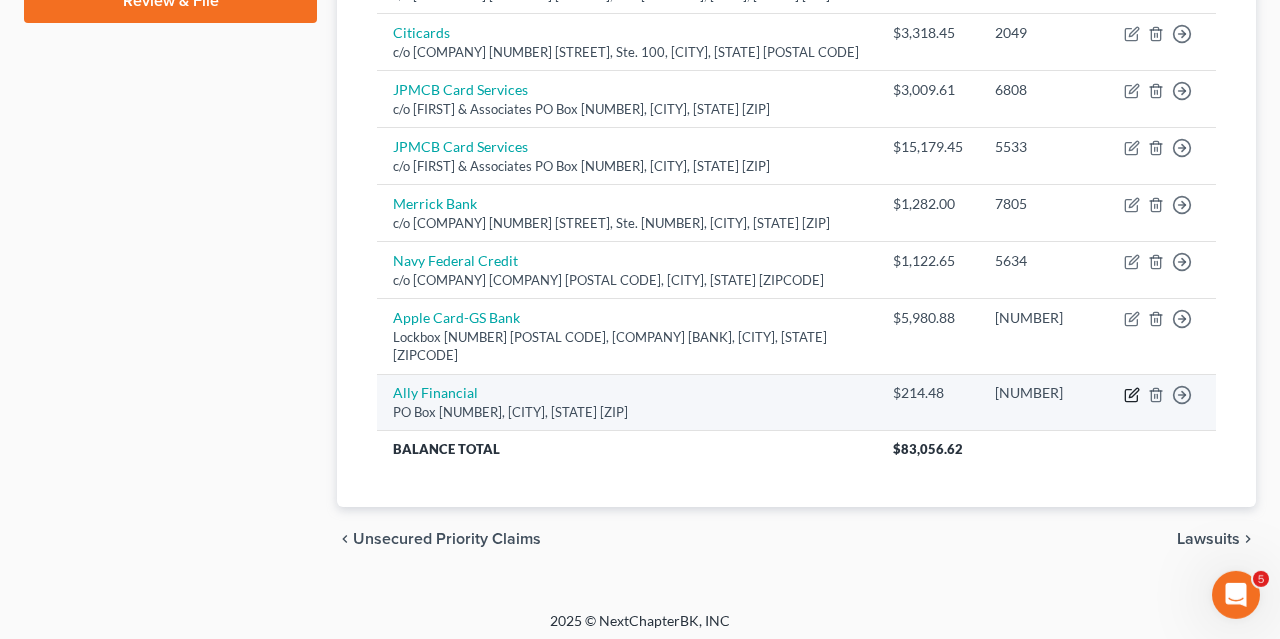 click 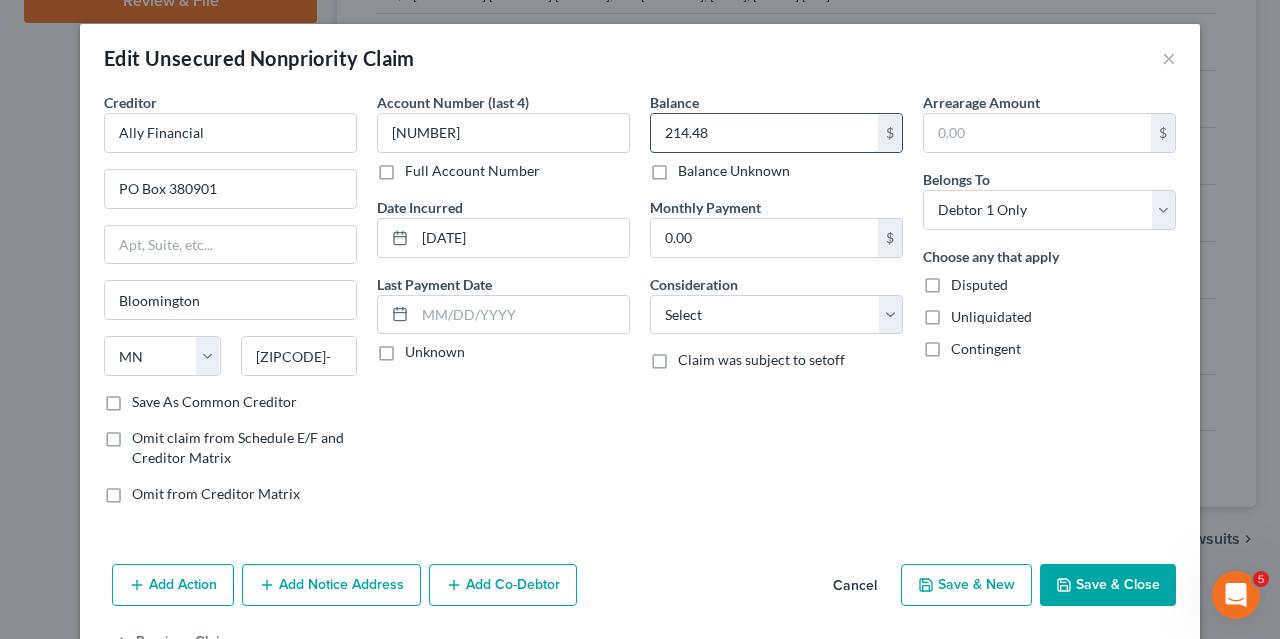 click on "214.48" at bounding box center [764, 133] 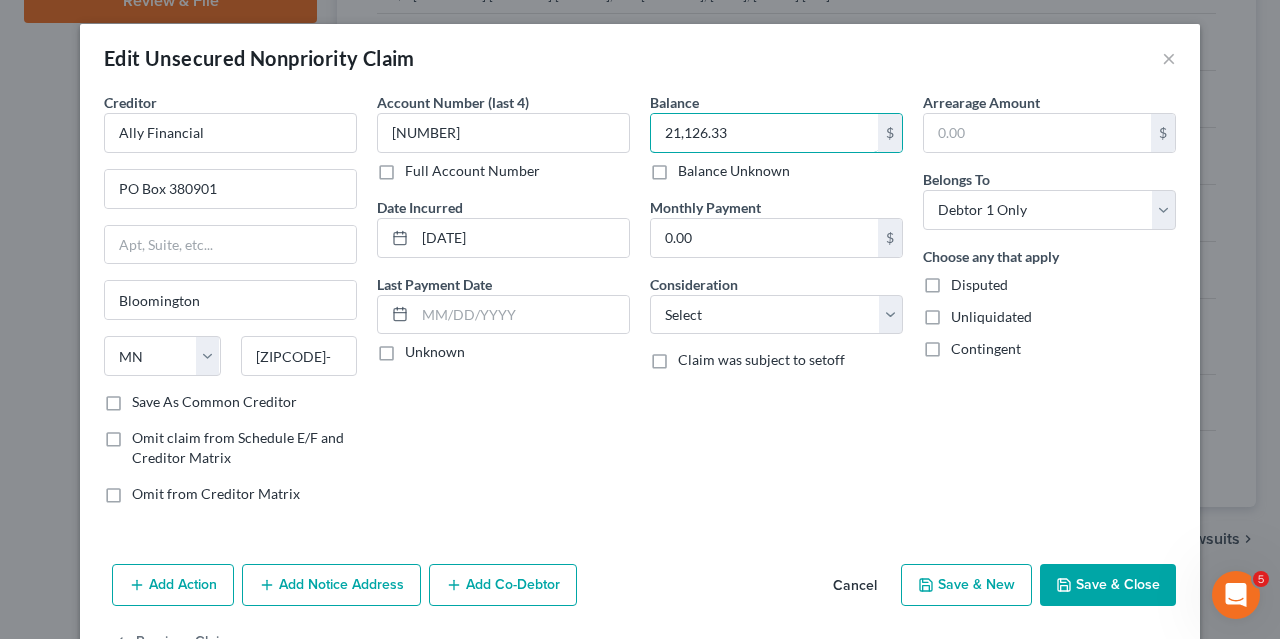 type on "21,126.33" 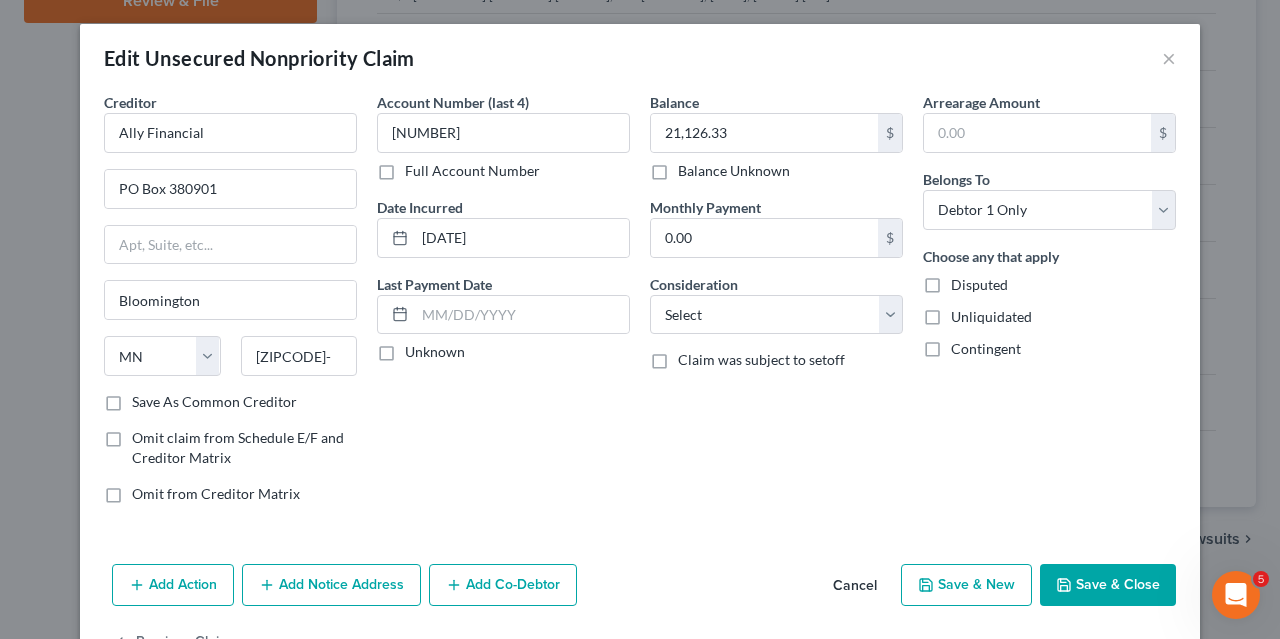 click on "Save & Close" at bounding box center (1108, 585) 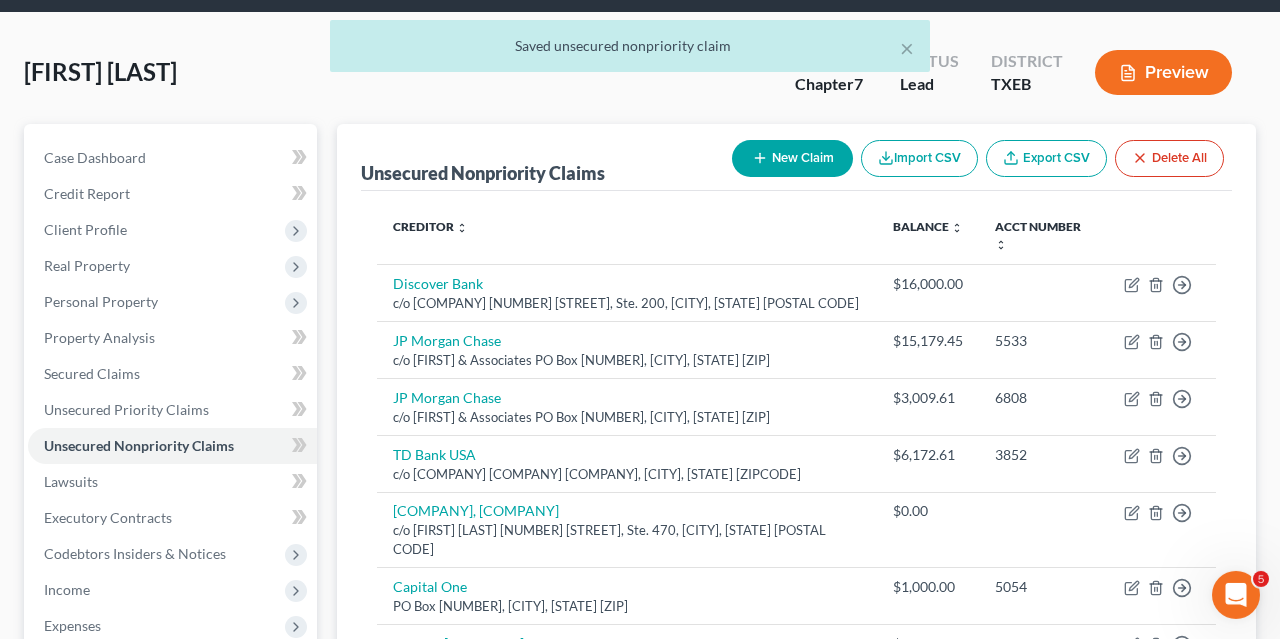 scroll, scrollTop: 0, scrollLeft: 0, axis: both 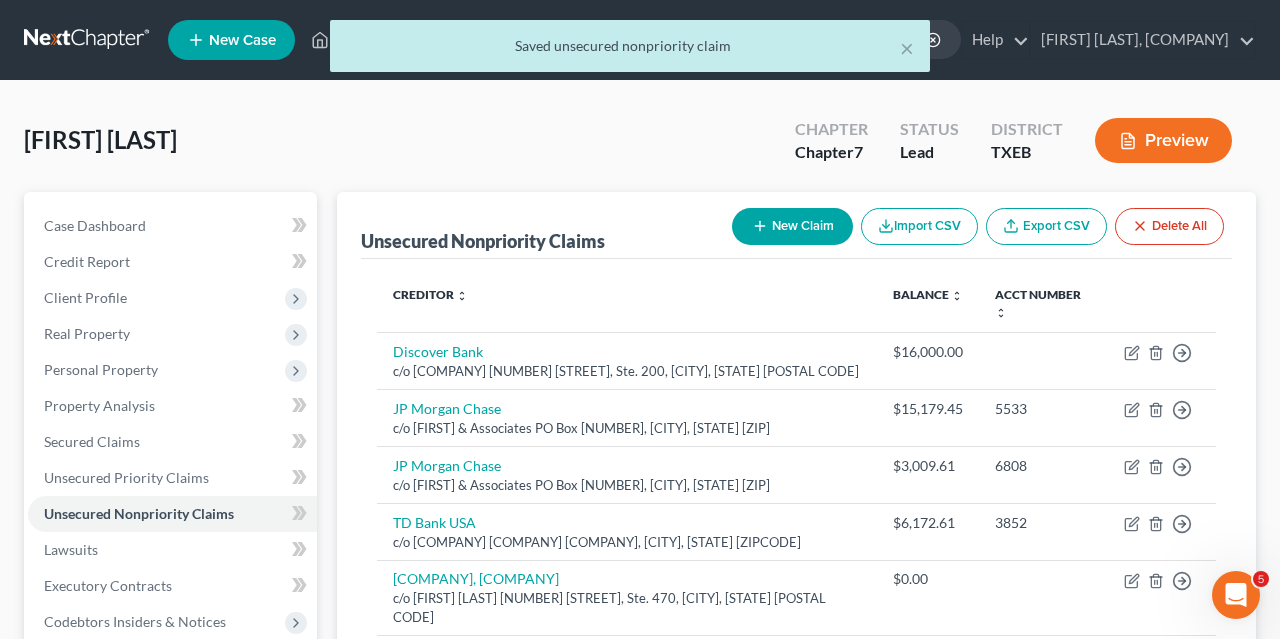click on "New Claim" at bounding box center [792, 226] 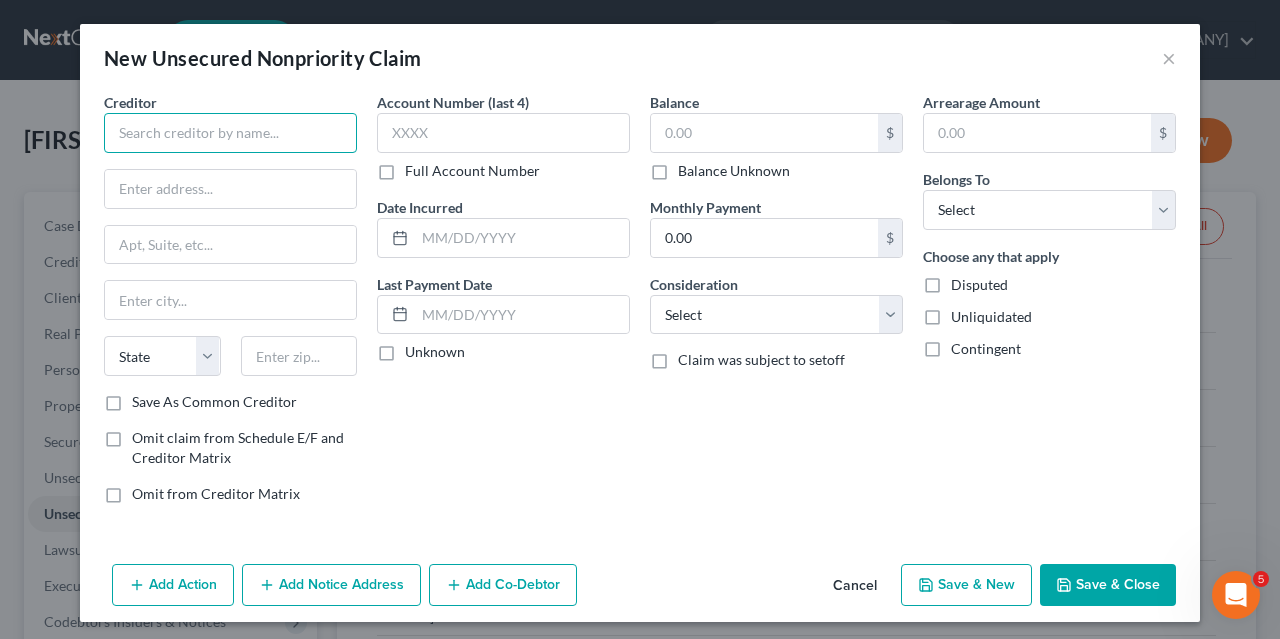 click at bounding box center (230, 133) 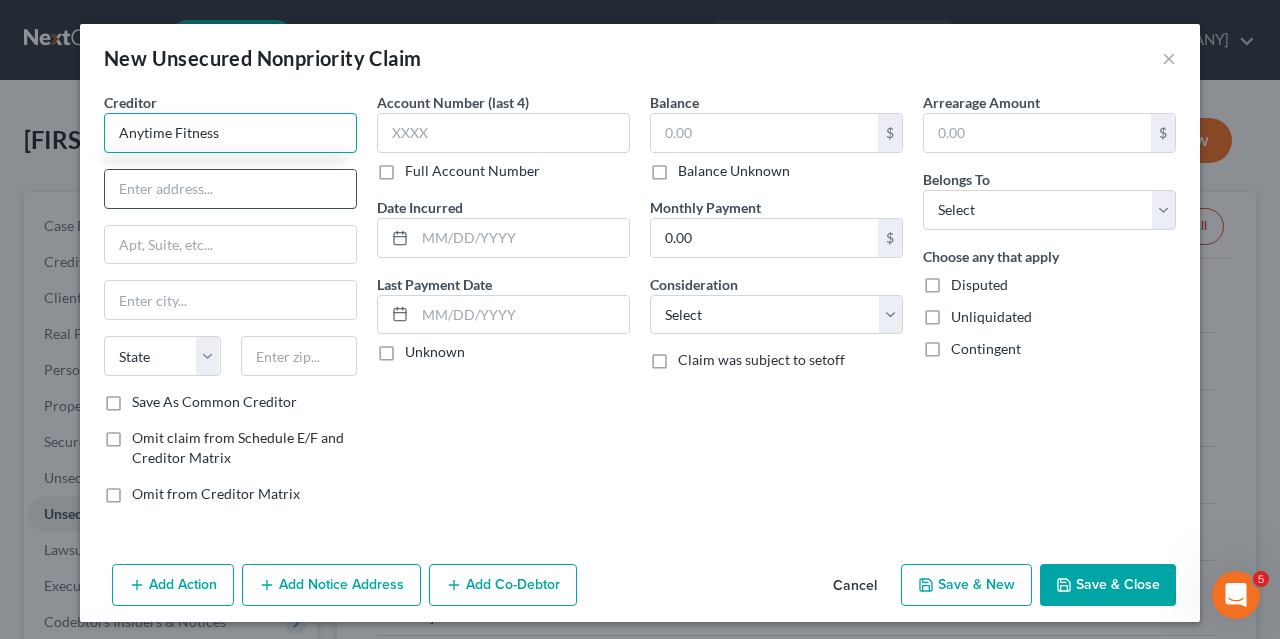 type on "Anytime Fitness" 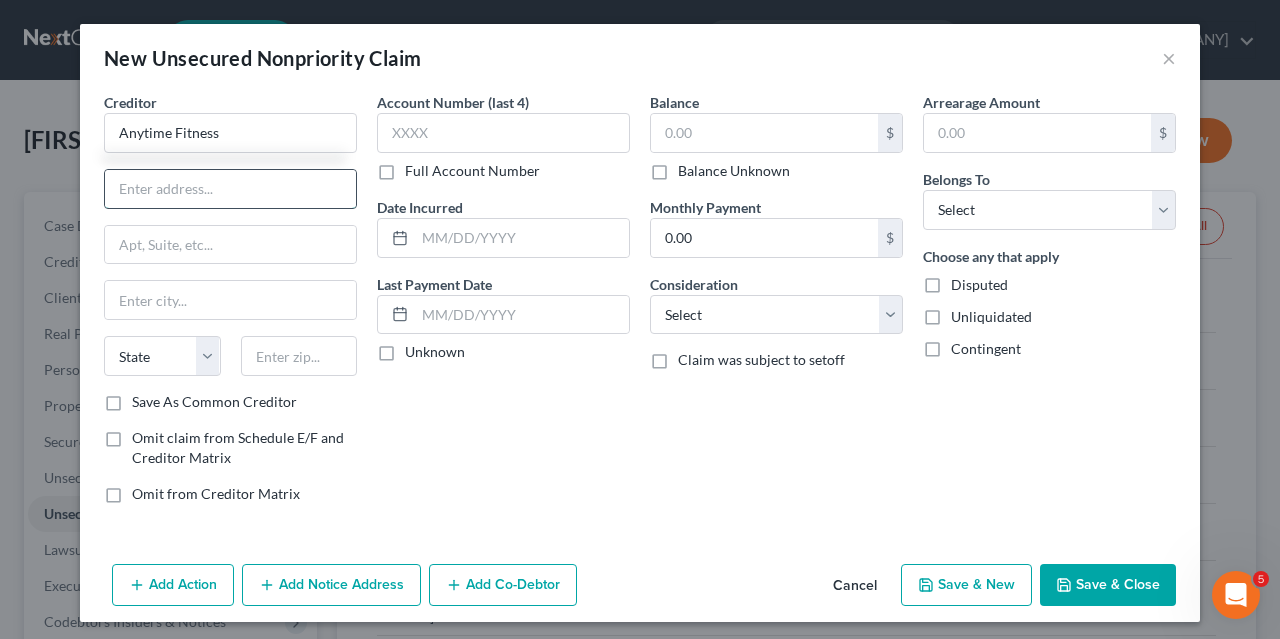 click at bounding box center (230, 189) 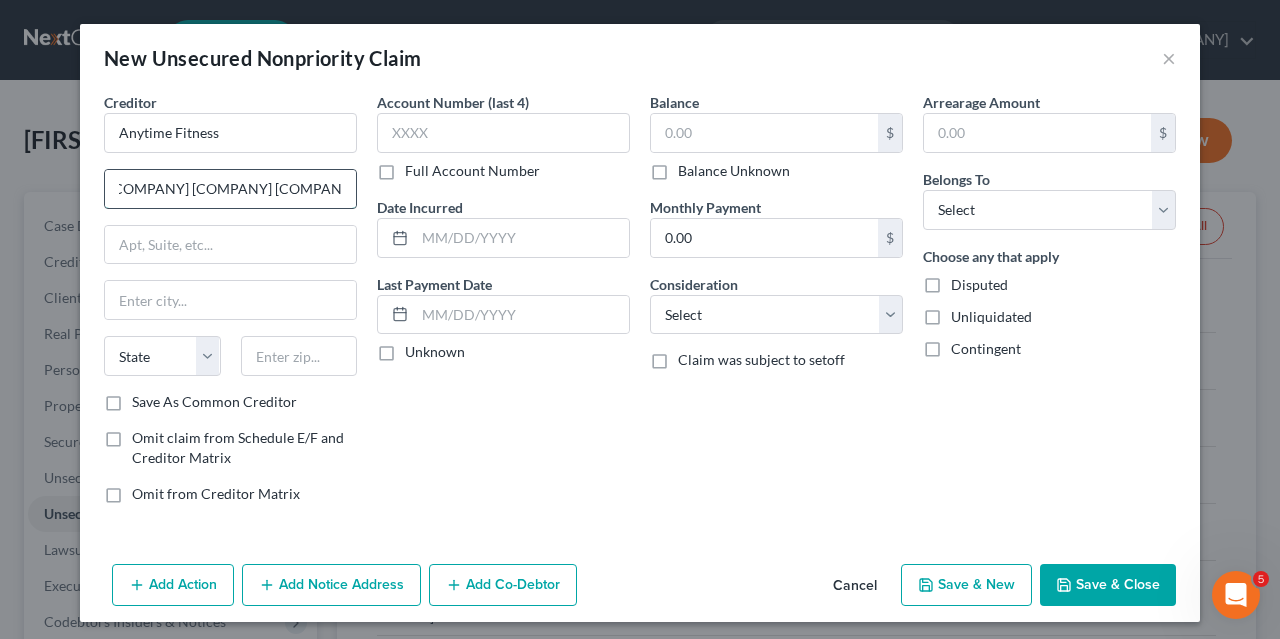 scroll, scrollTop: 0, scrollLeft: 35, axis: horizontal 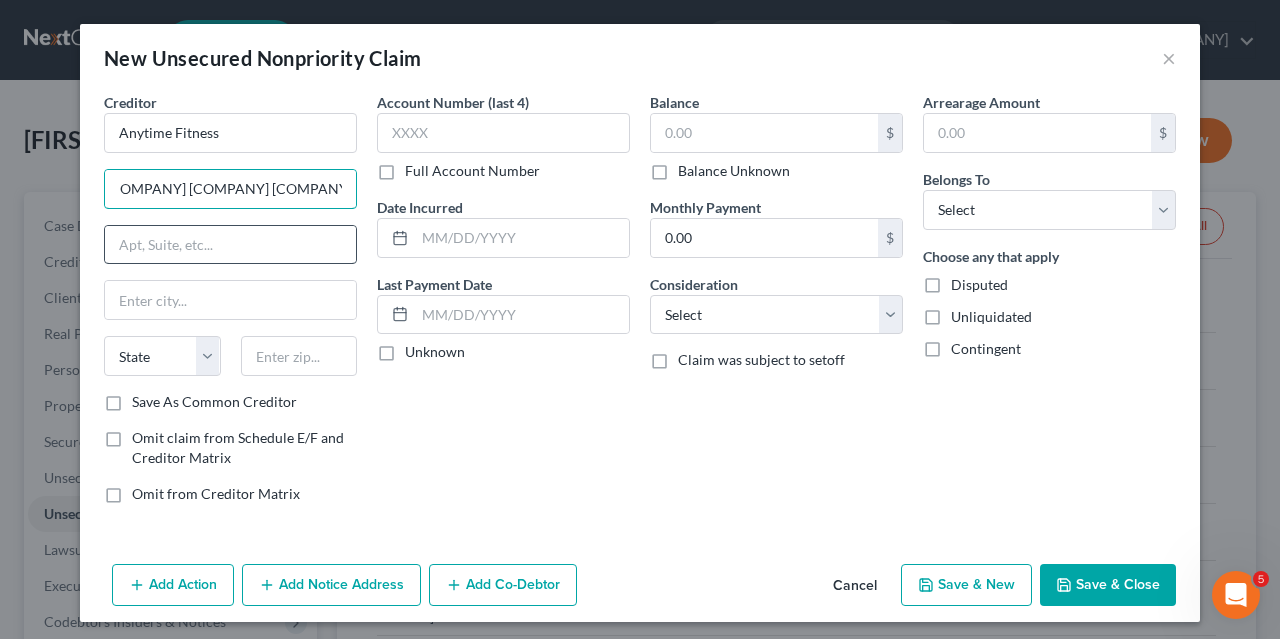 type on "c/o [COMPANY] [COMPANY] [COMPANY]" 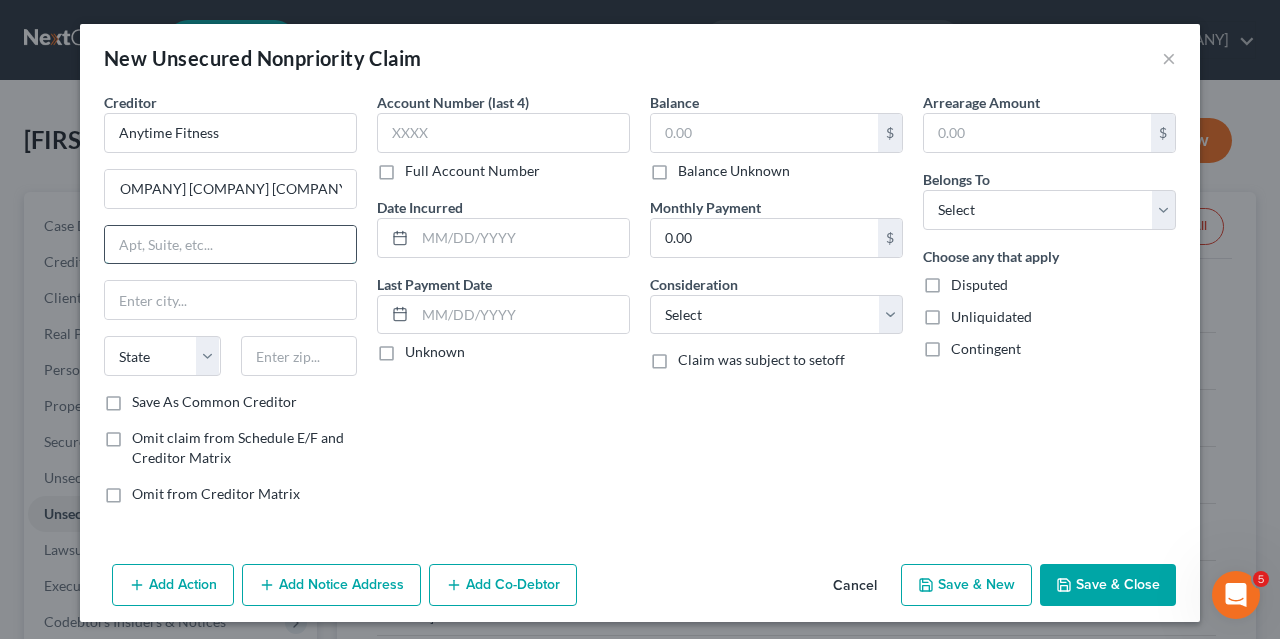 click at bounding box center [230, 245] 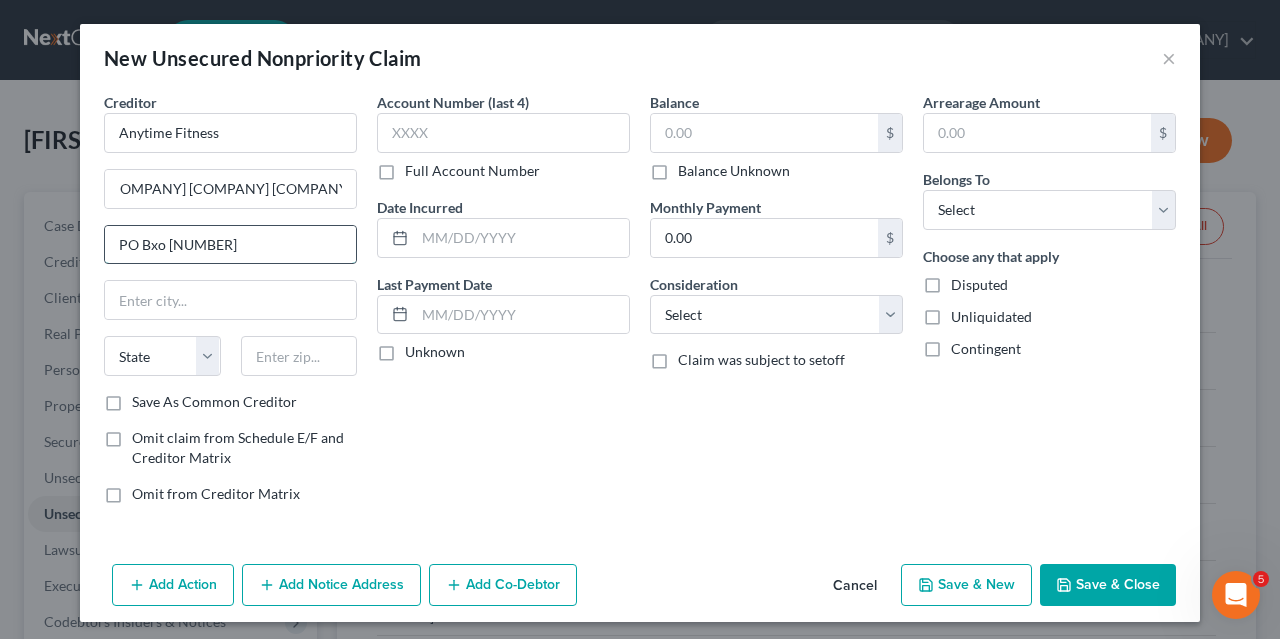 type on "PO Bxo [NUMBER]" 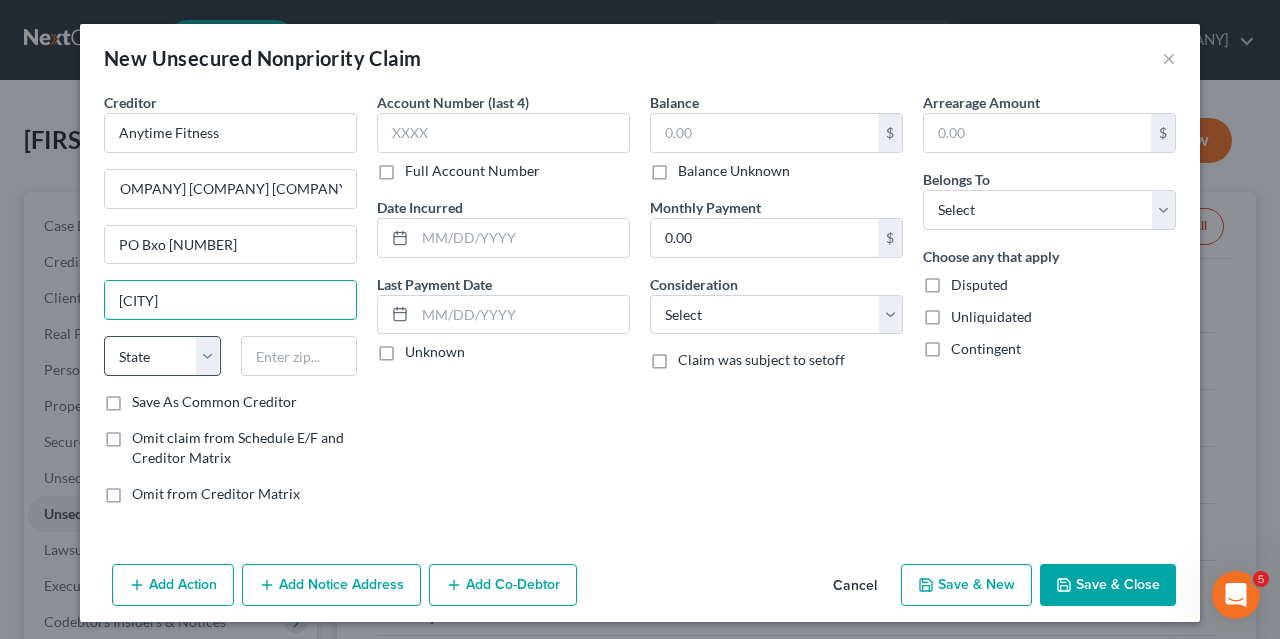 type on "[CITY]" 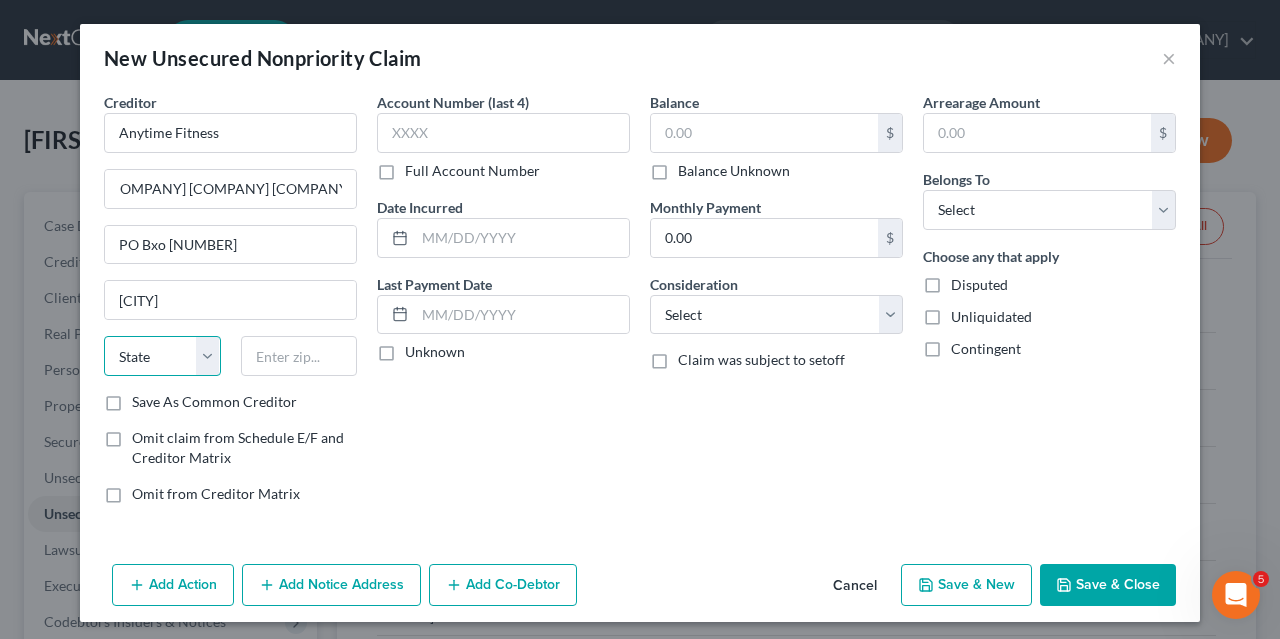 click on "State AL AK AR AZ CA CO CT DE DC FL GA GU HI ID IL IN IA KS KY LA ME MD MA MI MN MS MO MT NC ND NE NV NH NJ NM NY OH OK OR PA PR RI SC SD TN TX UT VI VA VT WA WV WI WY" at bounding box center [162, 356] 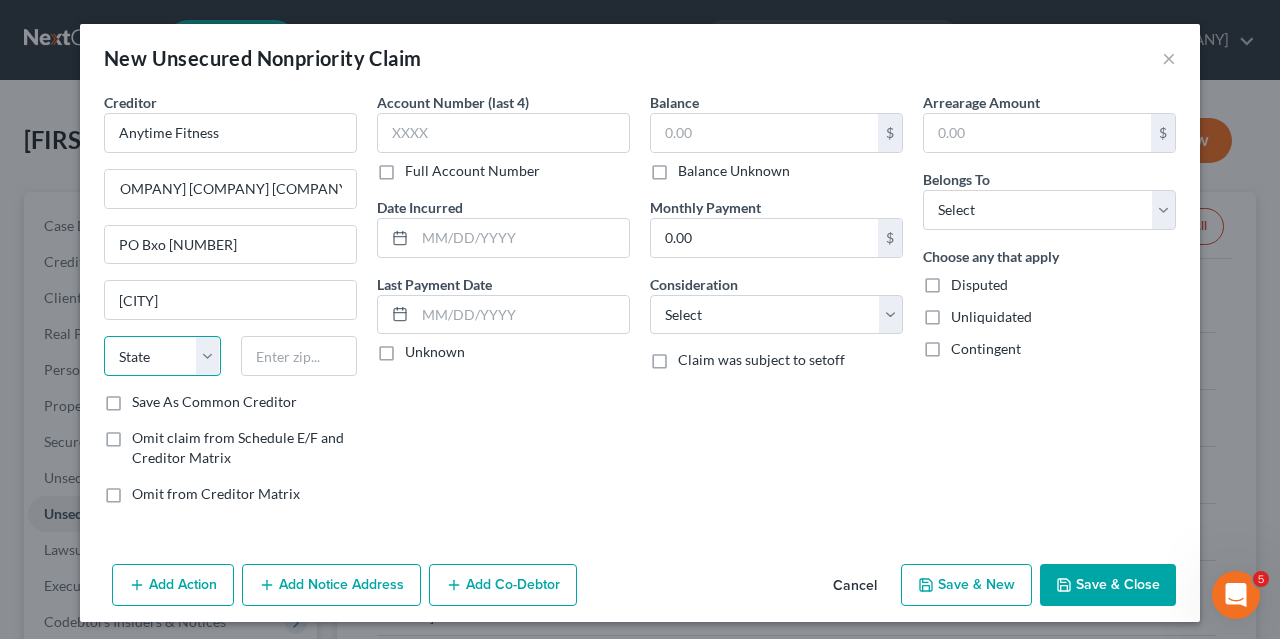 select on "23" 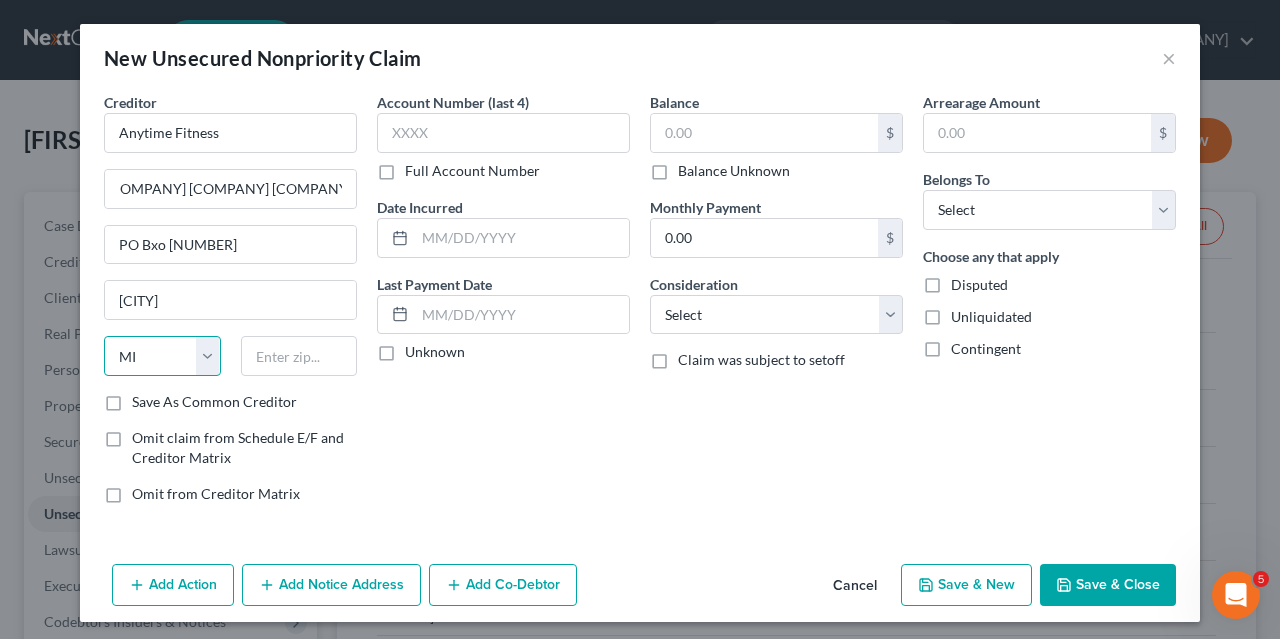 click on "MI" at bounding box center (0, 0) 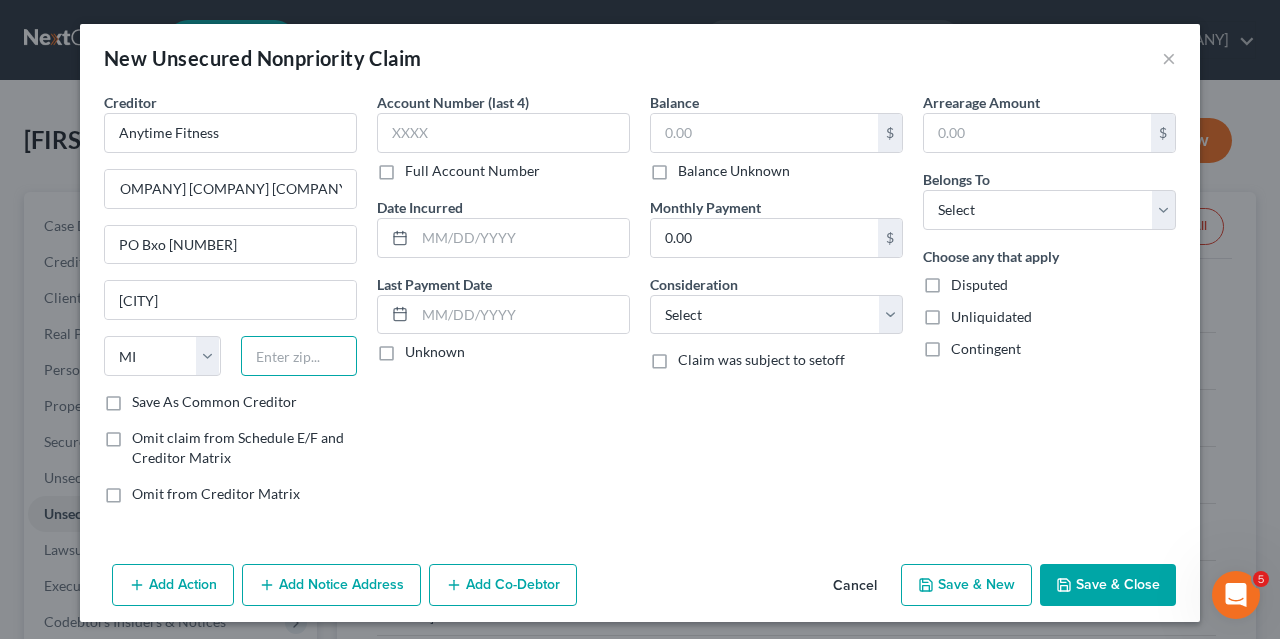 click at bounding box center (299, 356) 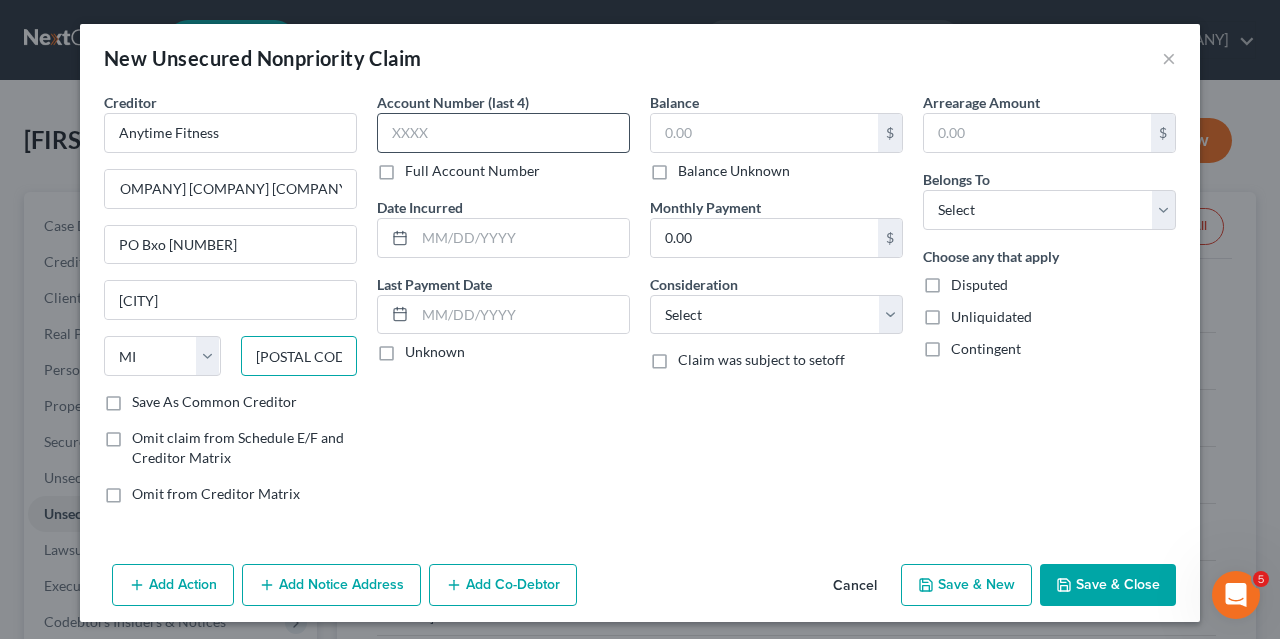 type on "[POSTAL CODE]" 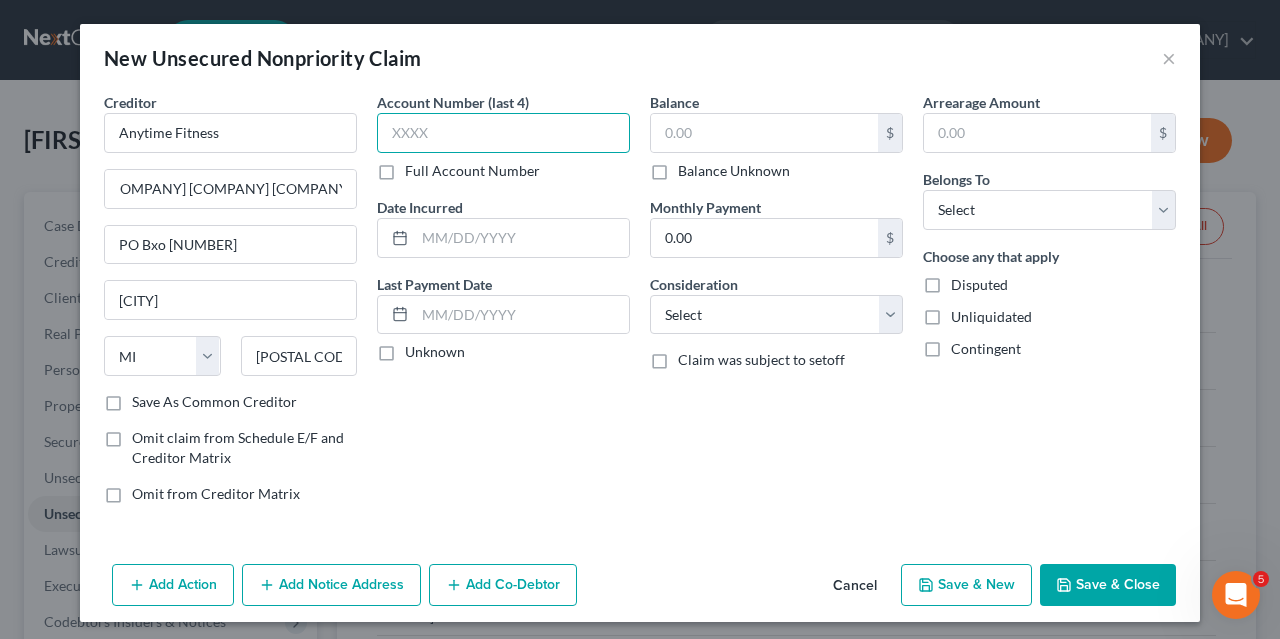 click at bounding box center (503, 133) 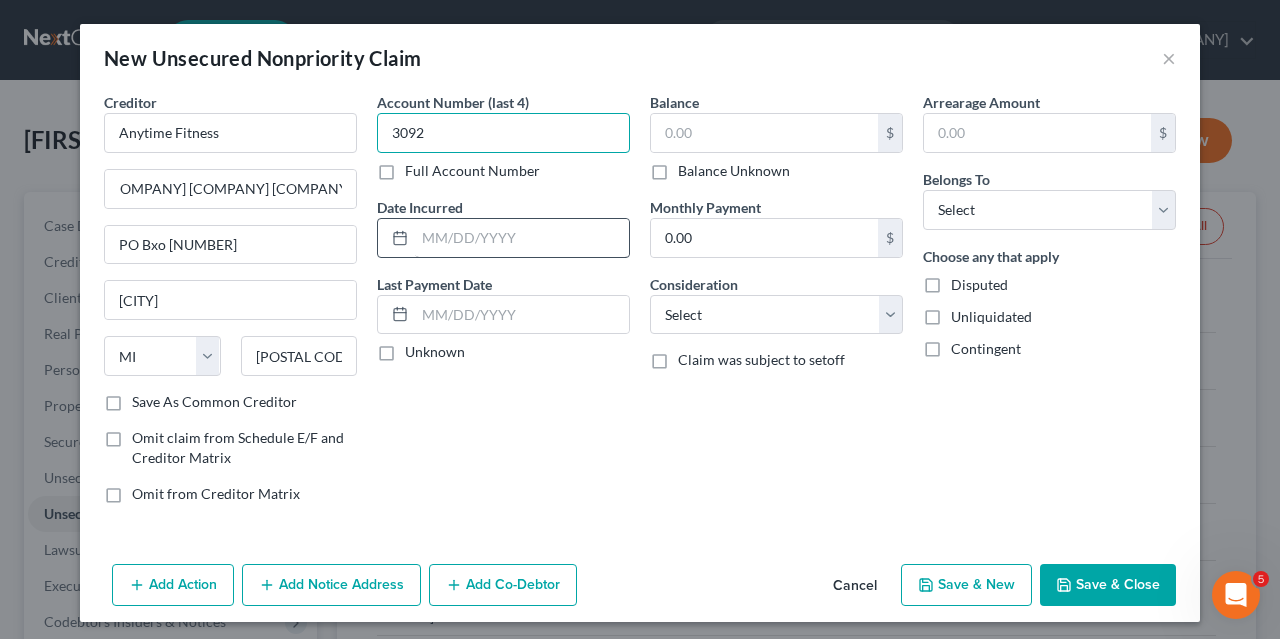 type on "3092" 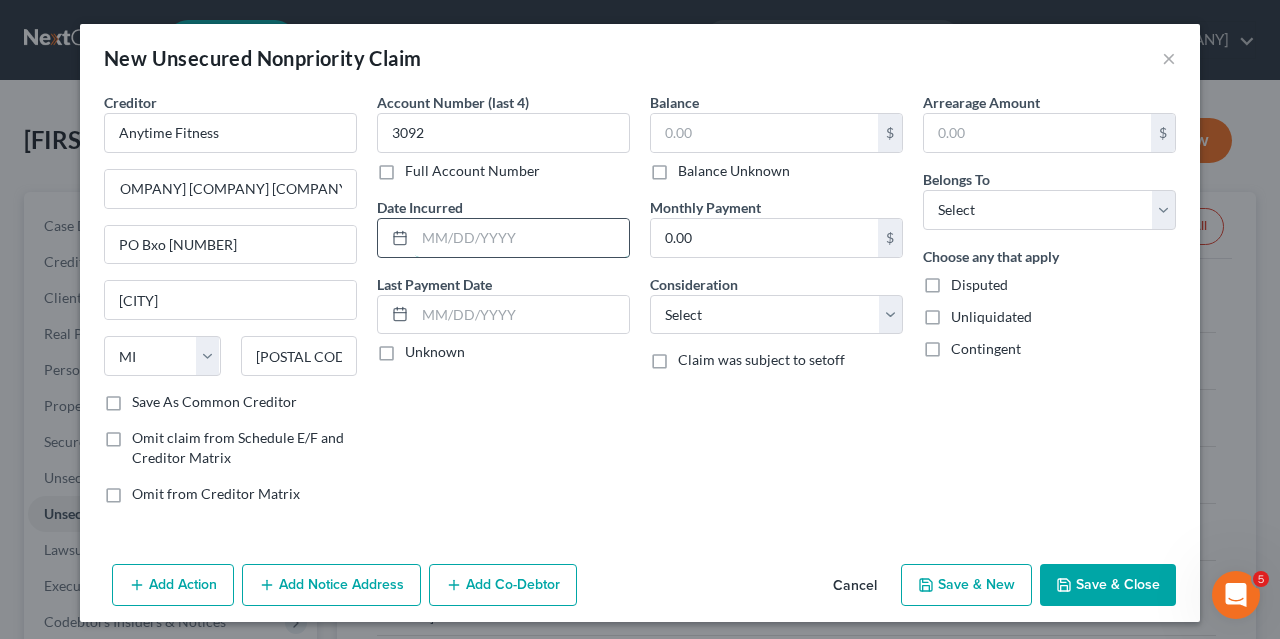 click at bounding box center (522, 238) 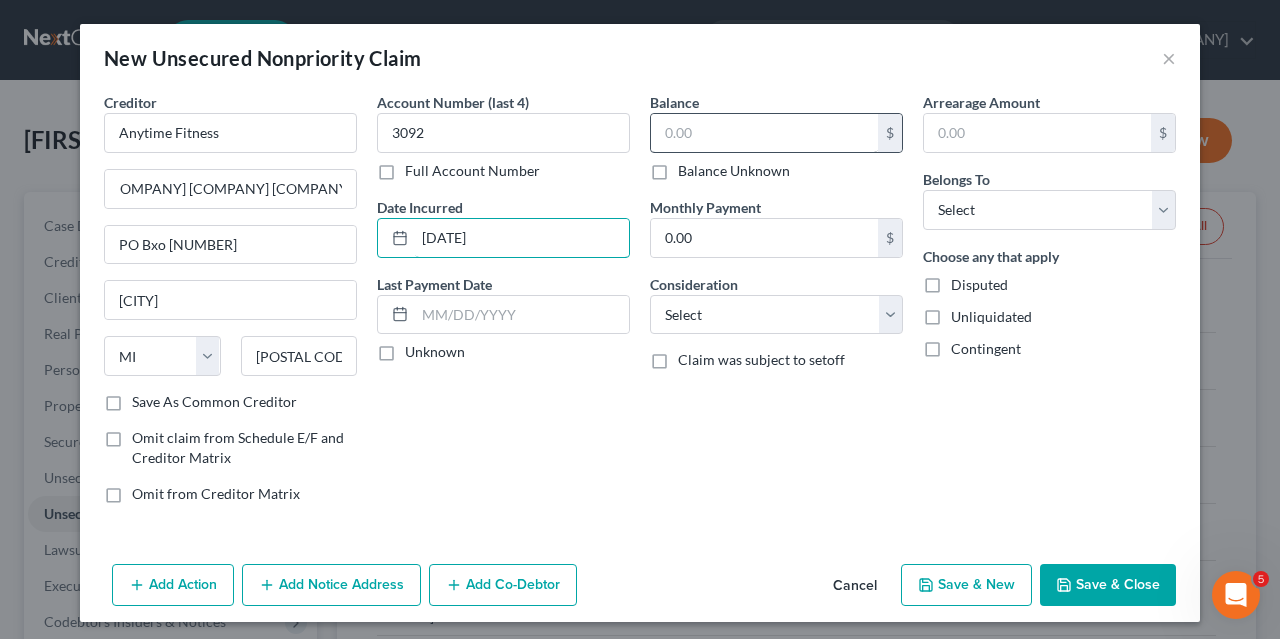 type on "[DATE]" 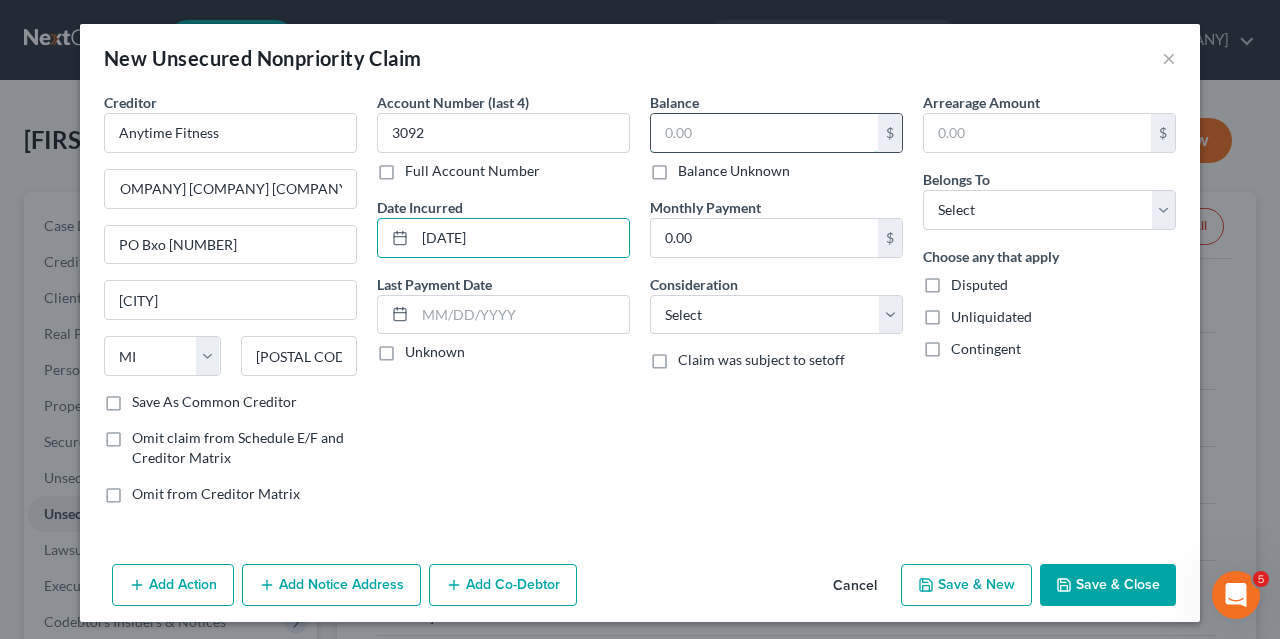 click at bounding box center [764, 133] 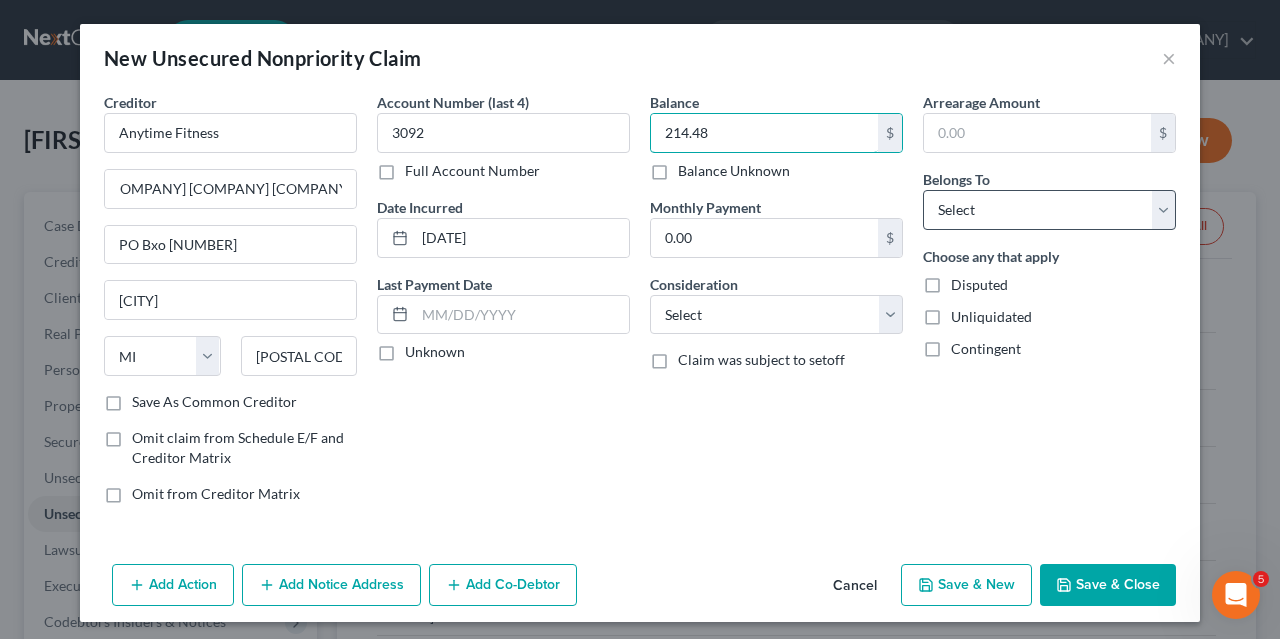 type on "214.48" 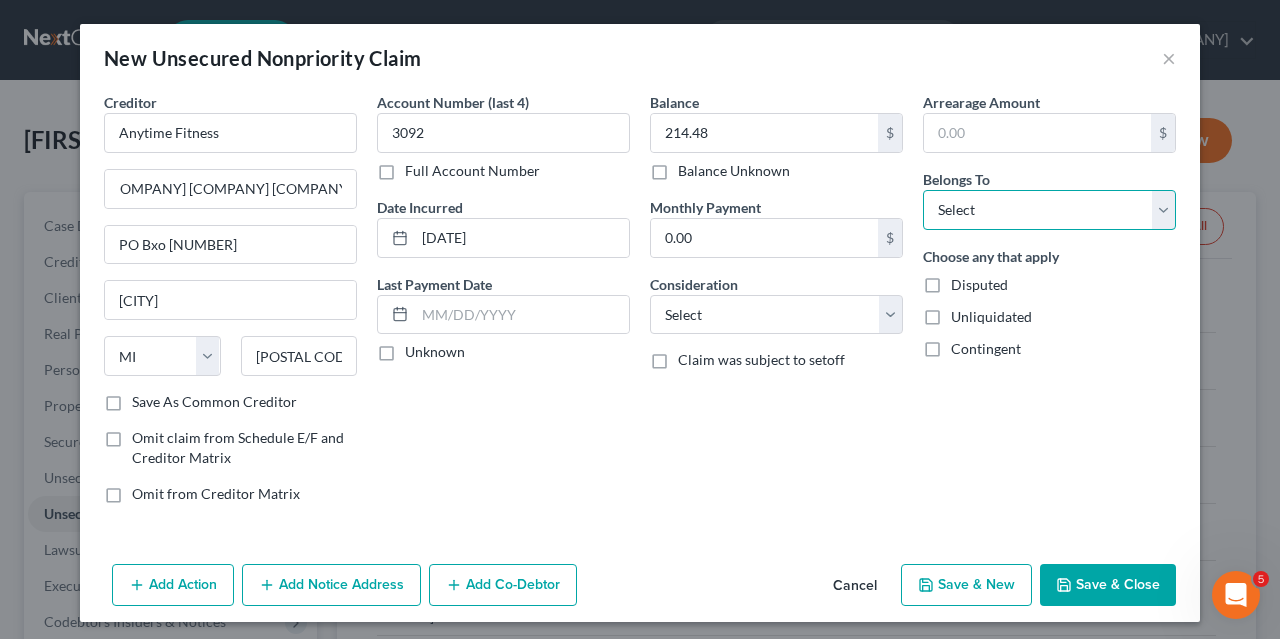 click on "Select Debtor 1 Only Debtor 2 Only Debtor 1 And Debtor 2 Only At Least One Of The Debtors And Another Community Property" at bounding box center (1049, 210) 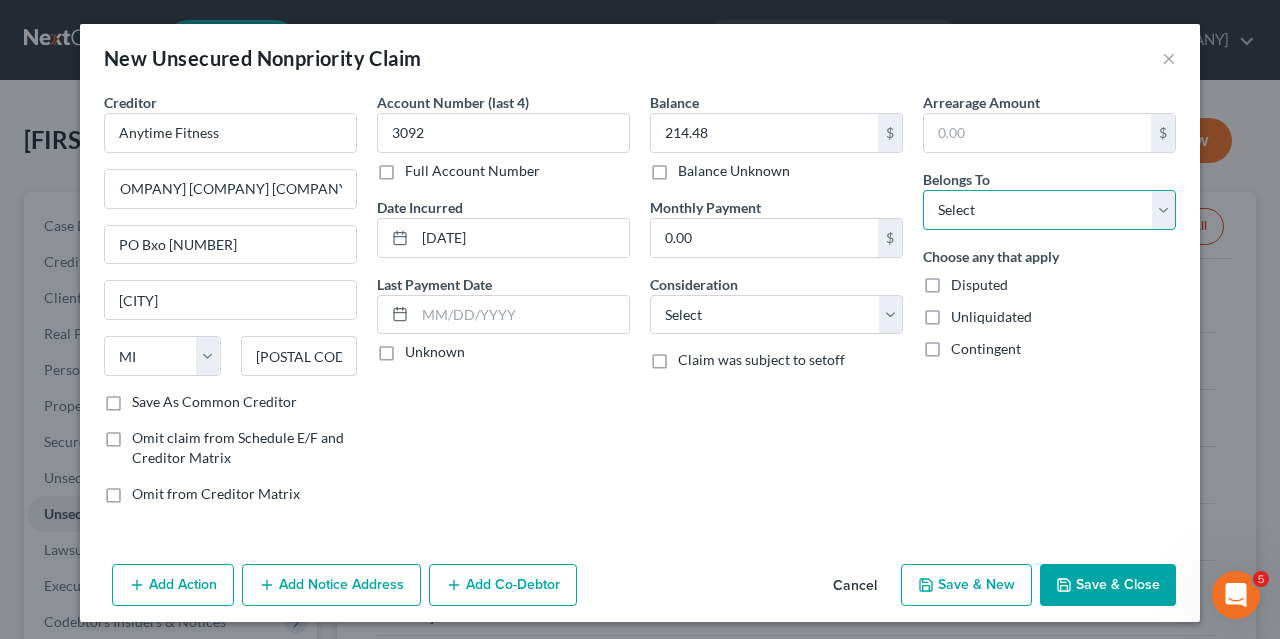 select on "0" 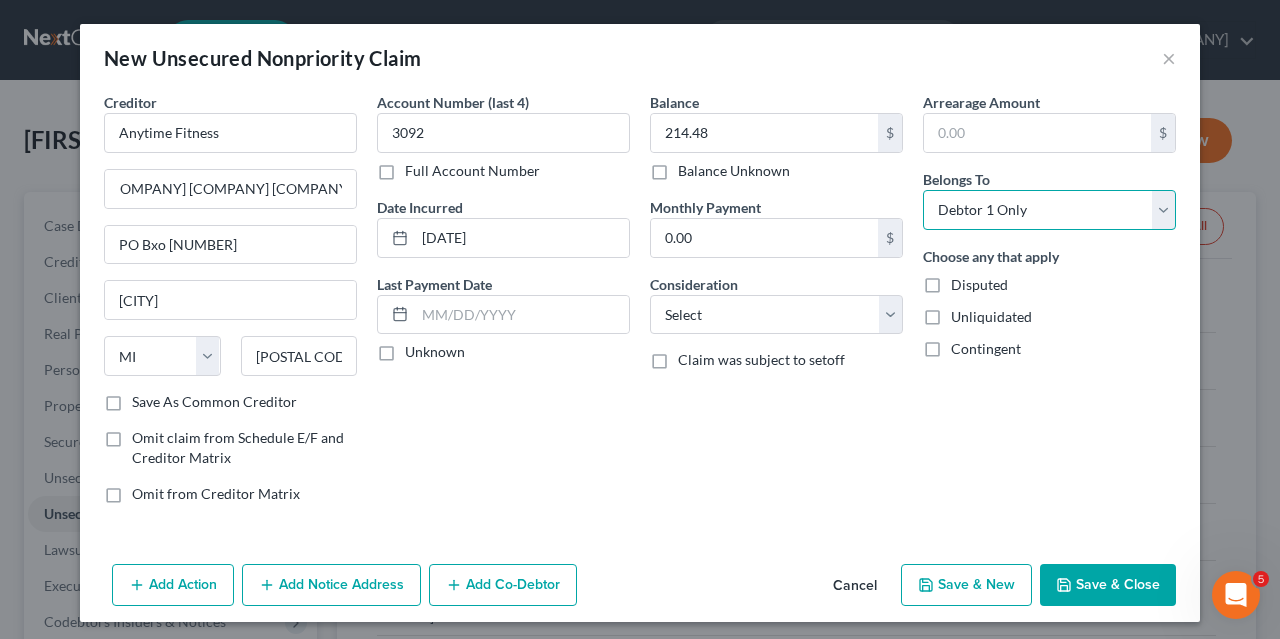click on "Debtor 1 Only" at bounding box center (0, 0) 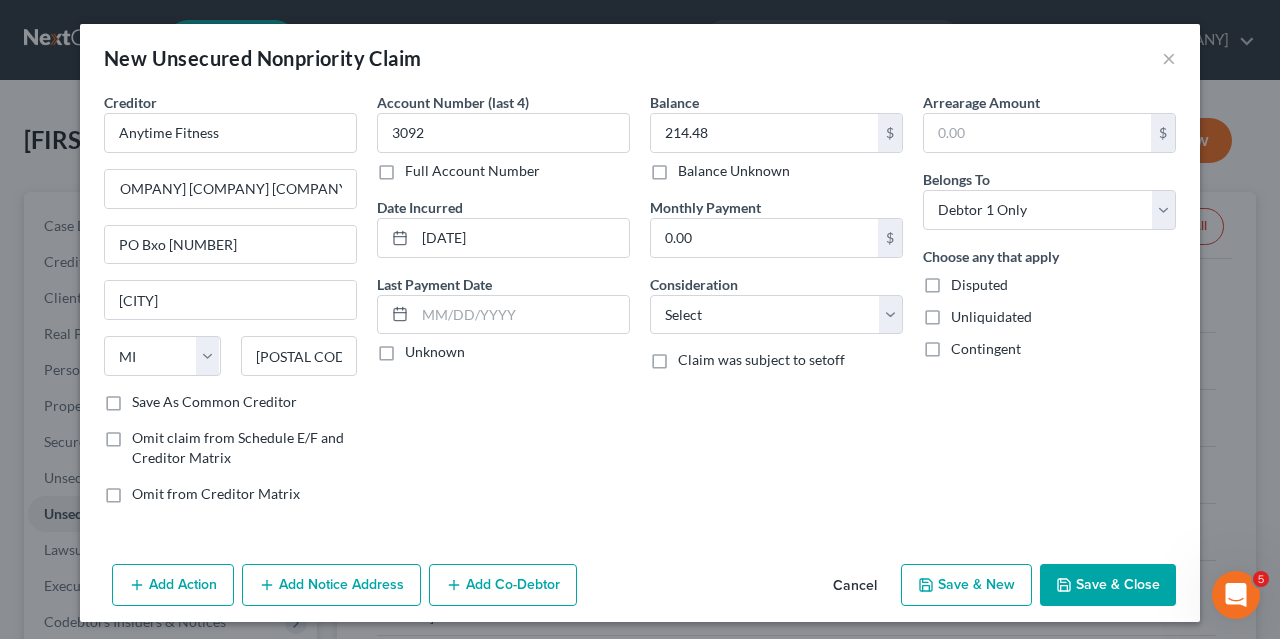 click on "Save & Close" at bounding box center [1108, 585] 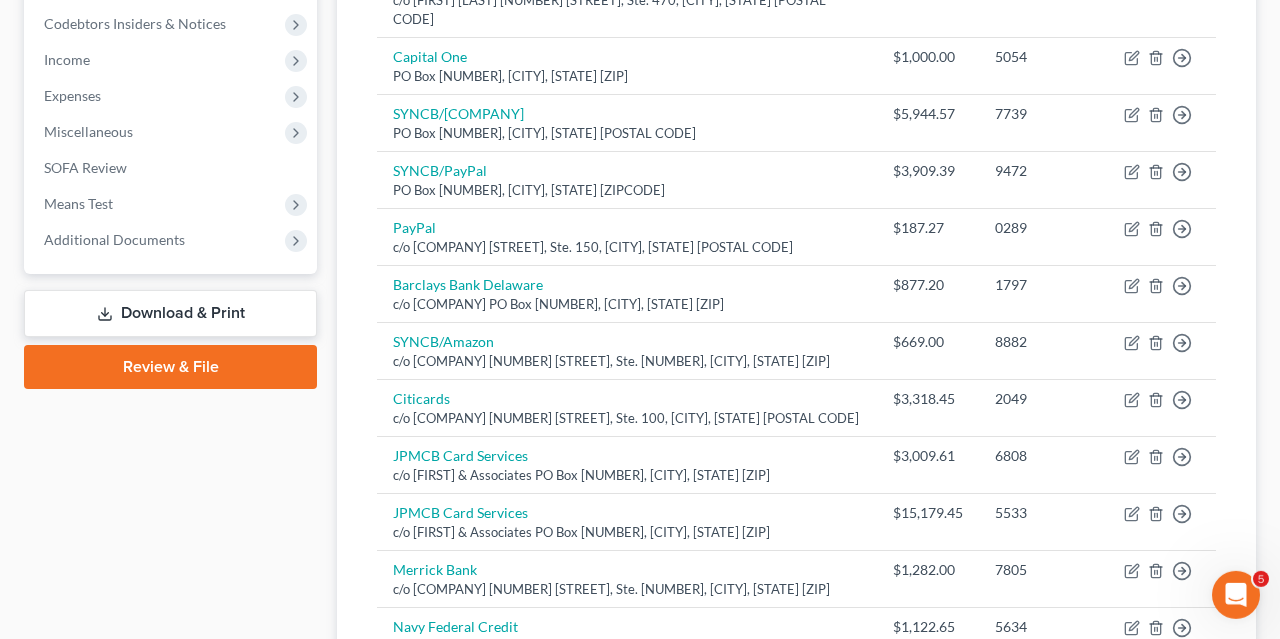 scroll, scrollTop: 1058, scrollLeft: 0, axis: vertical 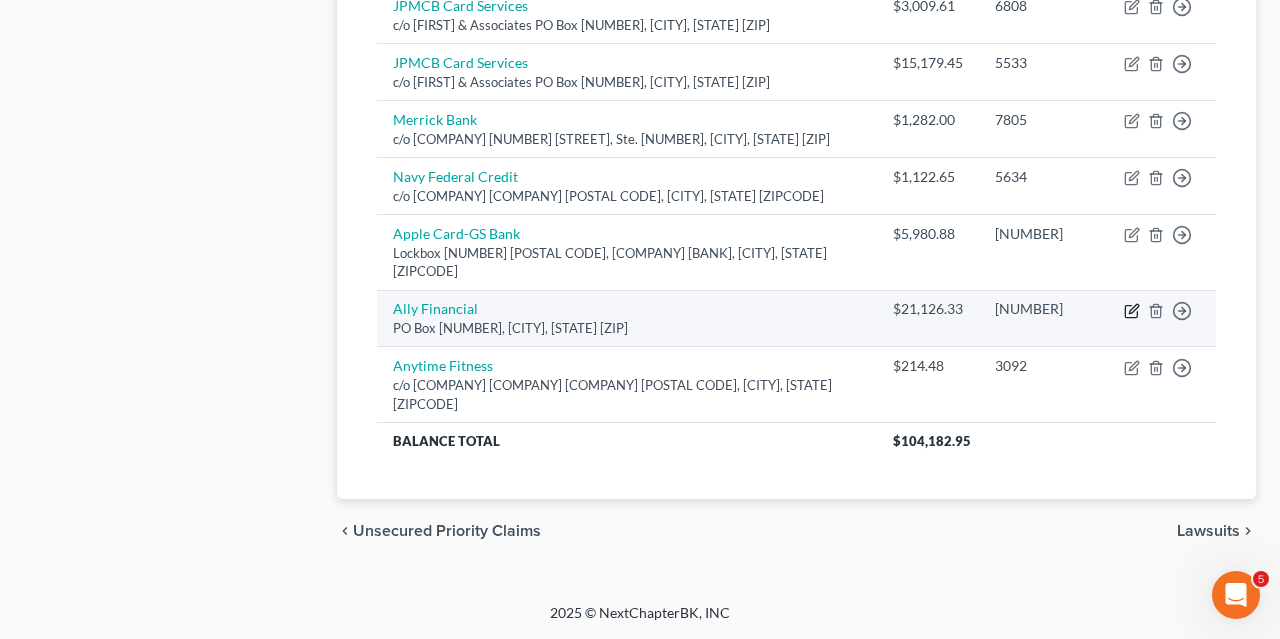 click 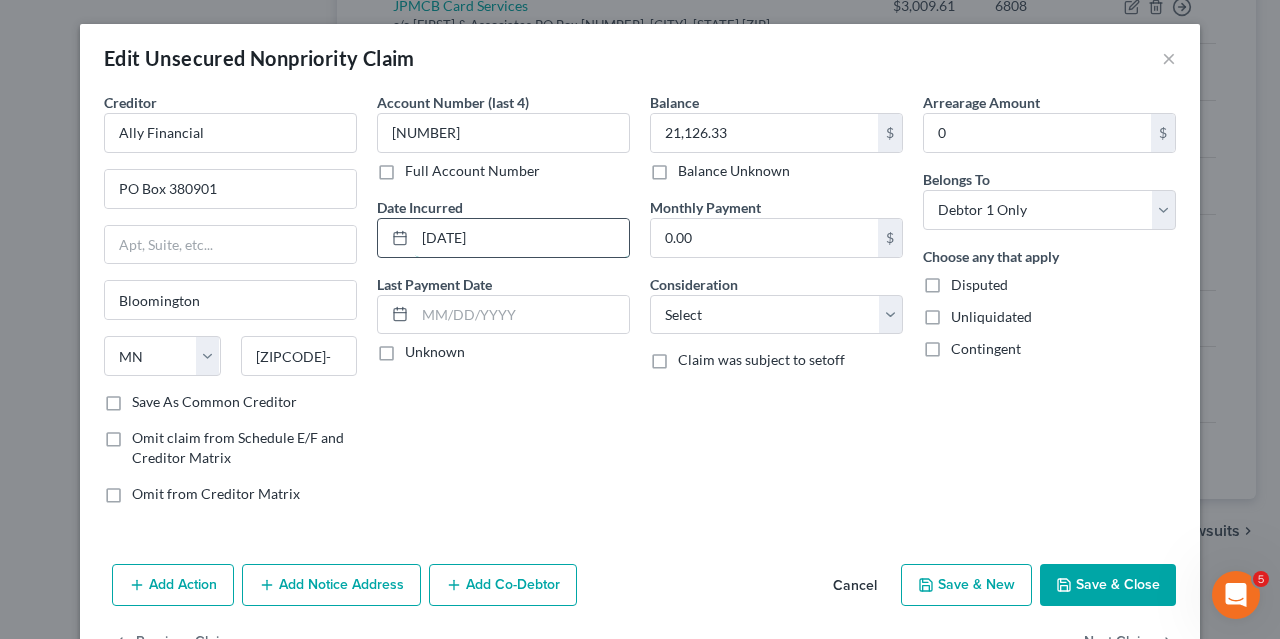 drag, startPoint x: 416, startPoint y: 239, endPoint x: 565, endPoint y: 236, distance: 149.0302 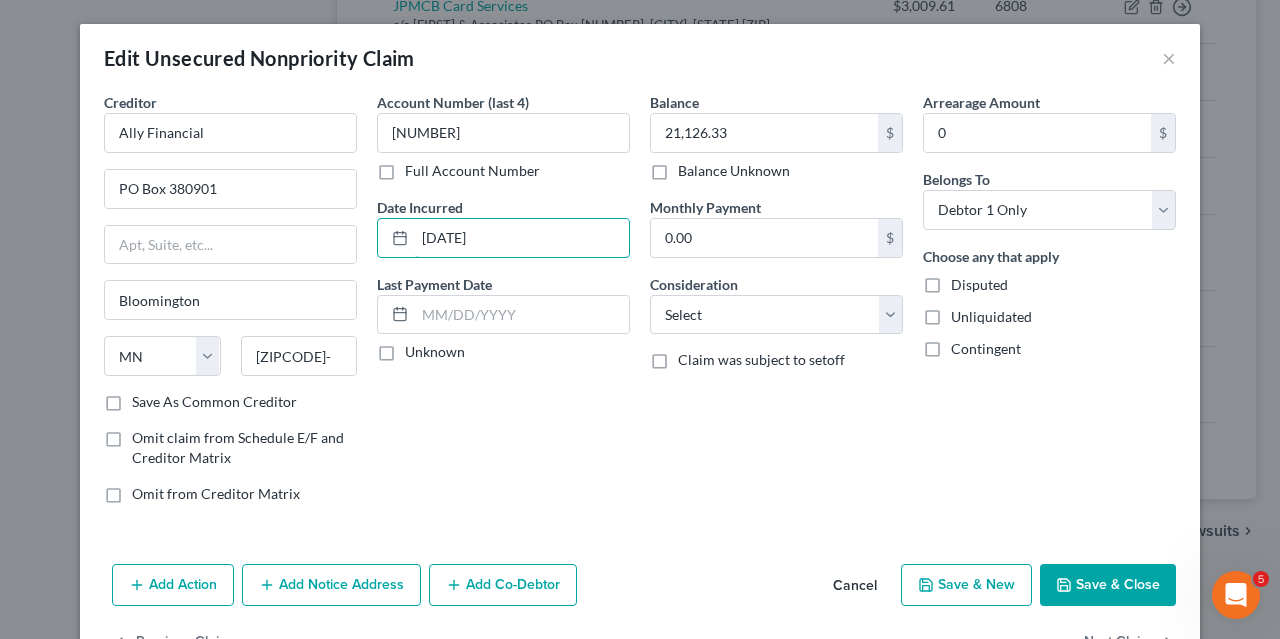 type on "[DATE]" 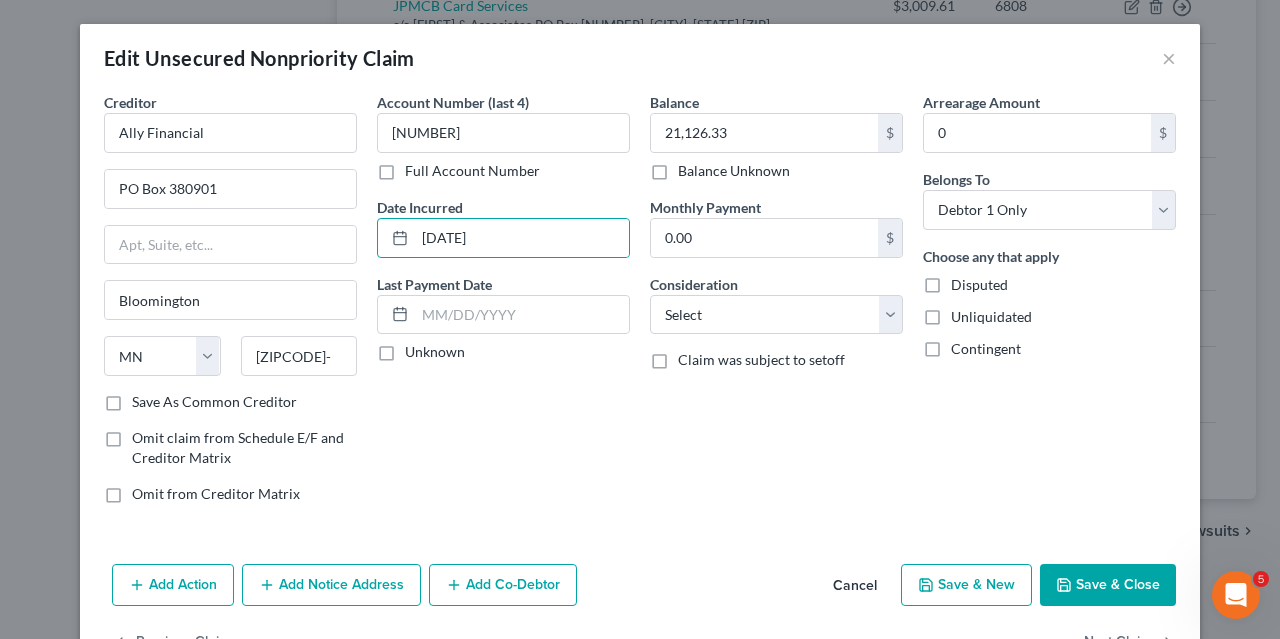 click on "Save & Close" at bounding box center [1108, 585] 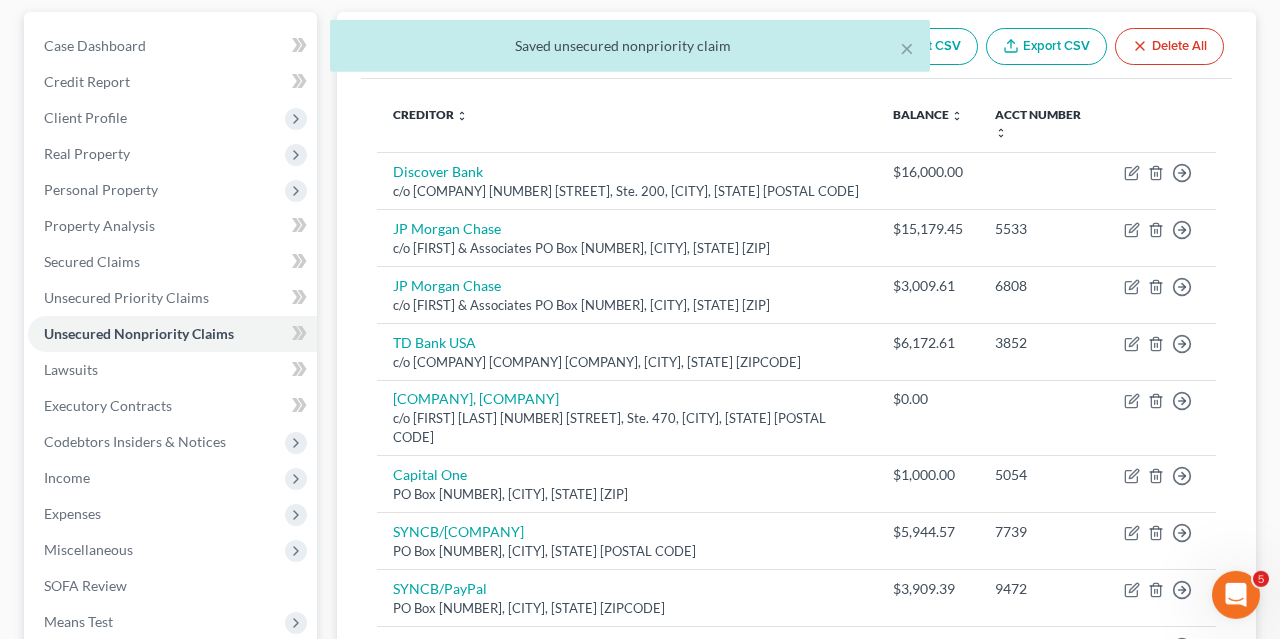 scroll, scrollTop: 0, scrollLeft: 0, axis: both 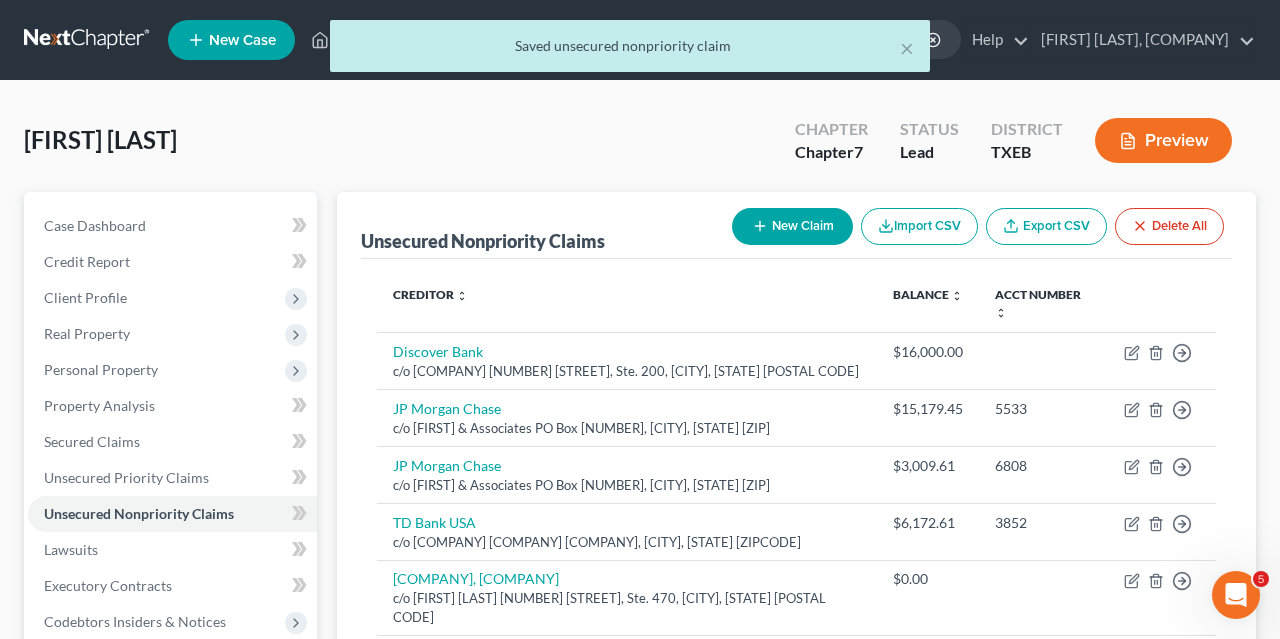click on "New Claim" at bounding box center (792, 226) 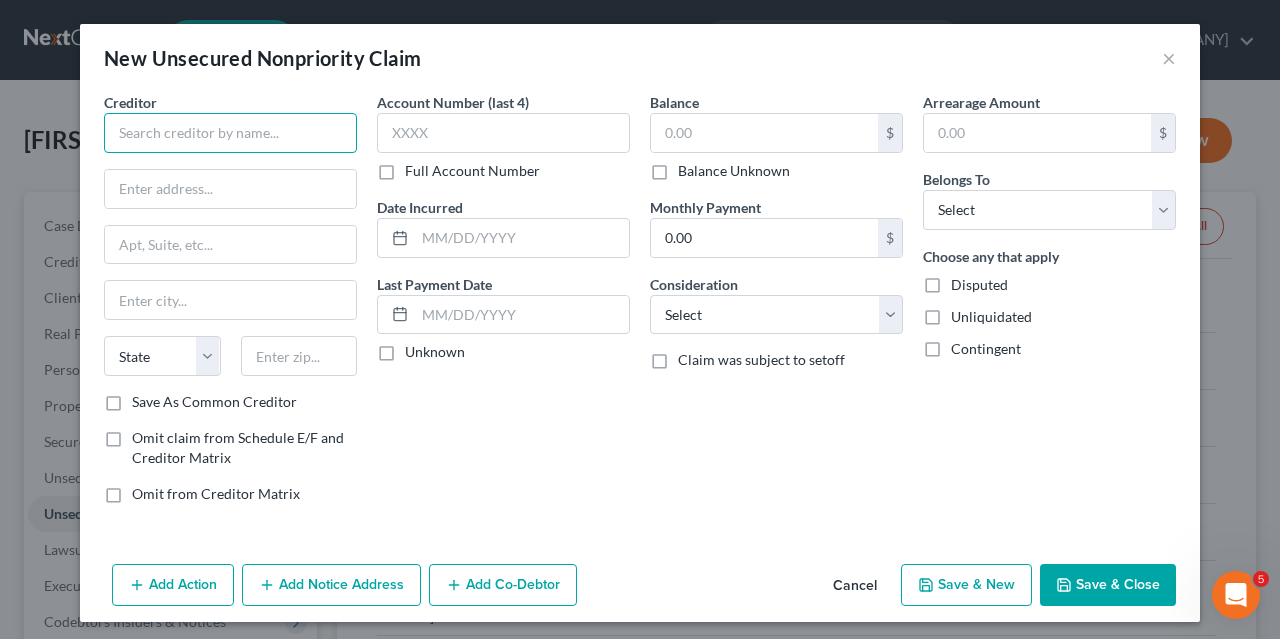 click at bounding box center [230, 133] 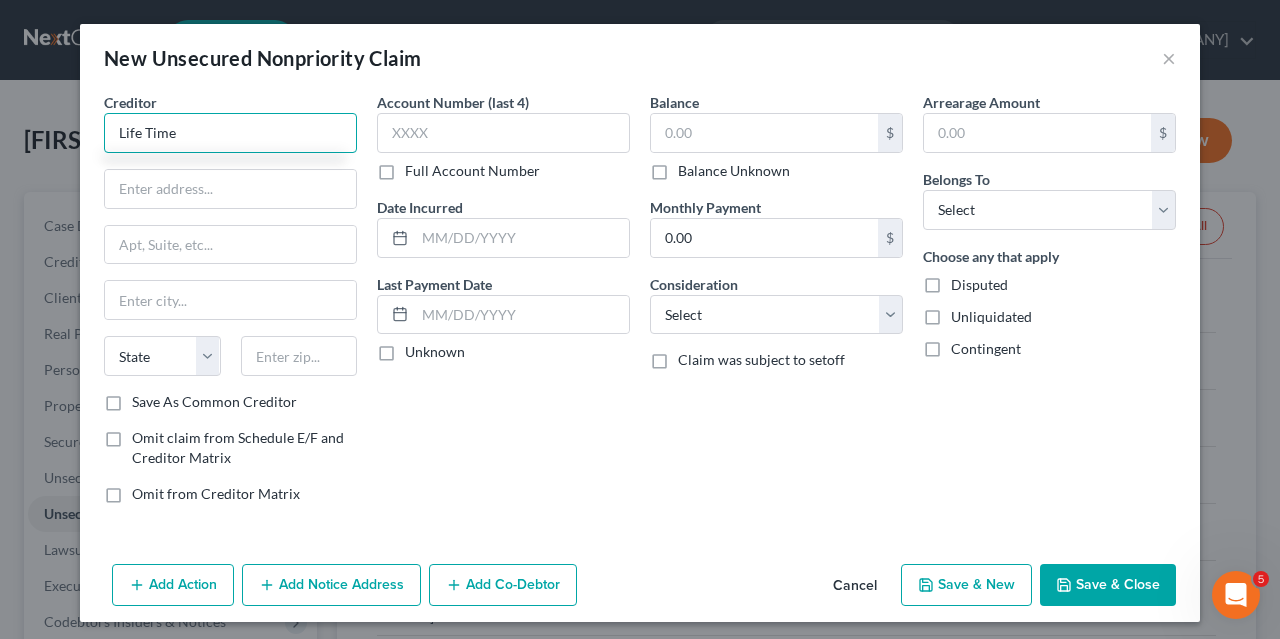 type on "Life Time" 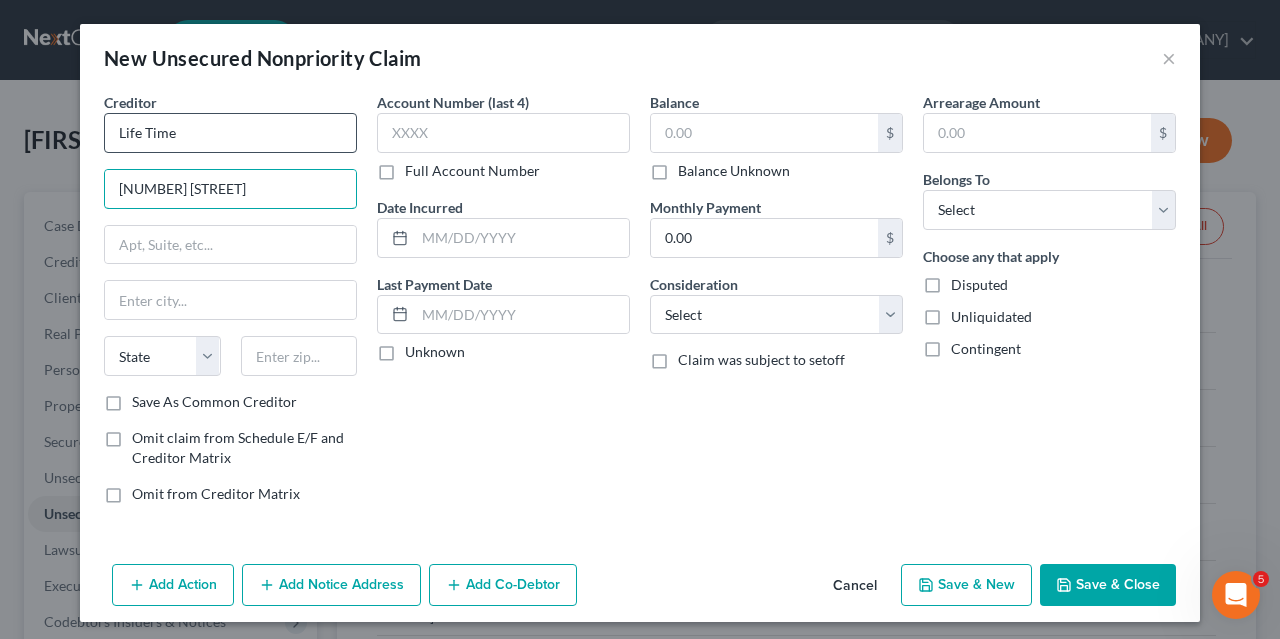 type on "[NUMBER] [STREET]" 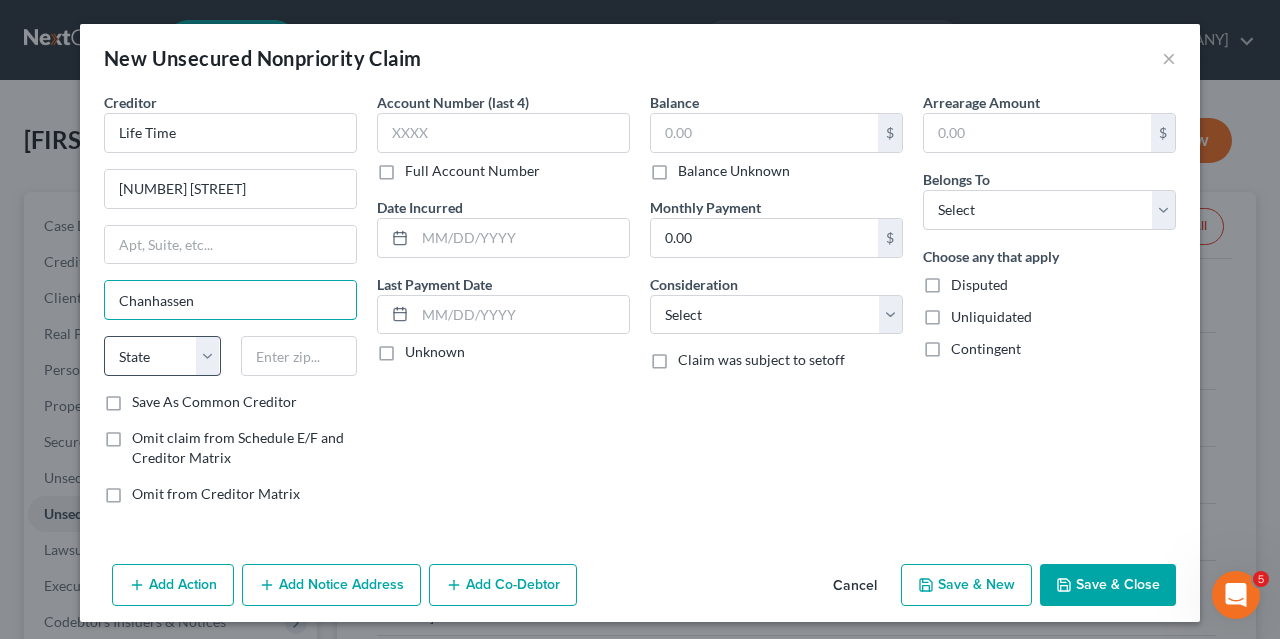 type on "Chanhassen" 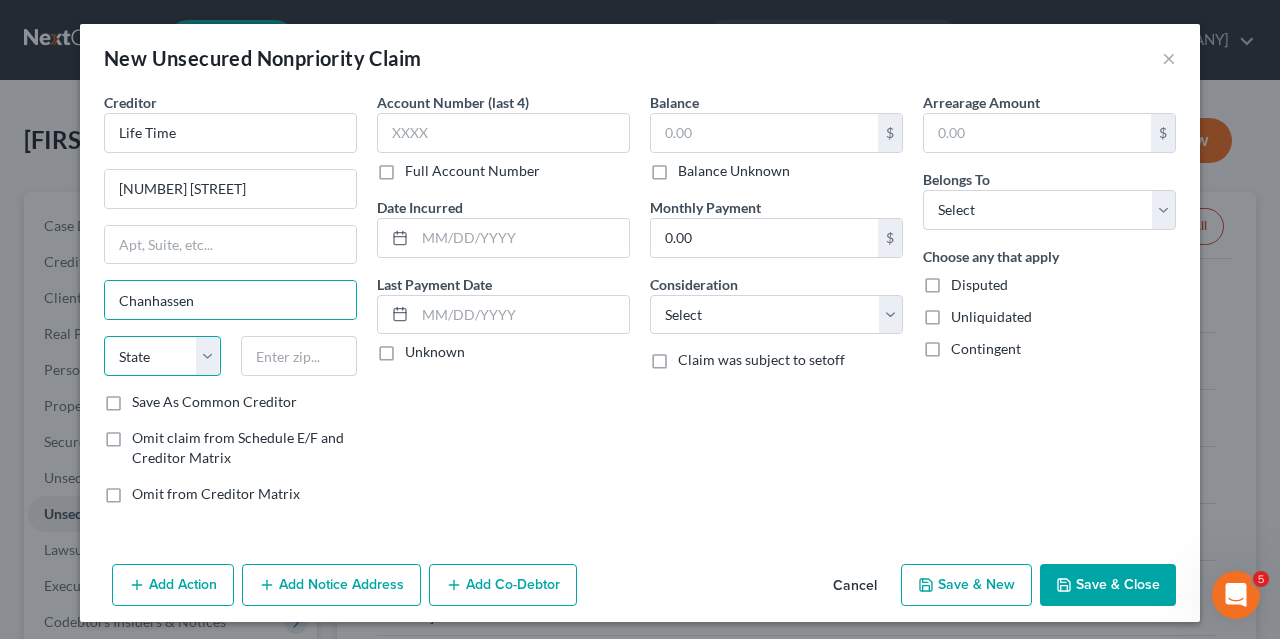 click on "State AL AK AR AZ CA CO CT DE DC FL GA GU HI ID IL IN IA KS KY LA ME MD MA MI MN MS MO MT NC ND NE NV NH NJ NM NY OH OK OR PA PR RI SC SD TN TX UT VI VA VT WA WV WI WY" at bounding box center (162, 356) 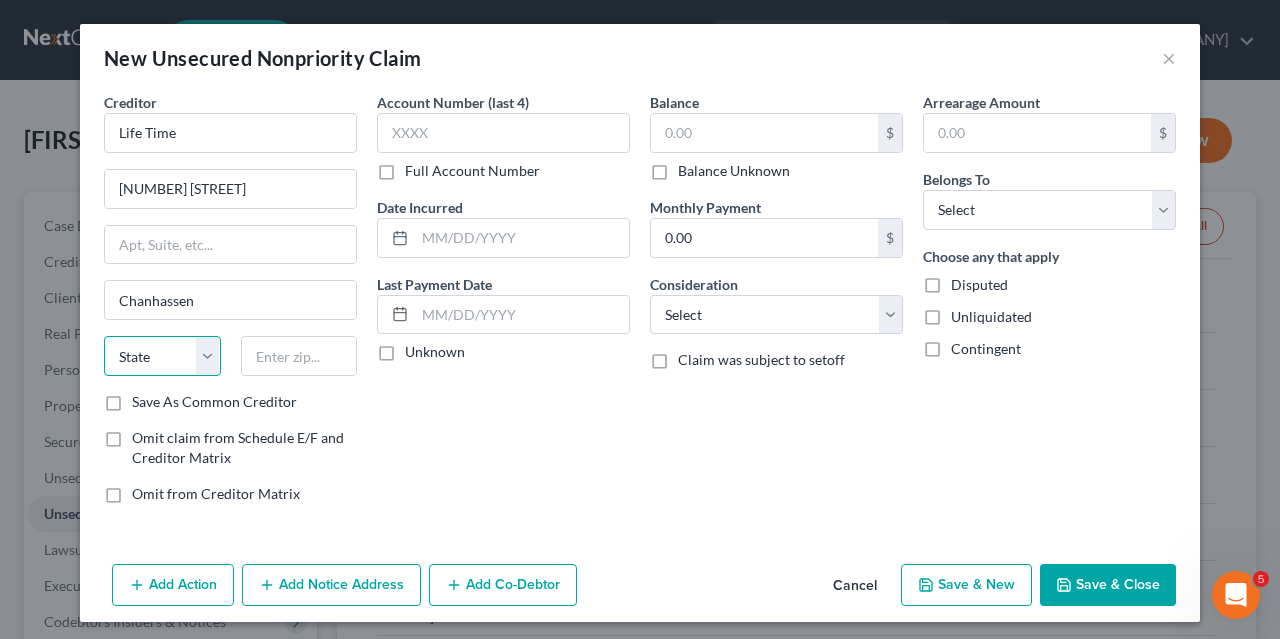 select on "24" 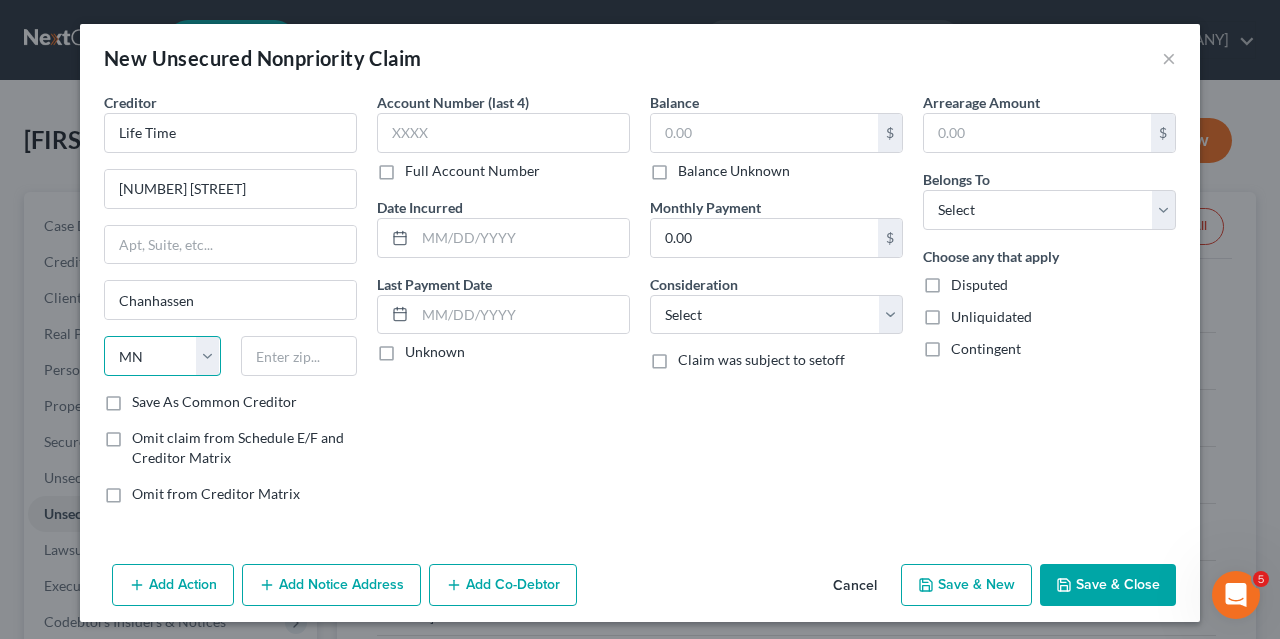 click on "MN" at bounding box center [0, 0] 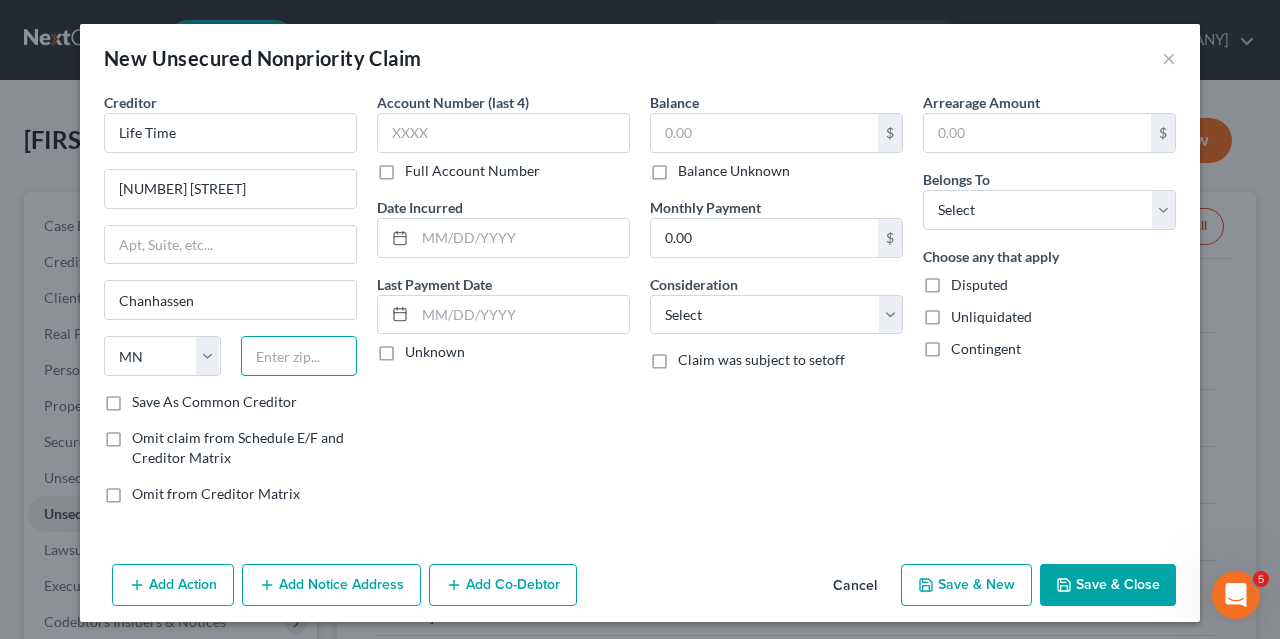 click at bounding box center (299, 356) 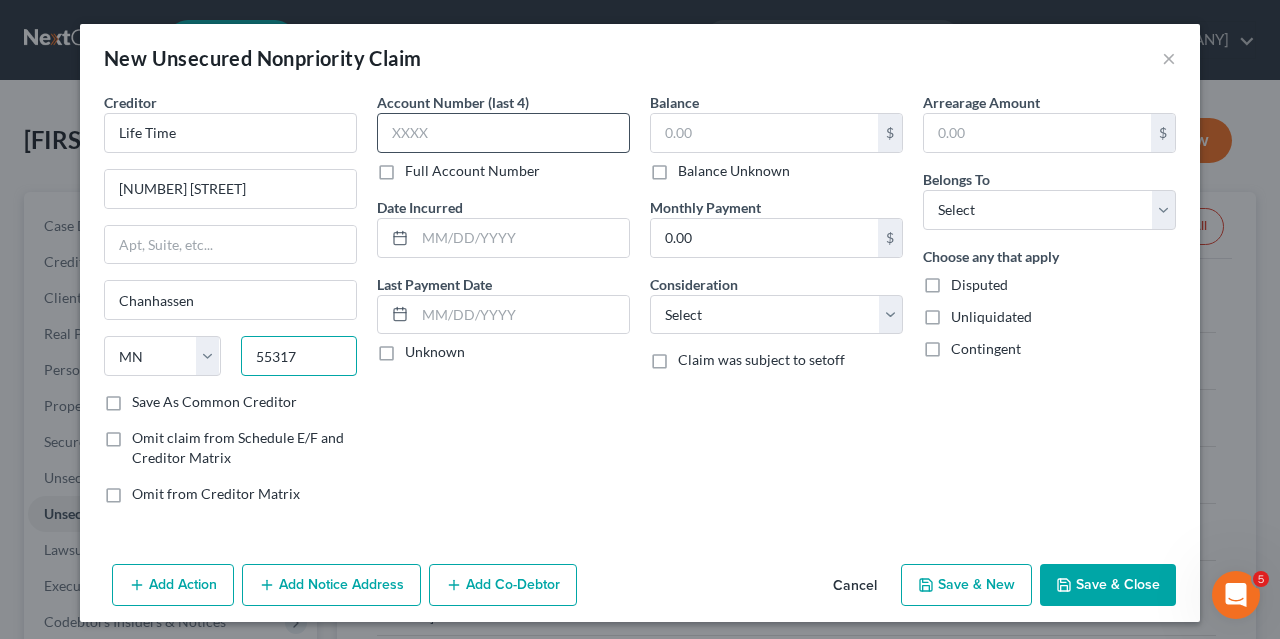 type on "55317" 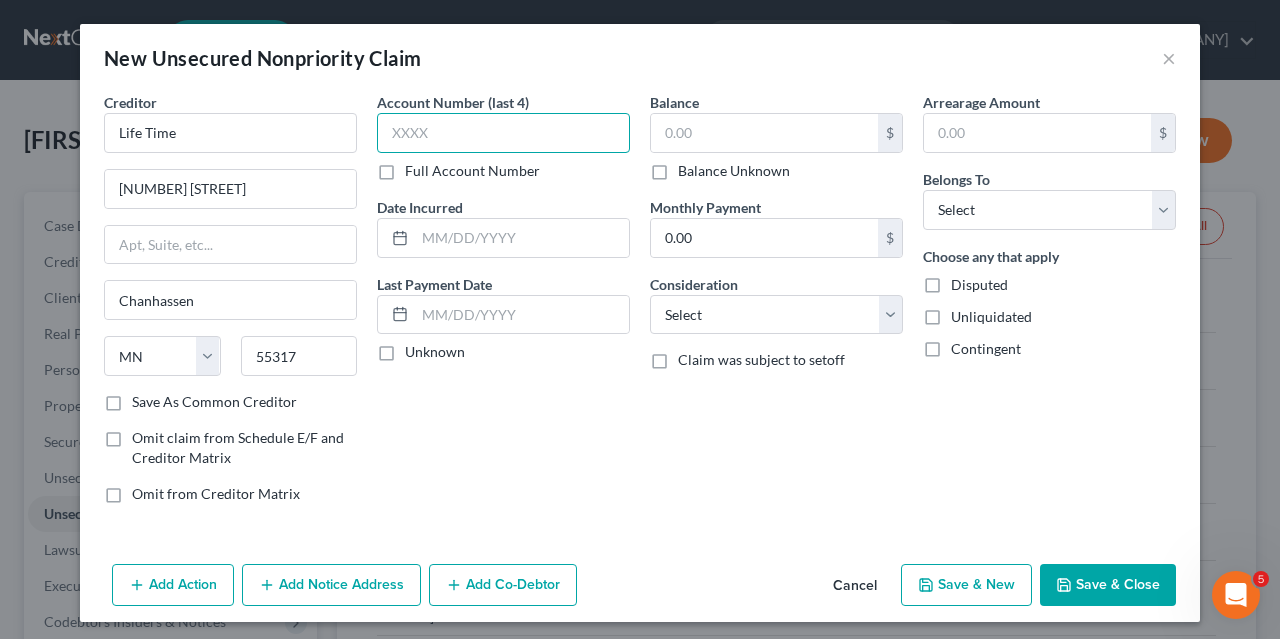 click at bounding box center (503, 133) 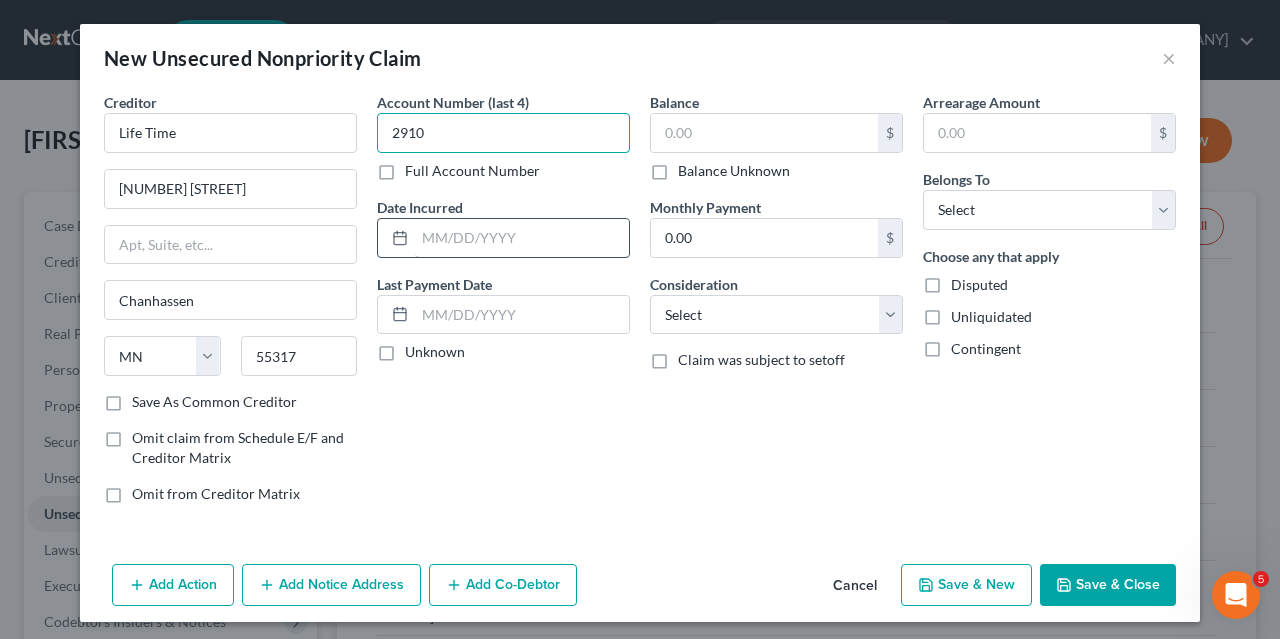 type on "2910" 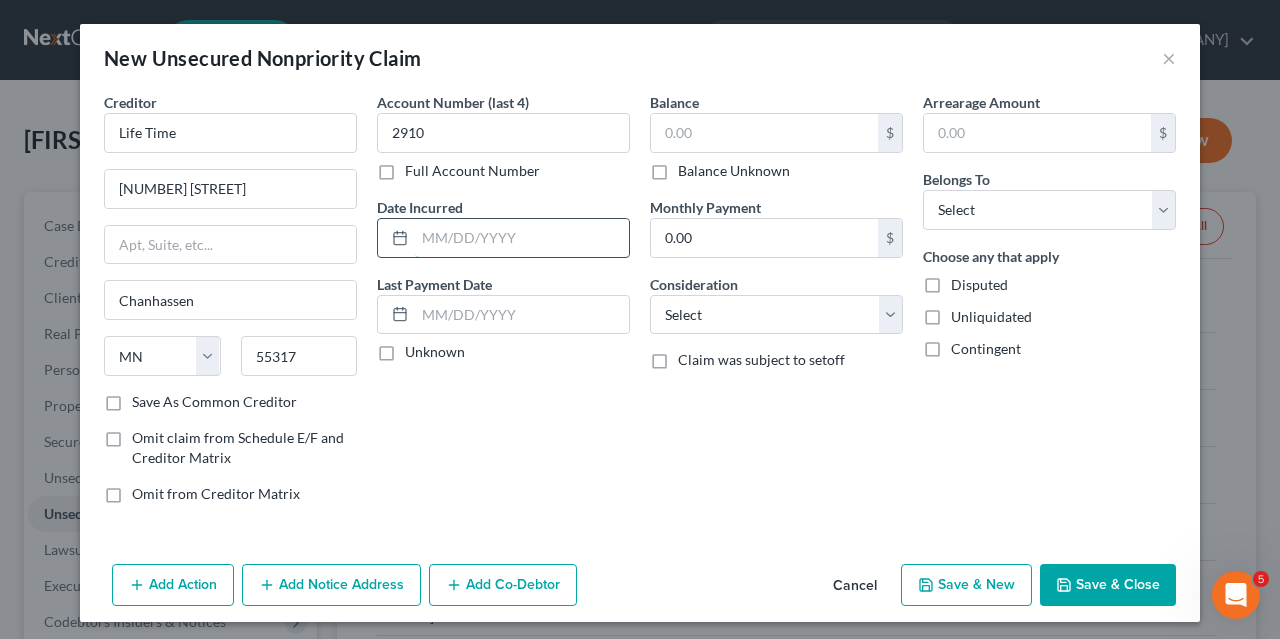 click at bounding box center (522, 238) 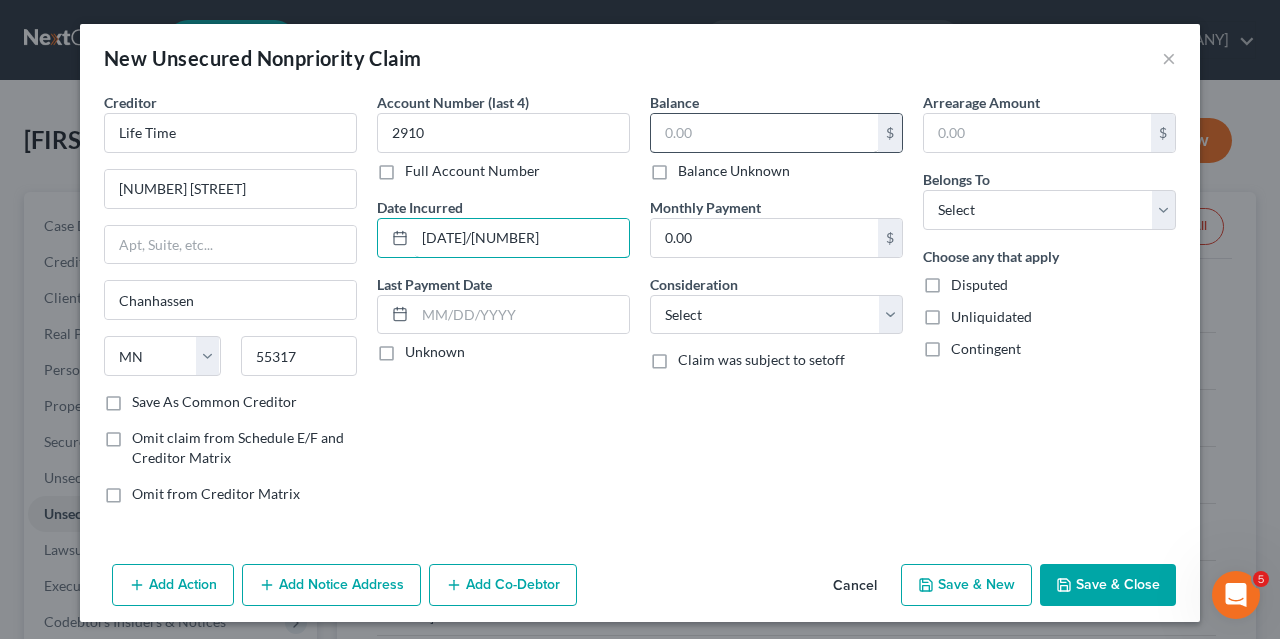 type on "[DATE]/[NUMBER]" 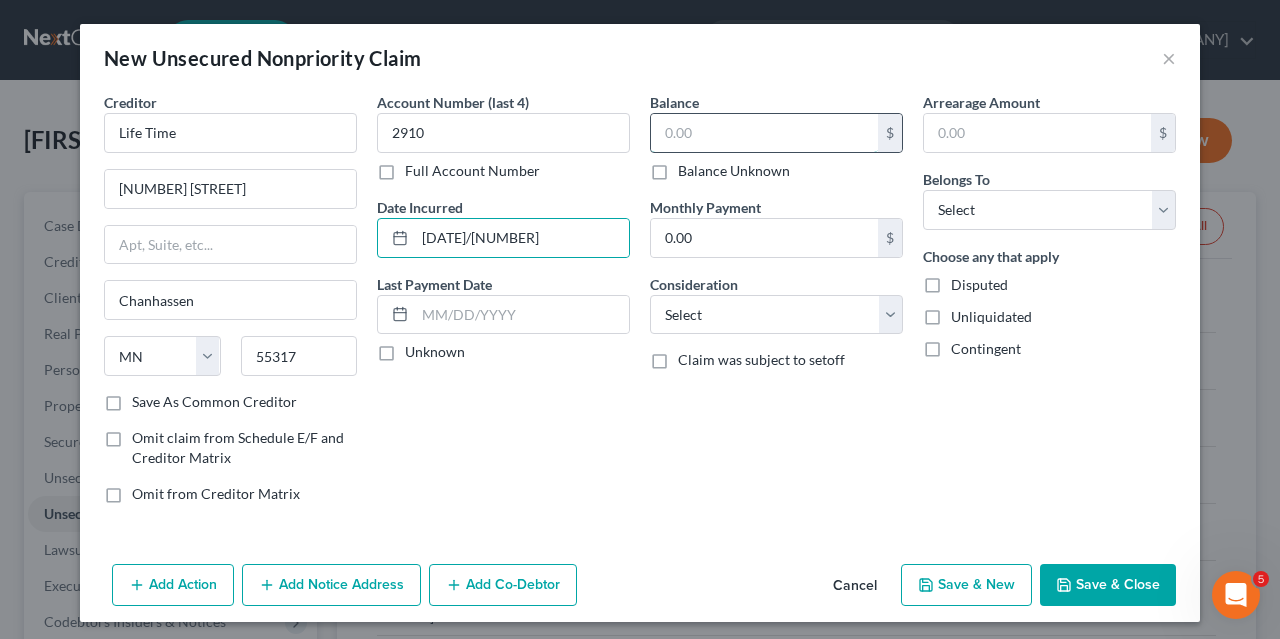click at bounding box center (764, 133) 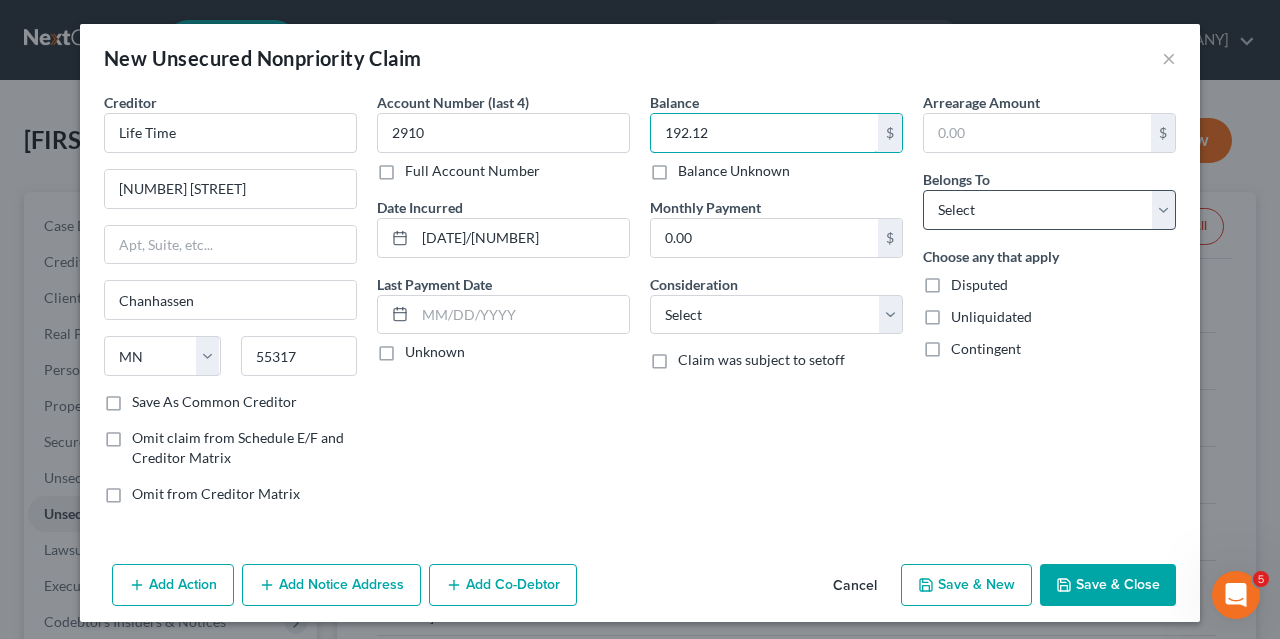 type on "192.12" 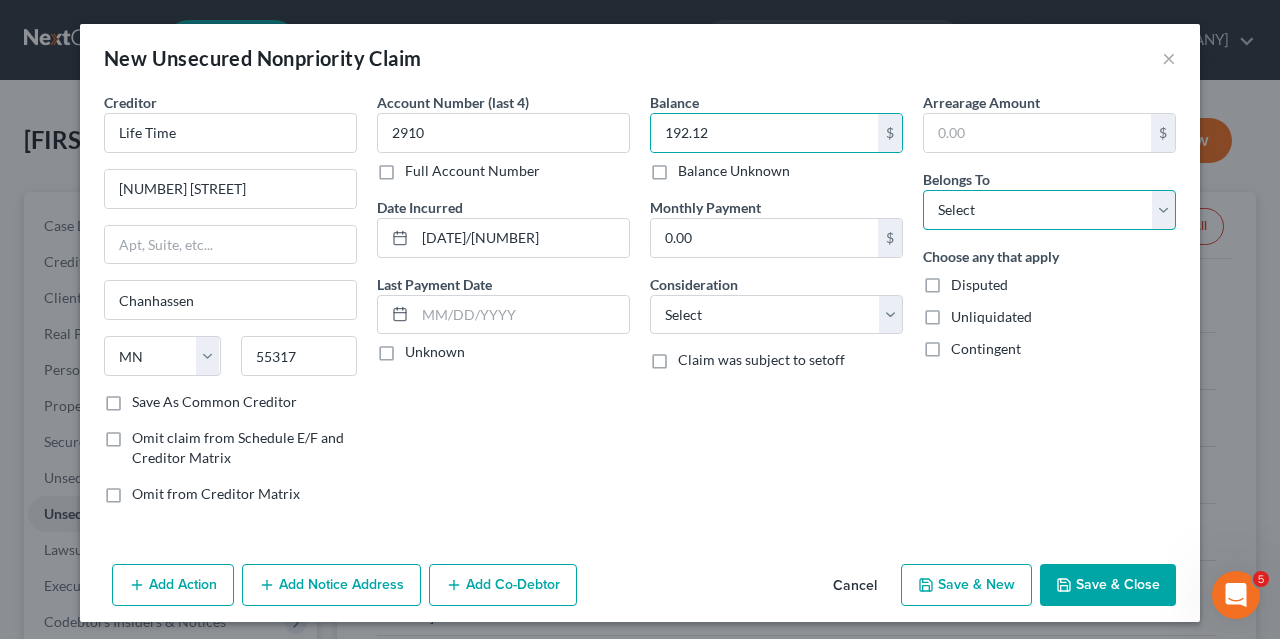 click on "Select Debtor 1 Only Debtor 2 Only Debtor 1 And Debtor 2 Only At Least One Of The Debtors And Another Community Property" at bounding box center [1049, 210] 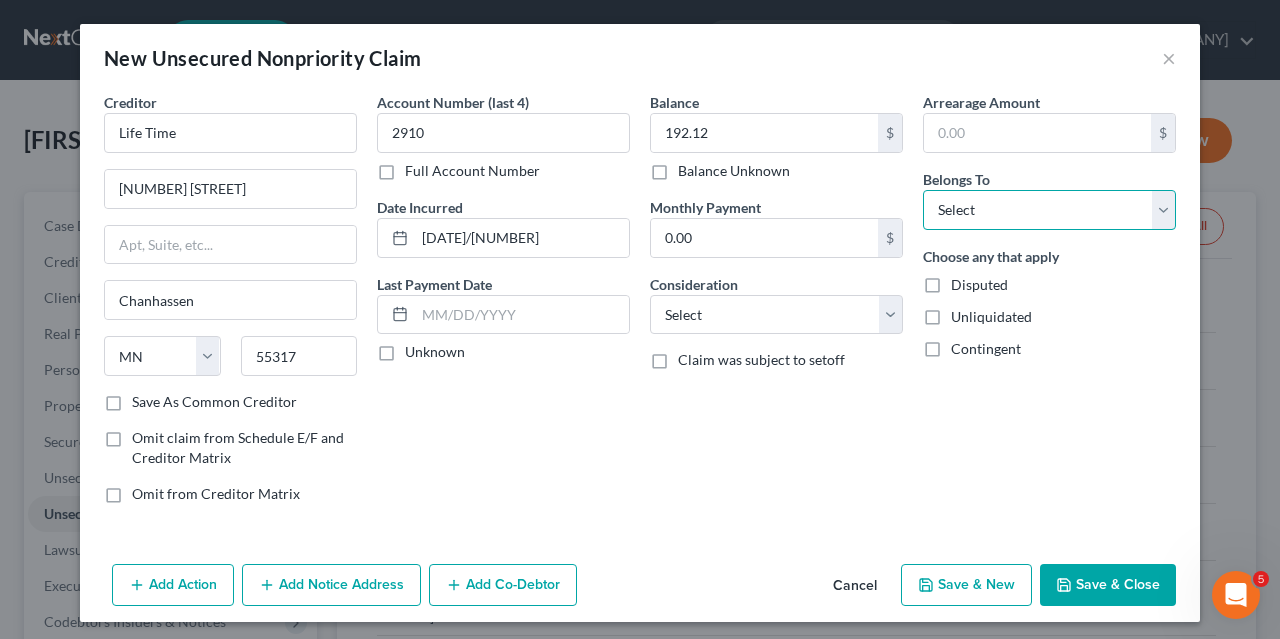 select on "0" 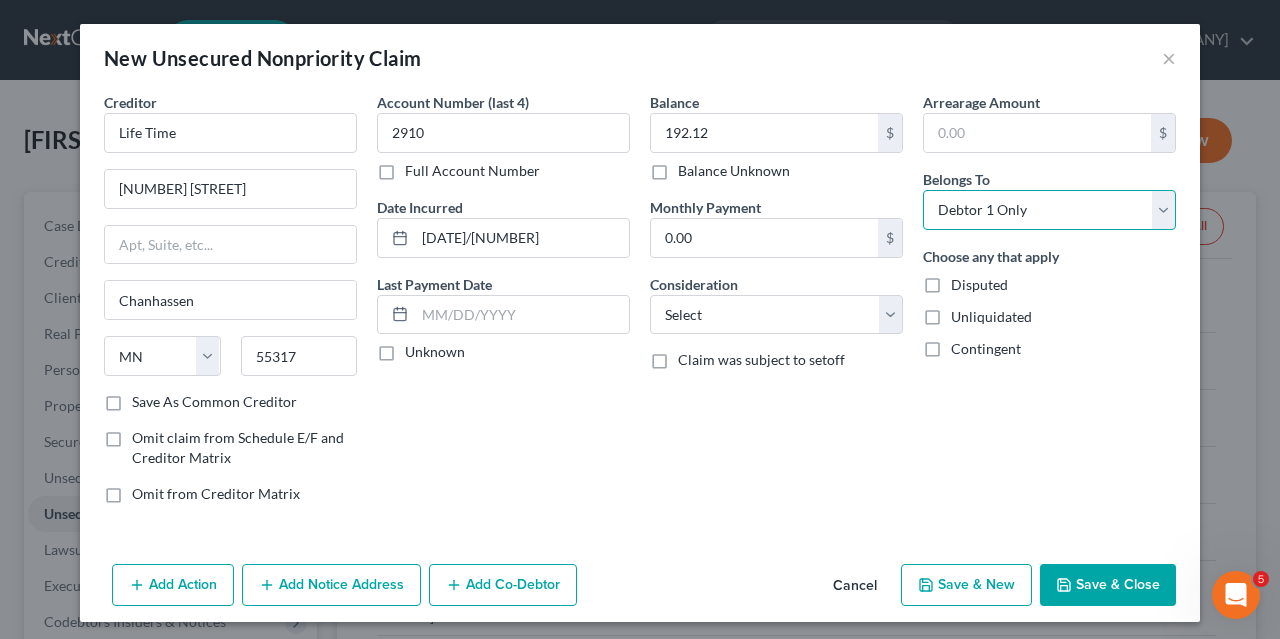 click on "Debtor 1 Only" at bounding box center (0, 0) 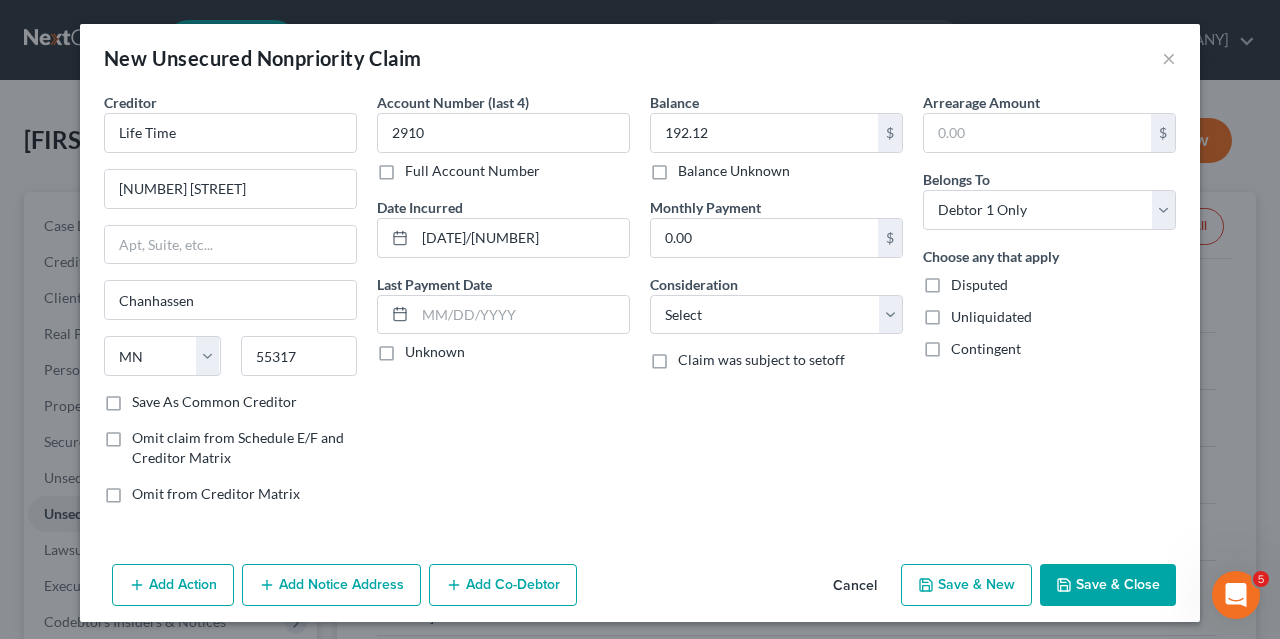 click on "Save & Close" at bounding box center (1108, 585) 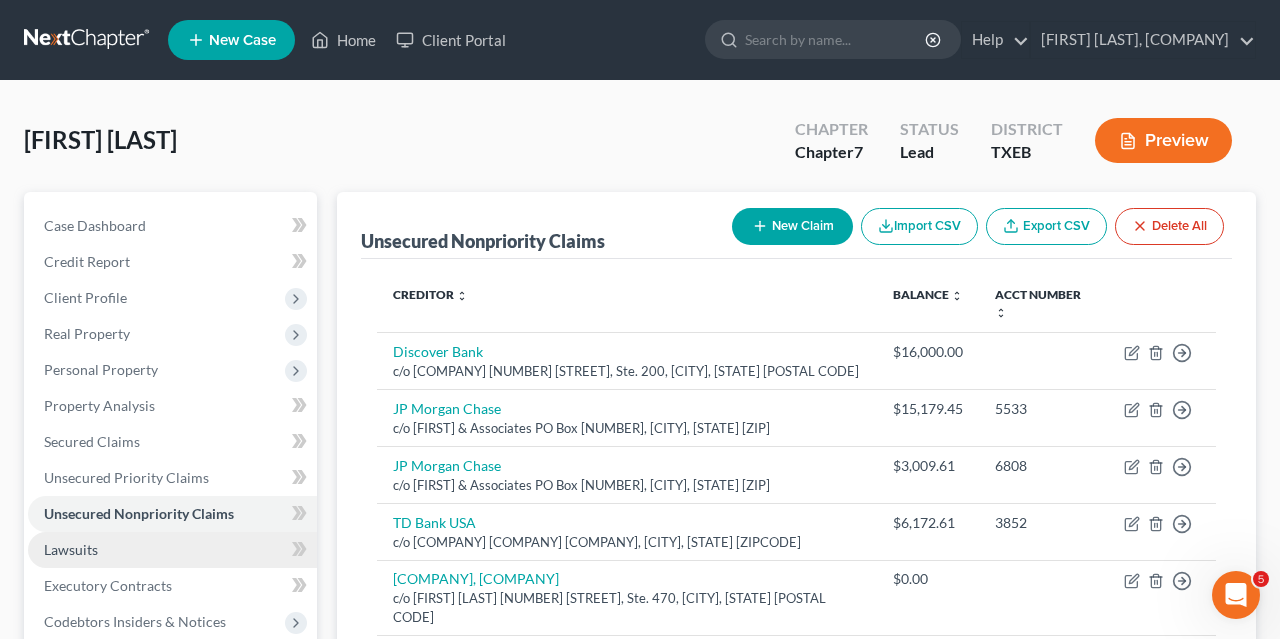 click on "Lawsuits" at bounding box center [172, 550] 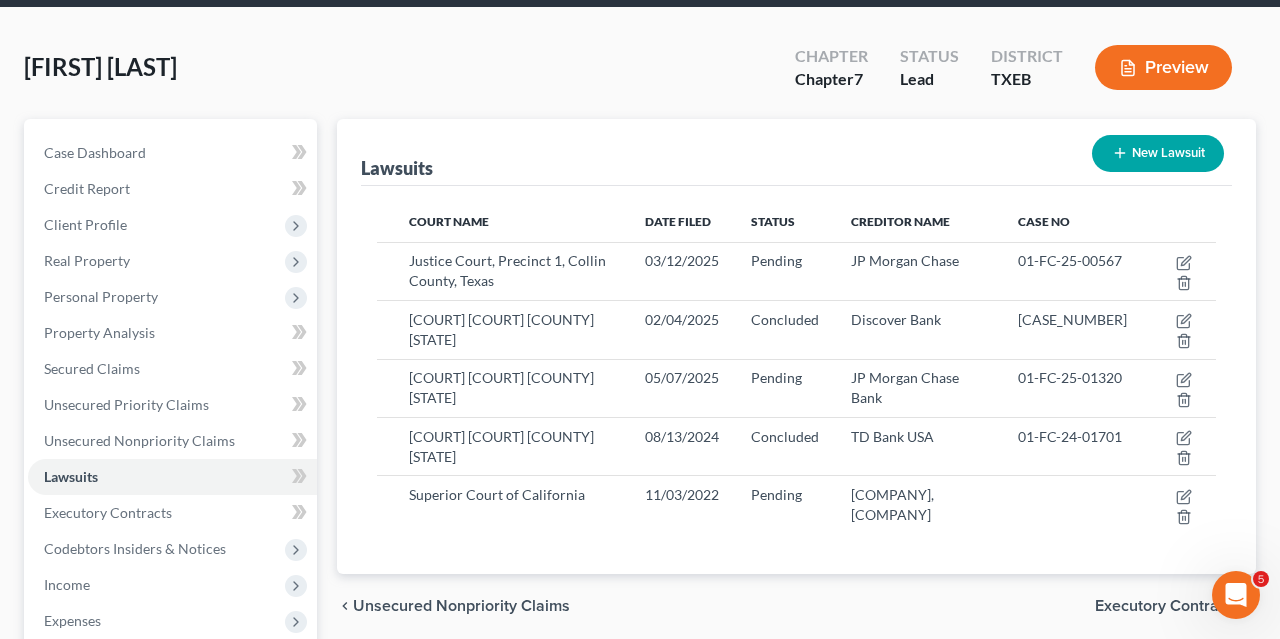 scroll, scrollTop: 0, scrollLeft: 0, axis: both 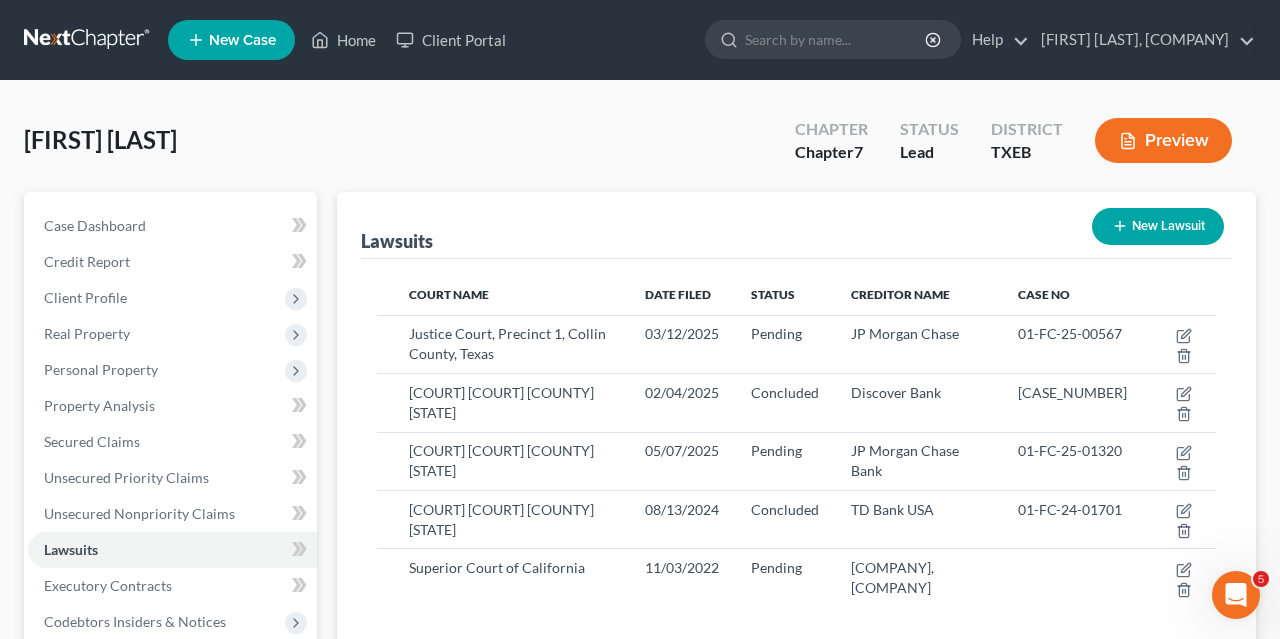 click on "Preview" at bounding box center [1163, 140] 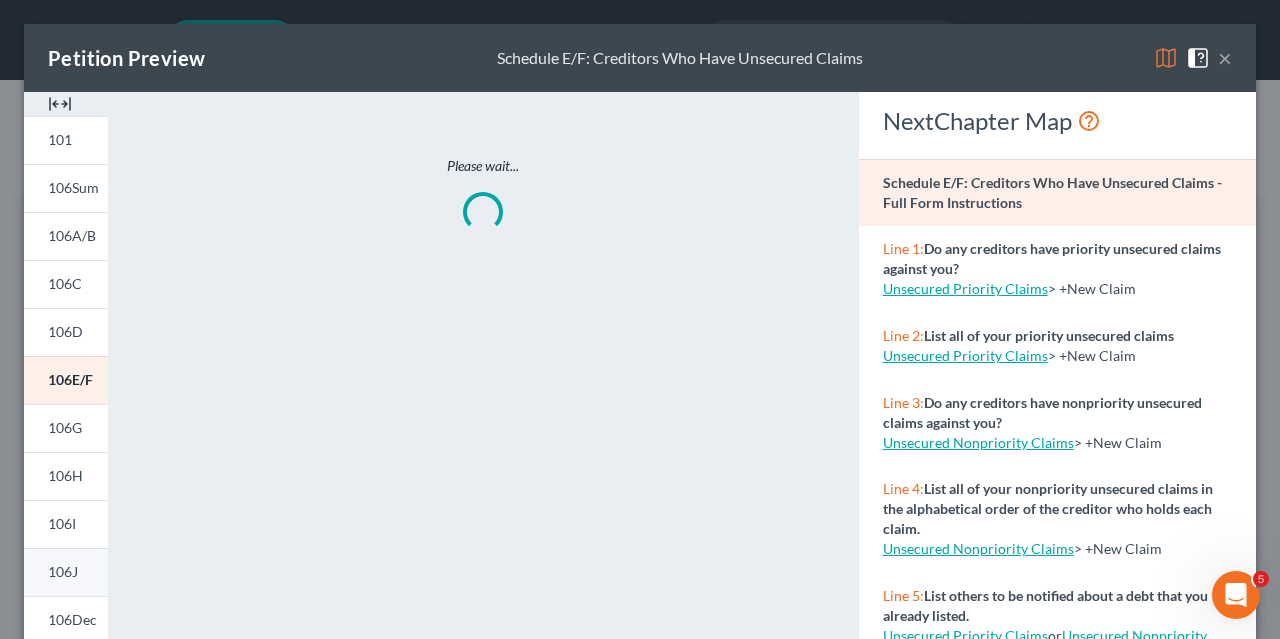 click on "106J" at bounding box center (63, 571) 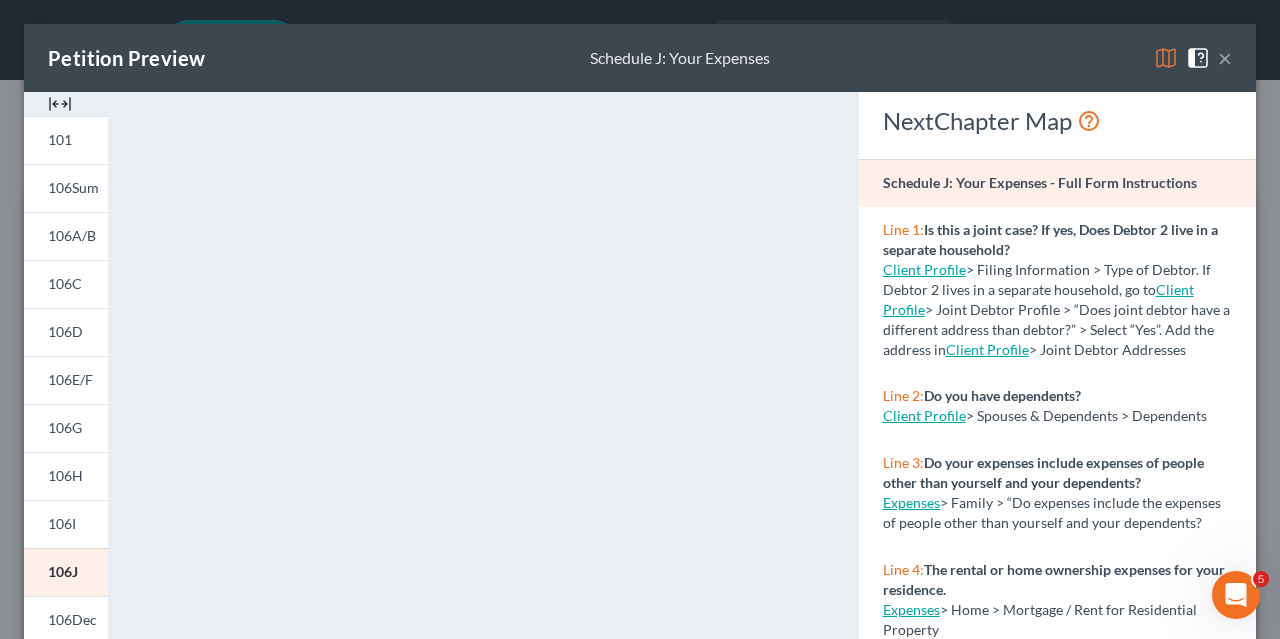 click on "×" at bounding box center (1225, 58) 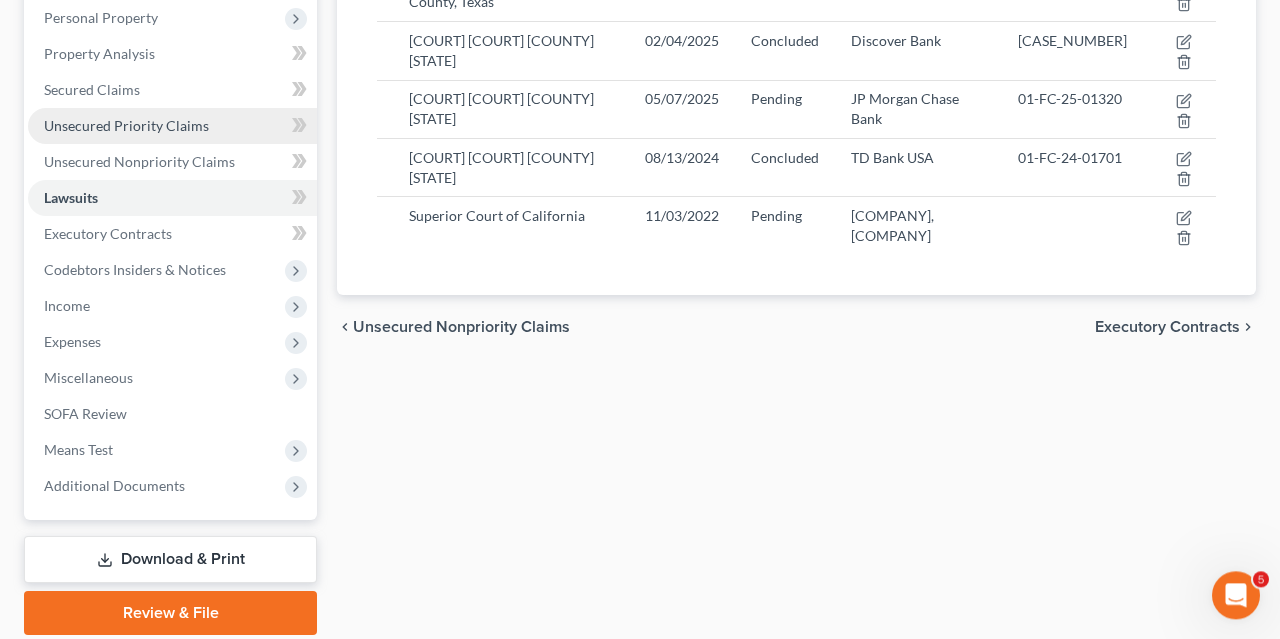 scroll, scrollTop: 352, scrollLeft: 0, axis: vertical 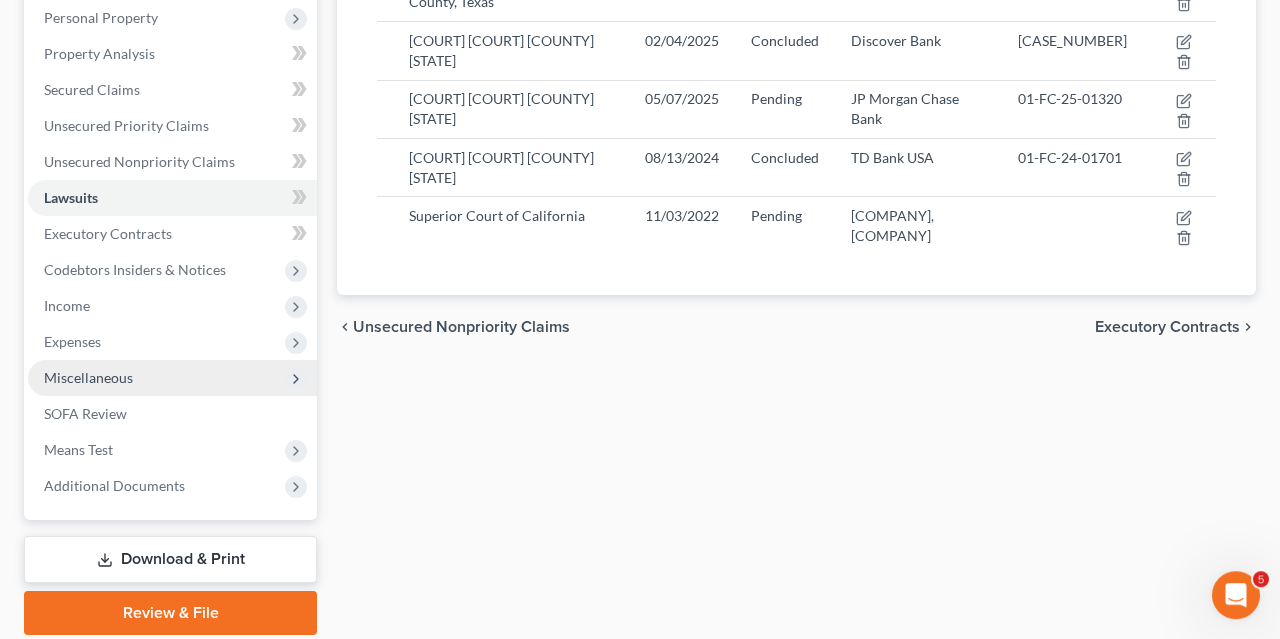 click on "Miscellaneous" at bounding box center (88, 377) 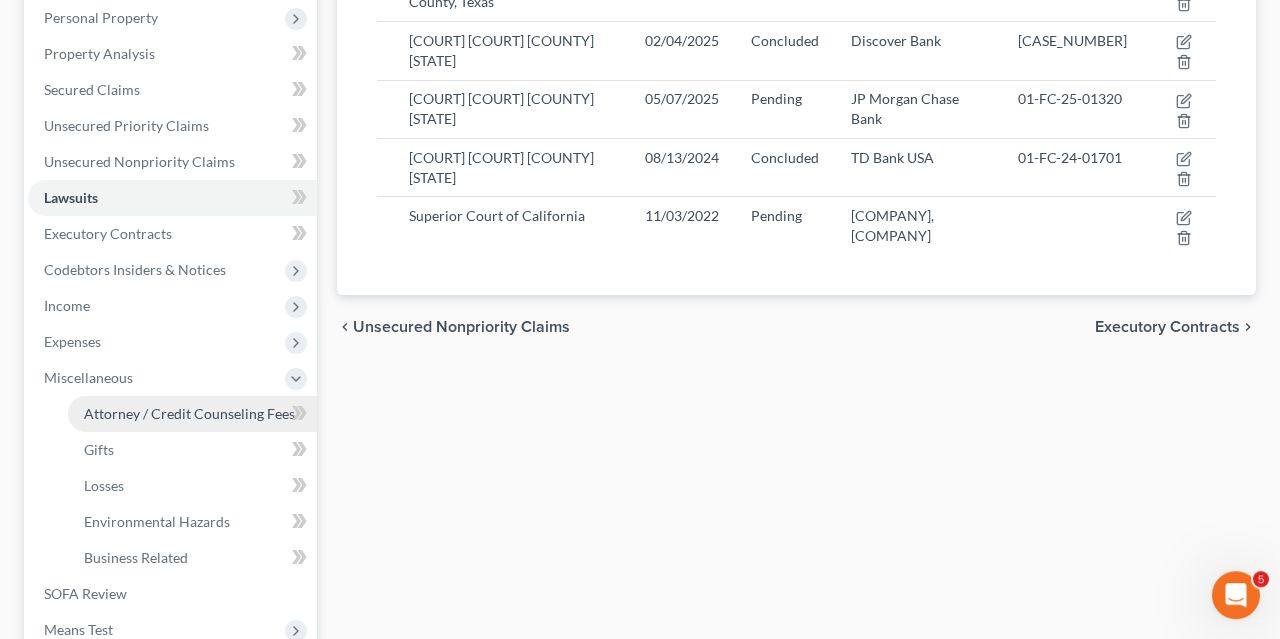 click on "Attorney / Credit Counseling Fees" at bounding box center (189, 413) 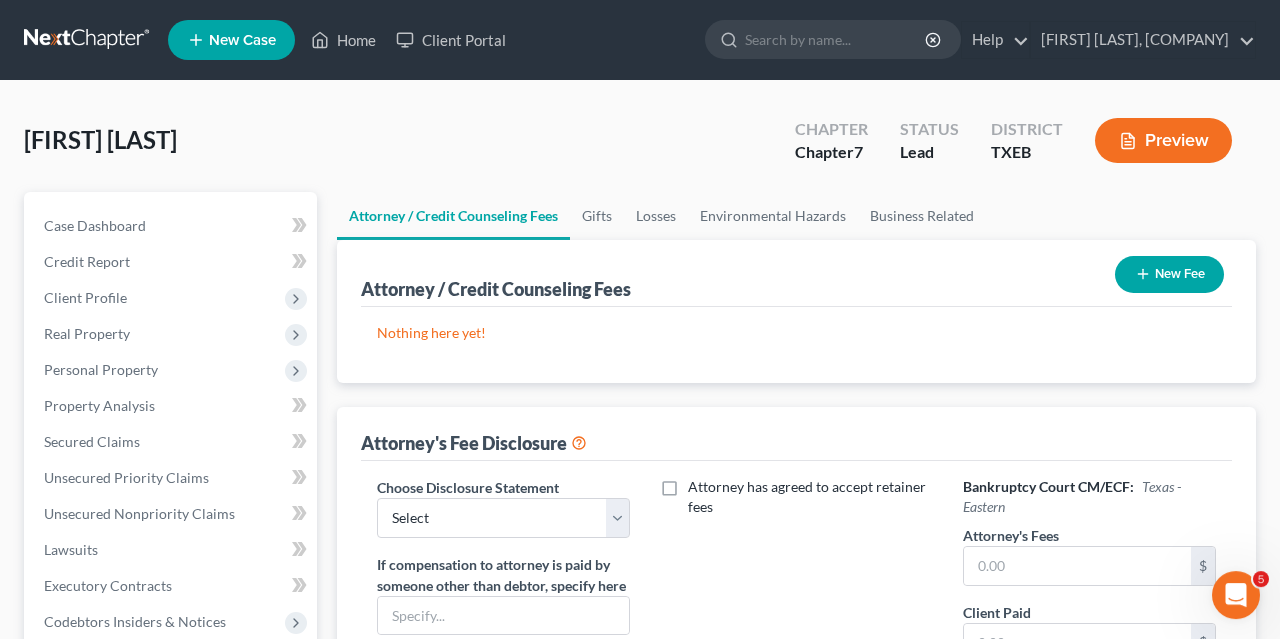 scroll, scrollTop: 0, scrollLeft: 0, axis: both 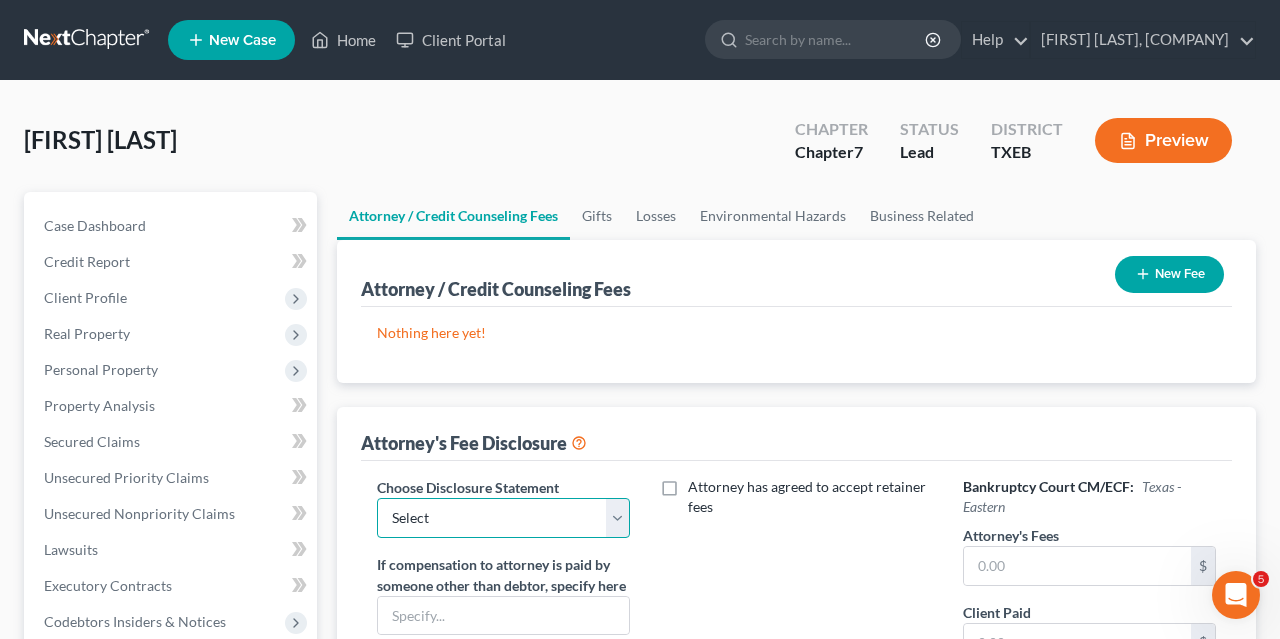 click on "Select [FIRST] [LAST], President" at bounding box center [503, 518] 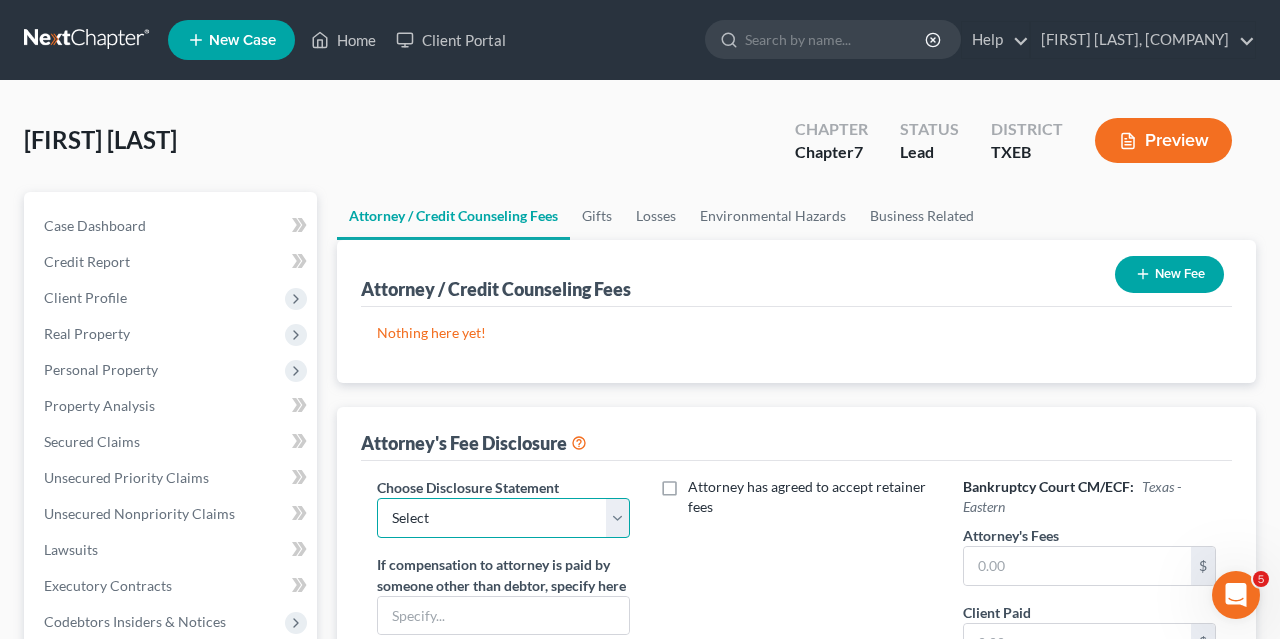 select on "0" 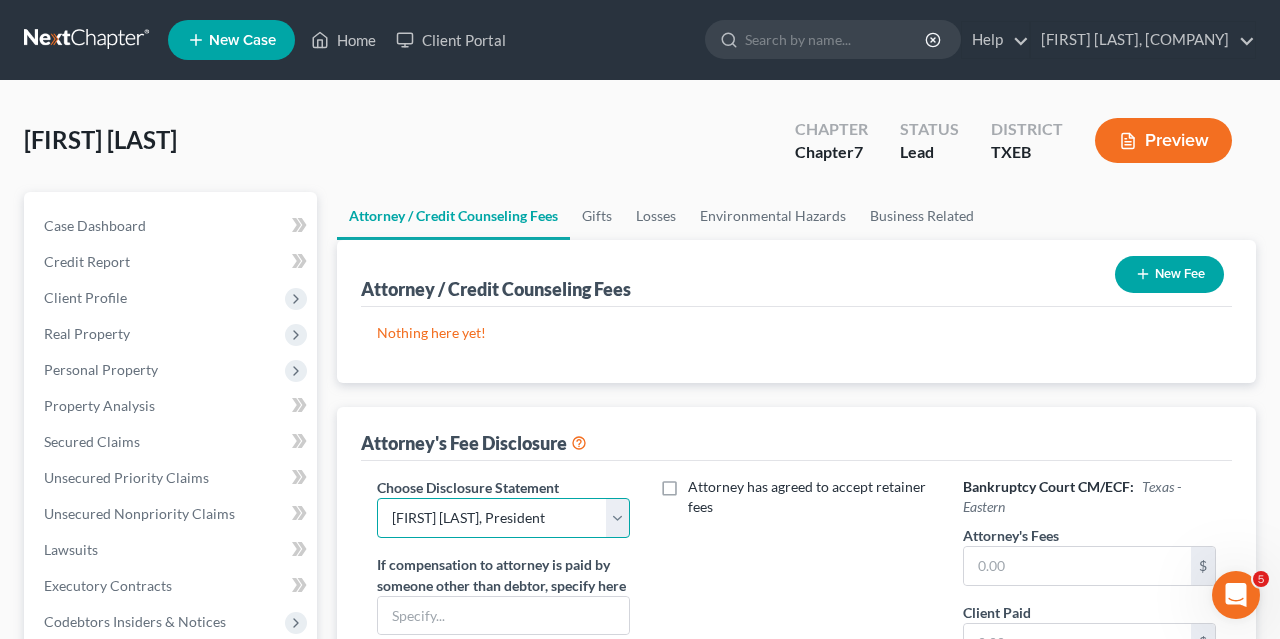 click on "[FIRST] [LAST], President" at bounding box center [0, 0] 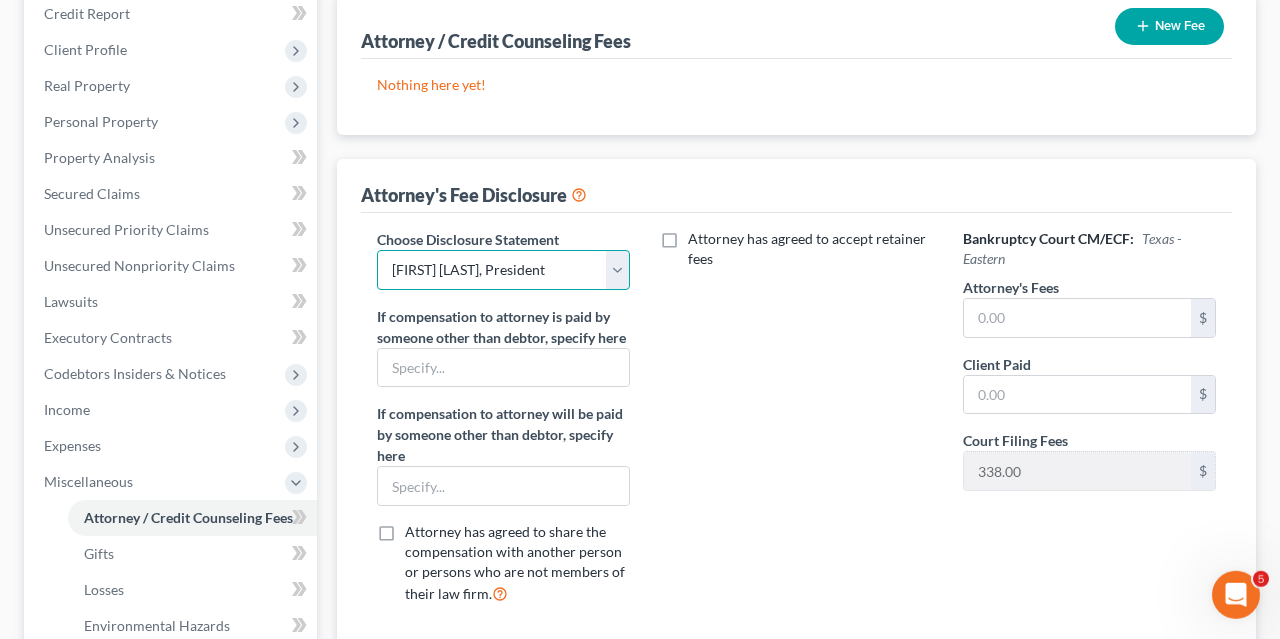 scroll, scrollTop: 251, scrollLeft: 0, axis: vertical 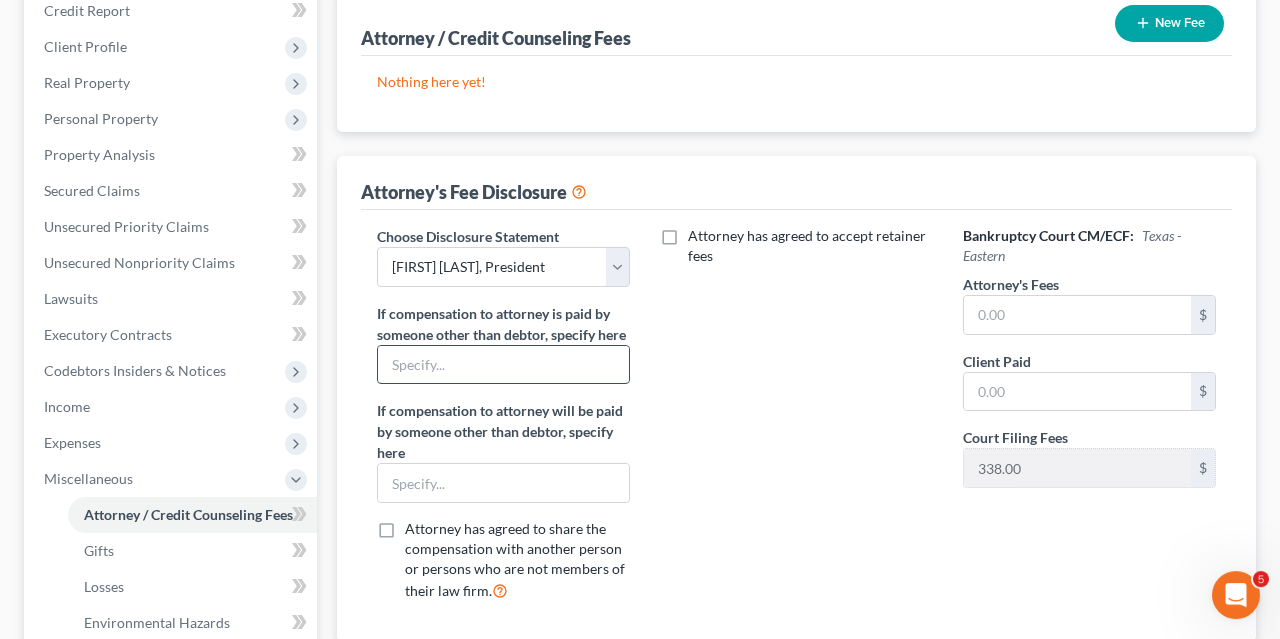 click at bounding box center (503, 365) 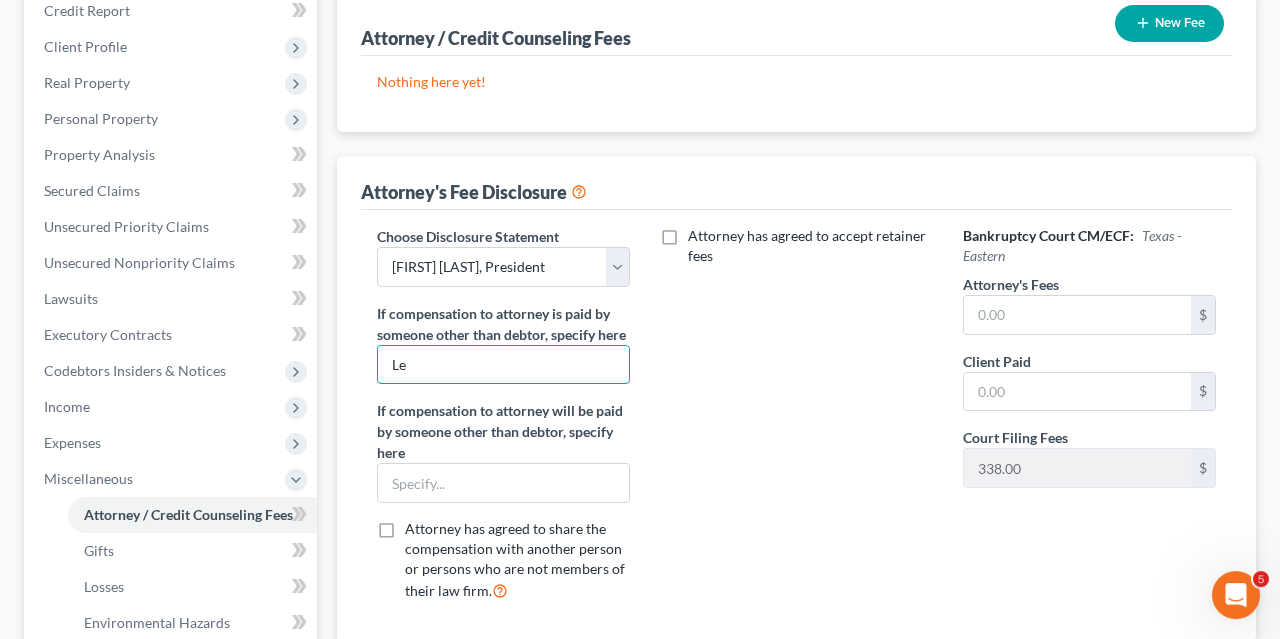 type on "L" 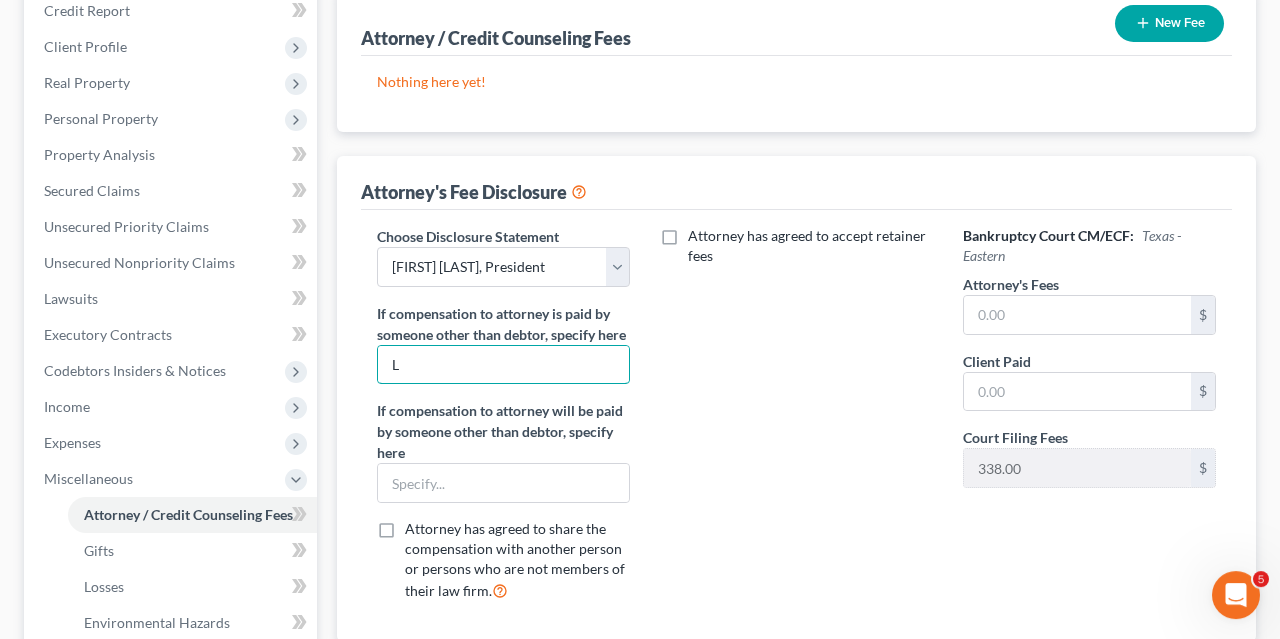 type 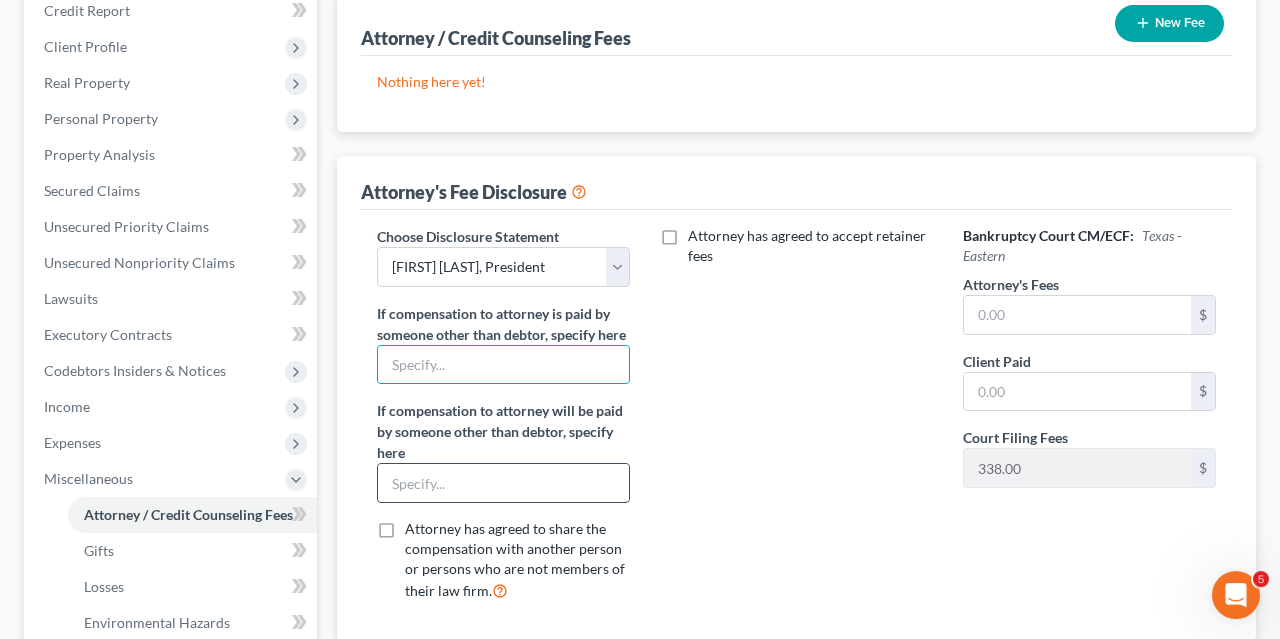 click at bounding box center (503, 483) 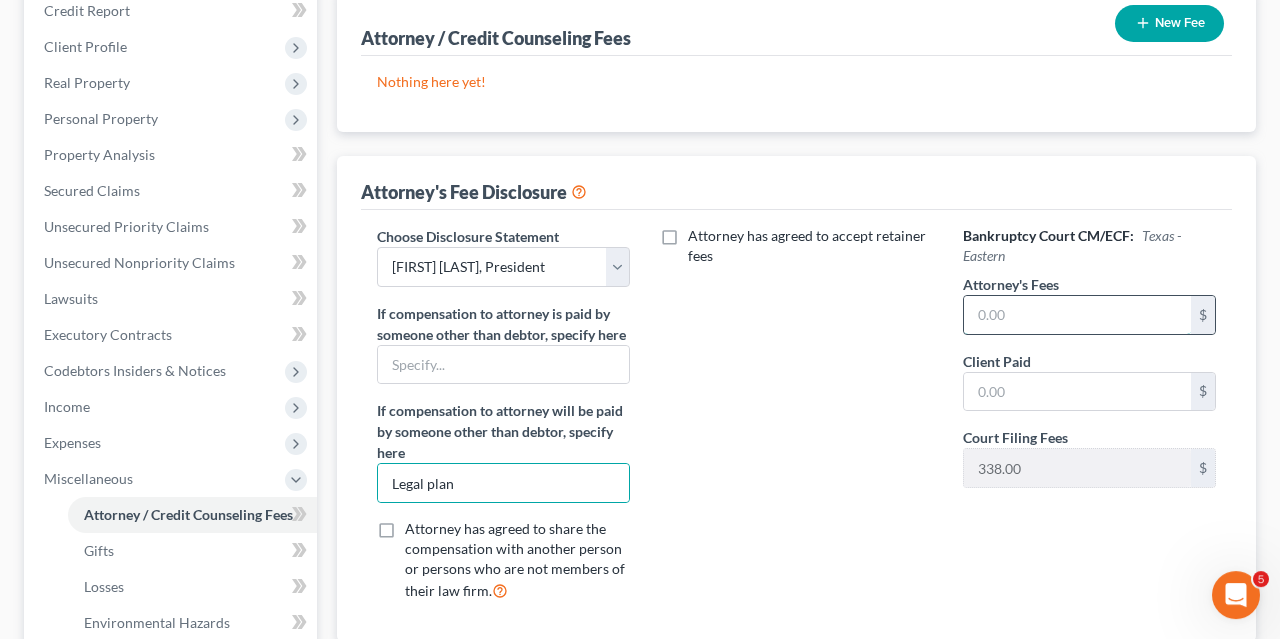 click at bounding box center [1077, 315] 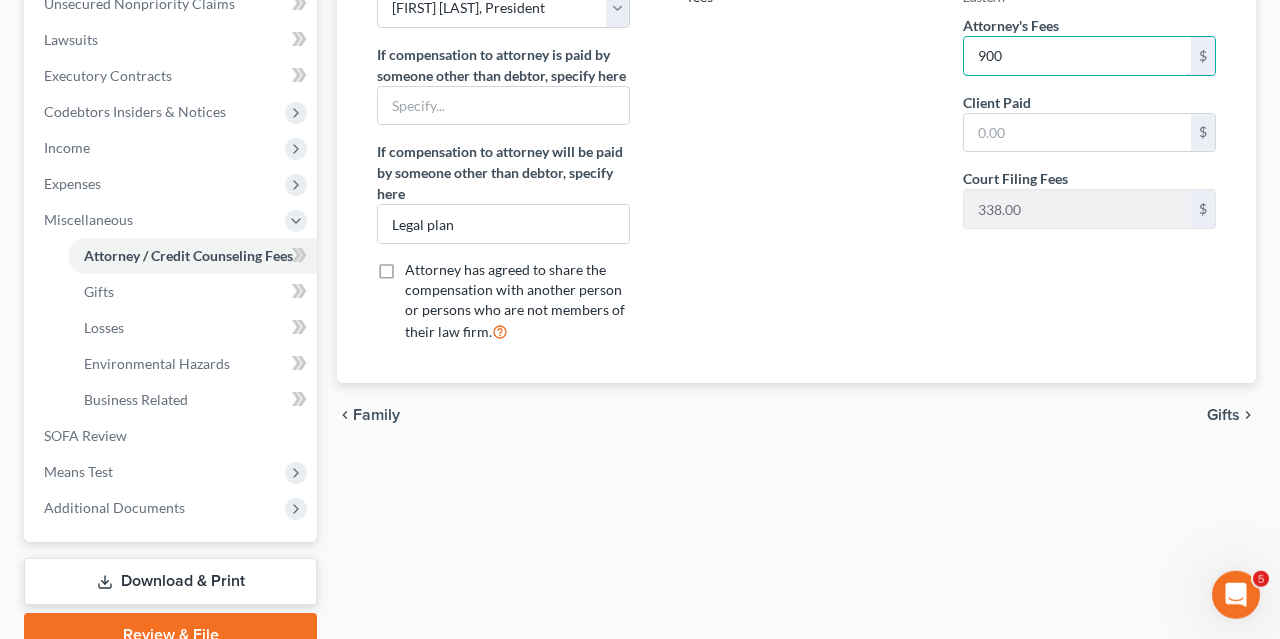 scroll, scrollTop: 504, scrollLeft: 0, axis: vertical 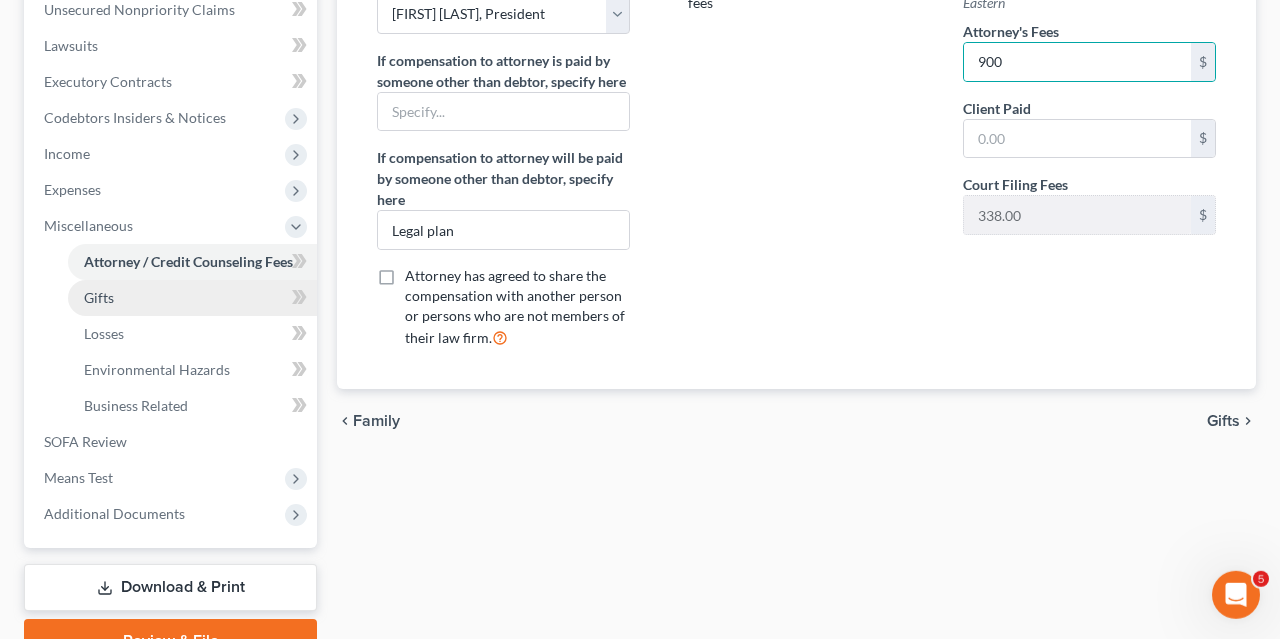 click on "Gifts" at bounding box center [192, 298] 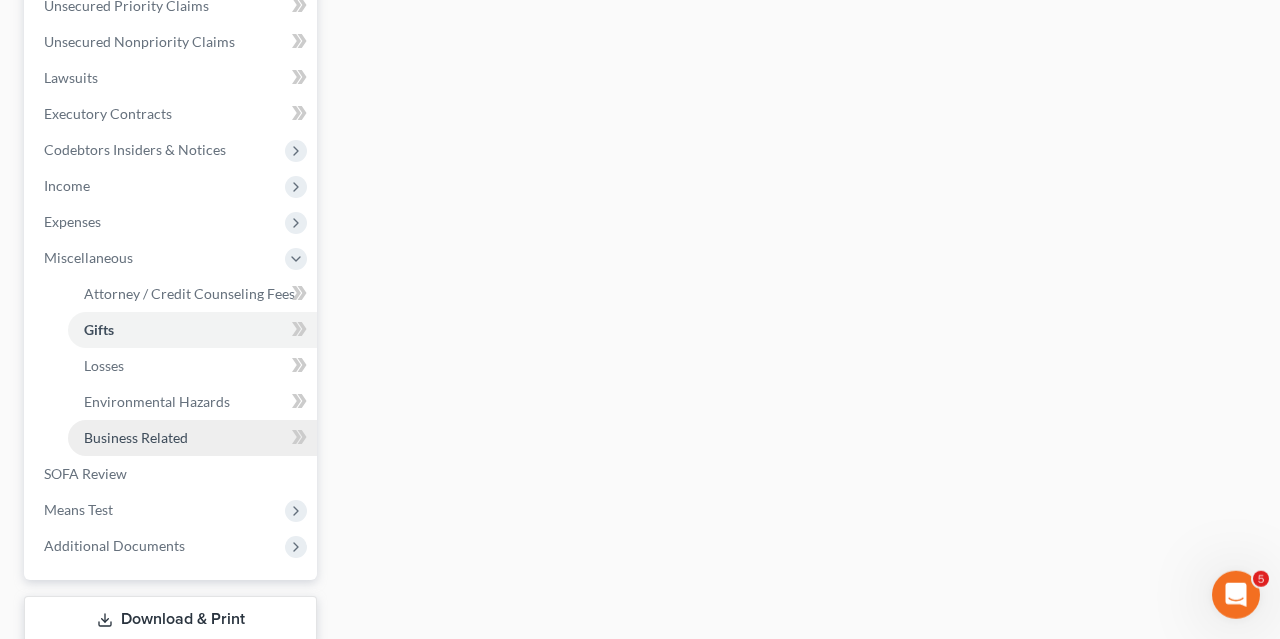 scroll, scrollTop: 472, scrollLeft: 0, axis: vertical 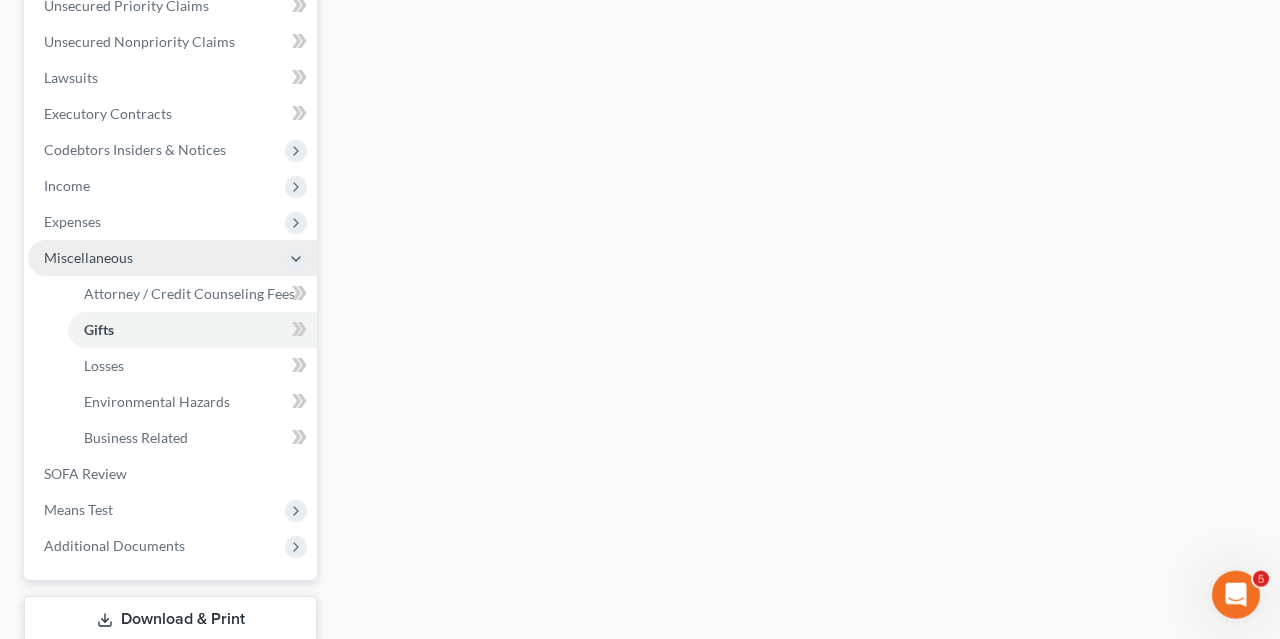 click at bounding box center [296, 259] 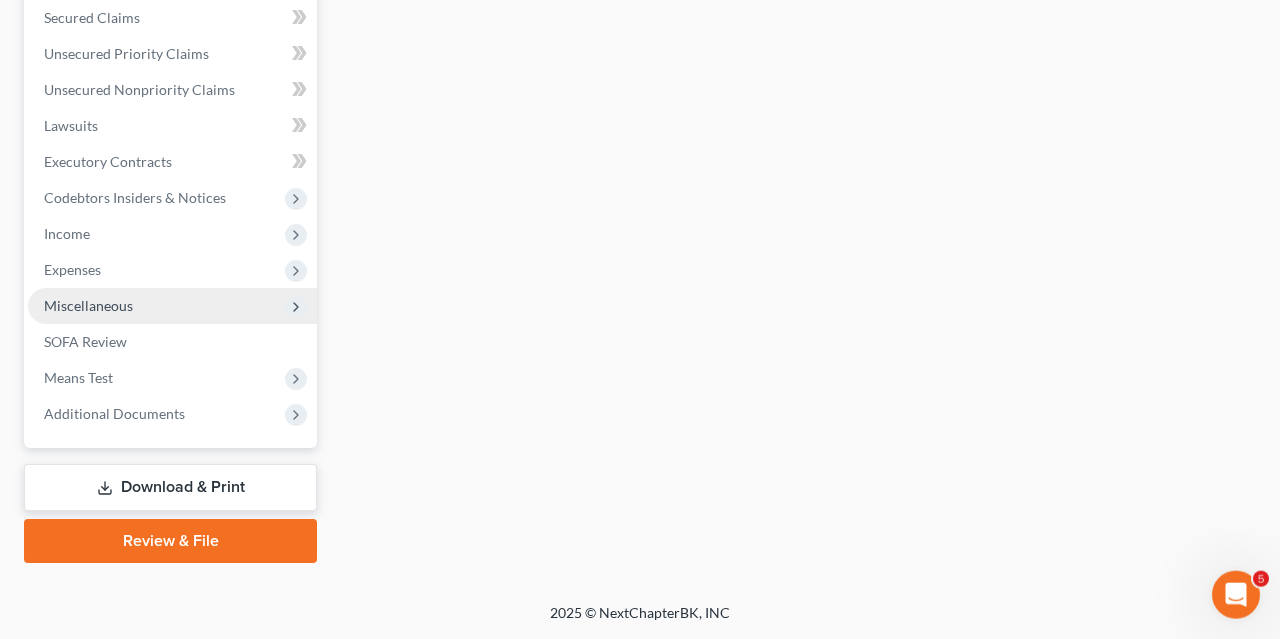 scroll, scrollTop: 420, scrollLeft: 0, axis: vertical 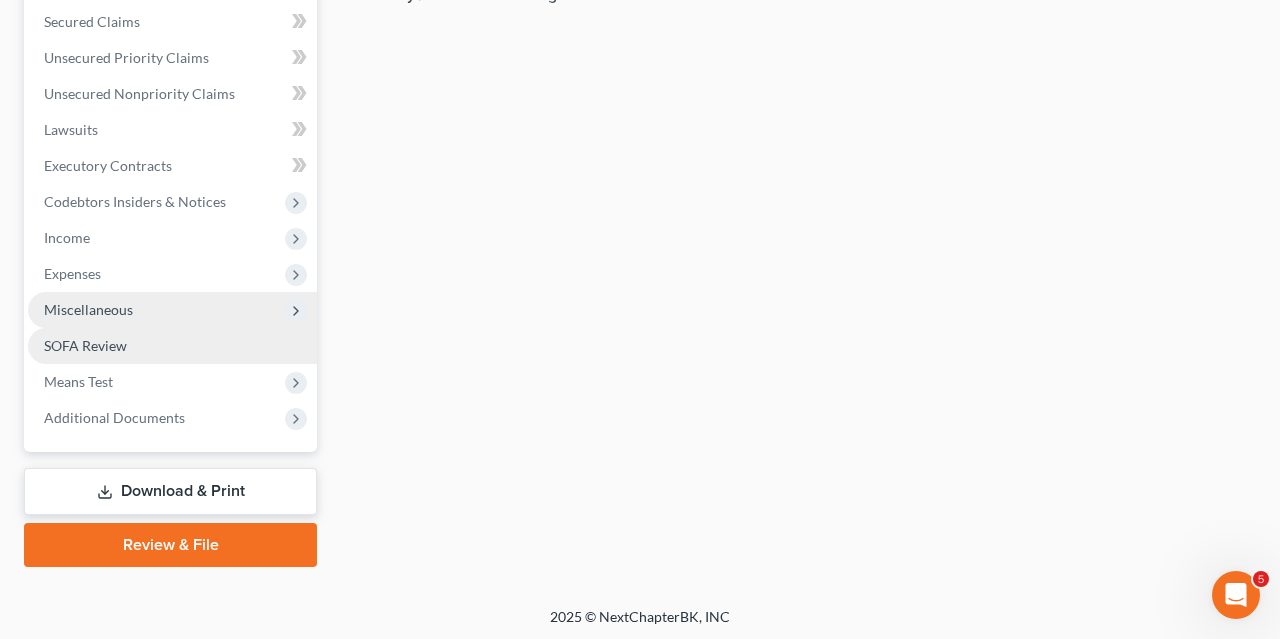 click on "SOFA Review" at bounding box center [172, 346] 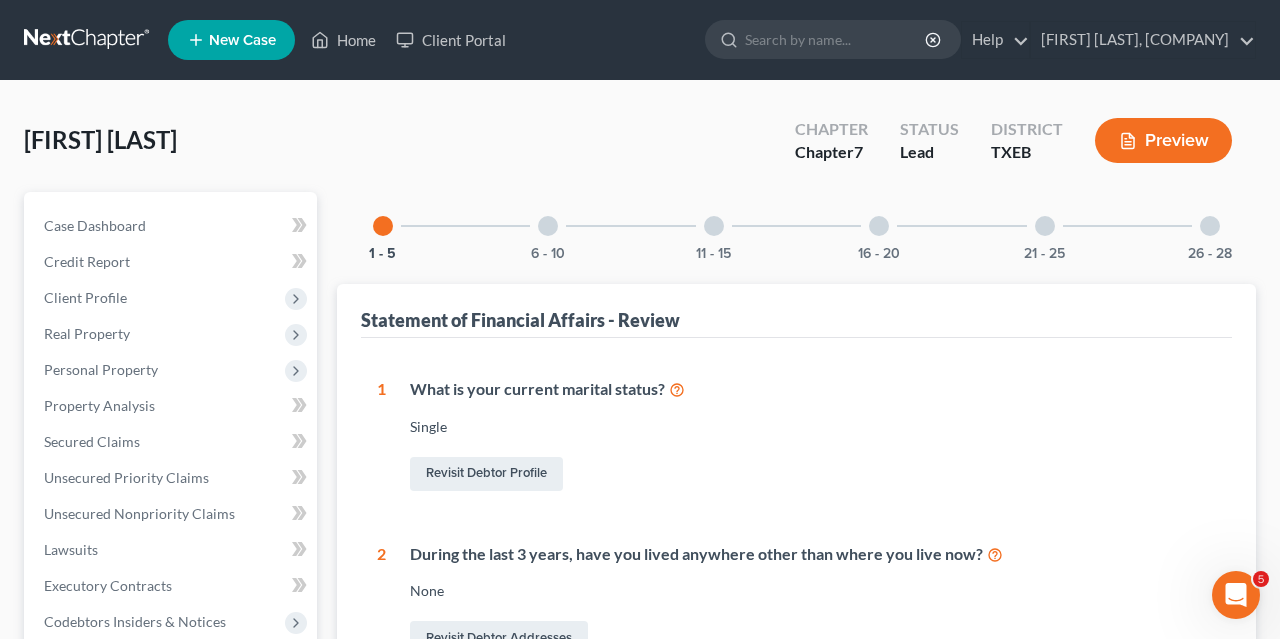scroll, scrollTop: 9, scrollLeft: 0, axis: vertical 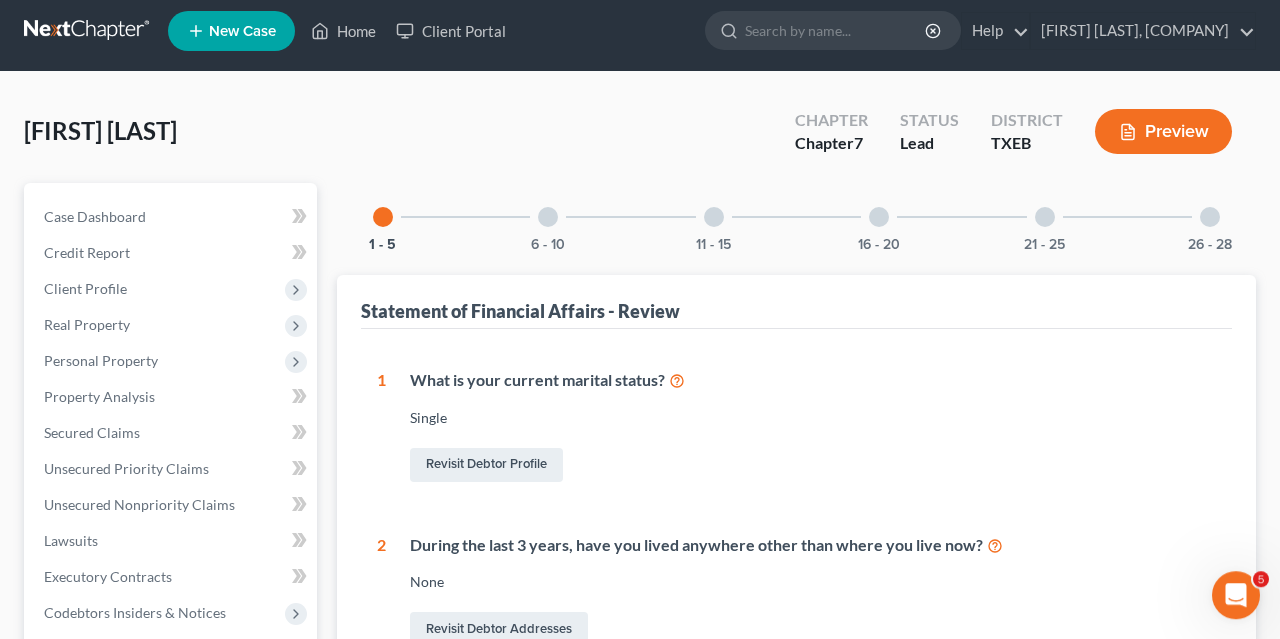 click at bounding box center (548, 217) 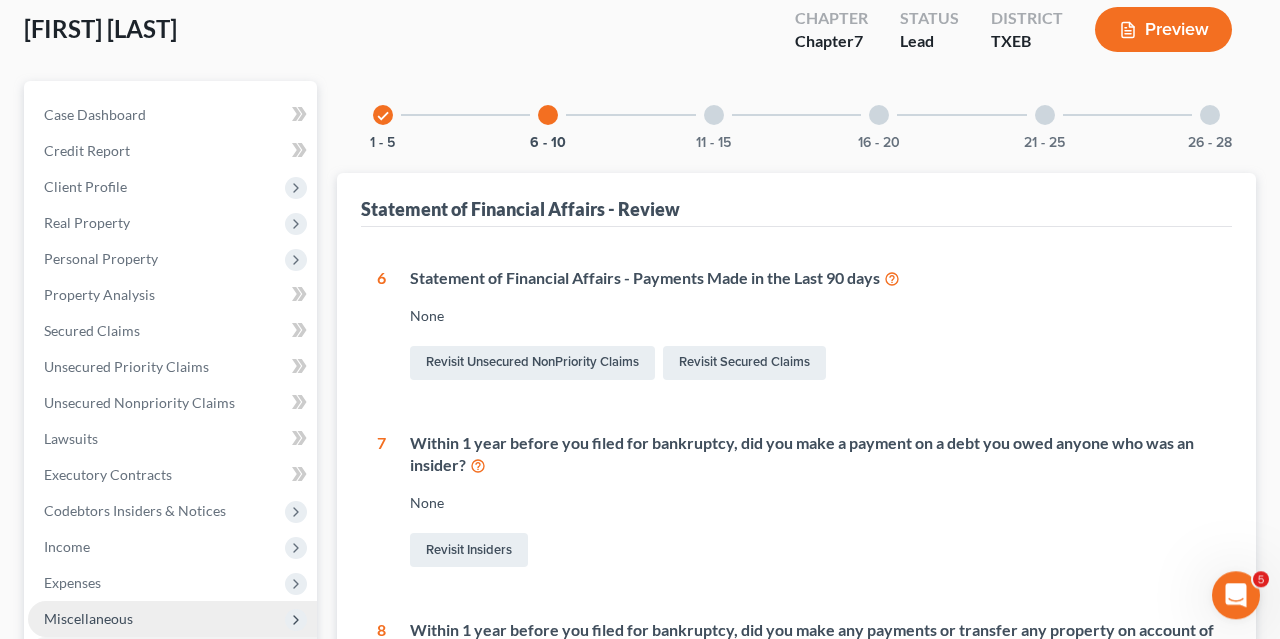 scroll, scrollTop: 110, scrollLeft: 0, axis: vertical 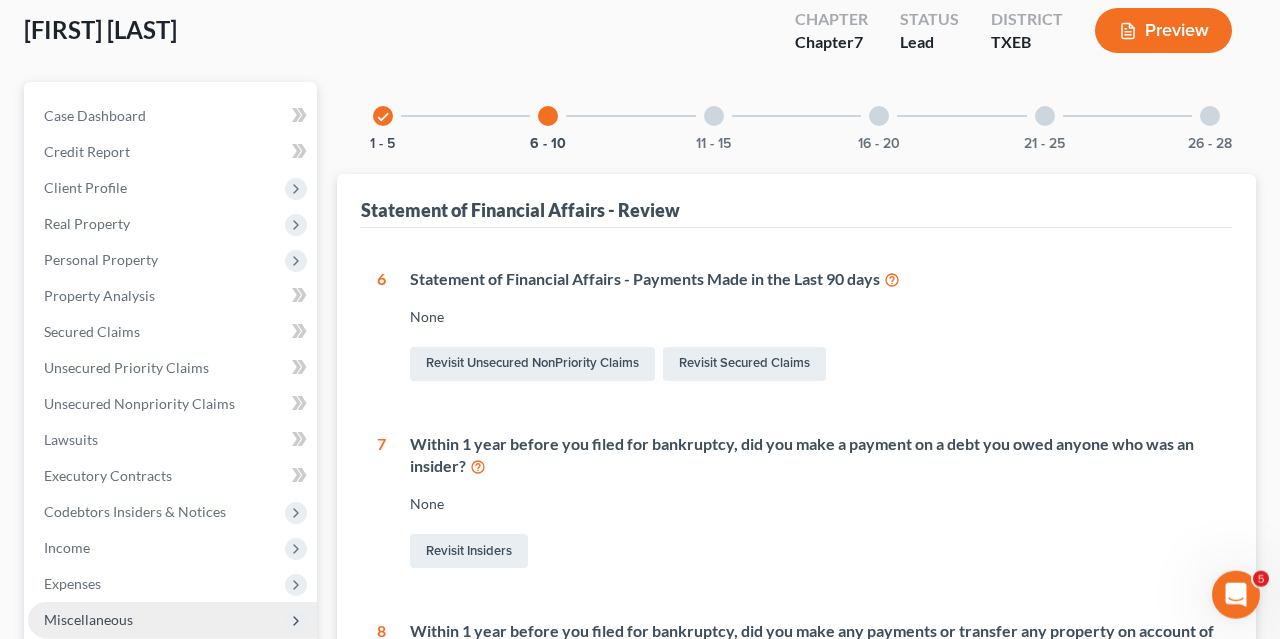click at bounding box center [714, 116] 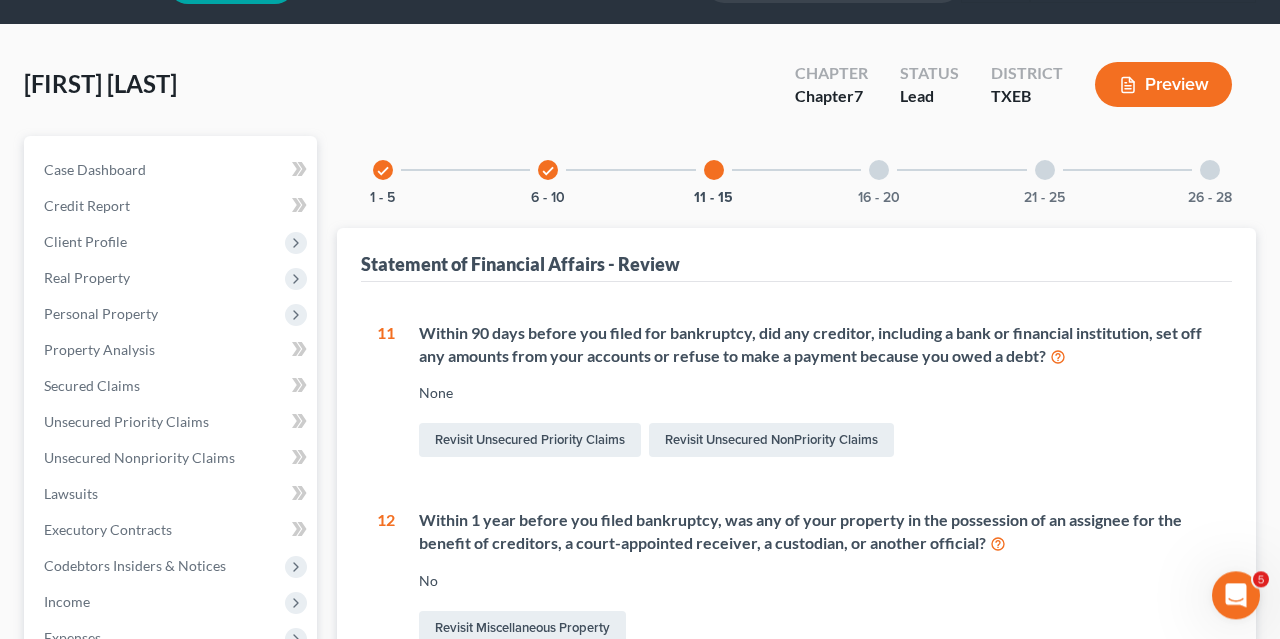 scroll, scrollTop: 0, scrollLeft: 0, axis: both 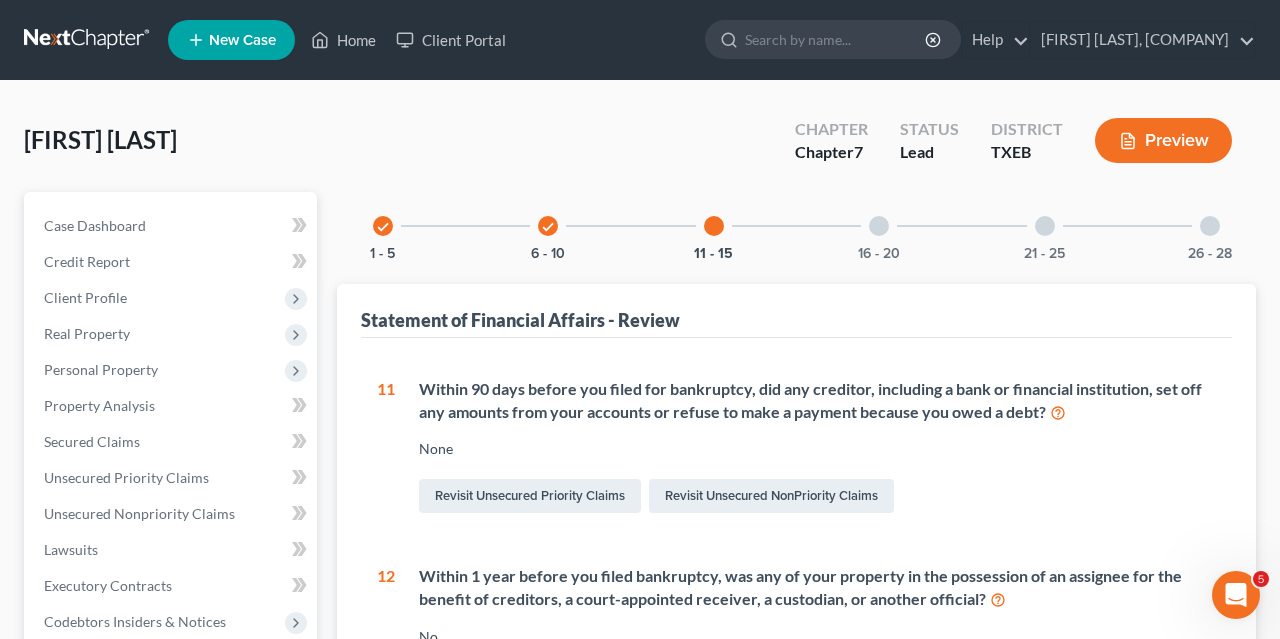 click at bounding box center (879, 226) 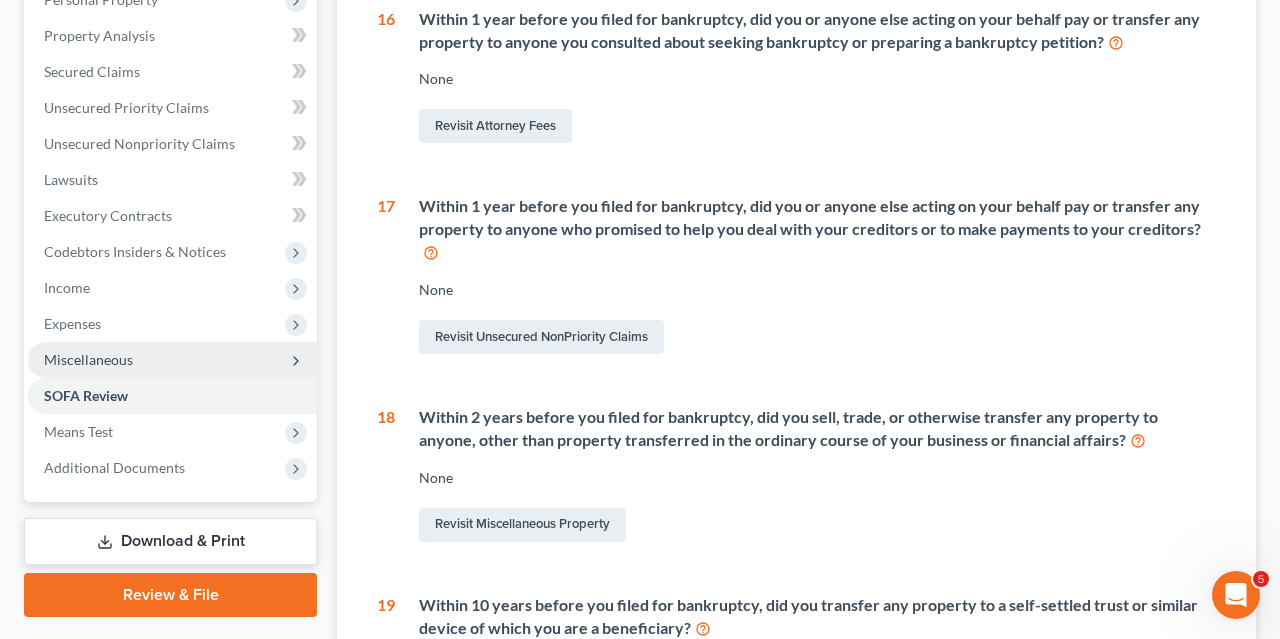 scroll, scrollTop: 0, scrollLeft: 0, axis: both 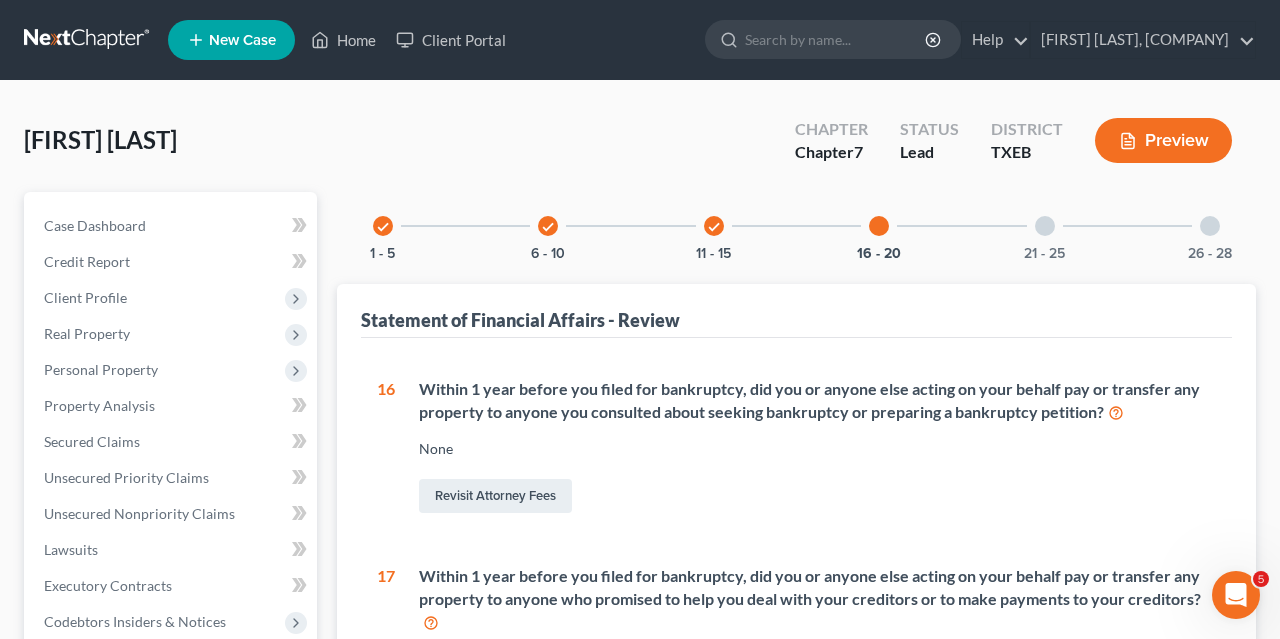 click at bounding box center [1045, 226] 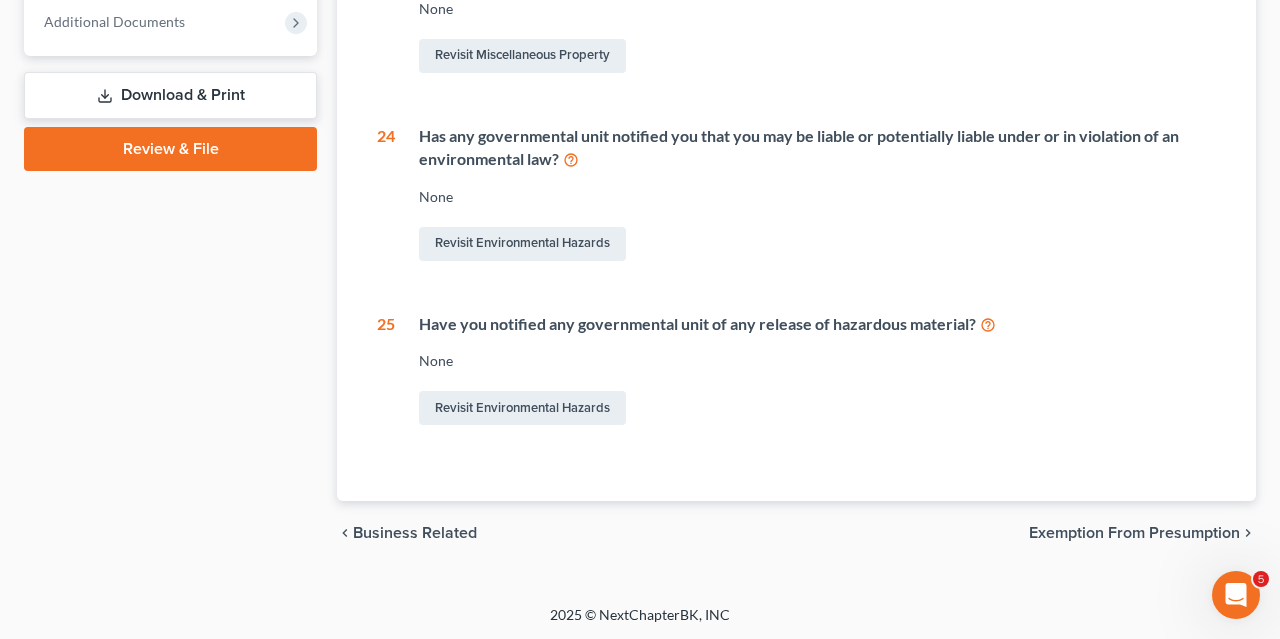 scroll, scrollTop: 0, scrollLeft: 0, axis: both 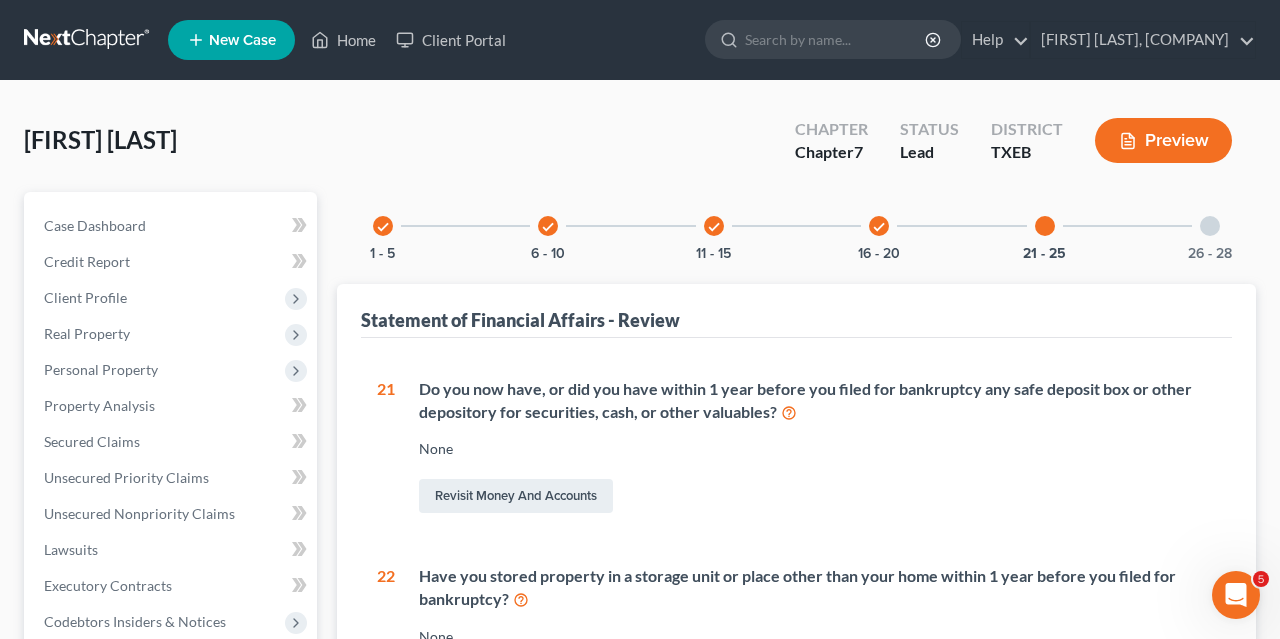 click at bounding box center (1210, 226) 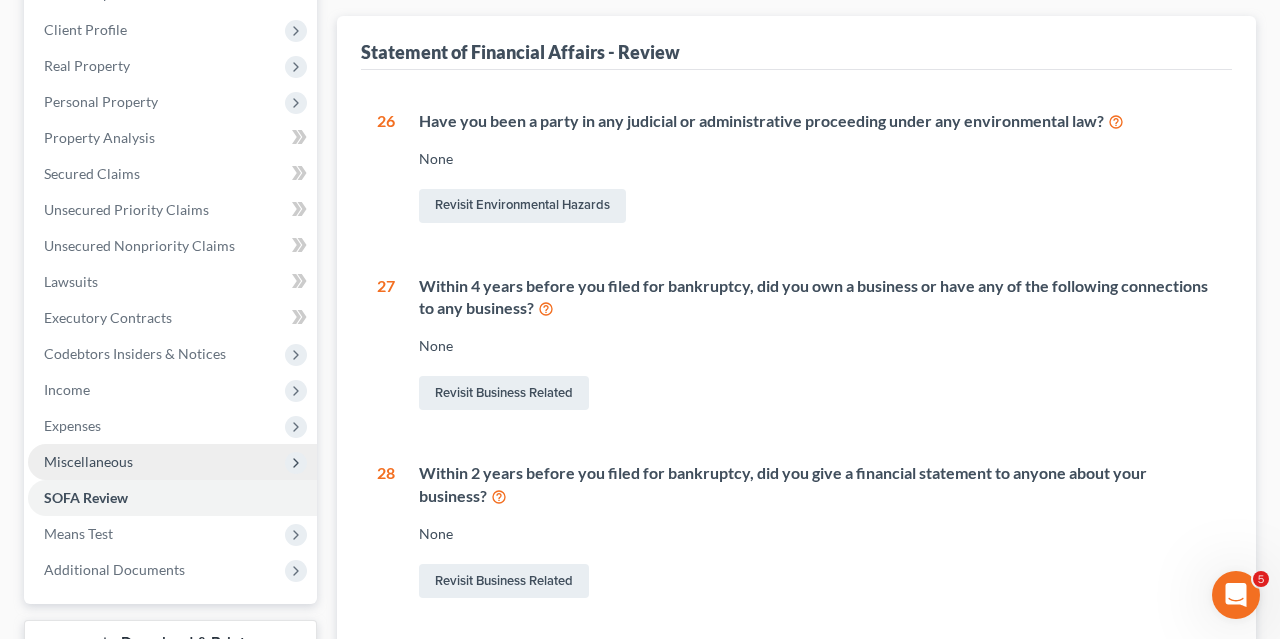 scroll, scrollTop: 0, scrollLeft: 0, axis: both 